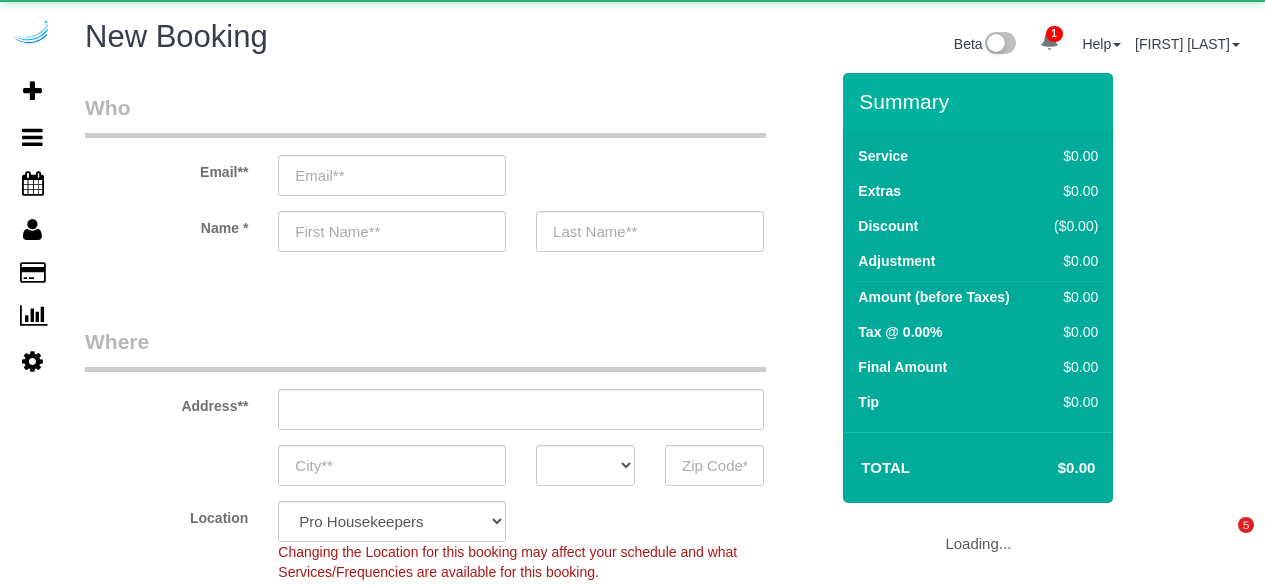 select on "4" 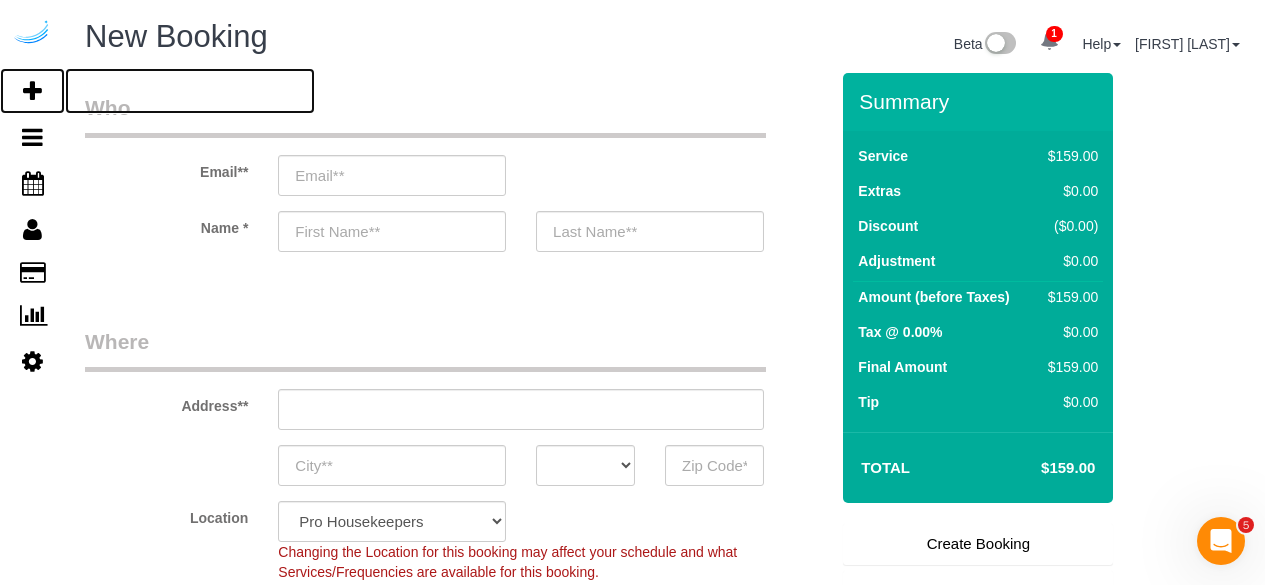 scroll, scrollTop: 0, scrollLeft: 0, axis: both 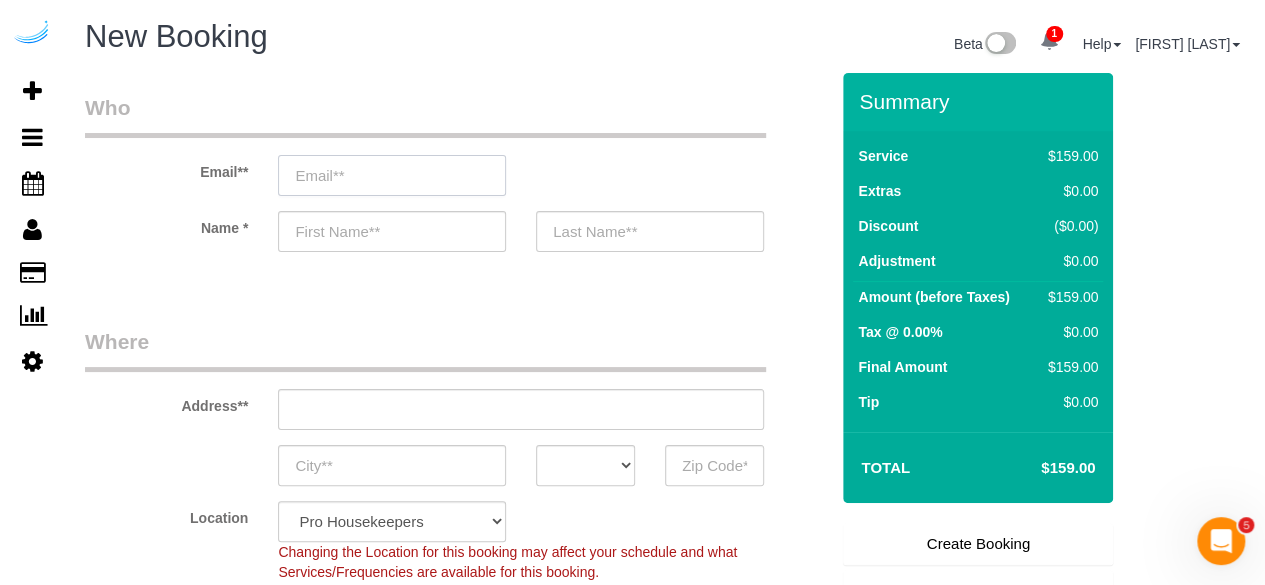 click at bounding box center [392, 175] 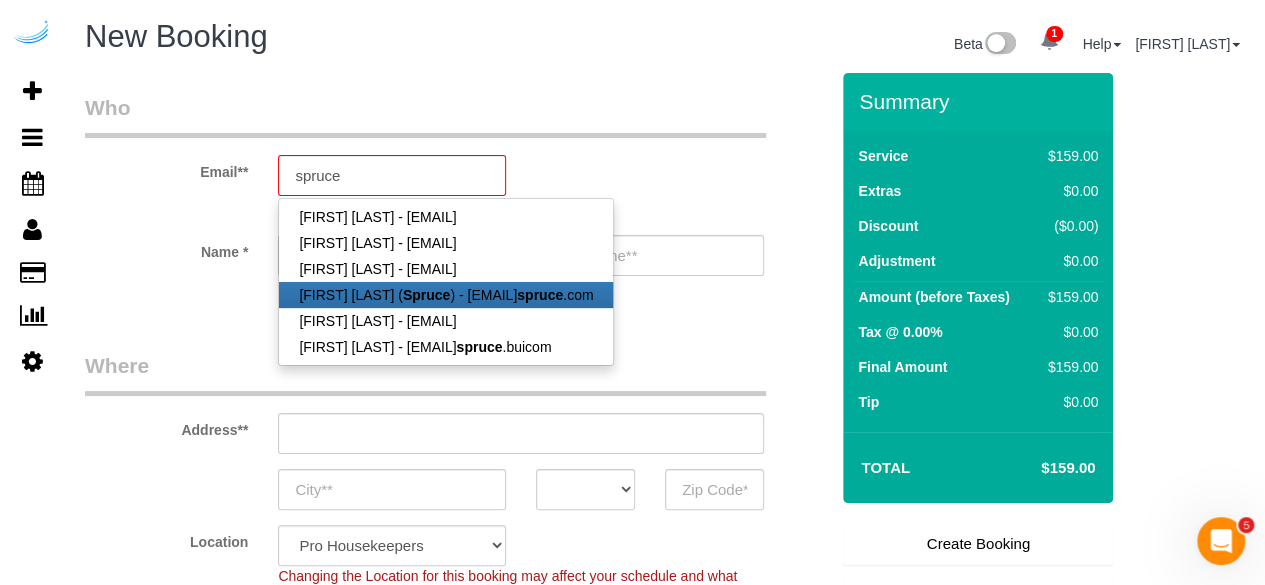 click on "[FIRST] [LAST] ( Spruce ) - [EMAIL]" at bounding box center (446, 295) 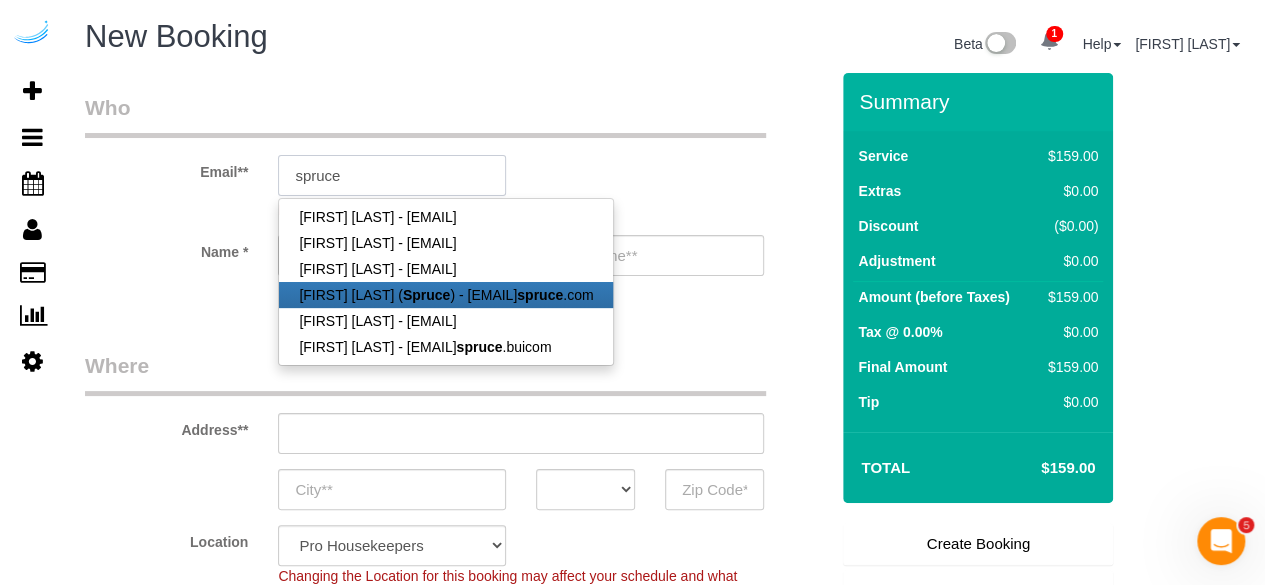 type on "brandie@getspruce.com" 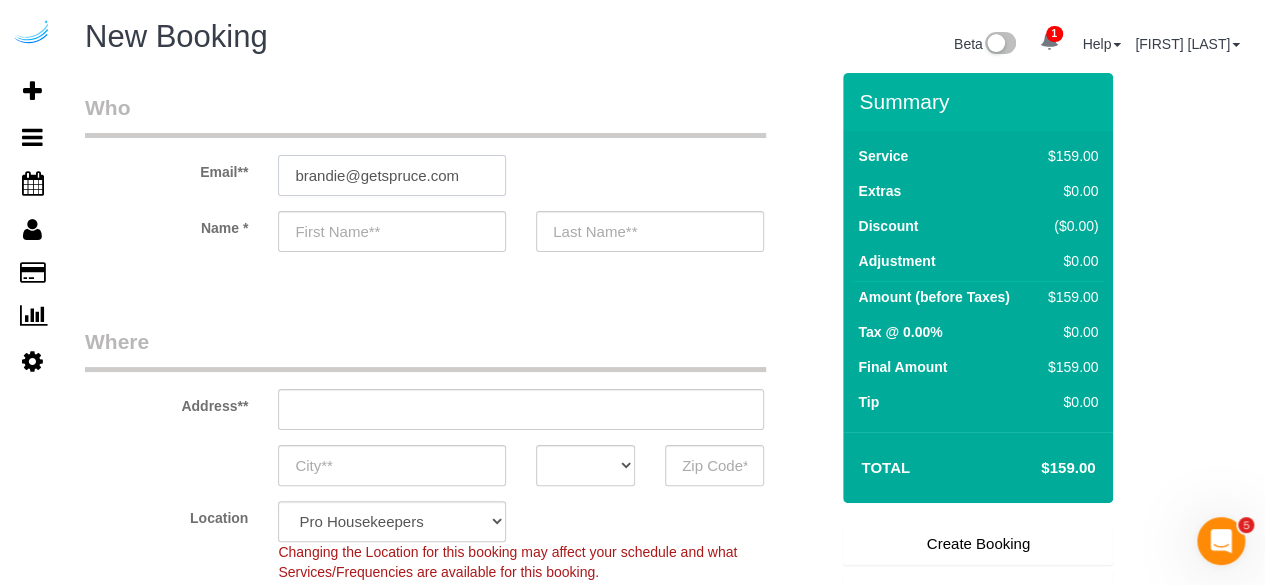 type on "[FIRST]" 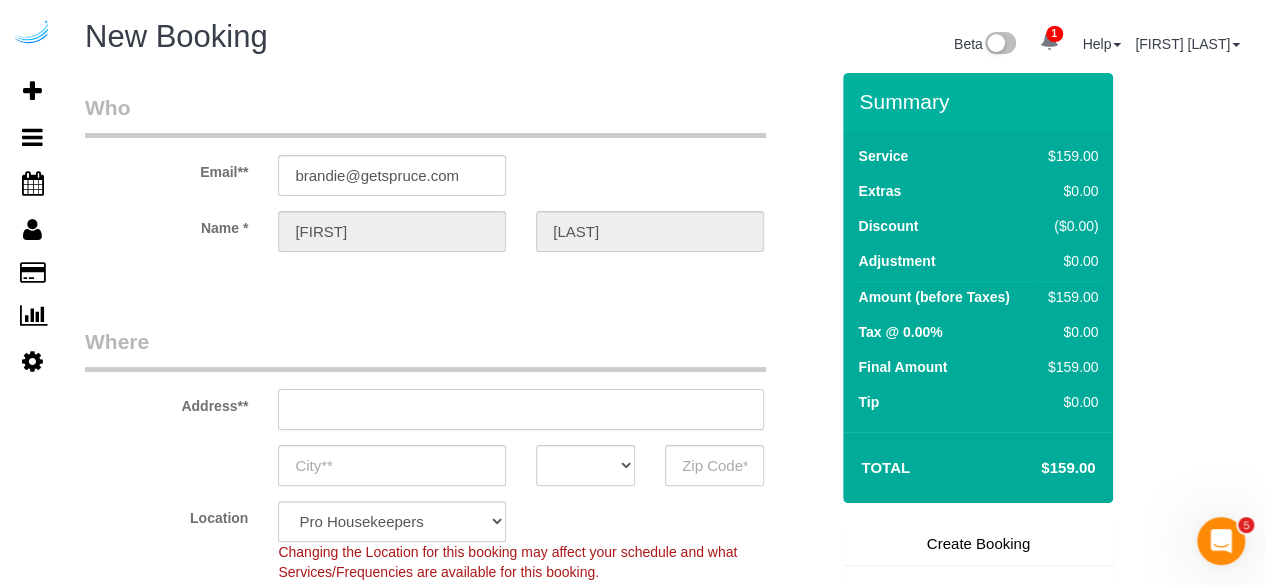 click at bounding box center (521, 409) 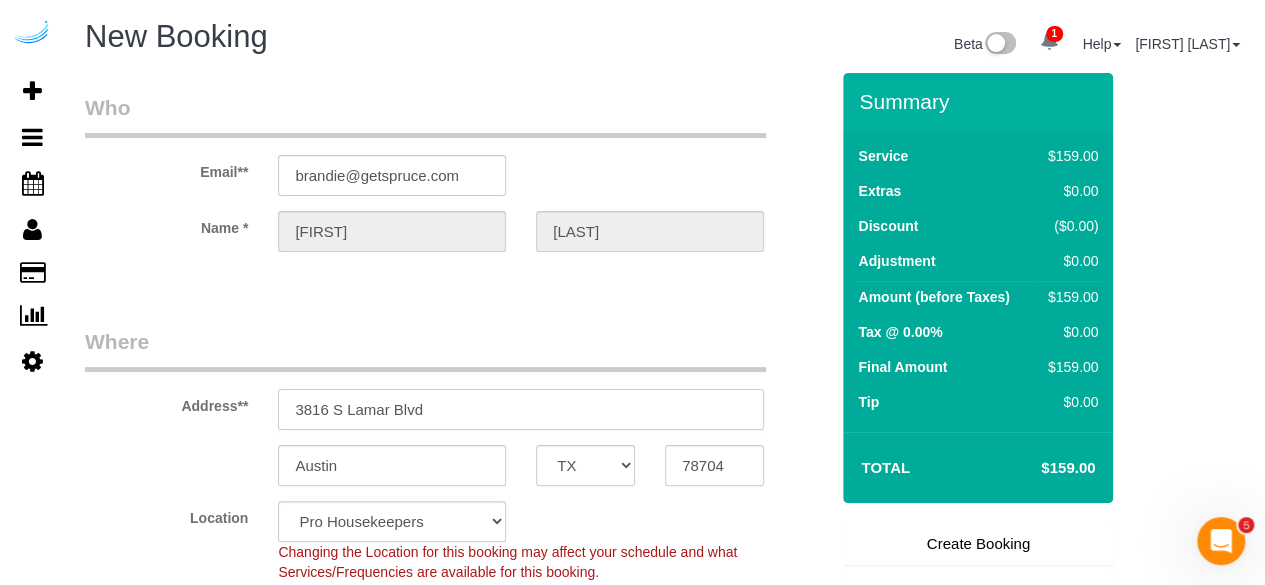 select on "9" 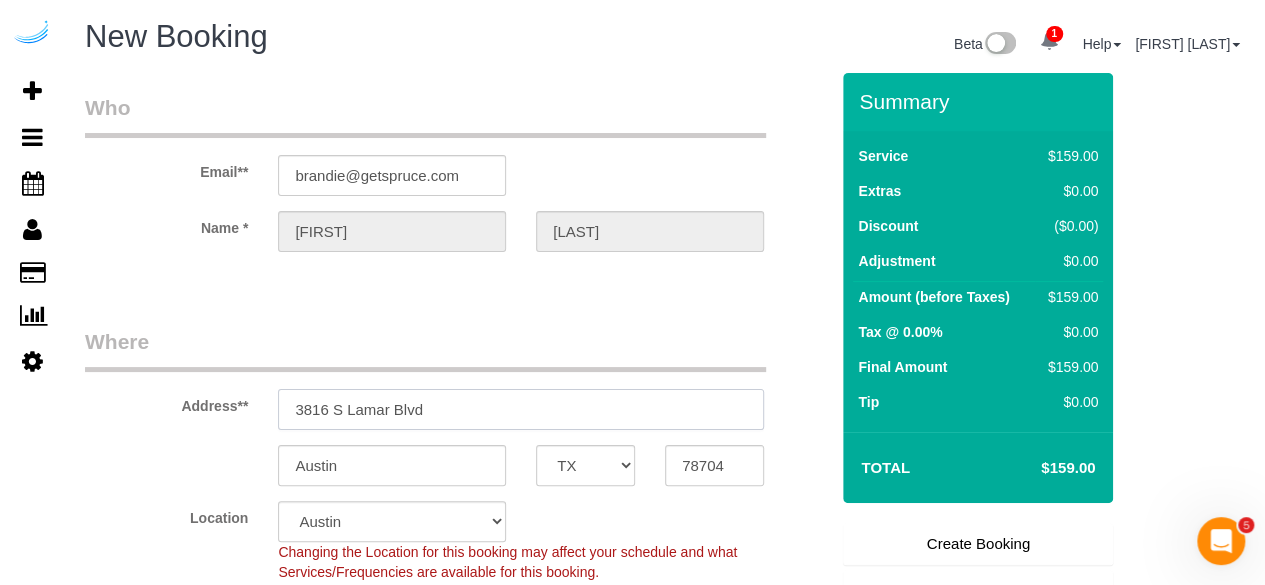select on "object:50445" 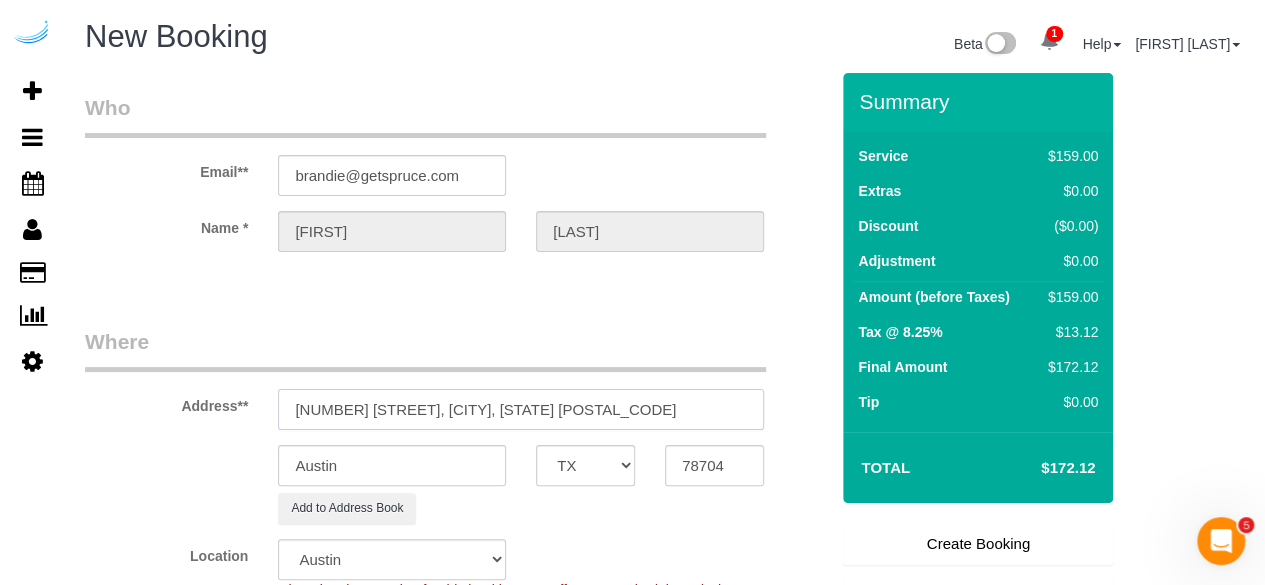 drag, startPoint x: 490, startPoint y: 407, endPoint x: 537, endPoint y: 409, distance: 47.042534 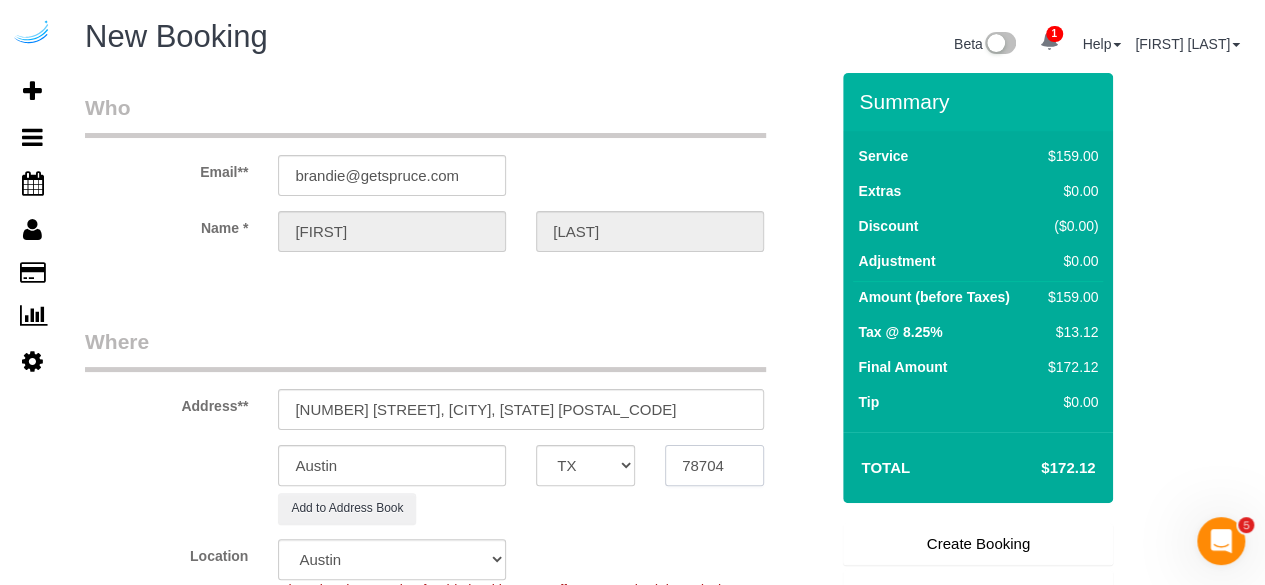 drag, startPoint x: 712, startPoint y: 465, endPoint x: 699, endPoint y: 471, distance: 14.3178215 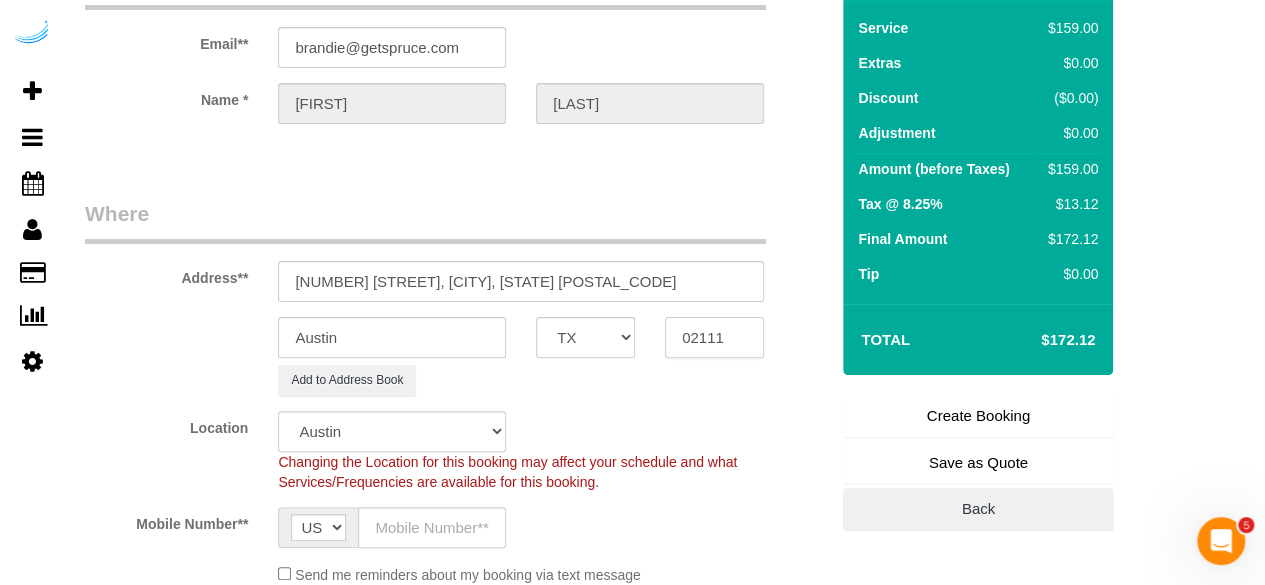 scroll, scrollTop: 200, scrollLeft: 0, axis: vertical 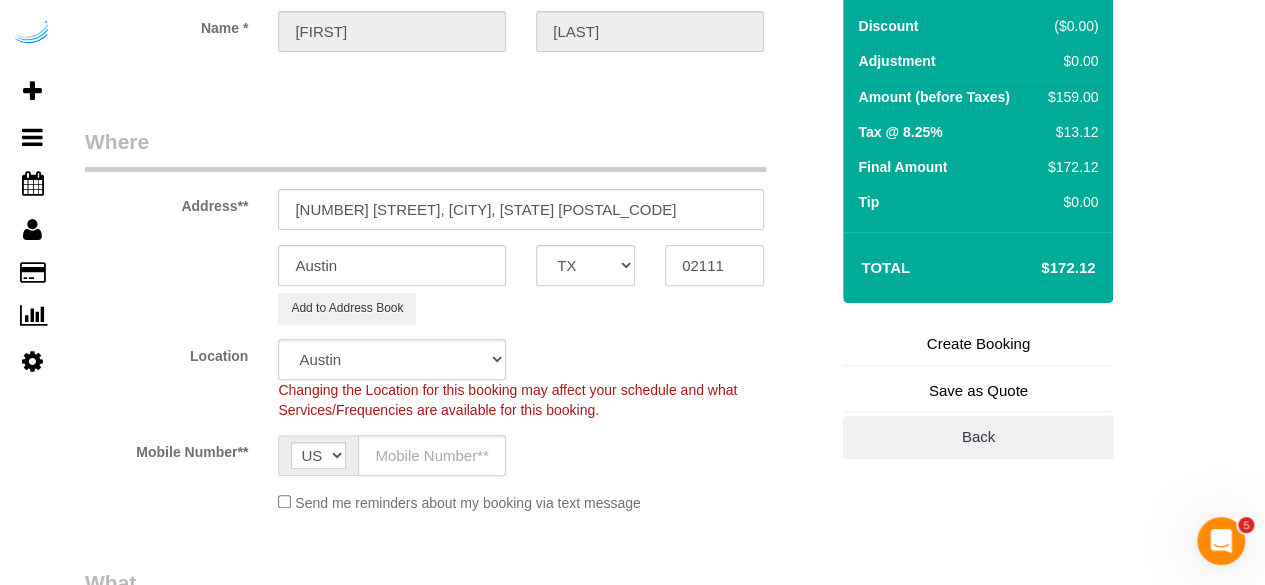 type on "02111" 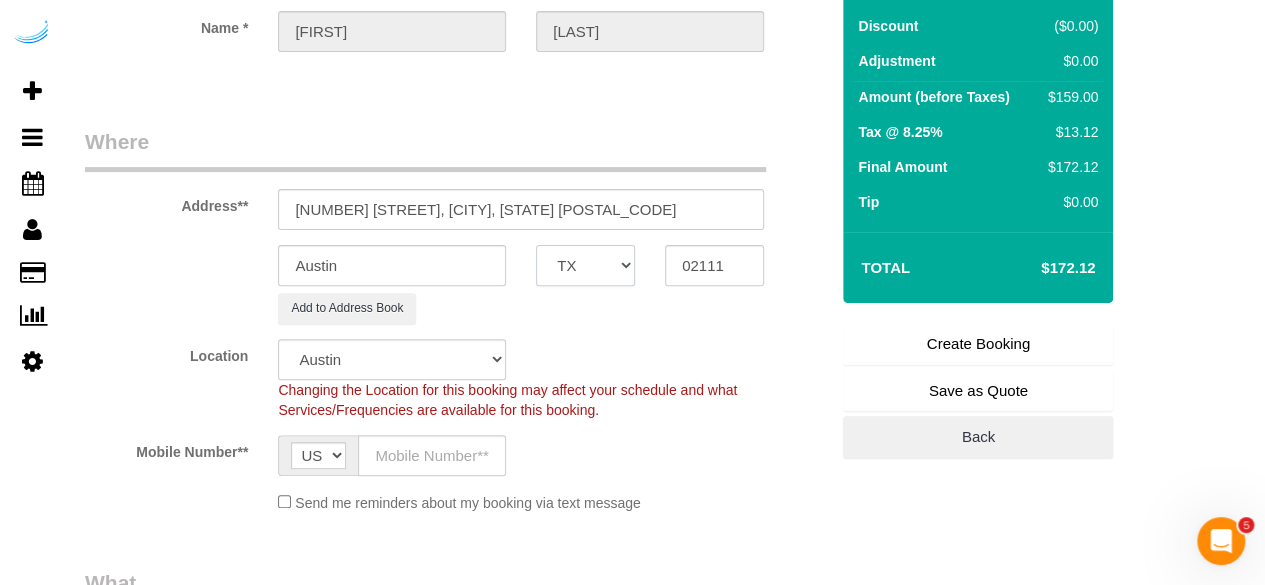 drag, startPoint x: 605, startPoint y: 271, endPoint x: 593, endPoint y: 272, distance: 12.0415945 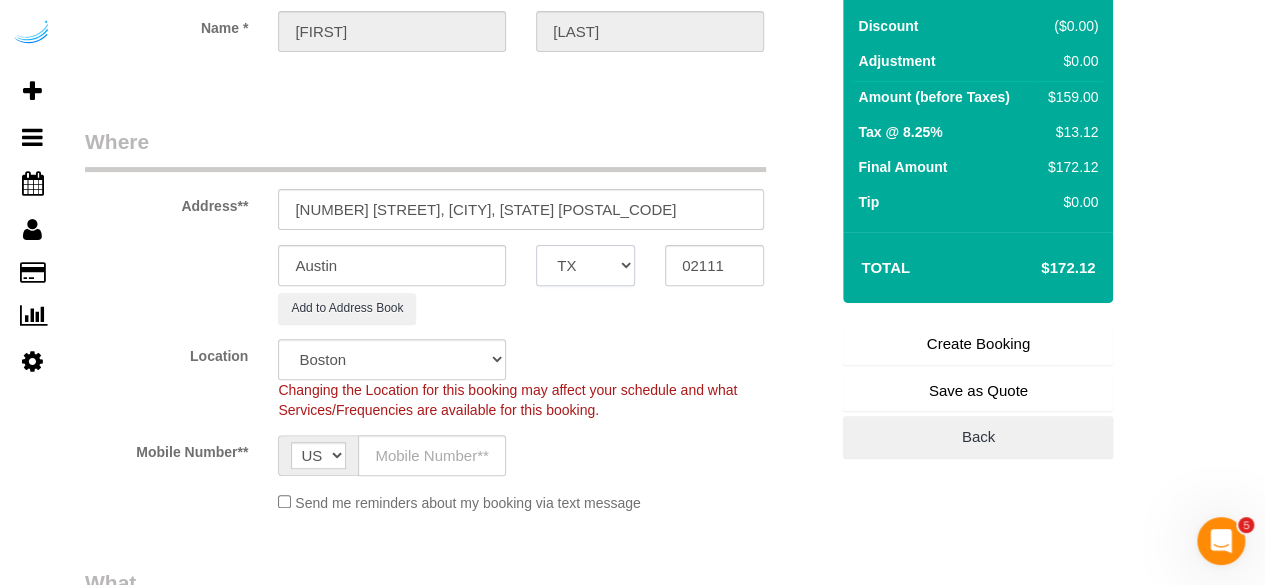 select on "object:50497" 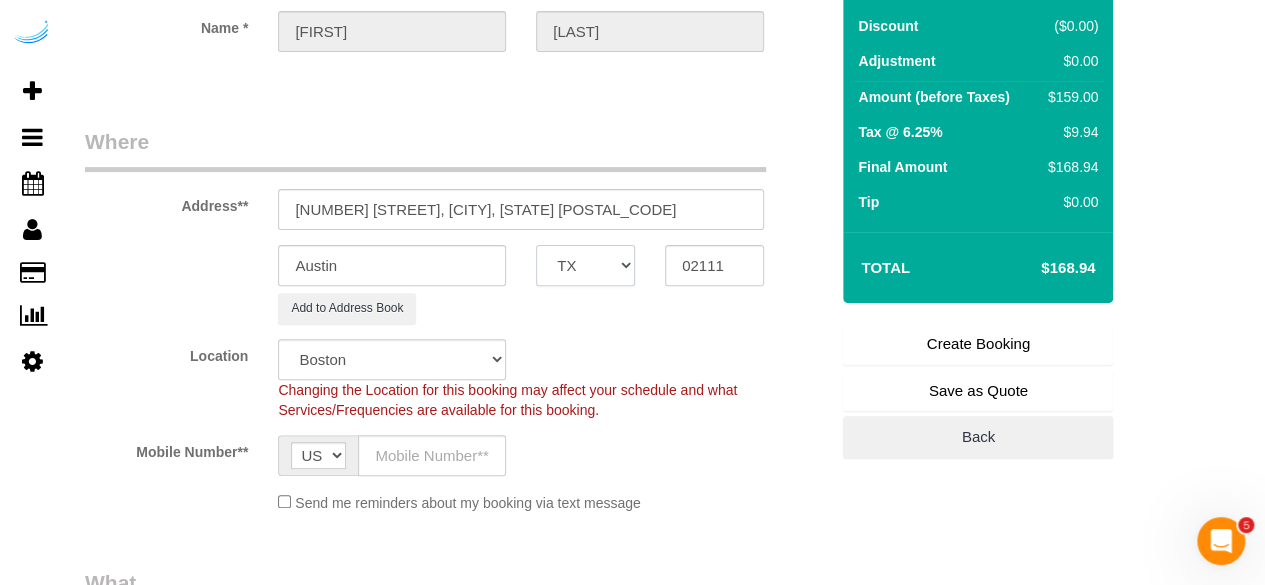 select on "MA" 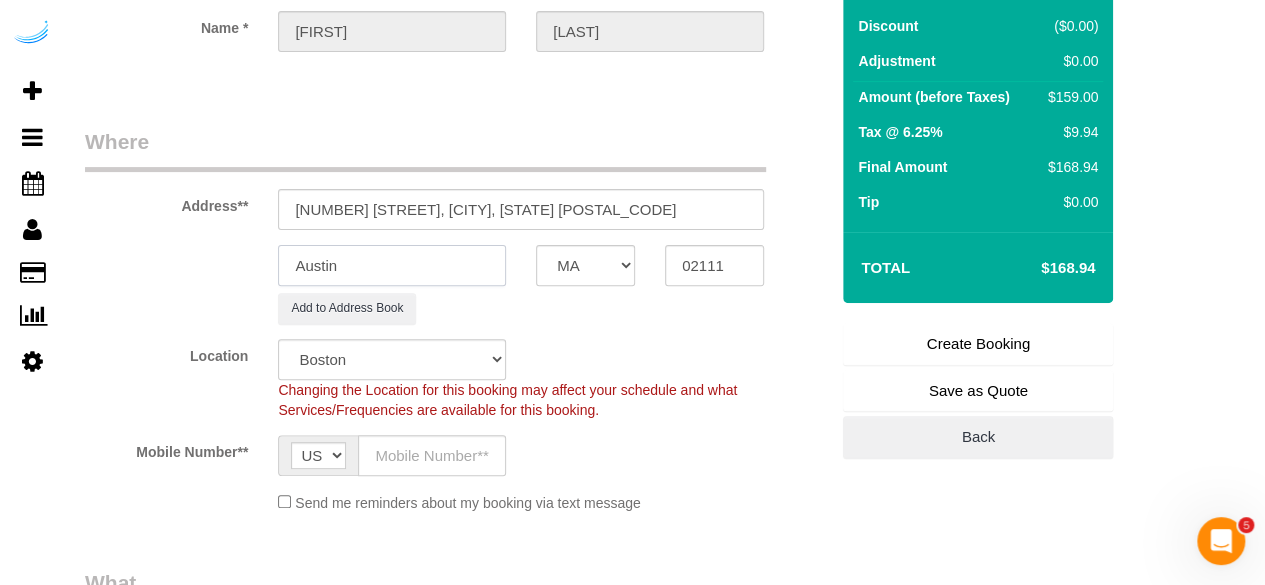 click on "Austin" at bounding box center (392, 265) 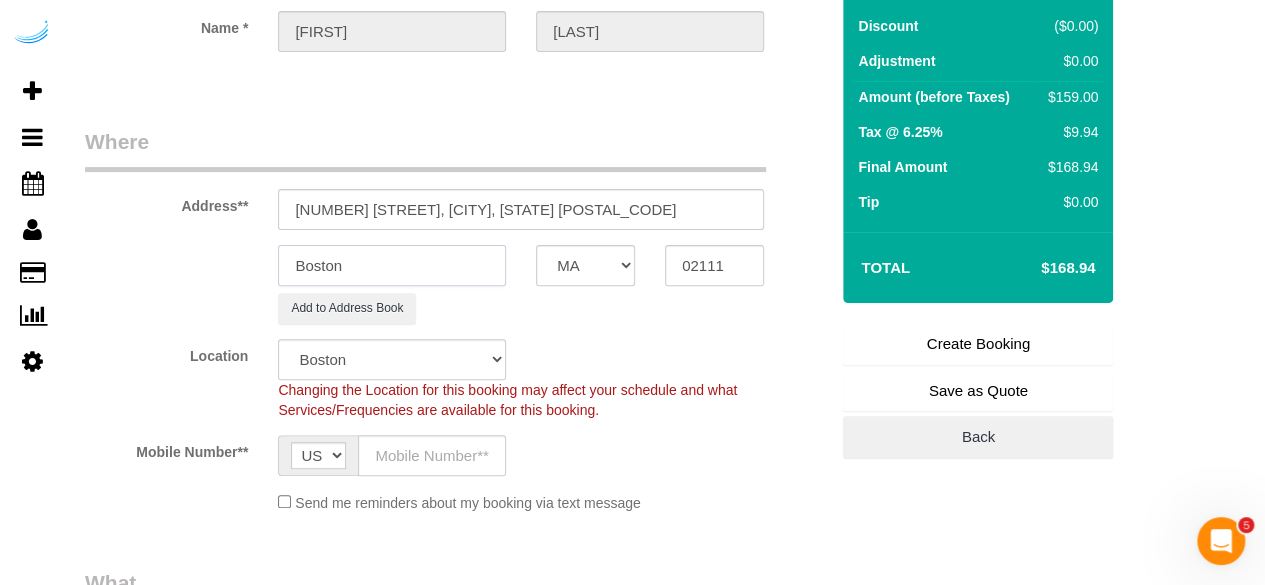 type on "Boston" 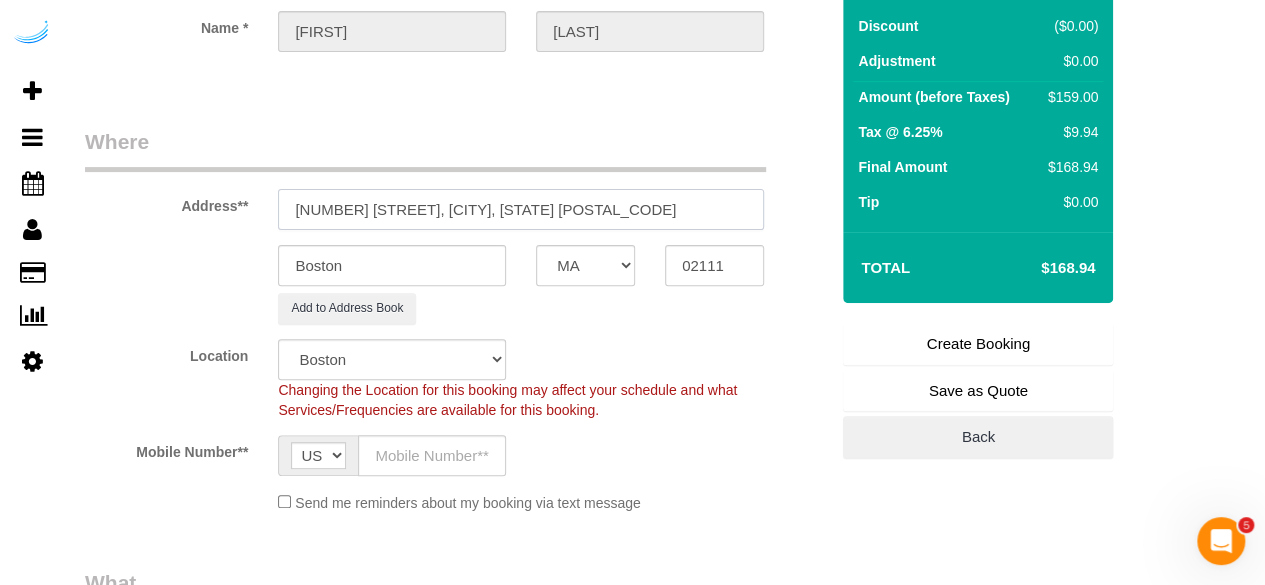 drag, startPoint x: 405, startPoint y: 210, endPoint x: 626, endPoint y: 236, distance: 222.52415 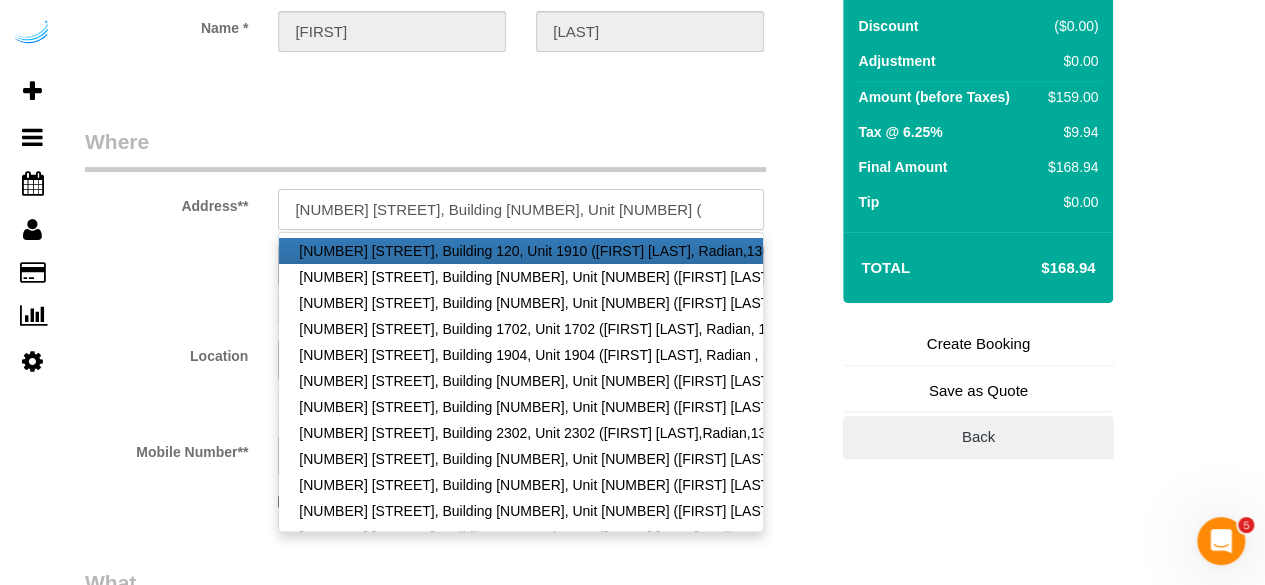 paste on "[FIRST] [LAST]" 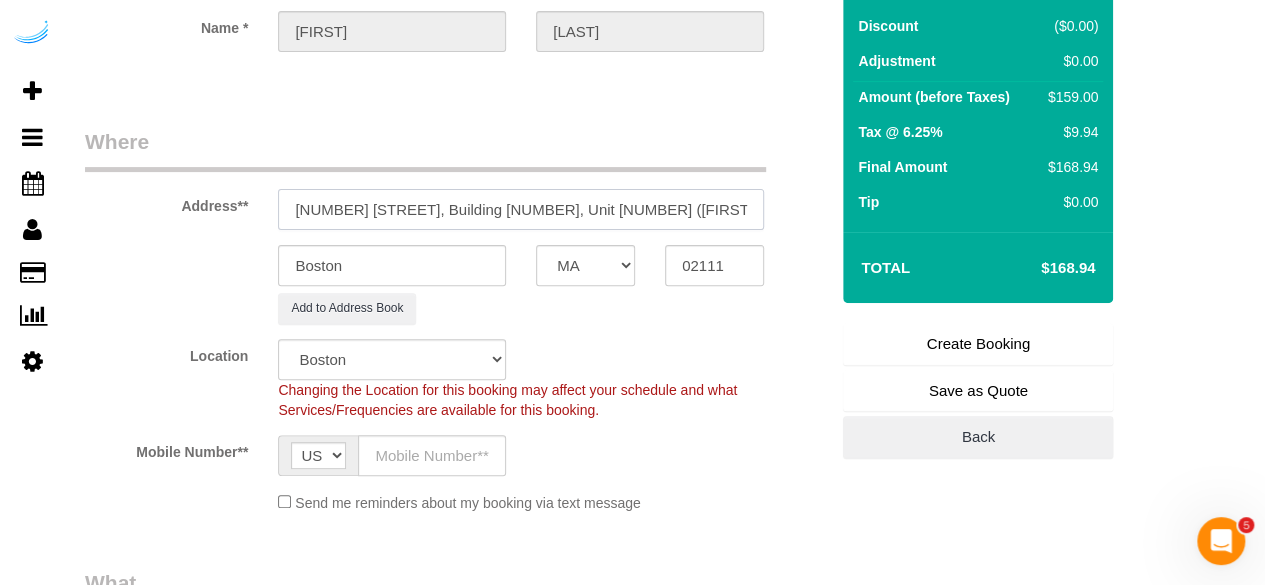 click on "[NUMBER] [STREET], Building [NUMBER], Unit [NUMBER] ([FIRST] [LAST]," at bounding box center (521, 209) 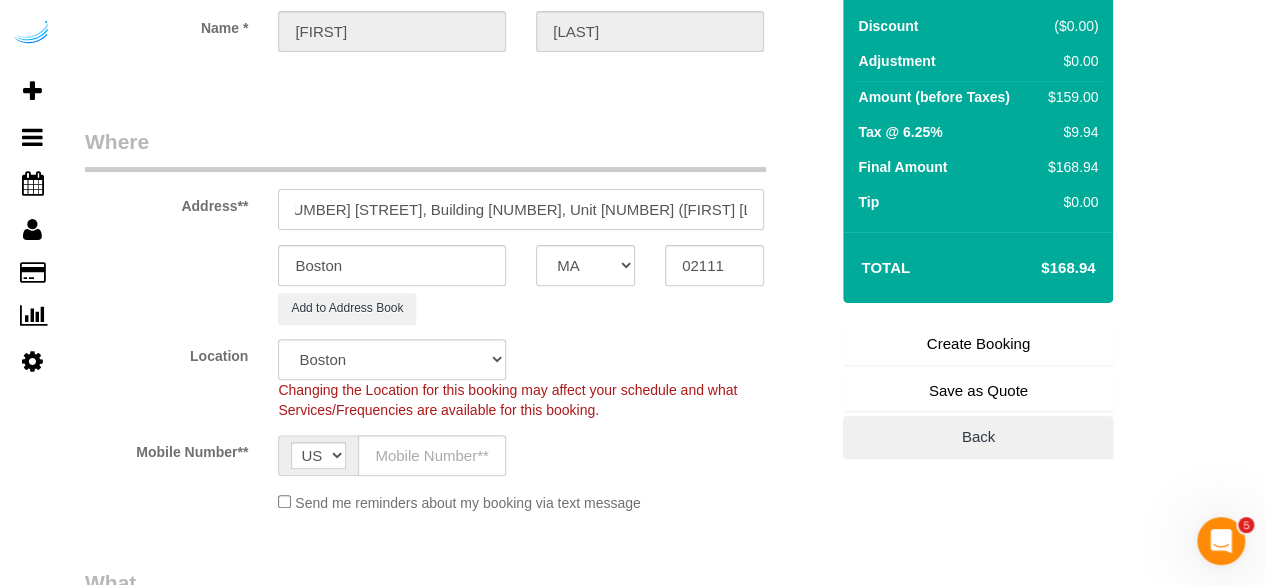 scroll, scrollTop: 0, scrollLeft: 23, axis: horizontal 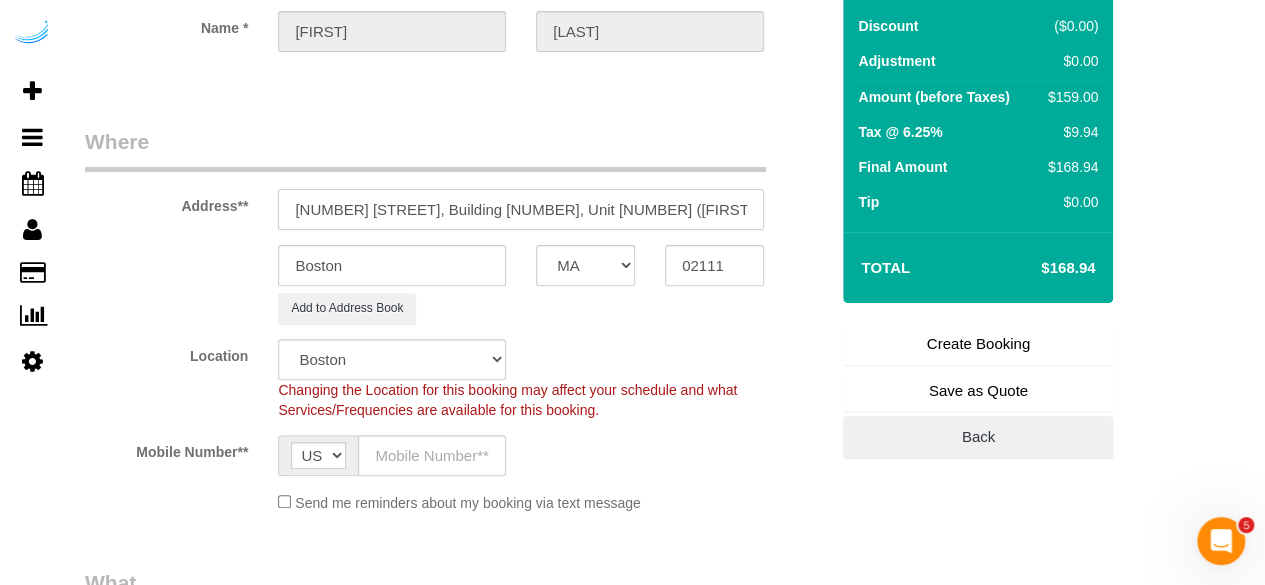 click on "[NUMBER] [STREET], Building [NUMBER], Unit [NUMBER] ([FIRST] [LAST], [NAME] ," at bounding box center (521, 209) 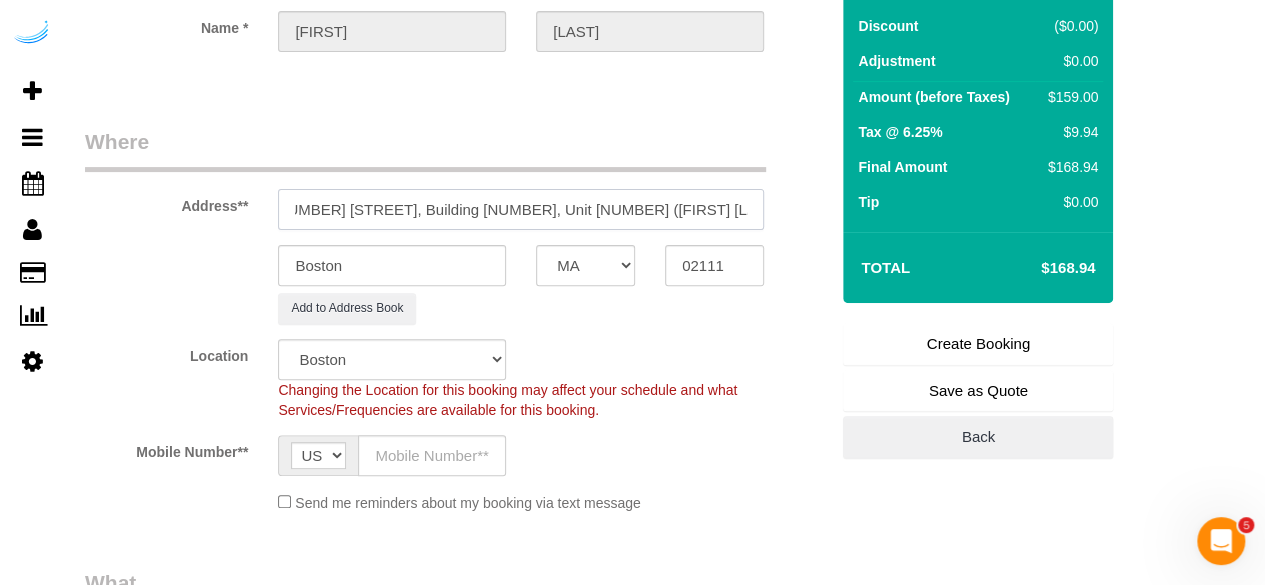 paste on "1428604" 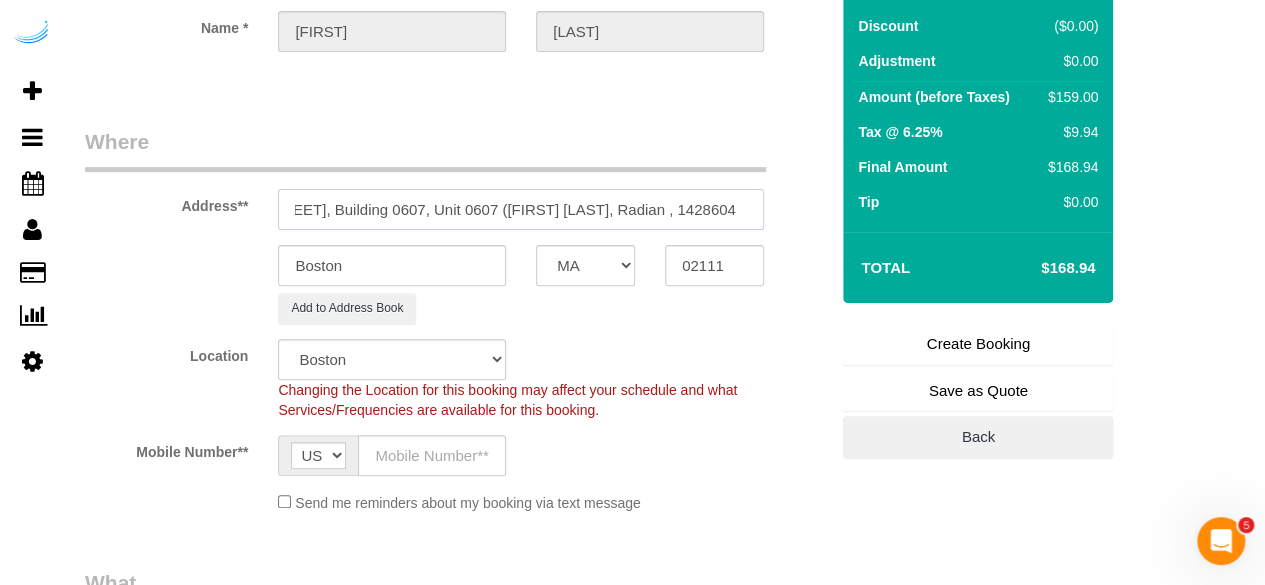 scroll, scrollTop: 0, scrollLeft: 120, axis: horizontal 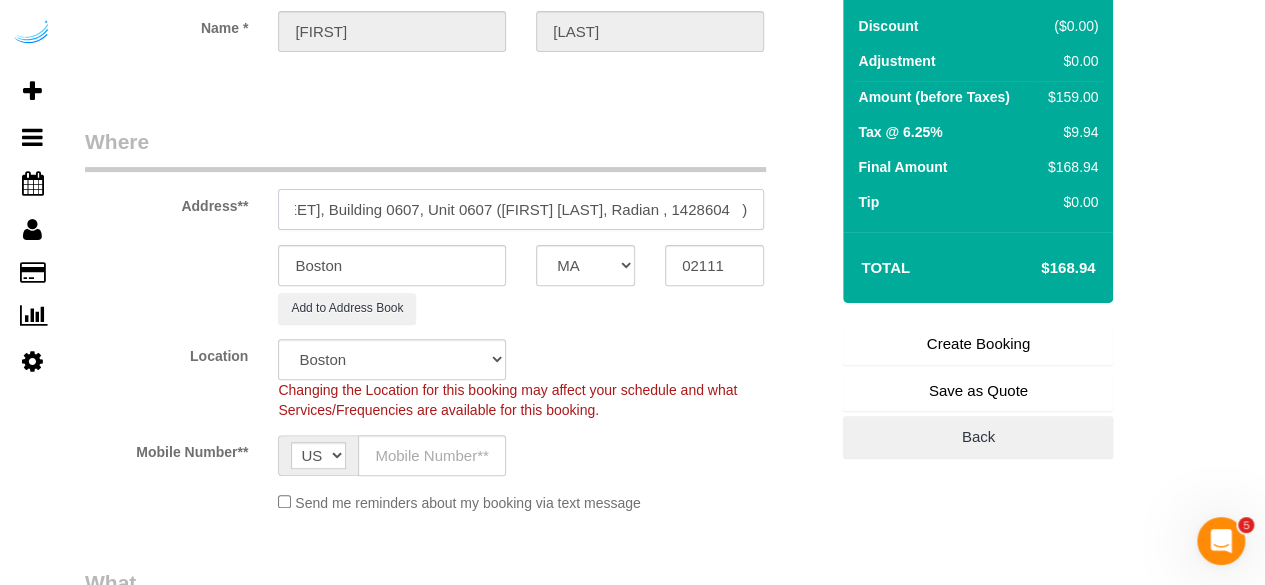 type on "[NUMBER] [STREET], Building 0607, Unit 0607 ([FIRST] [LAST], Radian , 1428604	)" 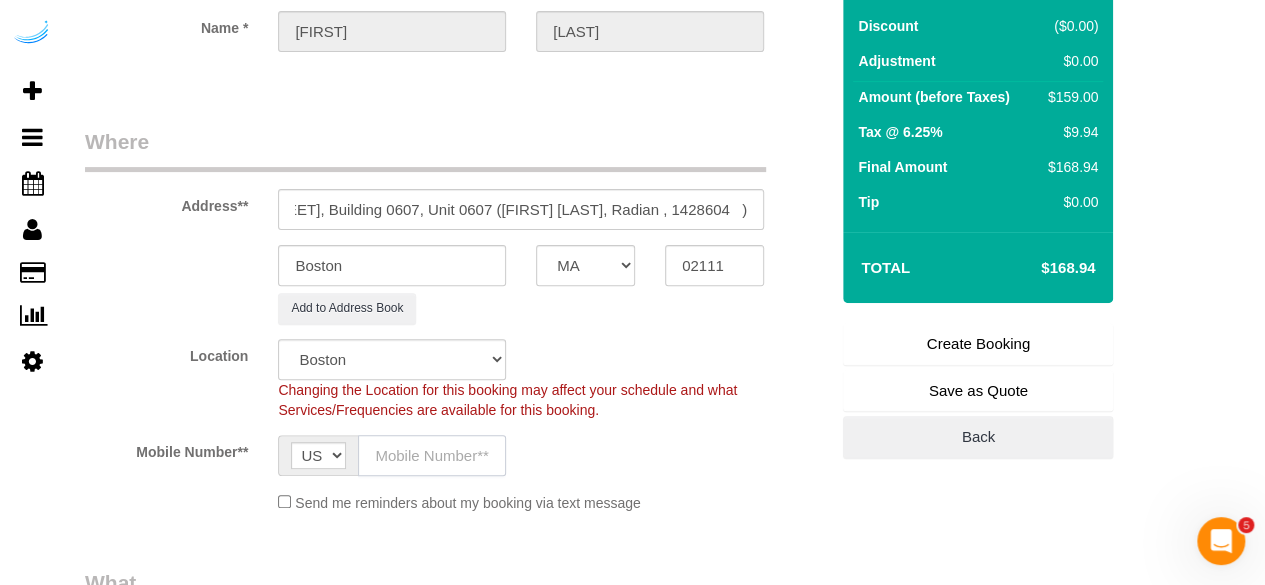 click 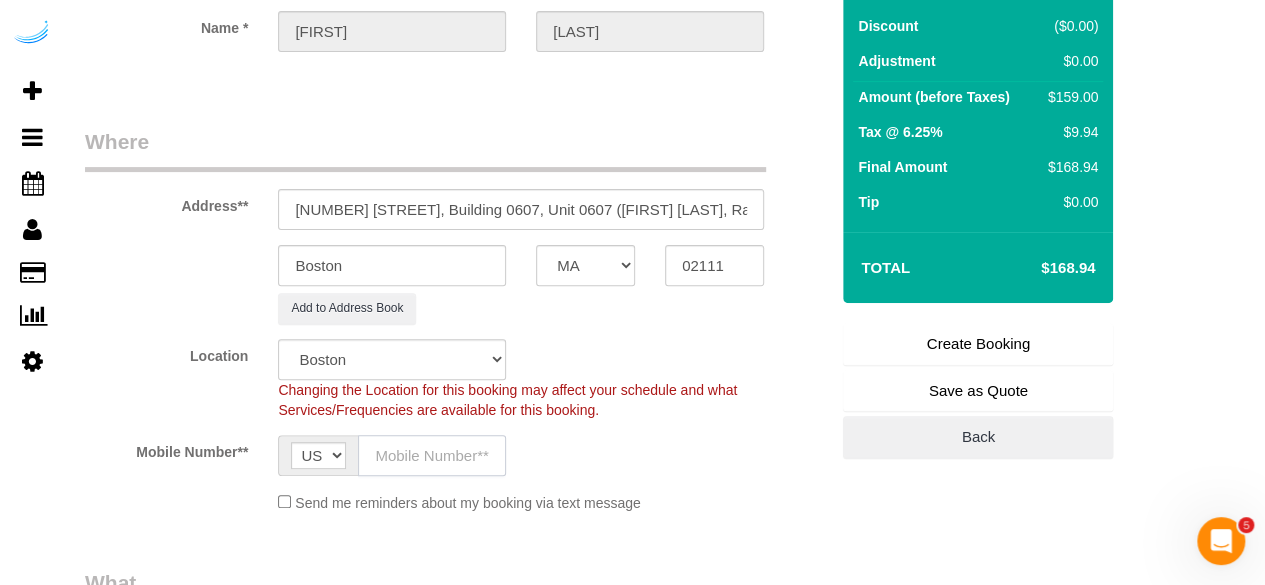 type on "([PHONE])" 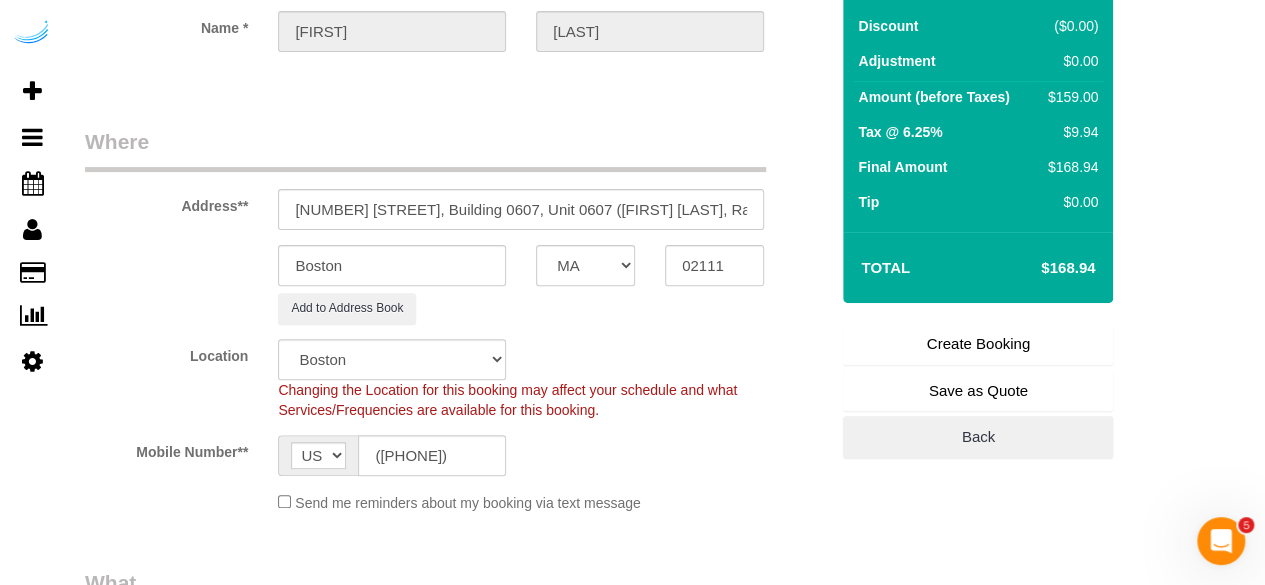 type on "Brandie Louck" 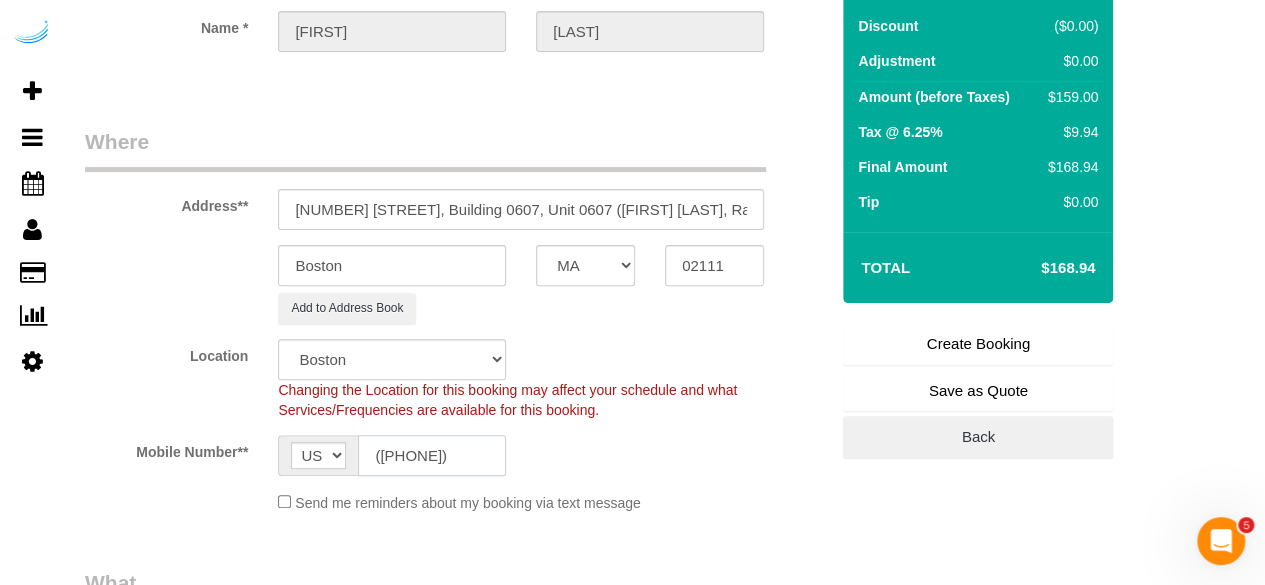 type on "([PHONE])" 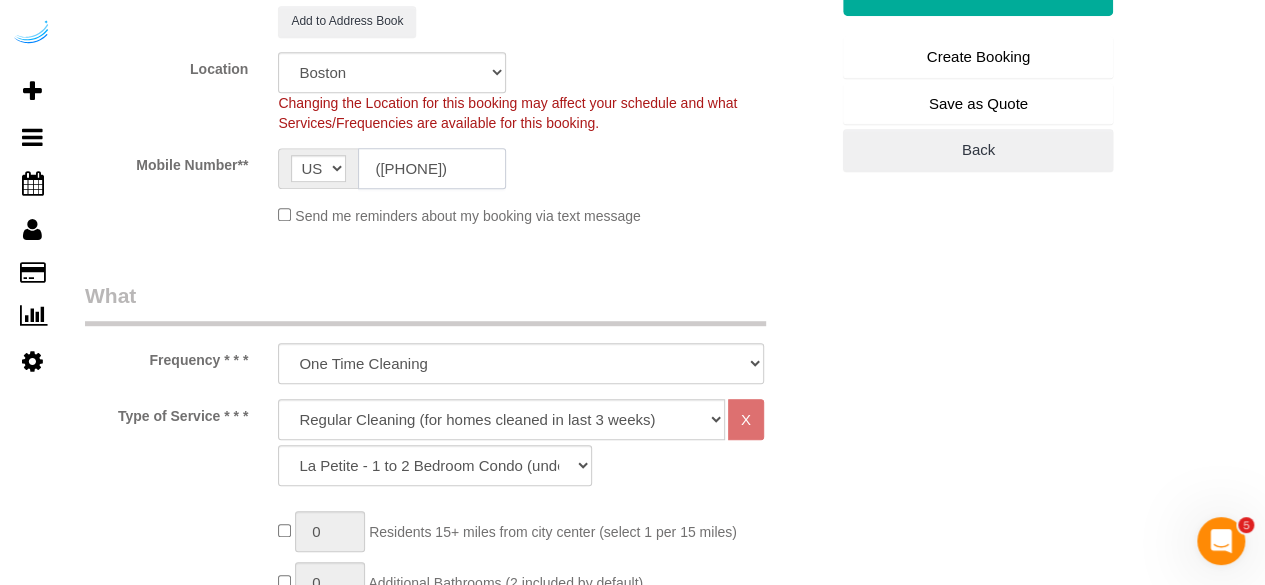 scroll, scrollTop: 500, scrollLeft: 0, axis: vertical 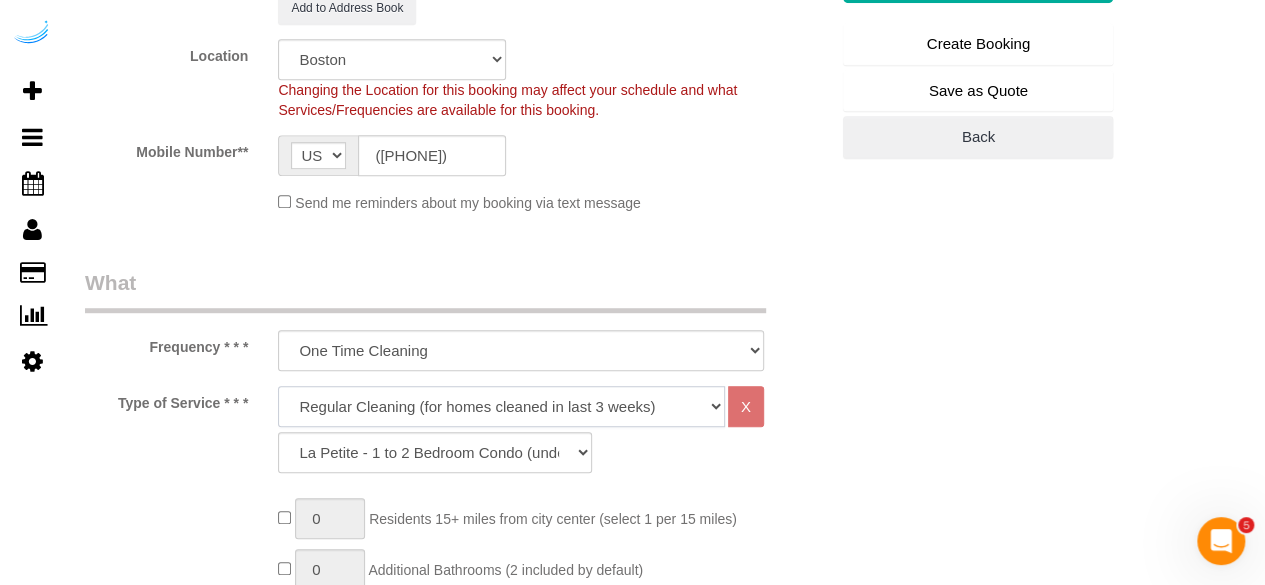 click on "Deep Cleaning (for homes that have not been cleaned in 3+ weeks) Spruce Regular Cleaning (for homes cleaned in last 3 weeks) Moving Cleanup (to clean home for new tenants) Post Construction Cleaning Vacation Rental Cleaning Hourly" 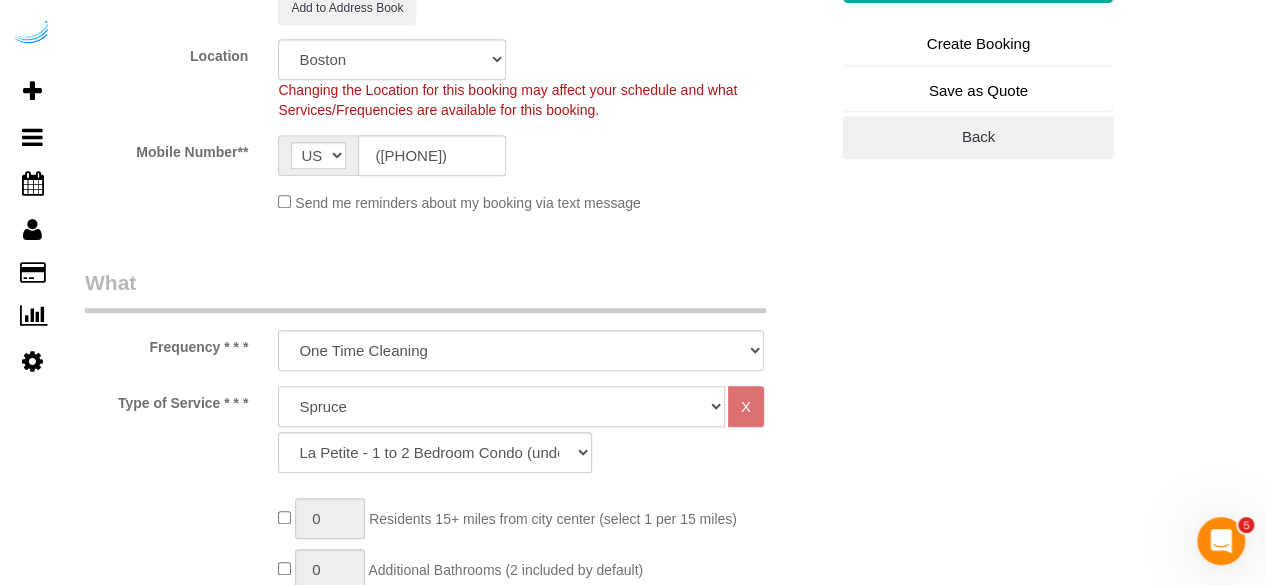 click on "Deep Cleaning (for homes that have not been cleaned in 3+ weeks) Spruce Regular Cleaning (for homes cleaned in last 3 weeks) Moving Cleanup (to clean home for new tenants) Post Construction Cleaning Vacation Rental Cleaning Hourly" 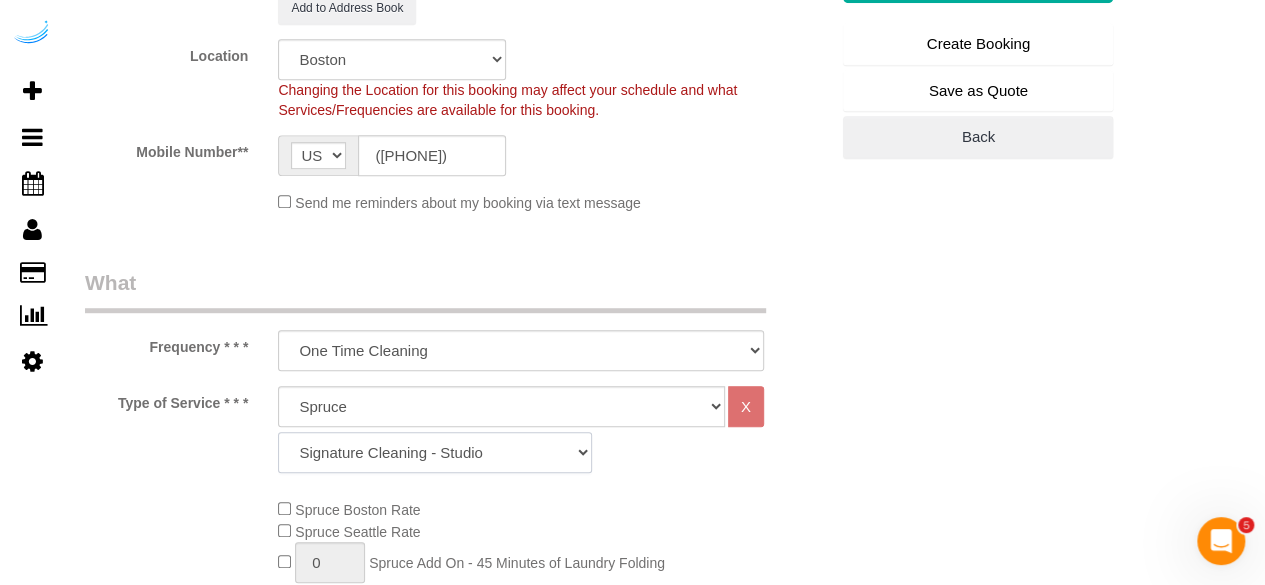 click on "Signature Cleaning - Studio Signature Cleaning - 1 Bed 1 Bath Signature Cleaning - 1 Bed 1.5 Bath Signature Cleaning - 1 Bed 1 Bath + Study Signature Cleaning - 1 Bed 2 Bath Signature Cleaning - 2 Bed 1 Bath Signature Cleaning - 2 Bed 2 Bath Signature Cleaning - 2 Bed 2.5 Bath Signature Cleaning - 2 Bed 2 Bath + Study Signature Cleaning - 3 Bed 2 Bath Signature Cleaning - 3 Bed 3 Bath Signature Cleaning - 4 Bed 2 Bath Signature Cleaning - 4 Bed 4 Bath Signature Cleaning - 5 Bed 4 Bath Signature Cleaning - 5 Bed 5 Bath Signature Cleaning - 6 Bed 6 Bath Premium Cleaning - Studio Premium Cleaning - 1 Bed 1 Bath Premium Cleaning - 1 Bed 1.5 Bath Premium Cleaning - 1 Bed 1 Bath + Study Premium Cleaning - 1 Bed 2 Bath Premium Cleaning - 2 Bed 1 Bath Premium Cleaning - 2 Bed 2 Bath Premium Cleaning - 2 Bed 2.5 Bath Premium Cleaning - 2 Bed 2 Bath + Study Premium Cleaning - 3 Bed 2 Bath Premium Cleaning - 3 Bed 3 Bath Premium Cleaning - 4 Bed 2 Bath Premium Cleaning - 4 Bed 4 Bath Premium Cleaning - 5 Bed 4 Bath" 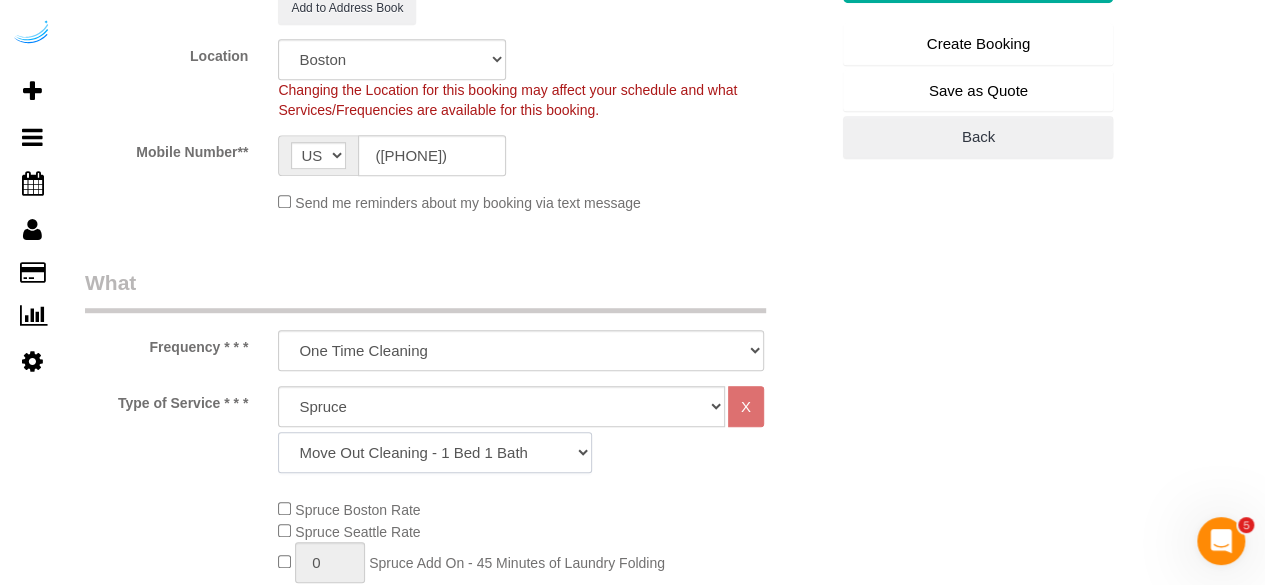 click on "Signature Cleaning - Studio Signature Cleaning - 1 Bed 1 Bath Signature Cleaning - 1 Bed 1.5 Bath Signature Cleaning - 1 Bed 1 Bath + Study Signature Cleaning - 1 Bed 2 Bath Signature Cleaning - 2 Bed 1 Bath Signature Cleaning - 2 Bed 2 Bath Signature Cleaning - 2 Bed 2.5 Bath Signature Cleaning - 2 Bed 2 Bath + Study Signature Cleaning - 3 Bed 2 Bath Signature Cleaning - 3 Bed 3 Bath Signature Cleaning - 4 Bed 2 Bath Signature Cleaning - 4 Bed 4 Bath Signature Cleaning - 5 Bed 4 Bath Signature Cleaning - 5 Bed 5 Bath Signature Cleaning - 6 Bed 6 Bath Premium Cleaning - Studio Premium Cleaning - 1 Bed 1 Bath Premium Cleaning - 1 Bed 1.5 Bath Premium Cleaning - 1 Bed 1 Bath + Study Premium Cleaning - 1 Bed 2 Bath Premium Cleaning - 2 Bed 1 Bath Premium Cleaning - 2 Bed 2 Bath Premium Cleaning - 2 Bed 2.5 Bath Premium Cleaning - 2 Bed 2 Bath + Study Premium Cleaning - 3 Bed 2 Bath Premium Cleaning - 3 Bed 3 Bath Premium Cleaning - 4 Bed 2 Bath Premium Cleaning - 4 Bed 4 Bath Premium Cleaning - 5 Bed 4 Bath" 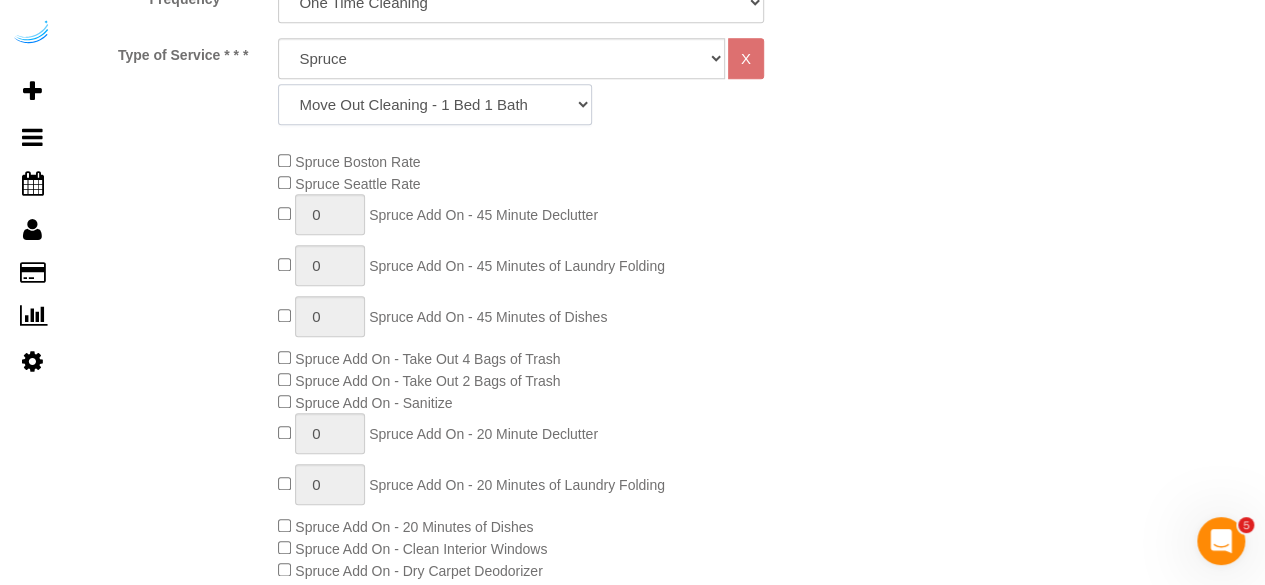 scroll, scrollTop: 1000, scrollLeft: 0, axis: vertical 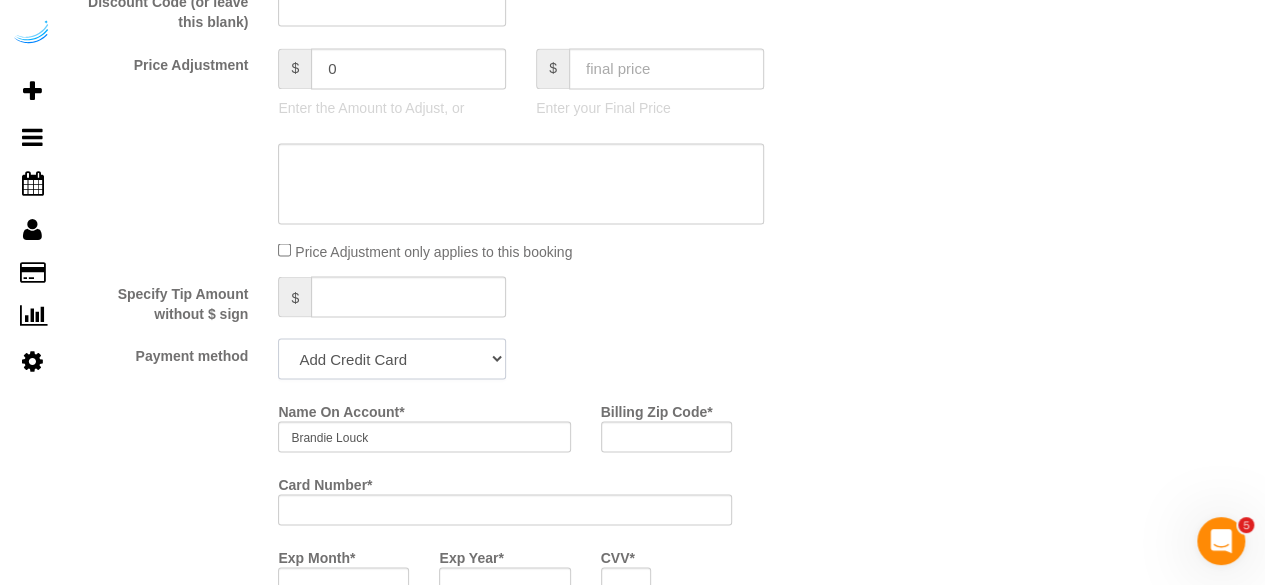 drag, startPoint x: 419, startPoint y: 361, endPoint x: 397, endPoint y: 373, distance: 25.059929 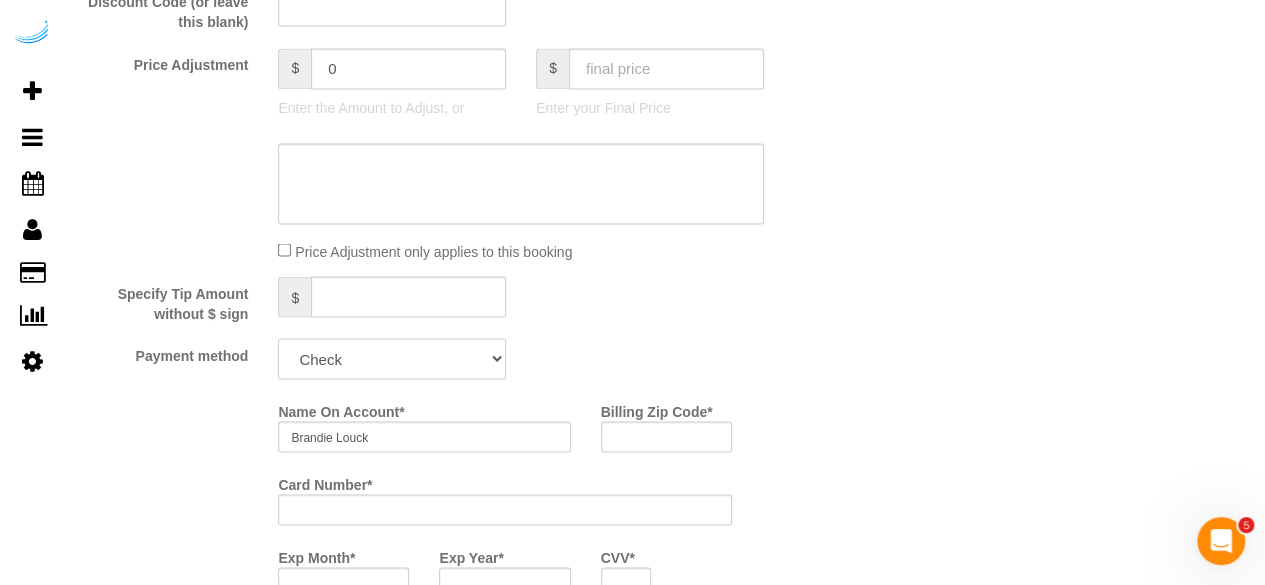click on "Add Credit Card Cash Check Paypal" 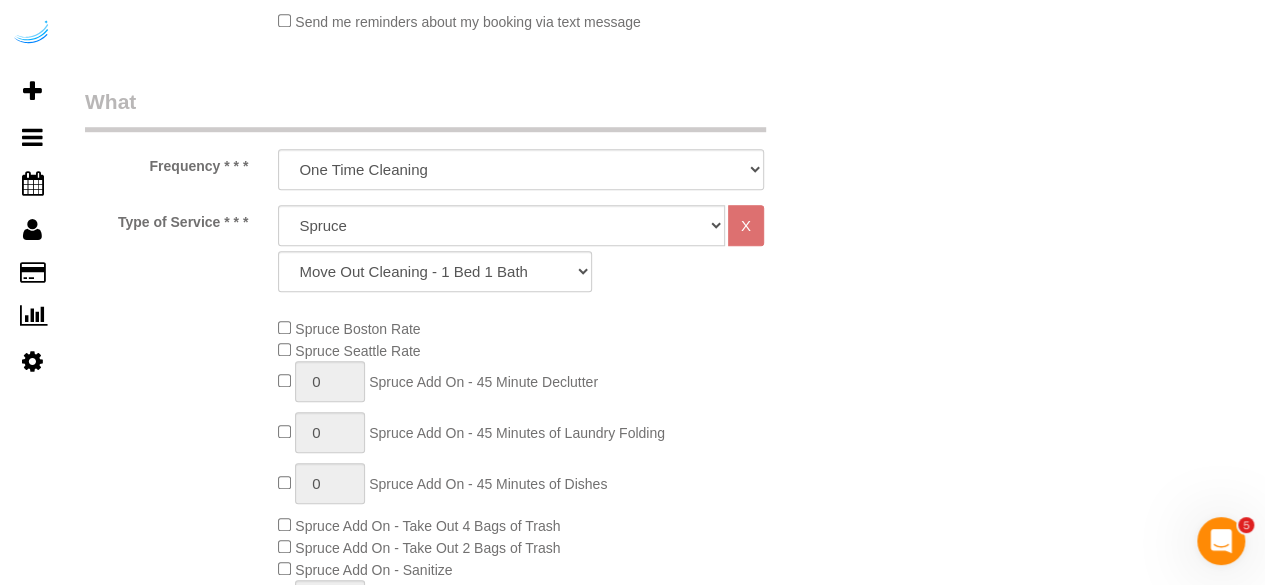 scroll, scrollTop: 600, scrollLeft: 0, axis: vertical 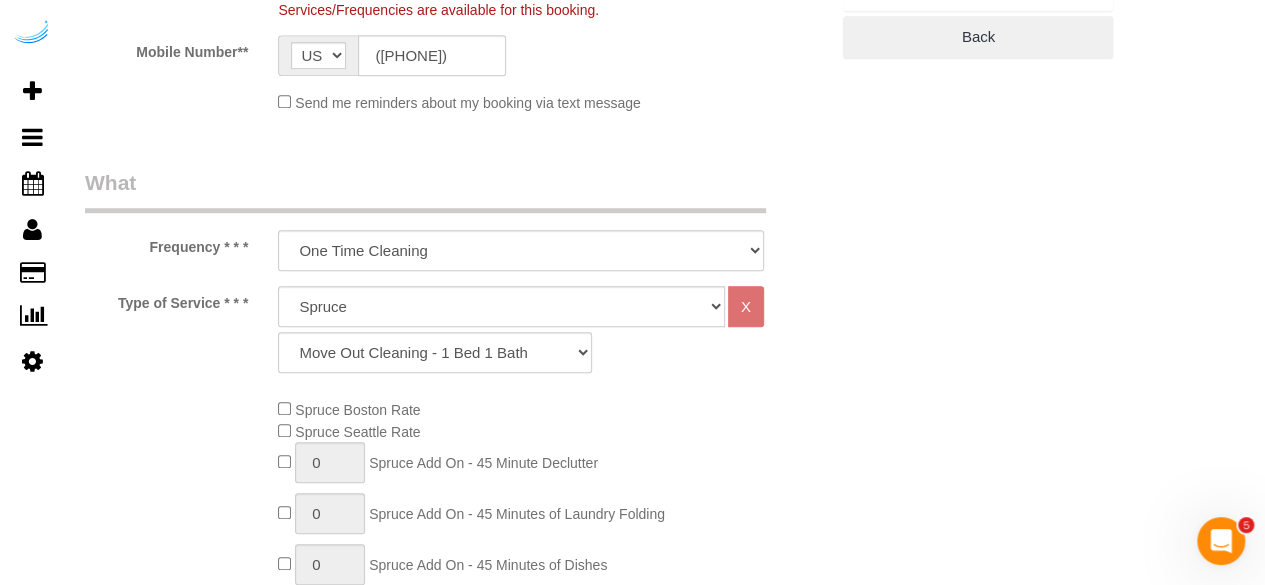 click on "Spruce Boston Rate
Spruce Seattle Rate
0
Spruce Add On - 45 Minute Declutter
0
Spruce Add On - 45 Minutes of Laundry Folding
0
Spruce Add On - 45 Minutes of Dishes
Spruce Add On - Take Out 4 Bags of Trash
Spruce Add On - Take Out 2 Bags of Trash
0 0" 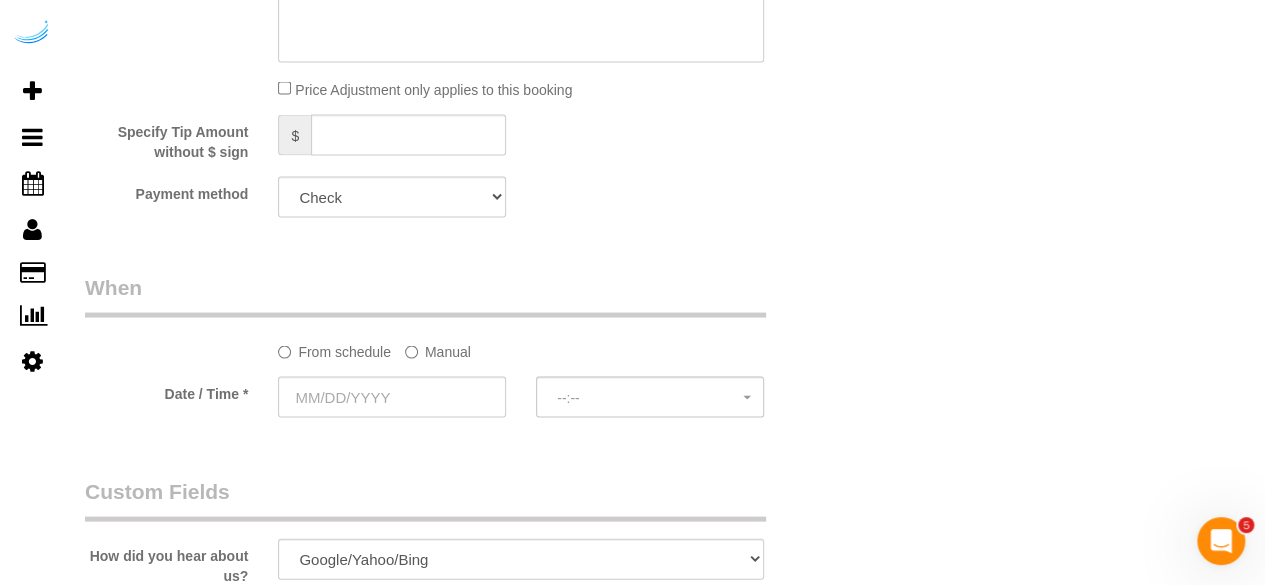 scroll, scrollTop: 2100, scrollLeft: 0, axis: vertical 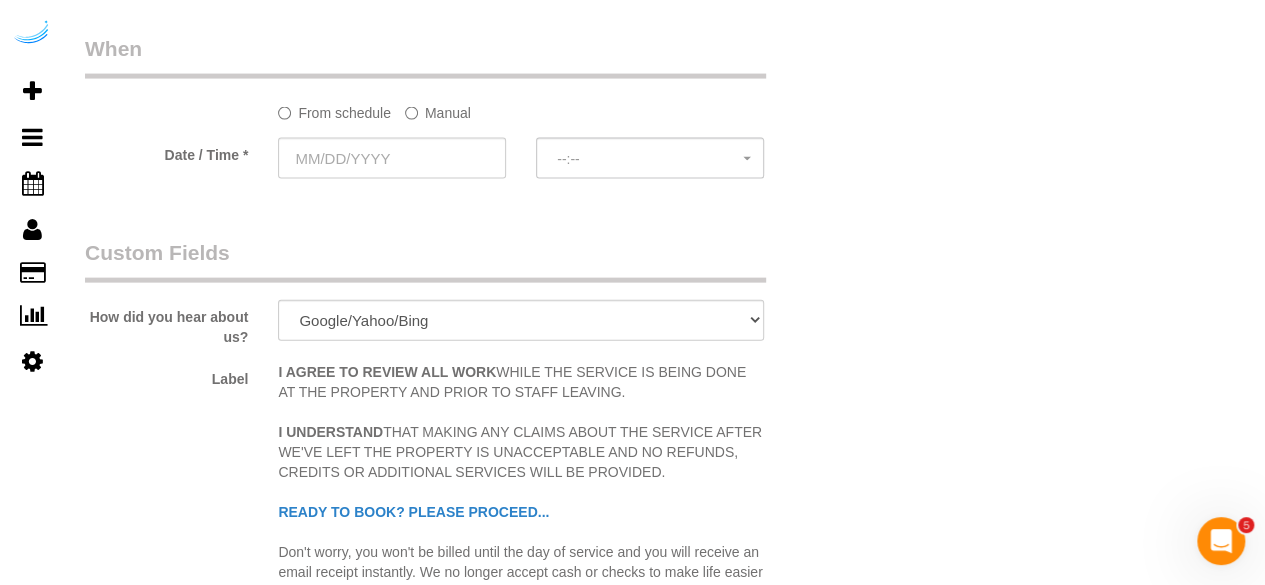 click on "Manual" 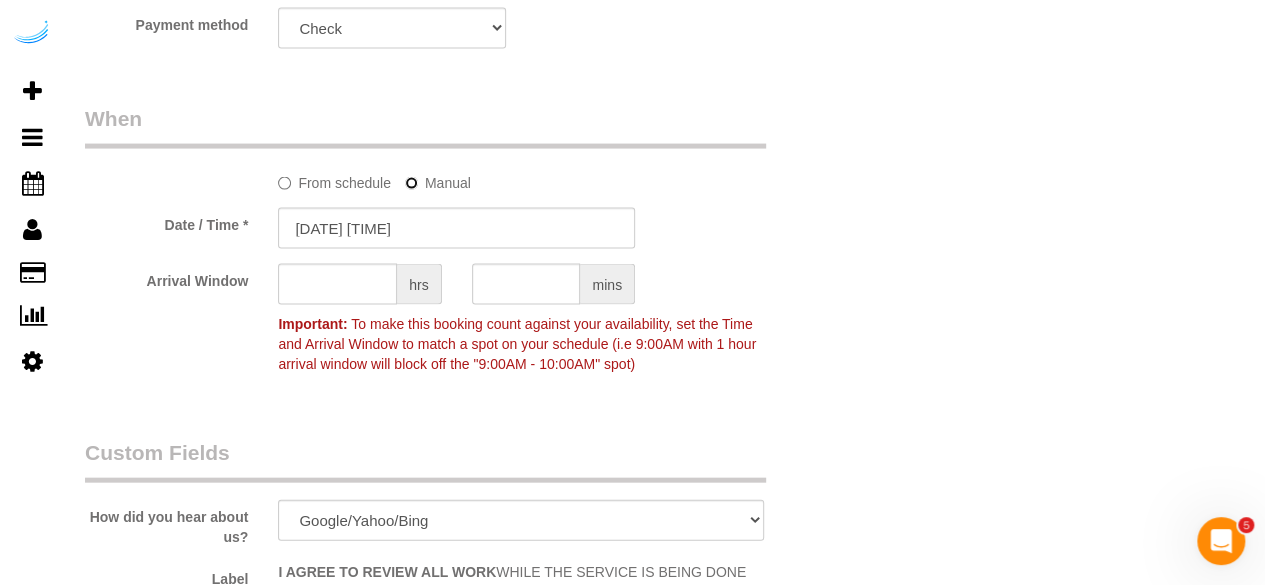 scroll, scrollTop: 2000, scrollLeft: 0, axis: vertical 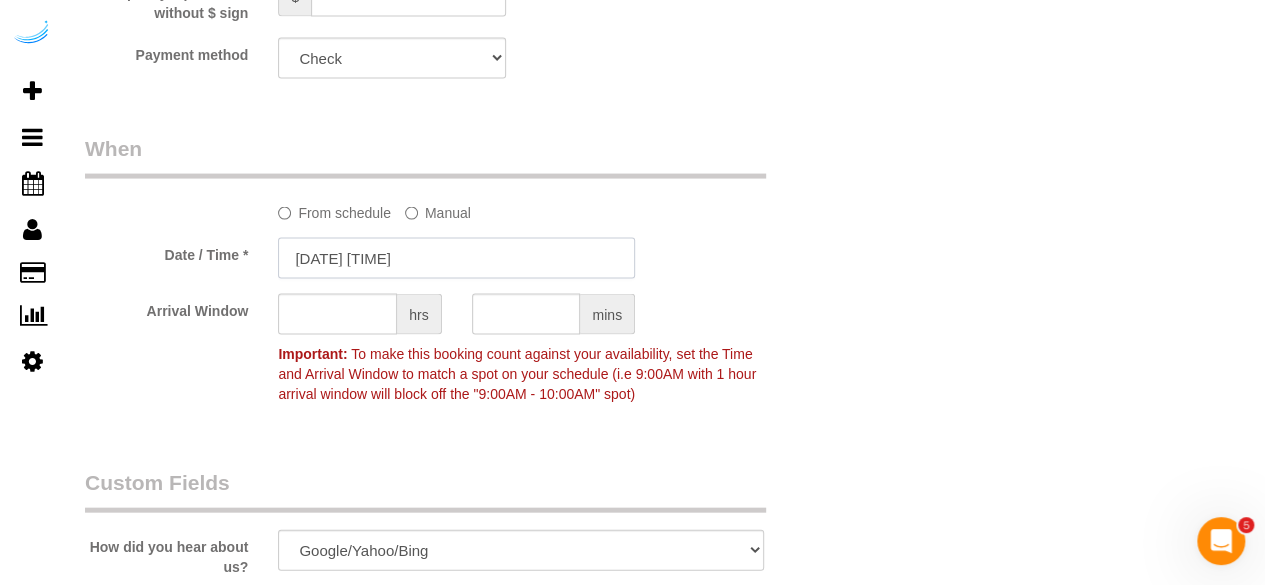 click on "[DATE] [TIME]" at bounding box center [456, 258] 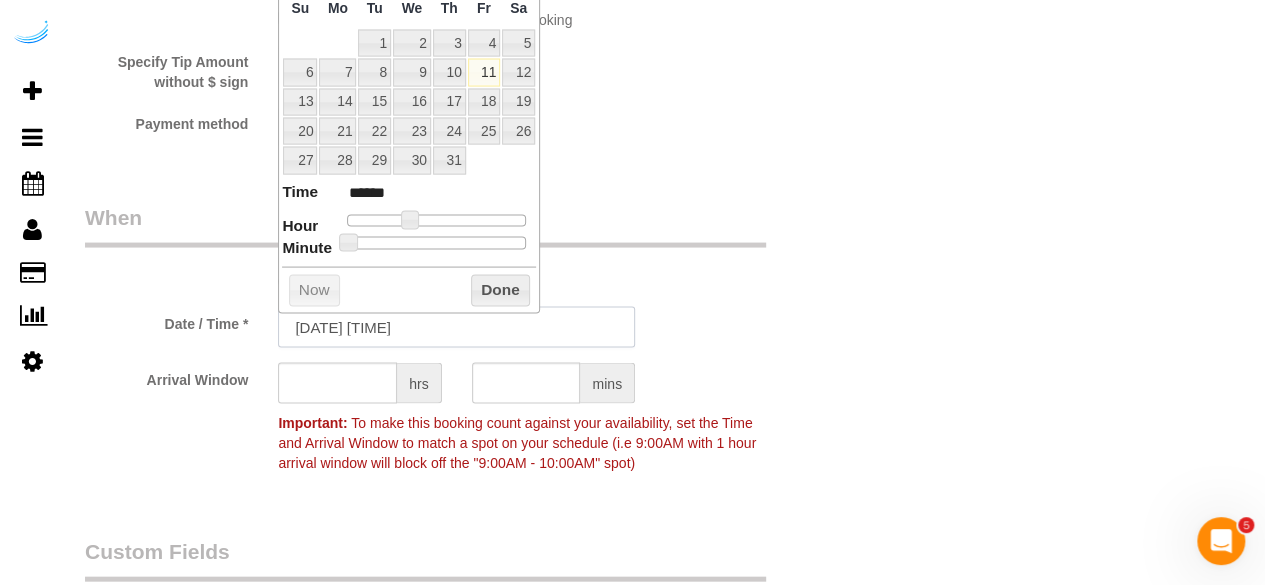 scroll, scrollTop: 1900, scrollLeft: 0, axis: vertical 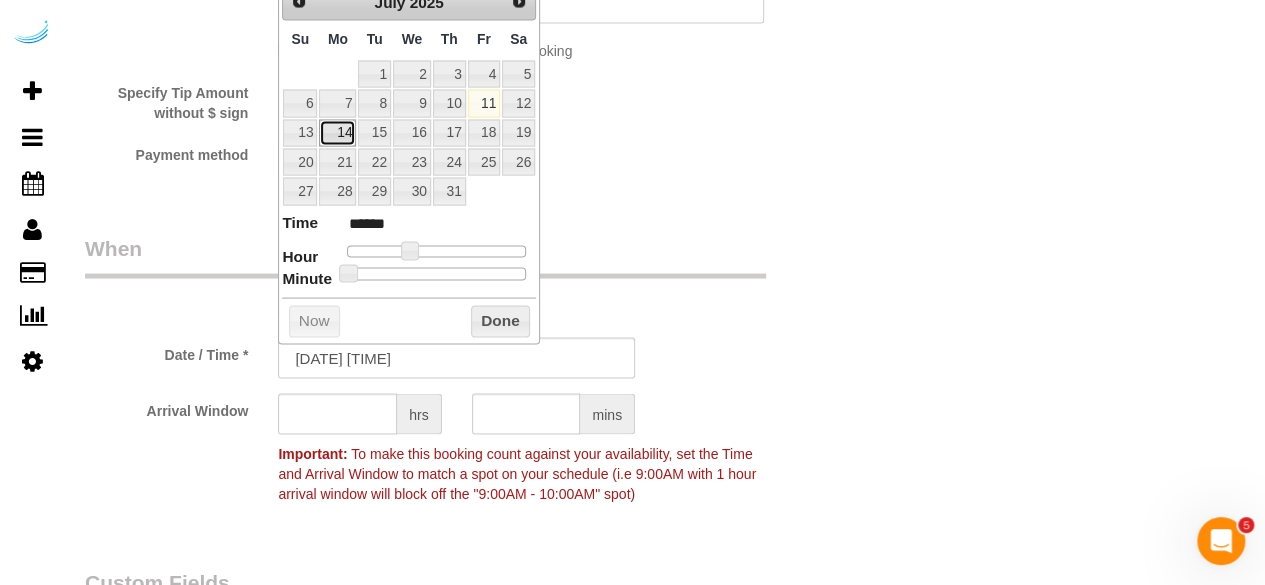 click on "14" at bounding box center (337, 133) 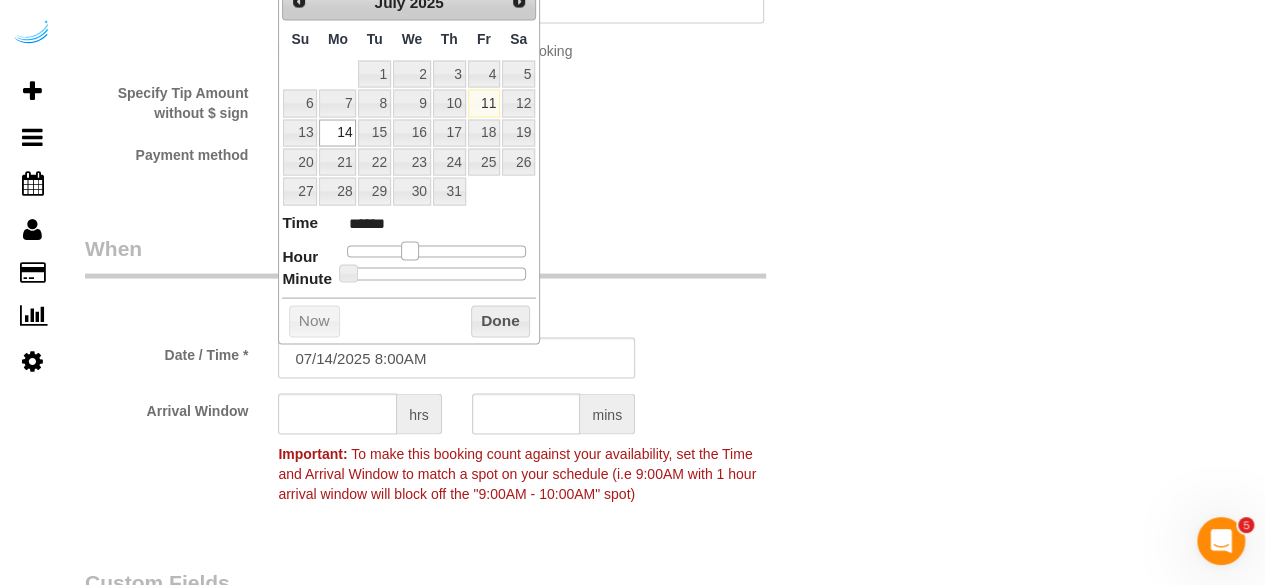 type on "07/14/2025 9:00AM" 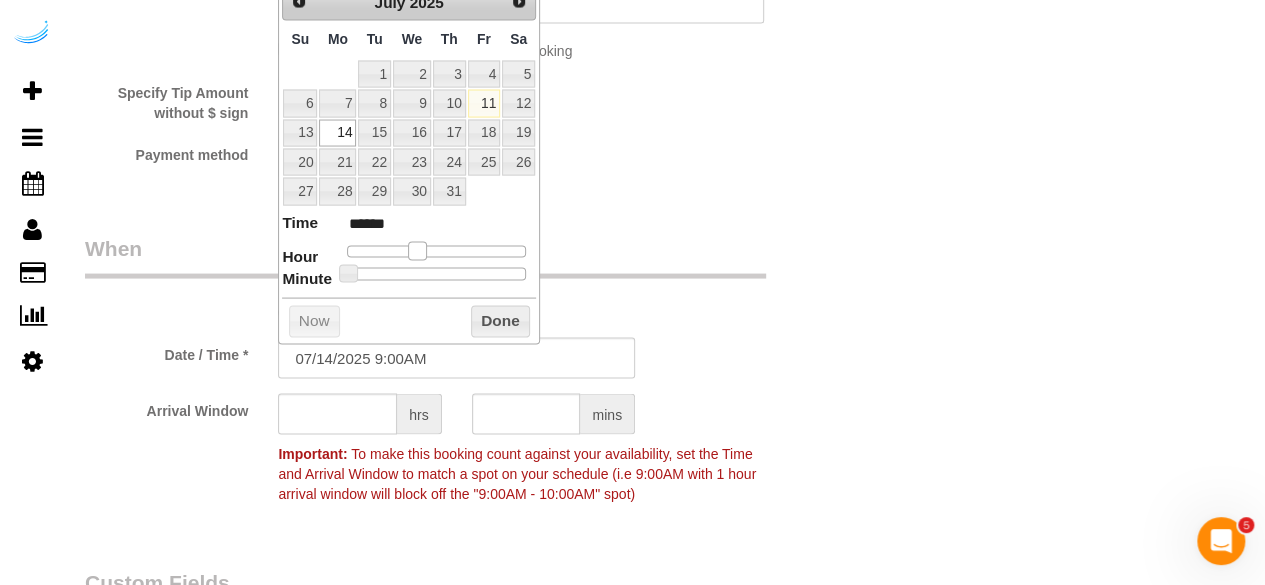 click at bounding box center (417, 251) 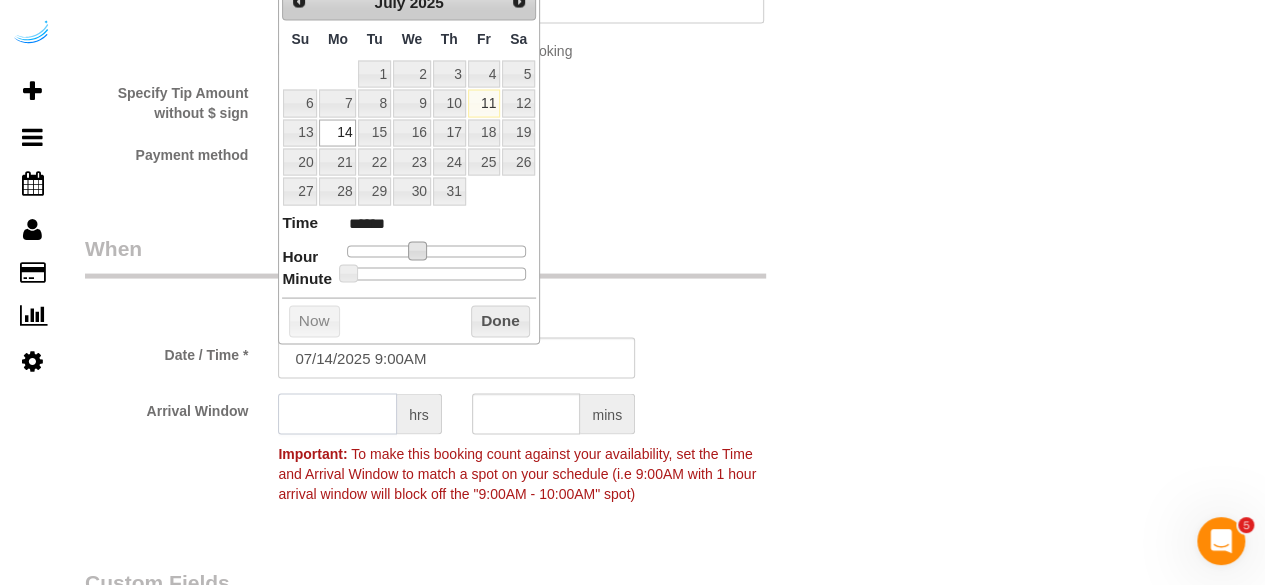 click 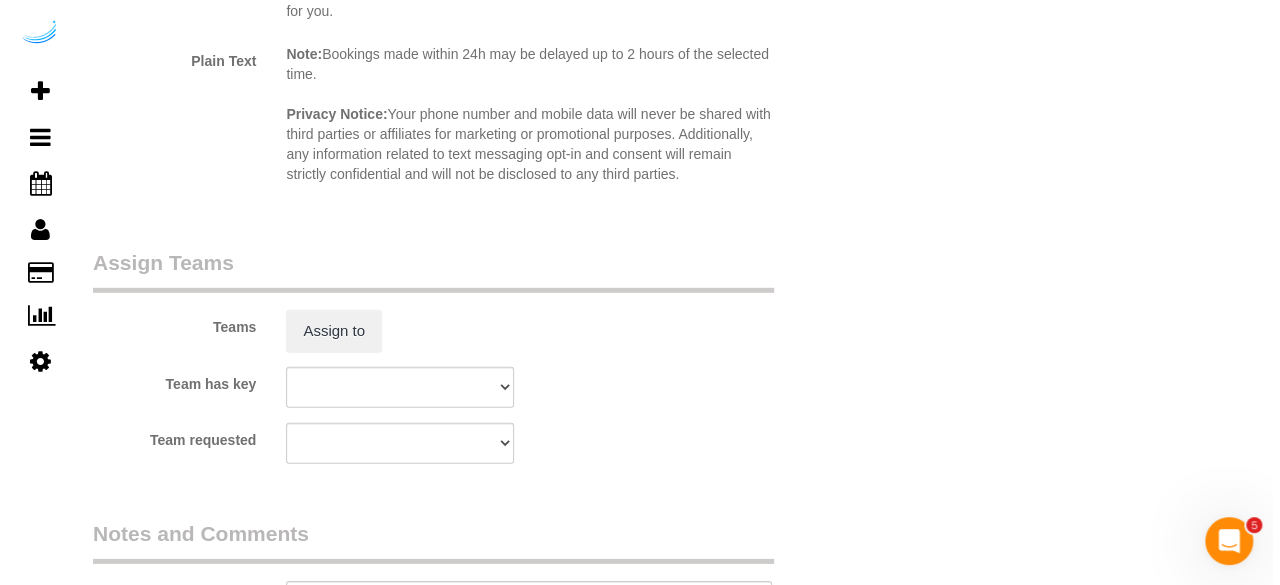 scroll, scrollTop: 2900, scrollLeft: 0, axis: vertical 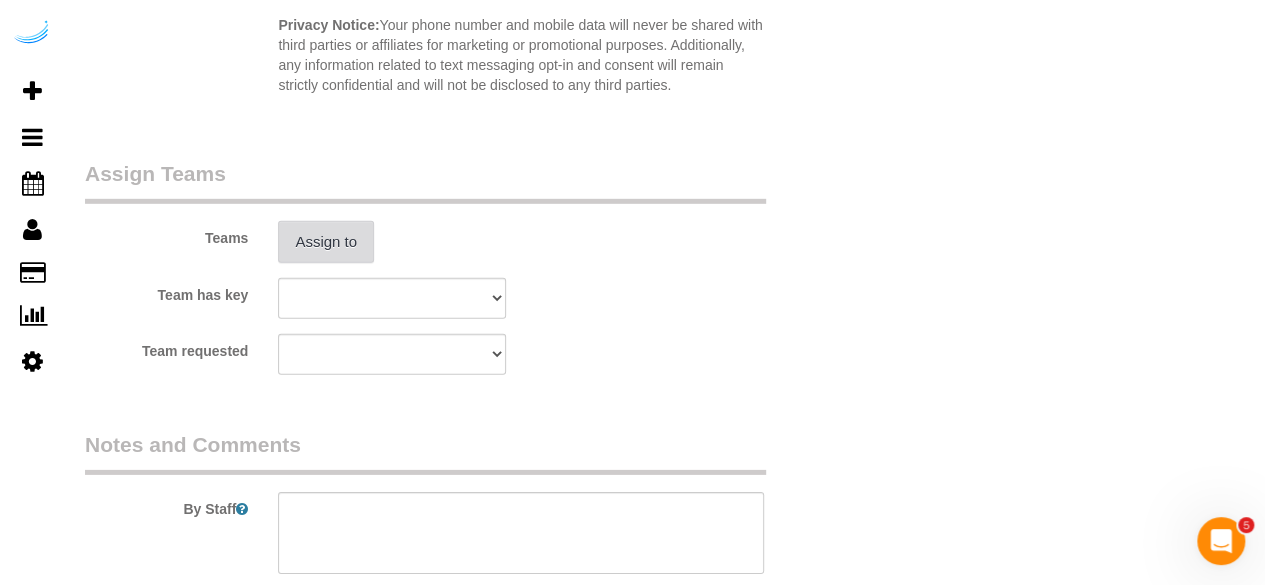 type on "8" 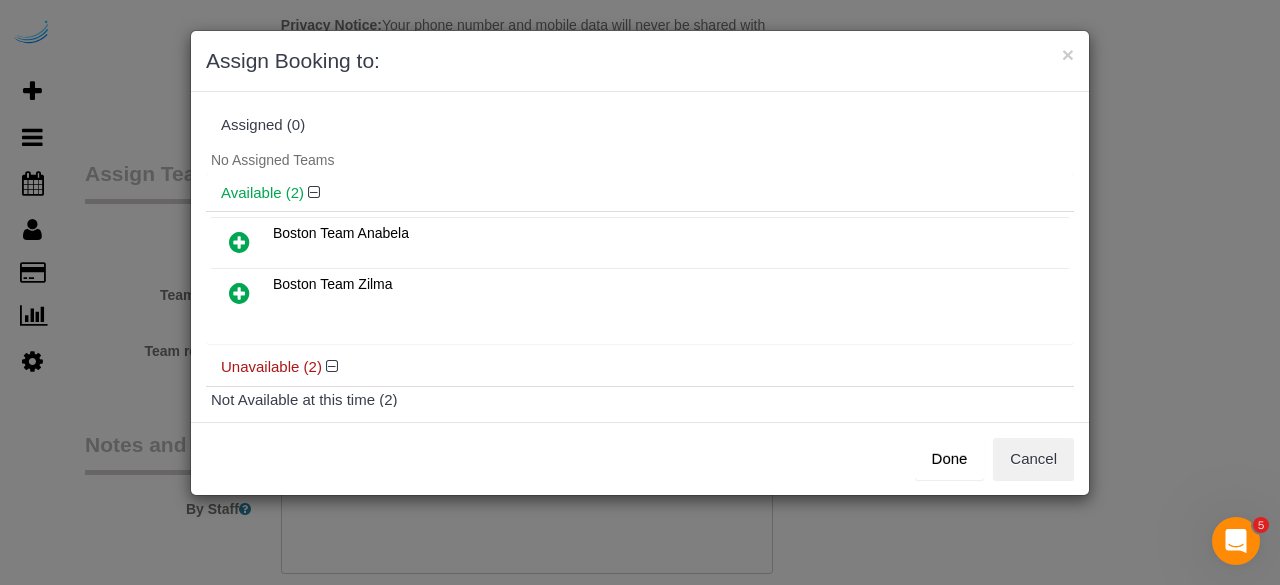 click at bounding box center [239, 242] 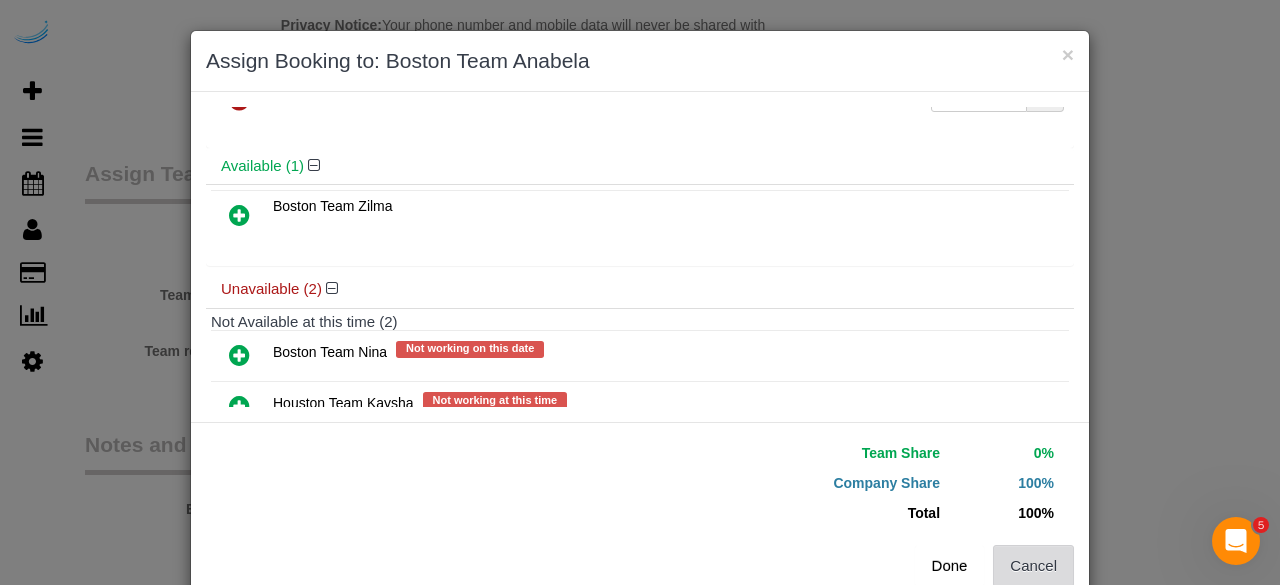 scroll, scrollTop: 136, scrollLeft: 0, axis: vertical 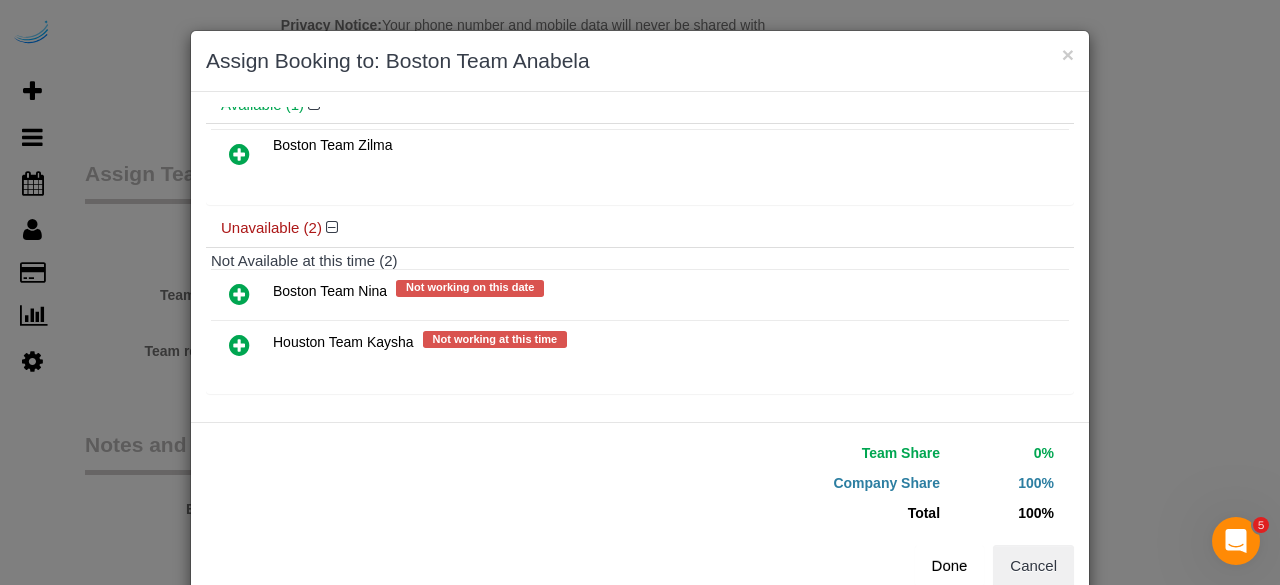 click on "Done" at bounding box center [950, 566] 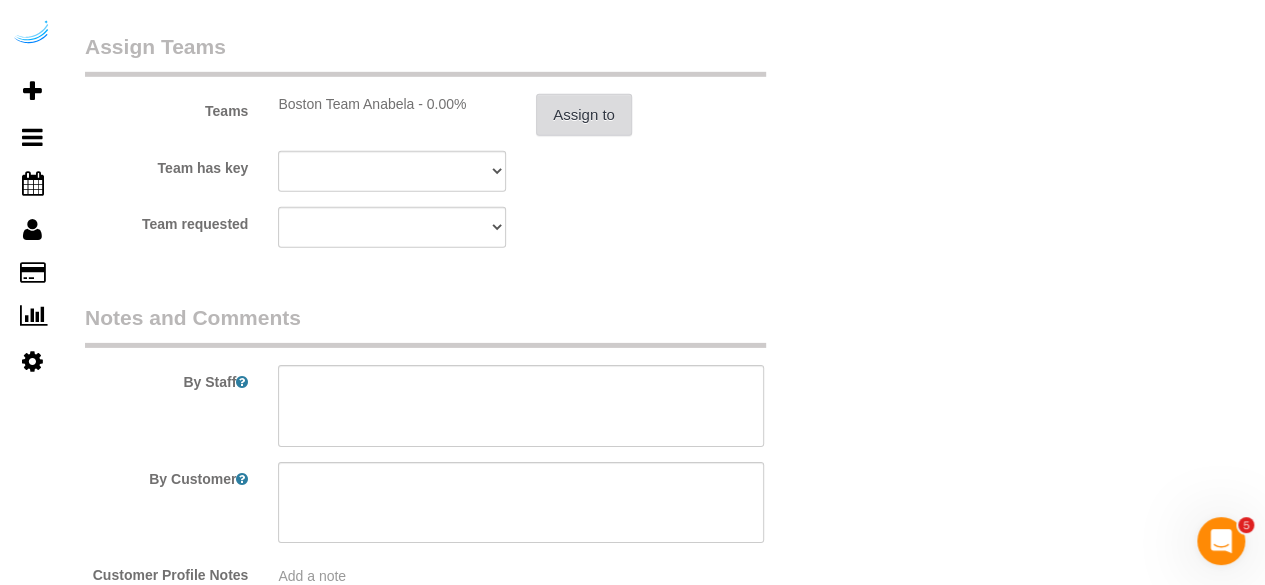 scroll, scrollTop: 3170, scrollLeft: 0, axis: vertical 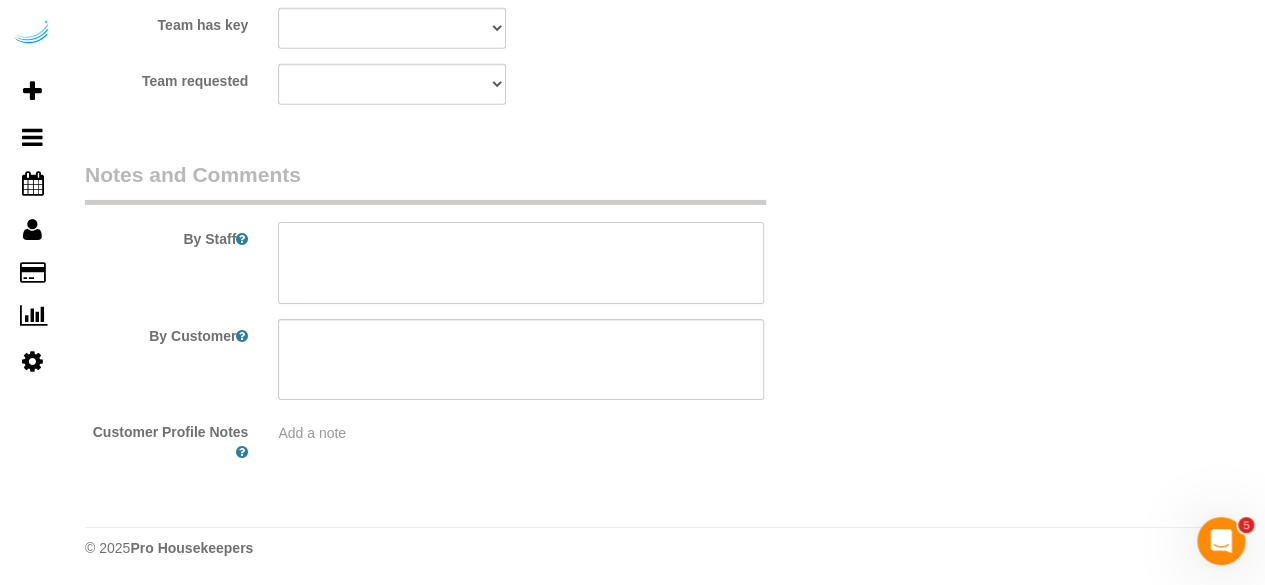 click at bounding box center (521, 263) 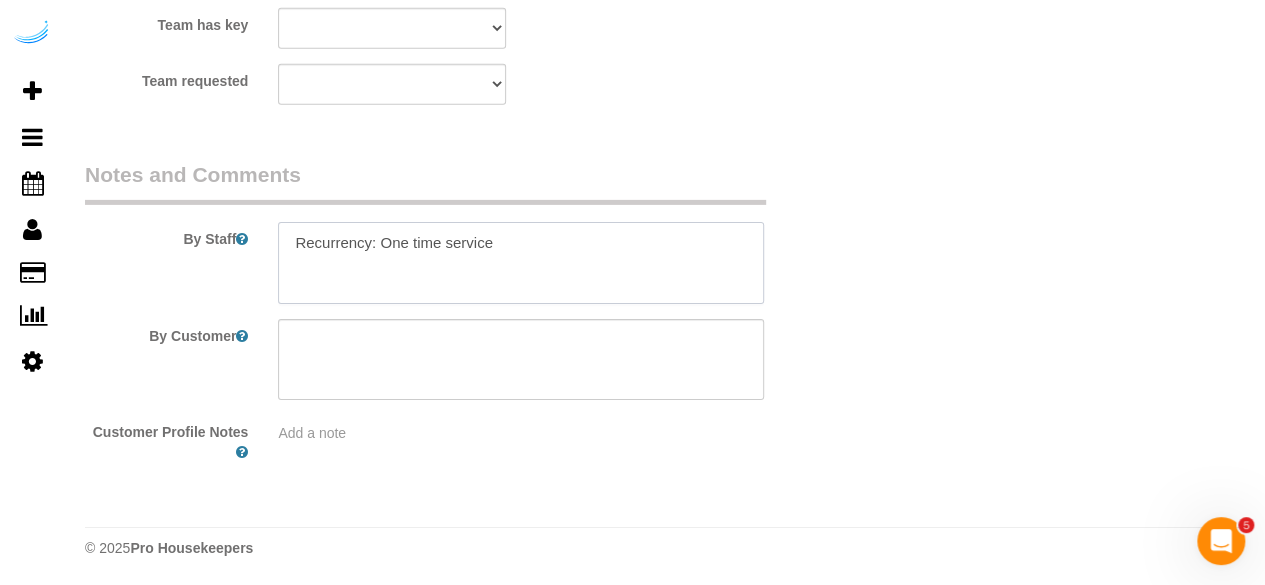 paste on "Permanent Notes:No notes from this customer.Today's Notes:No notes from this service.
Entry Method: Other
Details:
the concierge will have the keys, you can leave them on the island when you finish.
Additional Notes:
Street parking can be hard to get around Kingston Street, but there's usually some around.
Housekeeping Notes:" 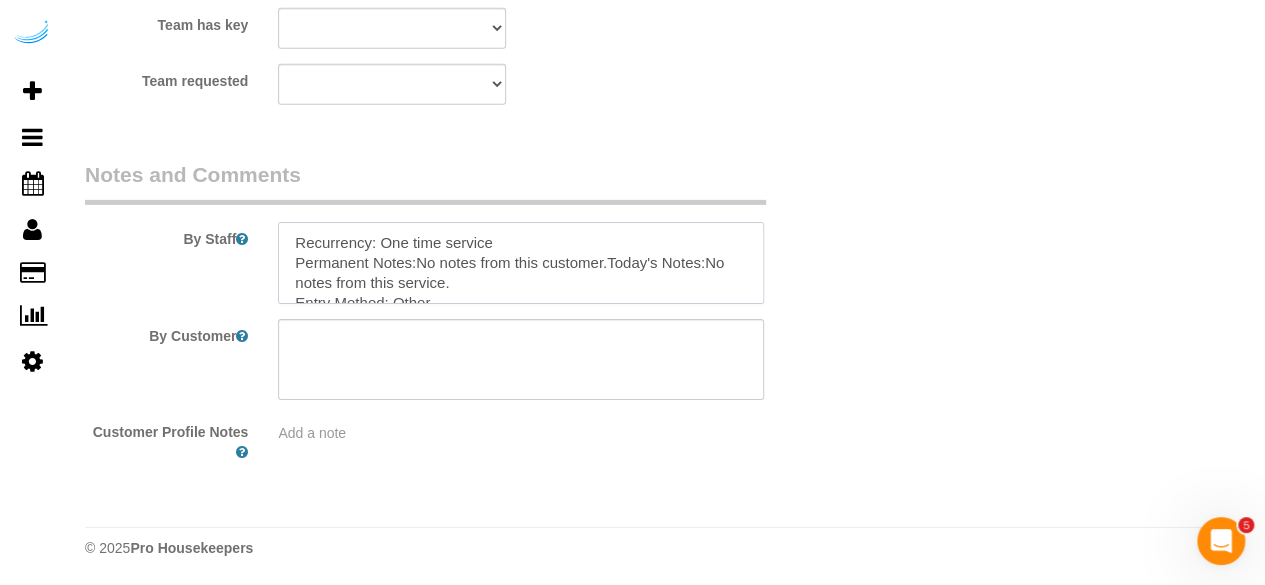 scroll, scrollTop: 188, scrollLeft: 0, axis: vertical 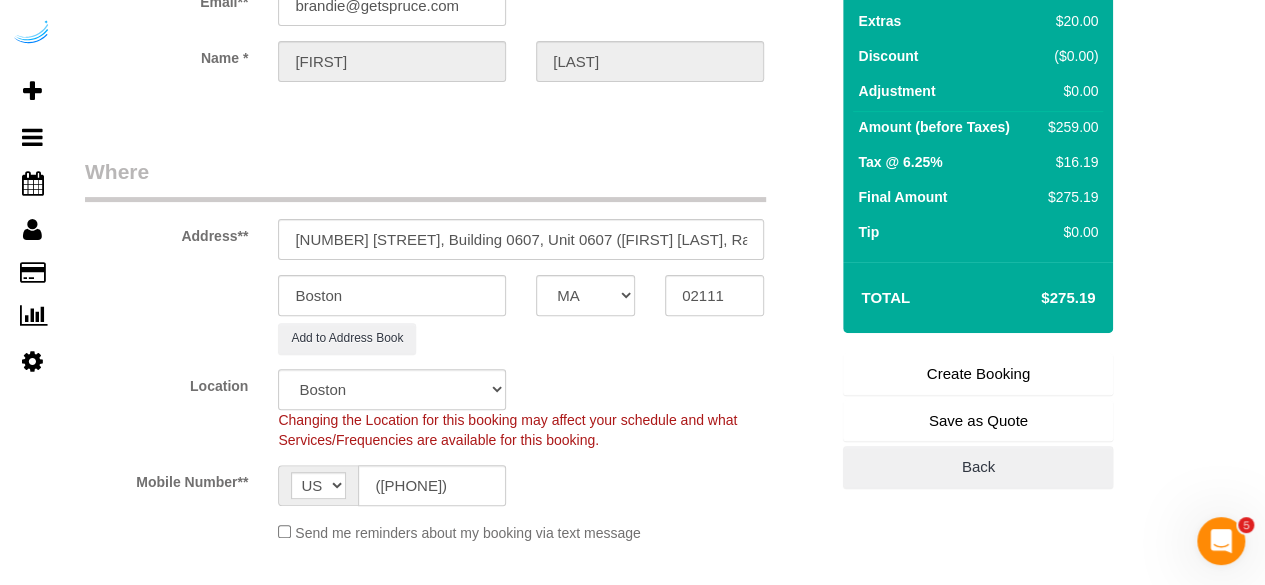type on "Recurrency: One time service
Permanent Notes:No notes from this customer.Today's Notes:No notes from this service.
Entry Method: Other
Details:
the concierge will have the keys, you can leave them on the island when you finish.
Additional Notes:
Street parking can be hard to get around Kingston Street, but there's usually some around.
Housekeeping Notes:" 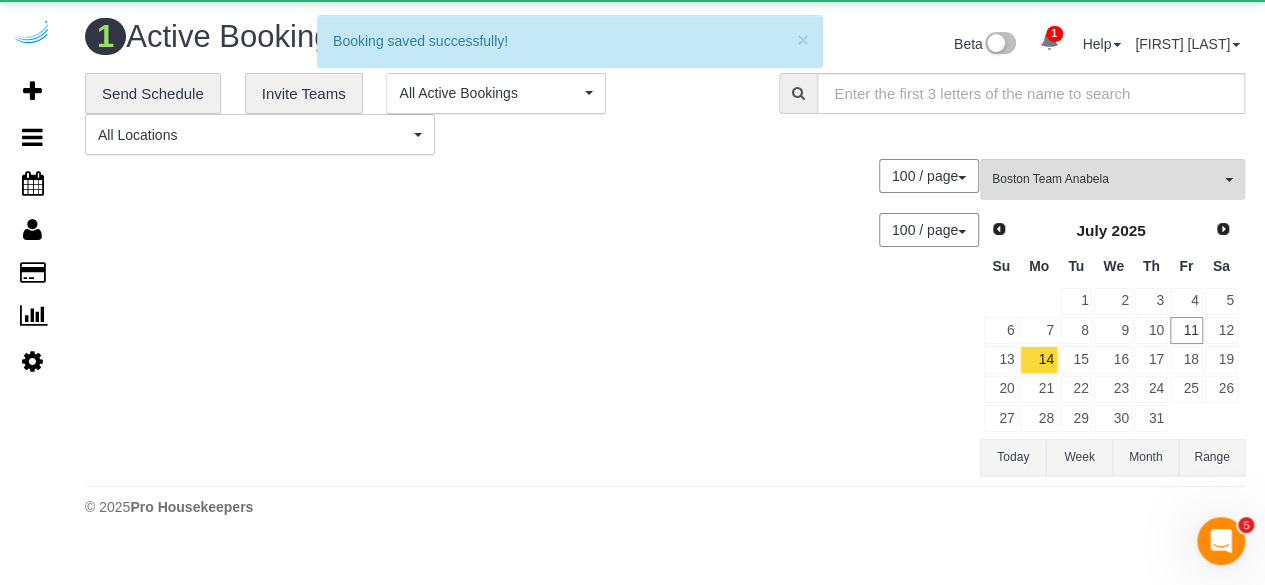 scroll, scrollTop: 0, scrollLeft: 0, axis: both 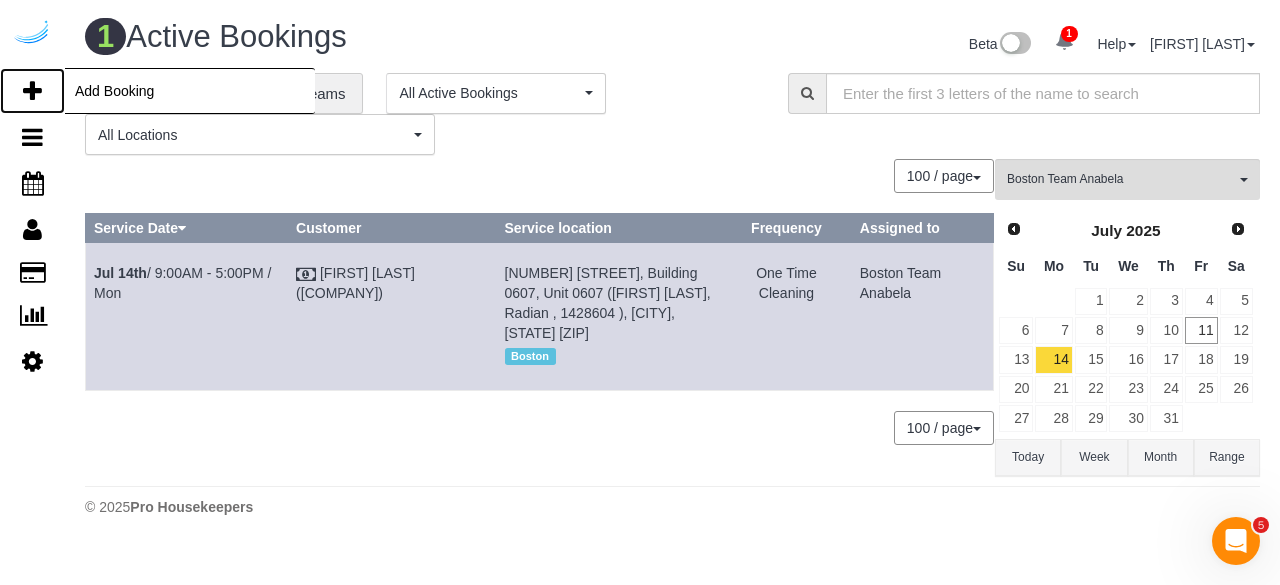 click at bounding box center [32, 91] 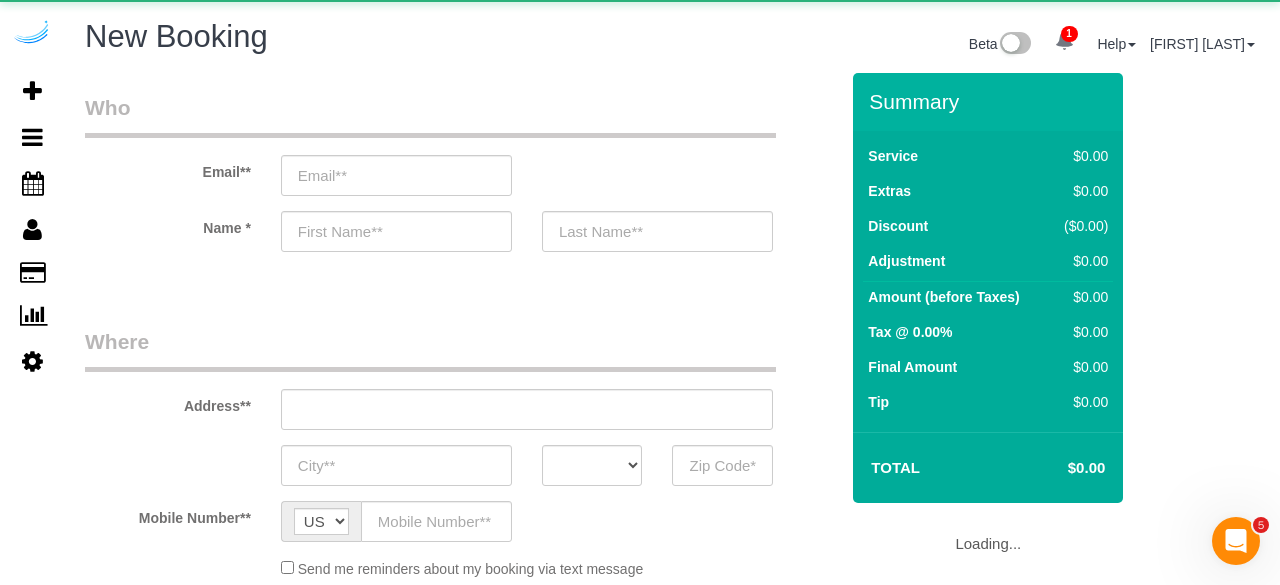 select on "number:9" 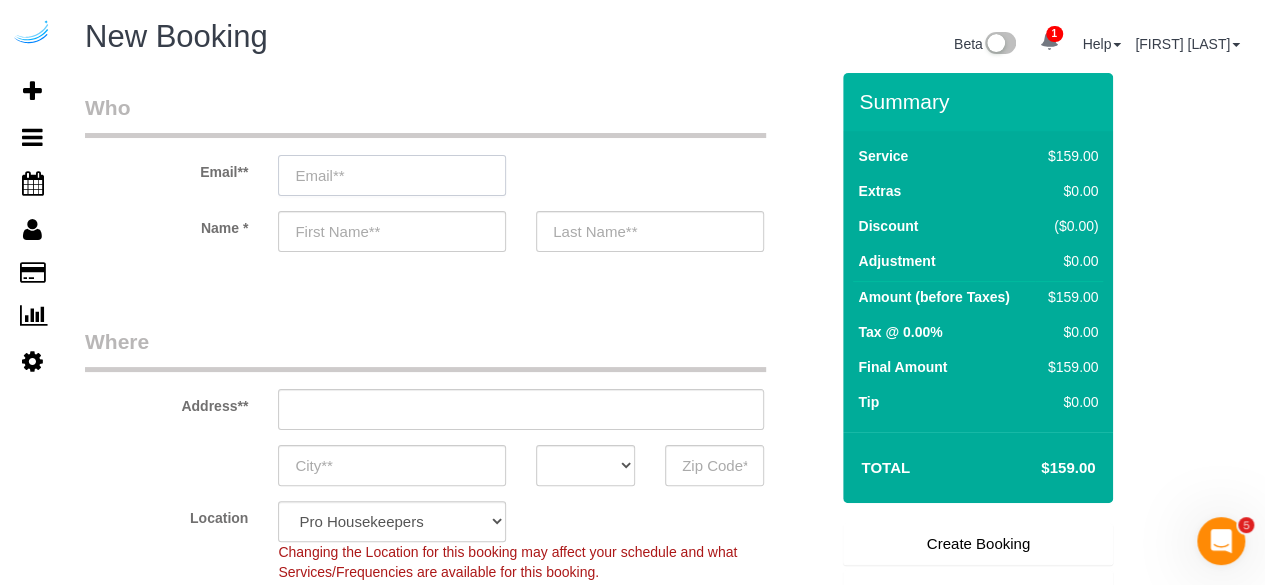 click at bounding box center (392, 175) 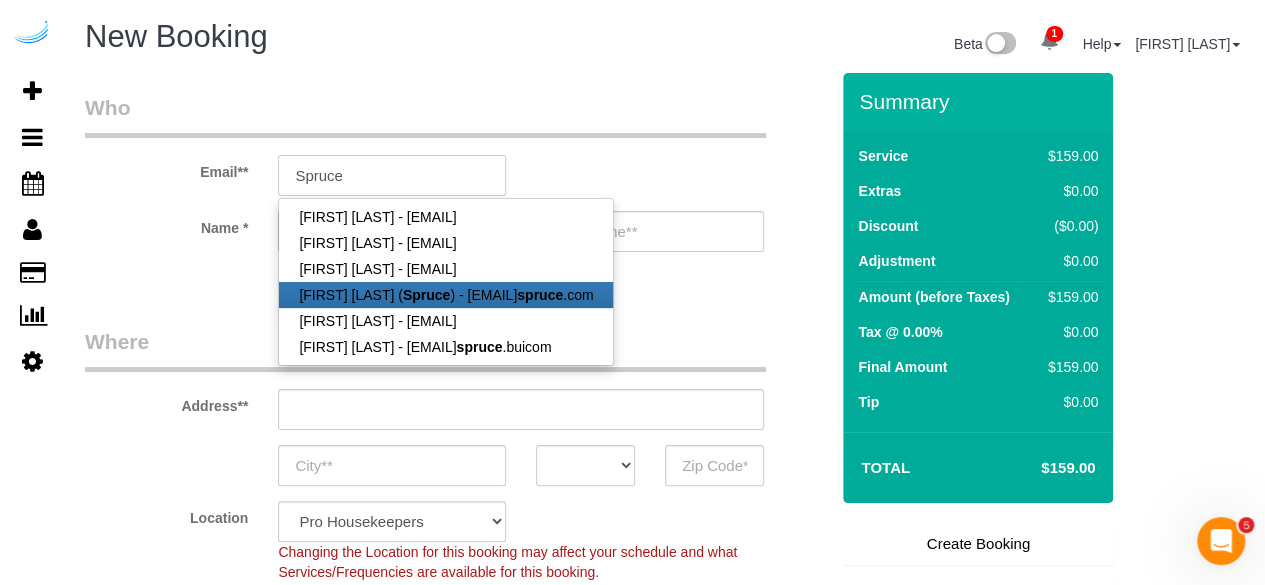 type on "brandie@getspruce.com" 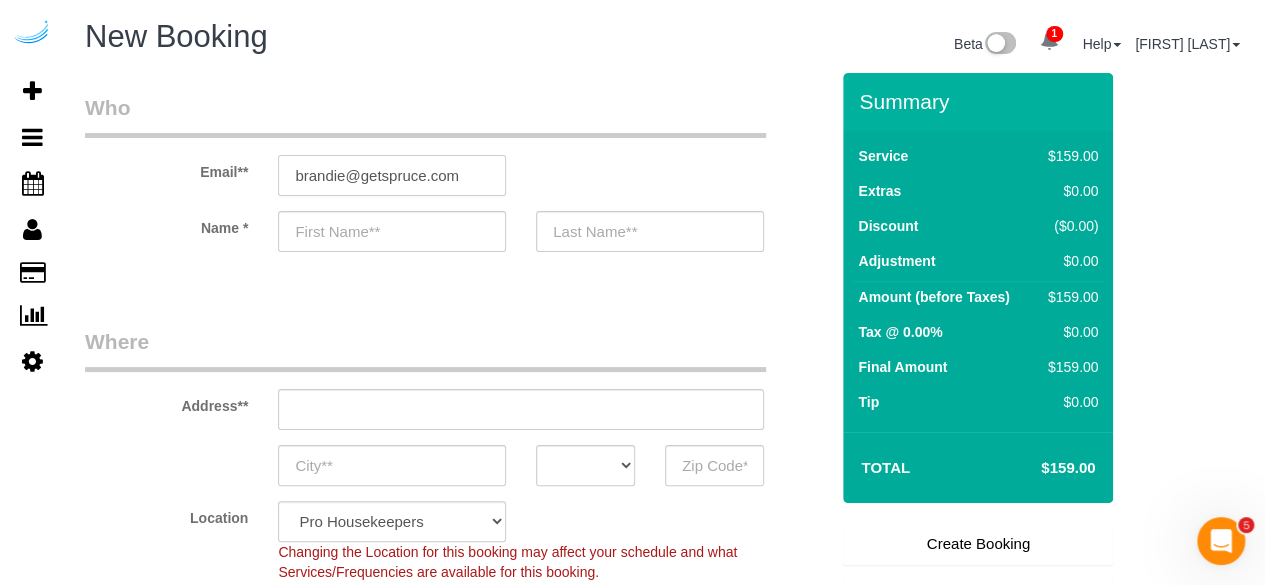 type on "[FIRST]" 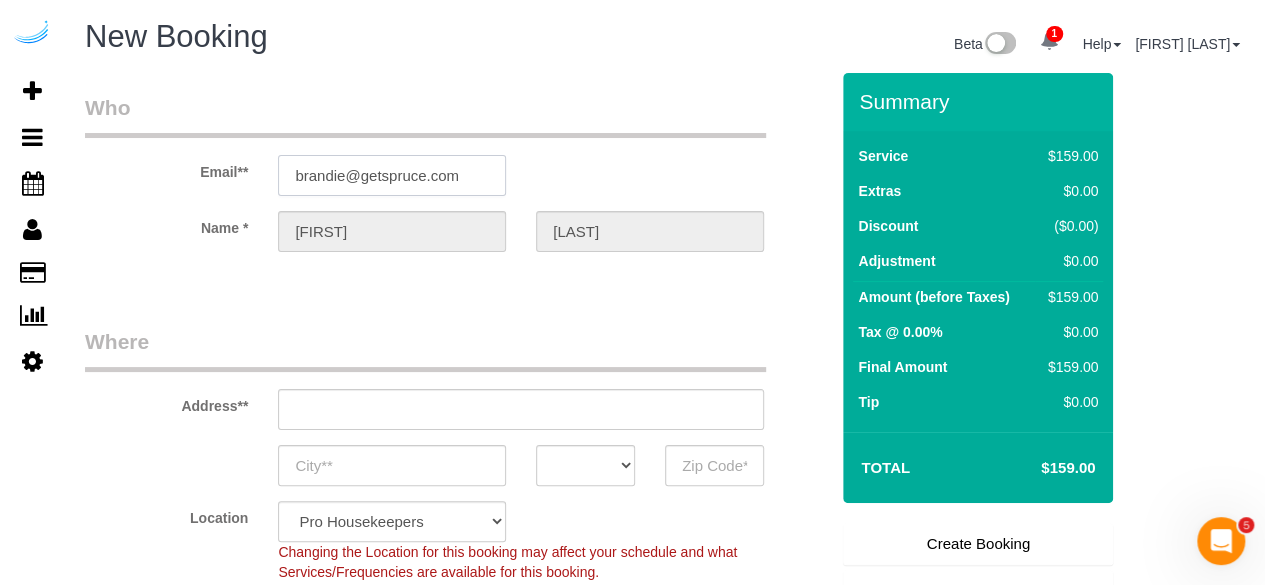 type on "3816 S Lamar Blvd" 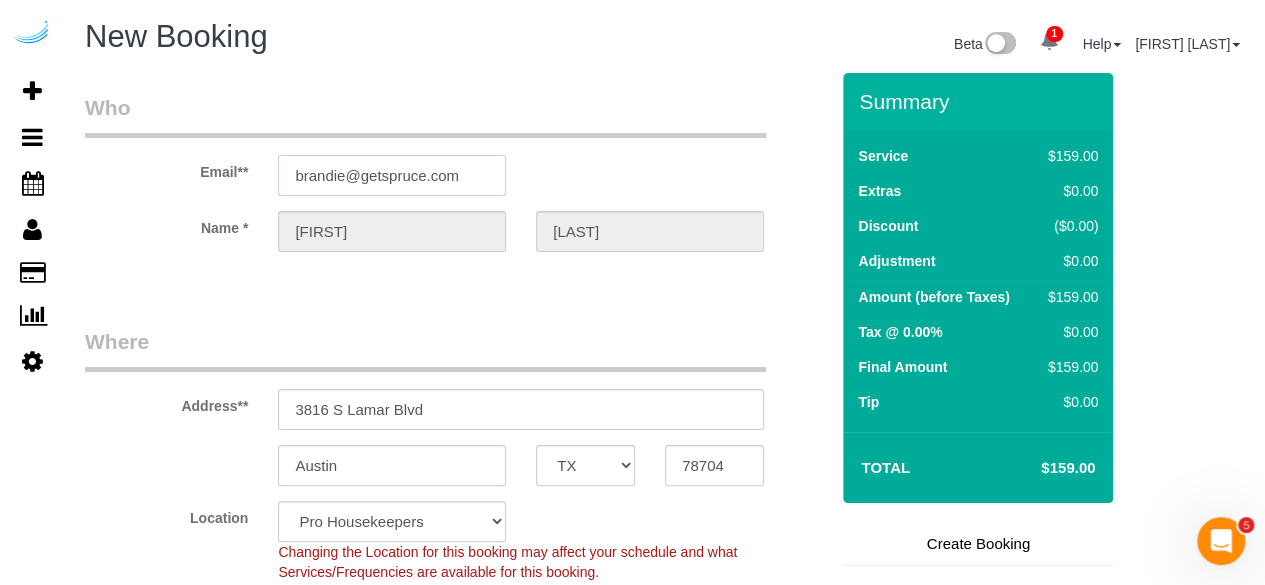 type on "brandie@getspruce.com" 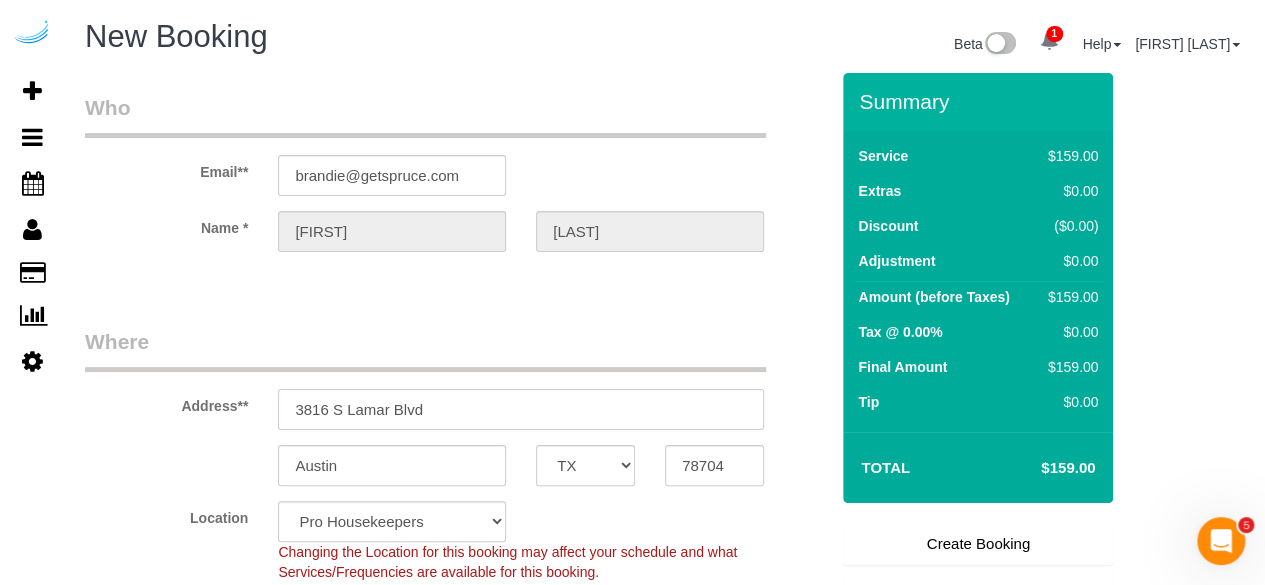 click on "3816 S Lamar Blvd" at bounding box center [521, 409] 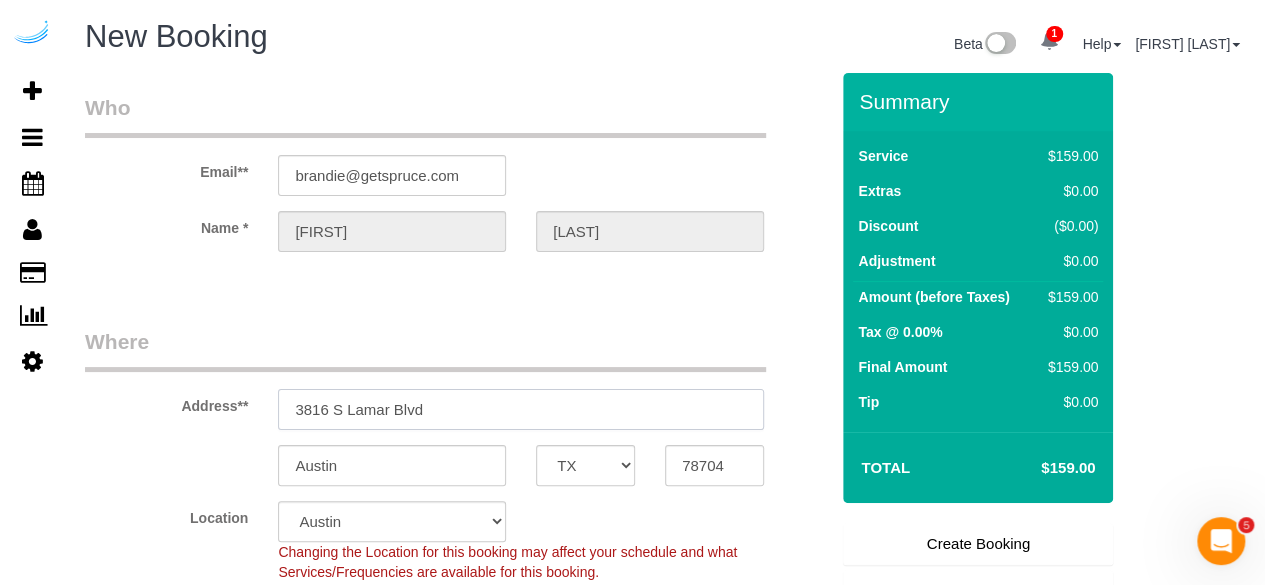 paste on "[NUMBER] [STREET], [CITY], [STATE] [POSTAL_CODE]" 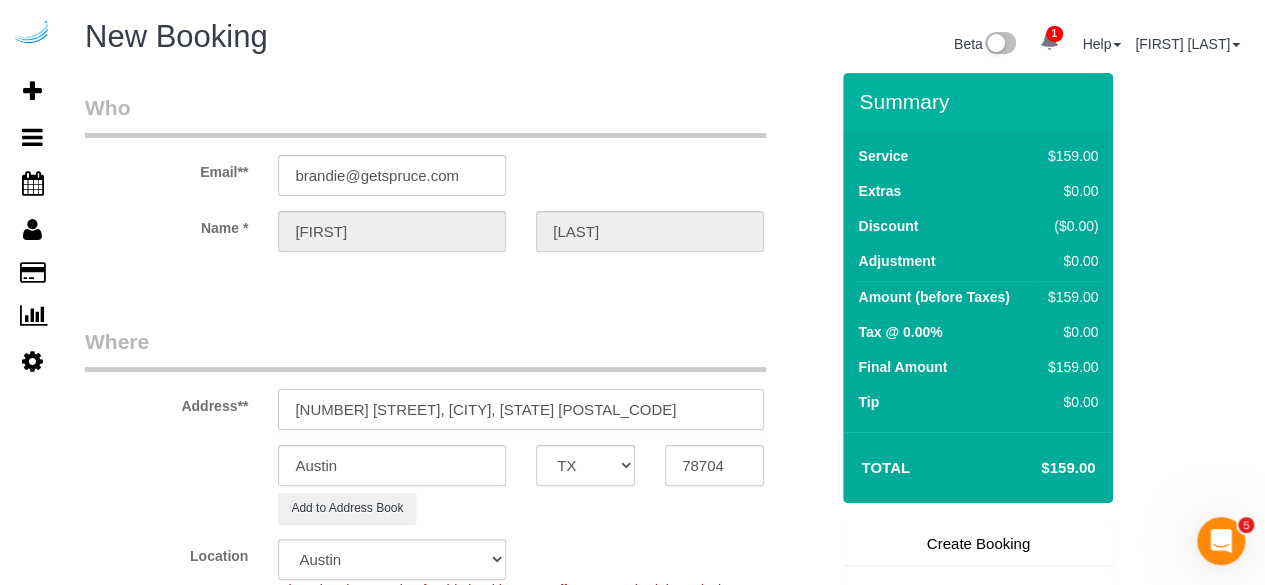 select on "object:52159" 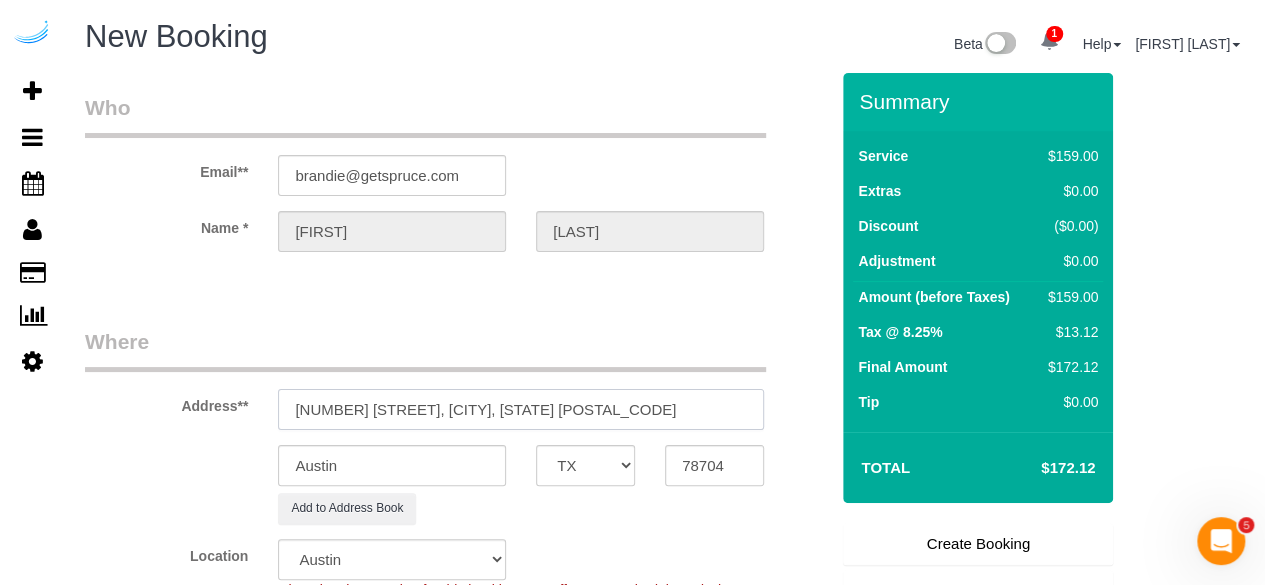 type on "[NUMBER] [STREET], [CITY], [STATE] [POSTAL_CODE]" 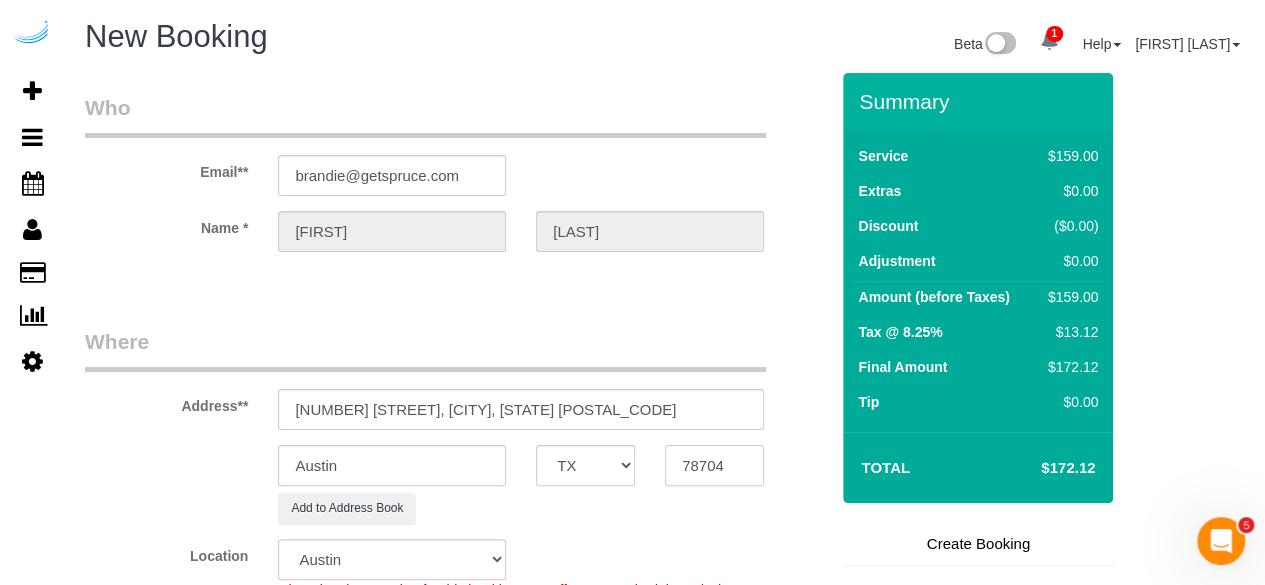 click on "78704" at bounding box center [714, 465] 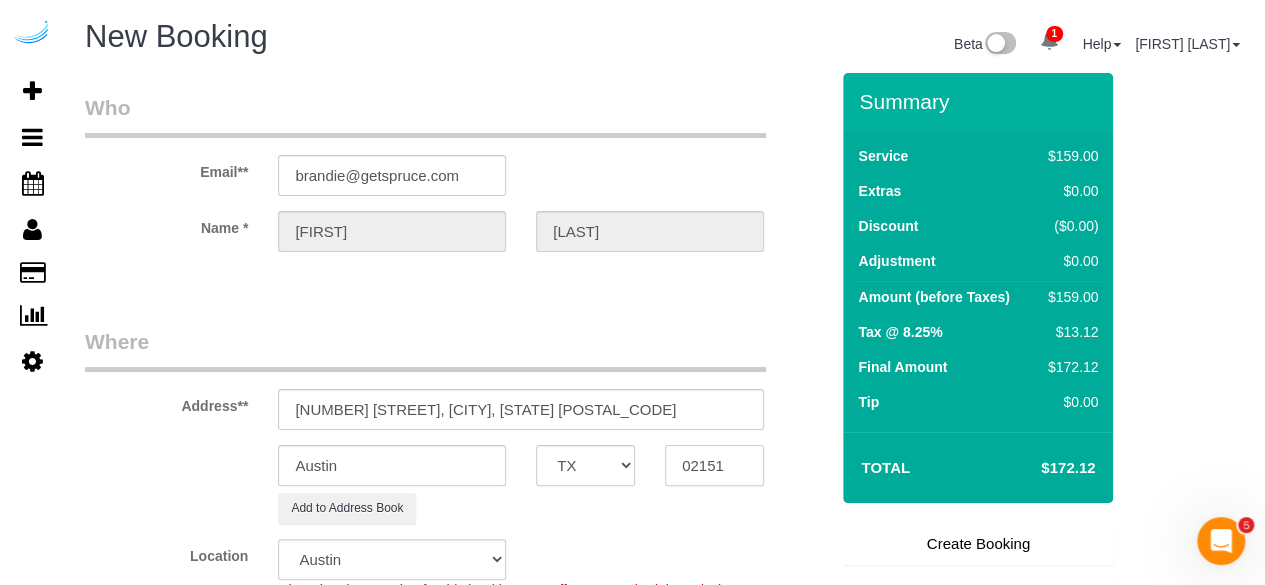 type on "02151" 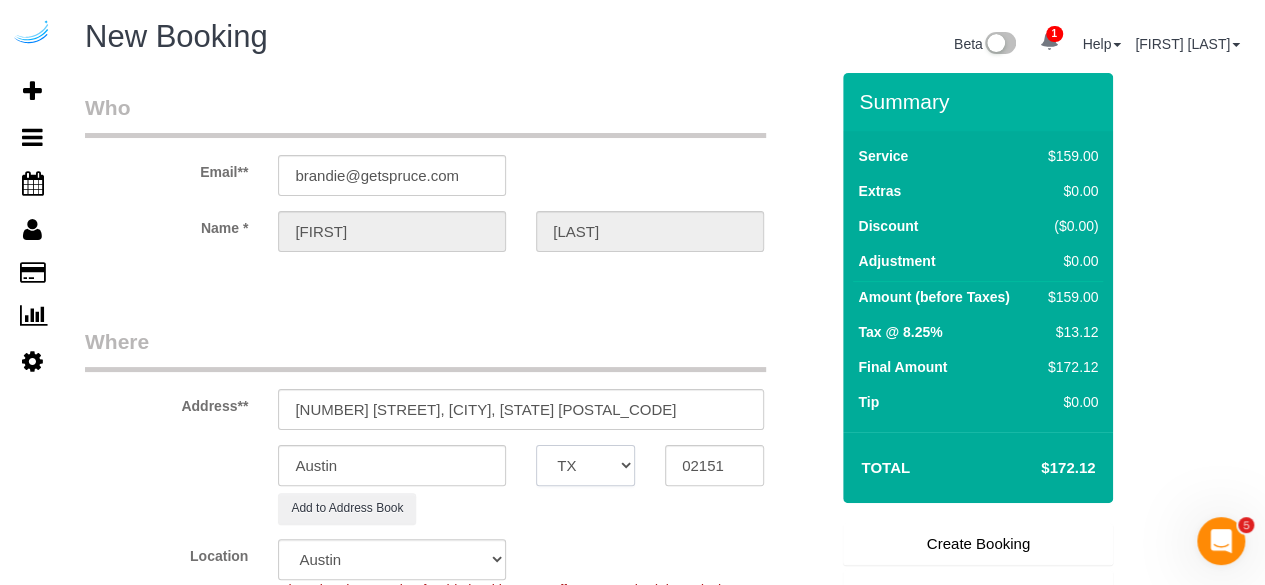 click on "AK
AL
AR
AZ
CA
CO
CT
DC
DE
FL
GA
HI
IA
ID
IL
IN
KS
KY
LA
MA
MD
ME
MI
MN
MO
MS
MT
NC
ND
NE
NH
NJ
NM
NV
NY
OH
OK
OR
PA
RI
SC
SD
TN
TX
UT
VA
VT
WA
WI
WV
WY" at bounding box center [585, 465] 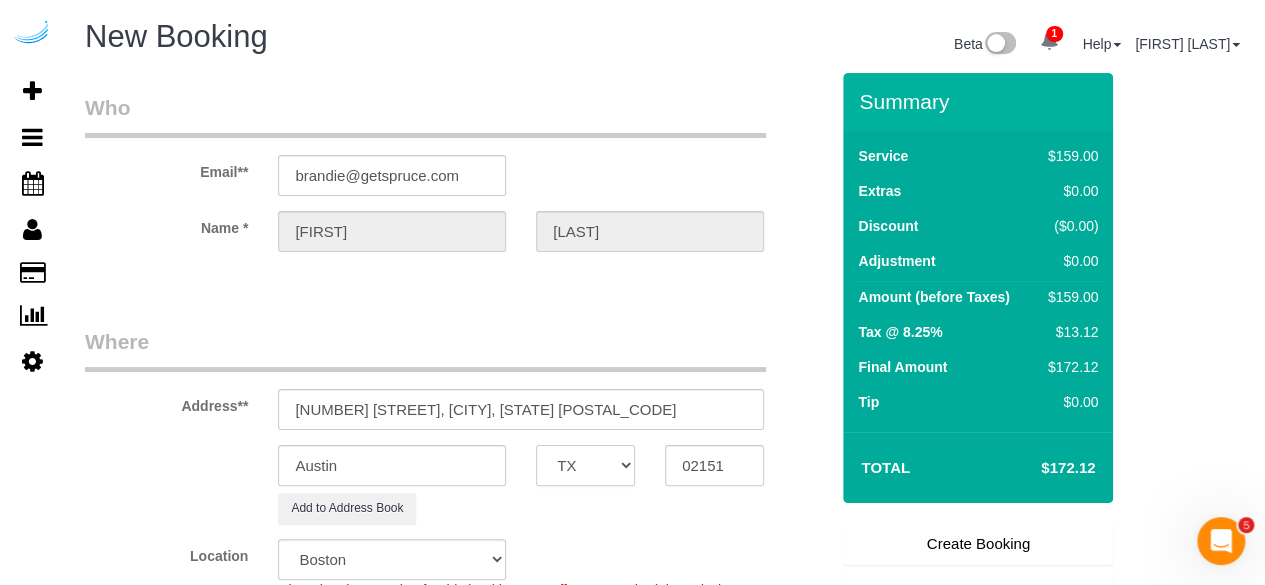 select on "MA" 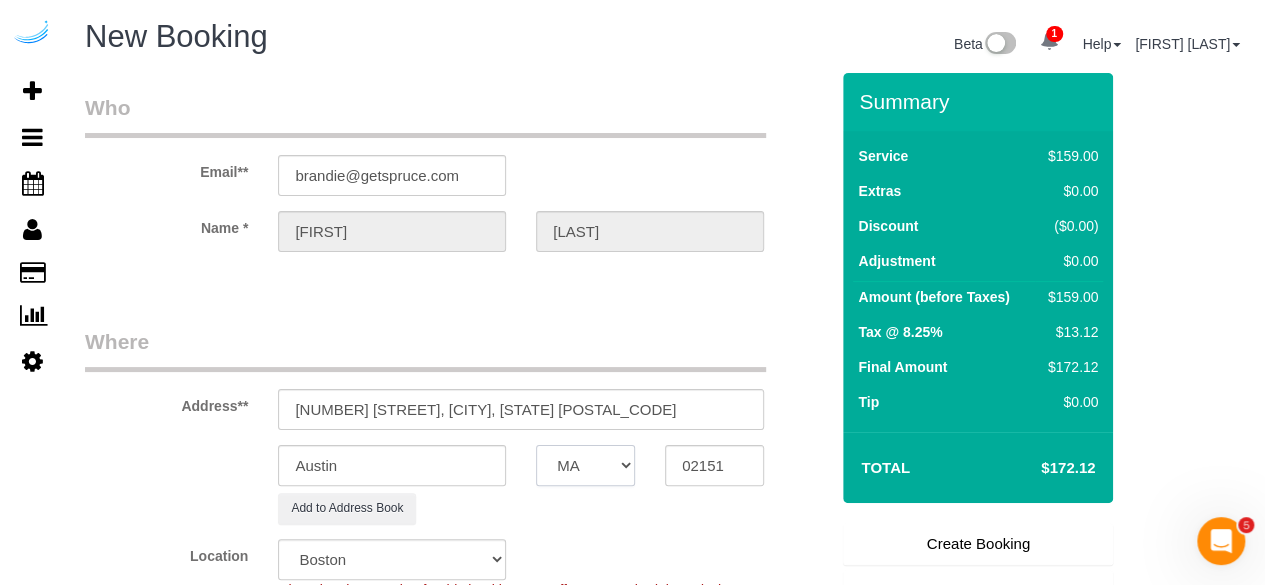 click on "AK
AL
AR
AZ
CA
CO
CT
DC
DE
FL
GA
HI
IA
ID
IL
IN
KS
KY
LA
MA
MD
ME
MI
MN
MO
MS
MT
NC
ND
NE
NH
NJ
NM
NV
NY
OH
OK
OR
PA
RI
SC
SD
TN
TX
UT
VA
VT
WA
WI
WV
WY" at bounding box center (585, 465) 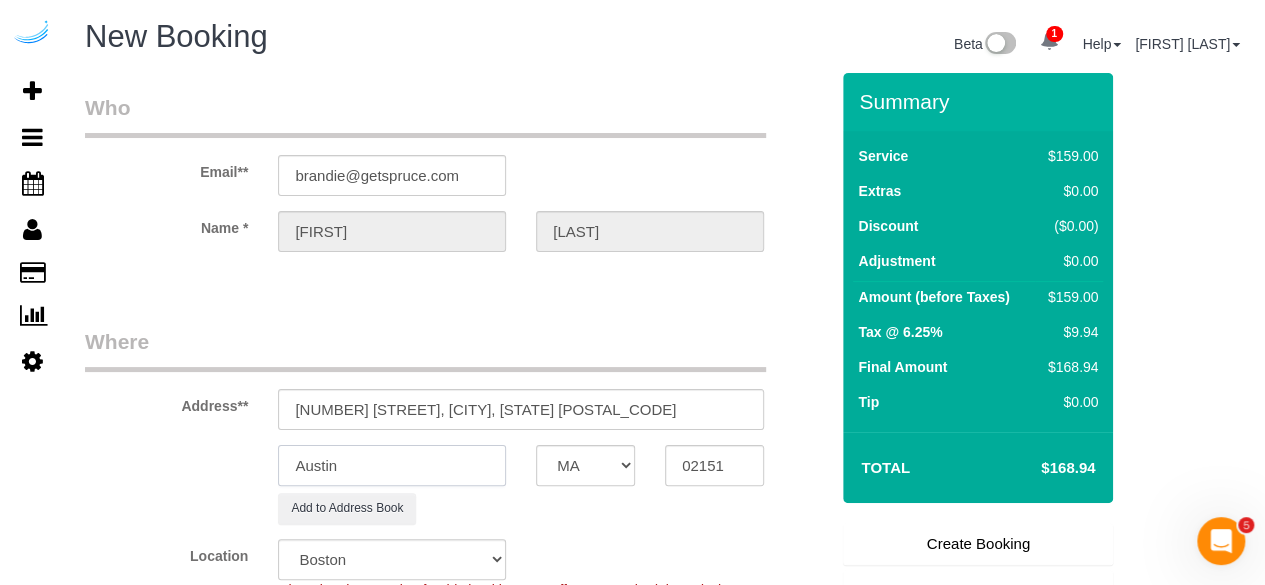click on "Austin" at bounding box center (392, 465) 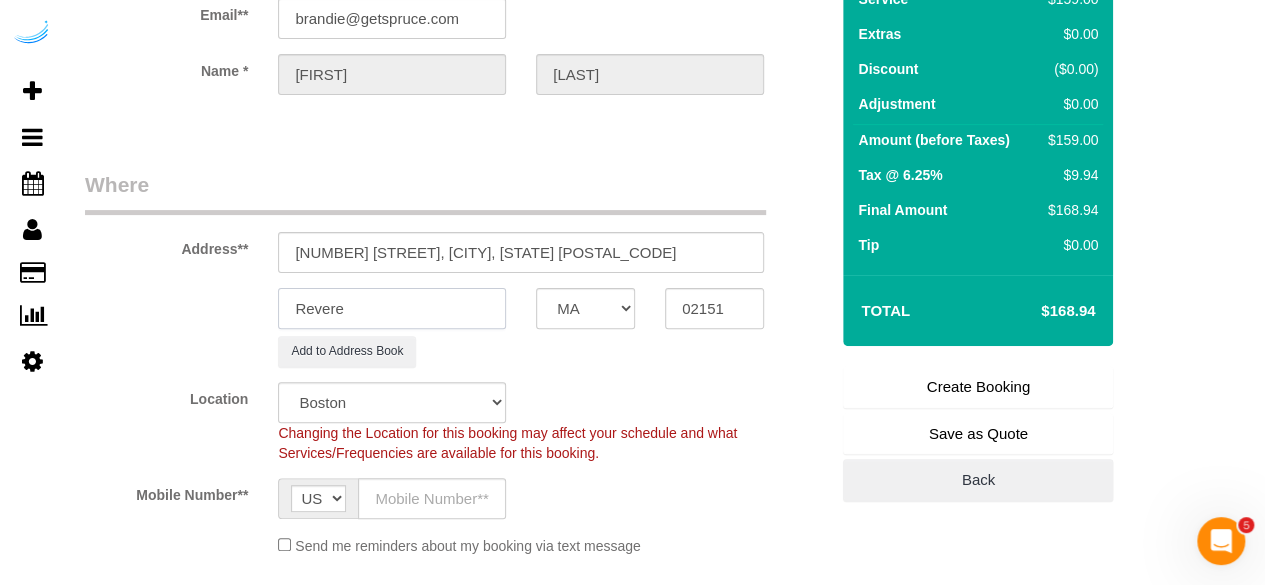 scroll, scrollTop: 200, scrollLeft: 0, axis: vertical 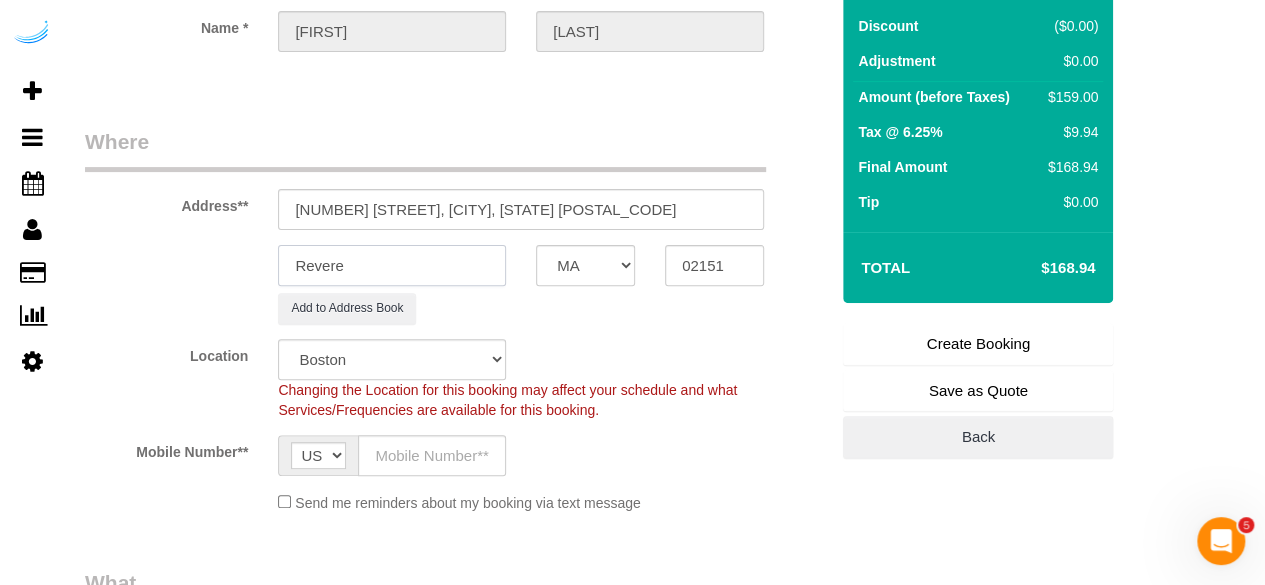 type on "Revere" 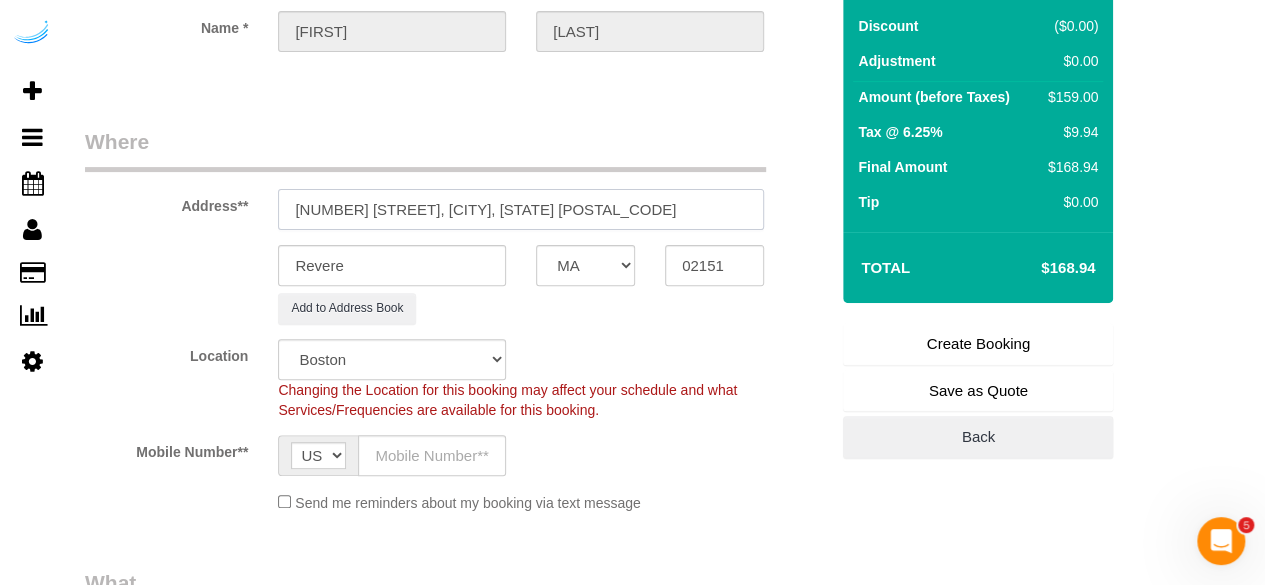 drag, startPoint x: 450, startPoint y: 208, endPoint x: 720, endPoint y: 236, distance: 271.44797 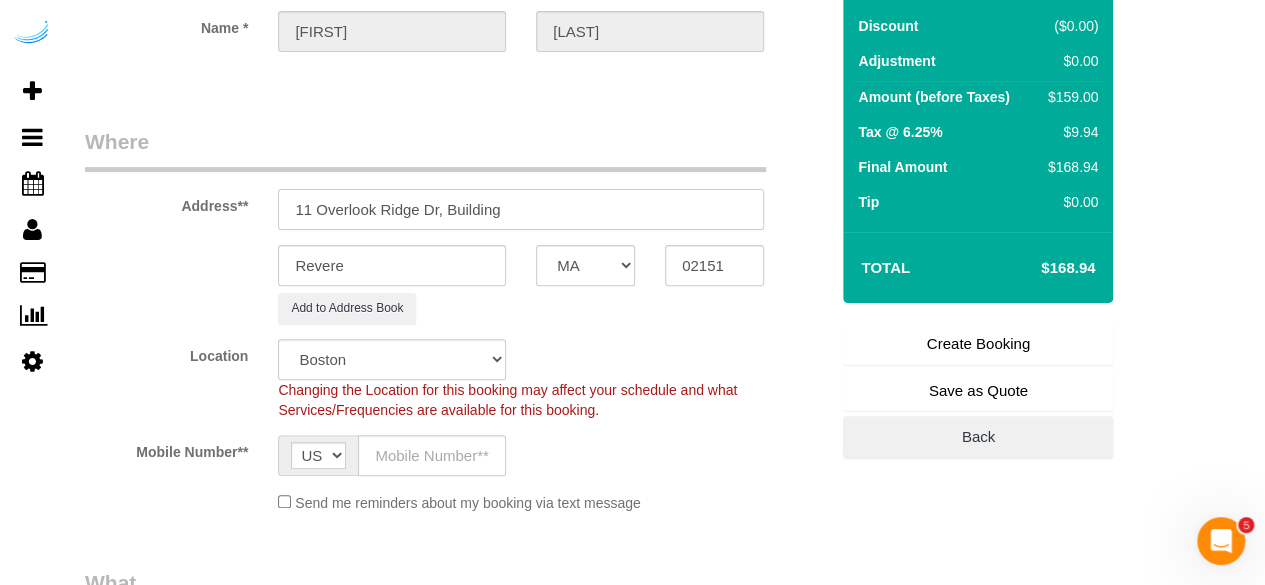 paste on "AR-4A310" 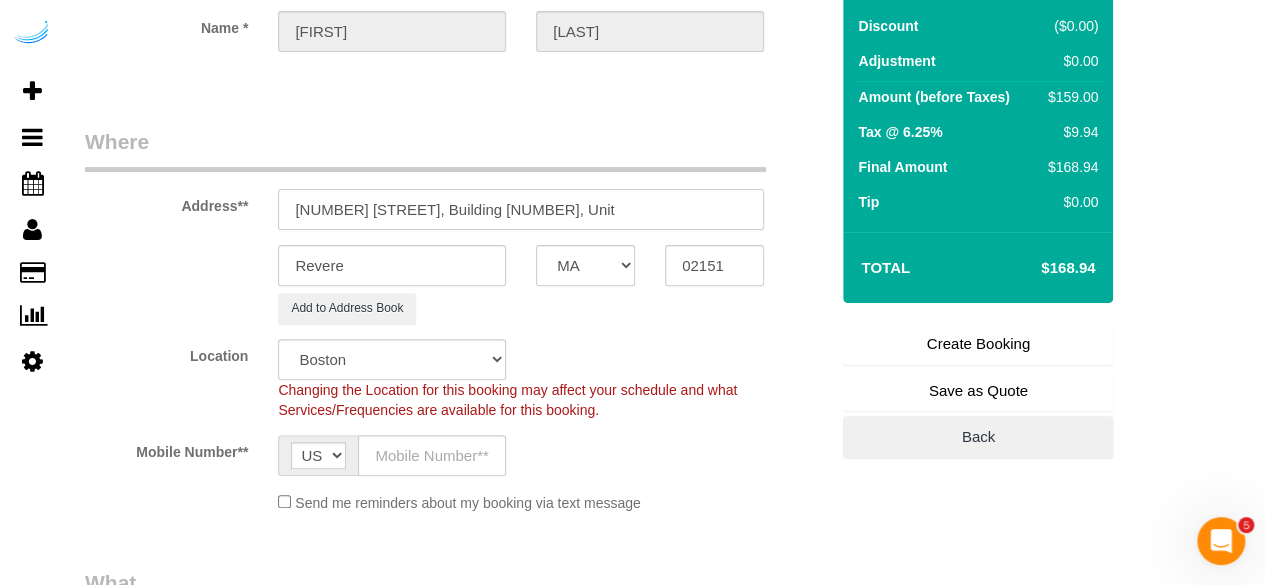 paste on "AR-4A310" 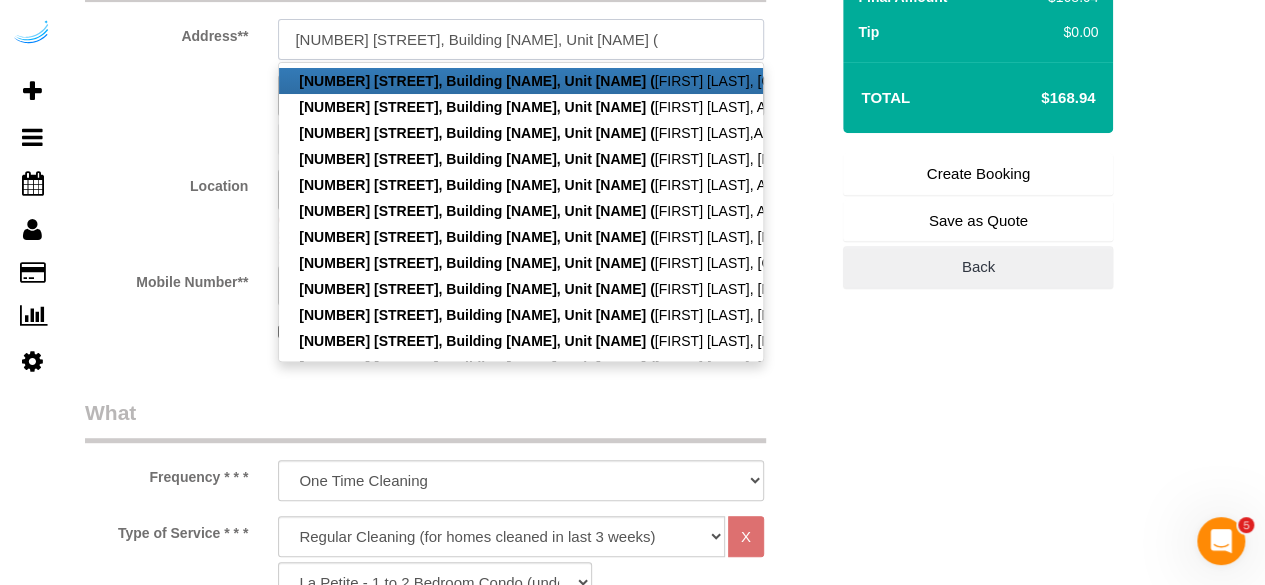 scroll, scrollTop: 212, scrollLeft: 0, axis: vertical 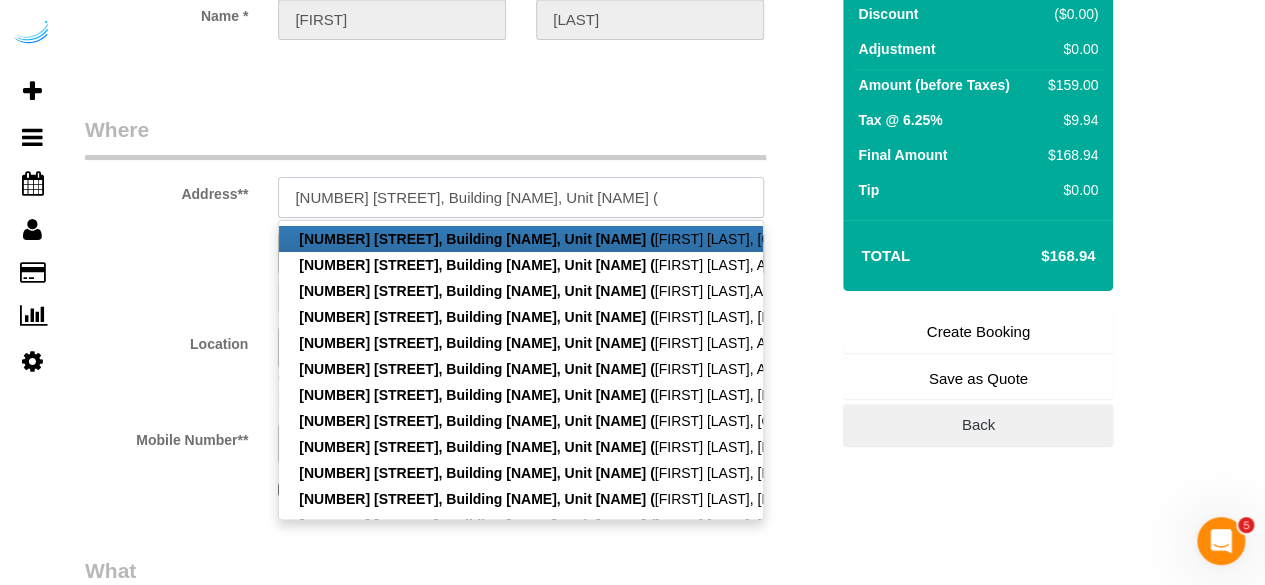 click on "[NUMBER] [STREET], Building [NAME], Unit [NAME] (" at bounding box center [521, 197] 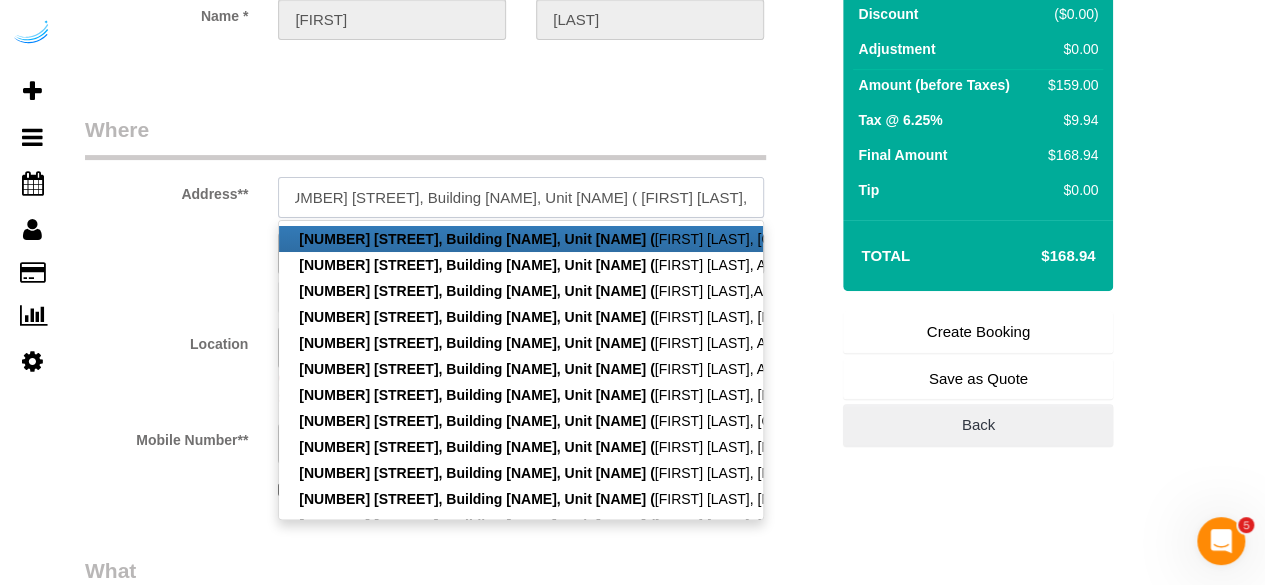 scroll, scrollTop: 0, scrollLeft: 52, axis: horizontal 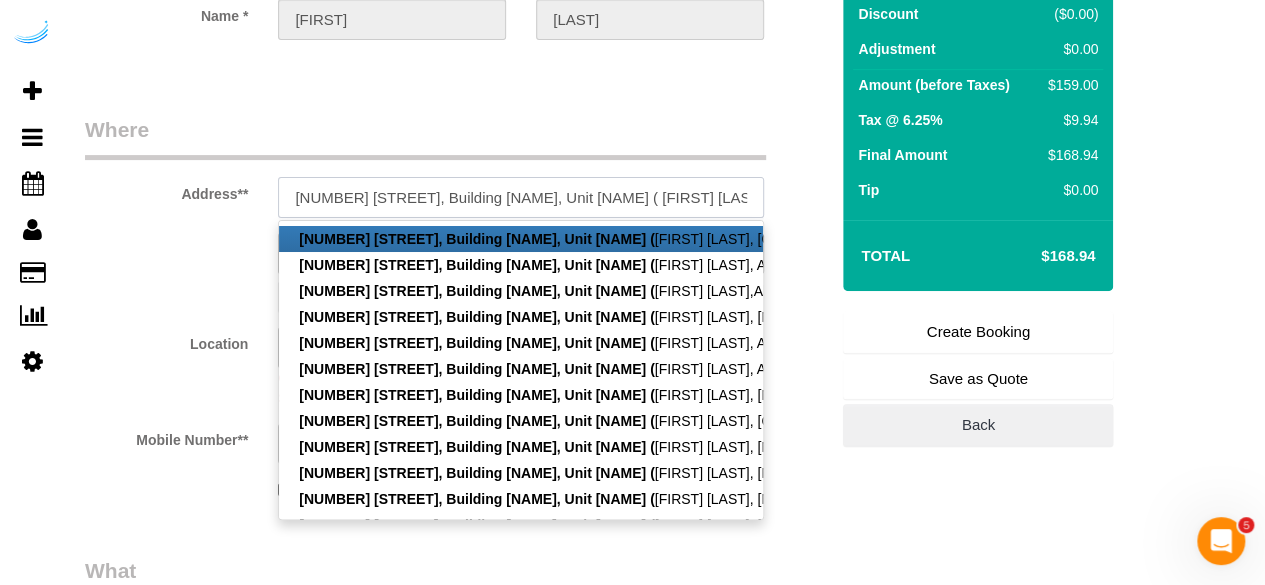 drag, startPoint x: 681, startPoint y: 214, endPoint x: 689, endPoint y: 207, distance: 10.630146 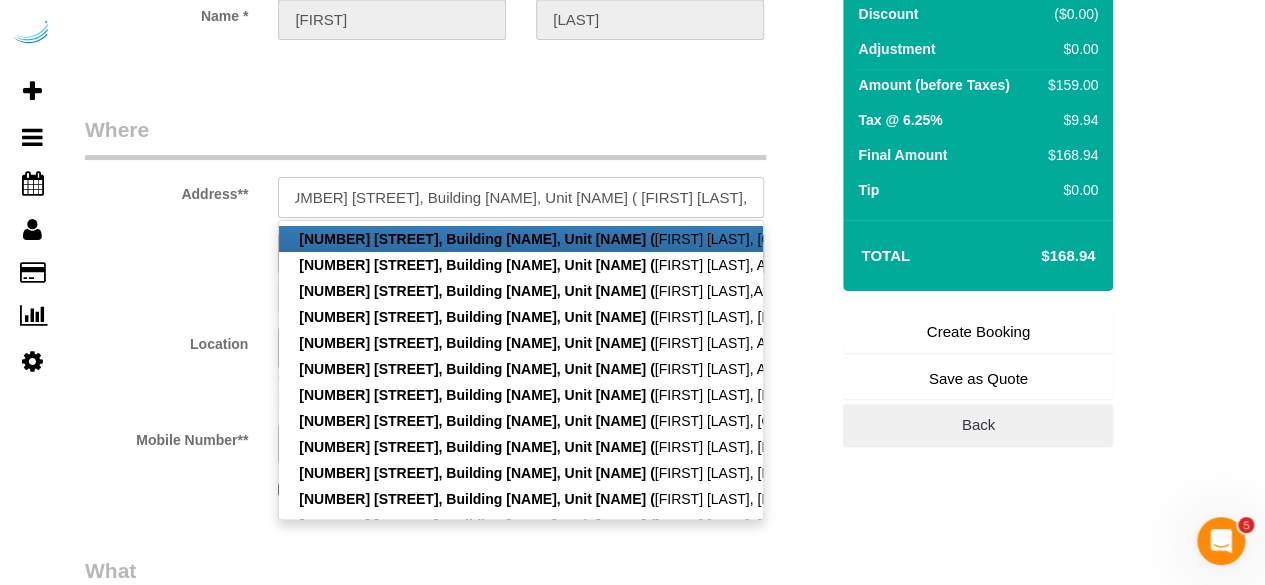 paste on "Alterra at Overlook Ridge" 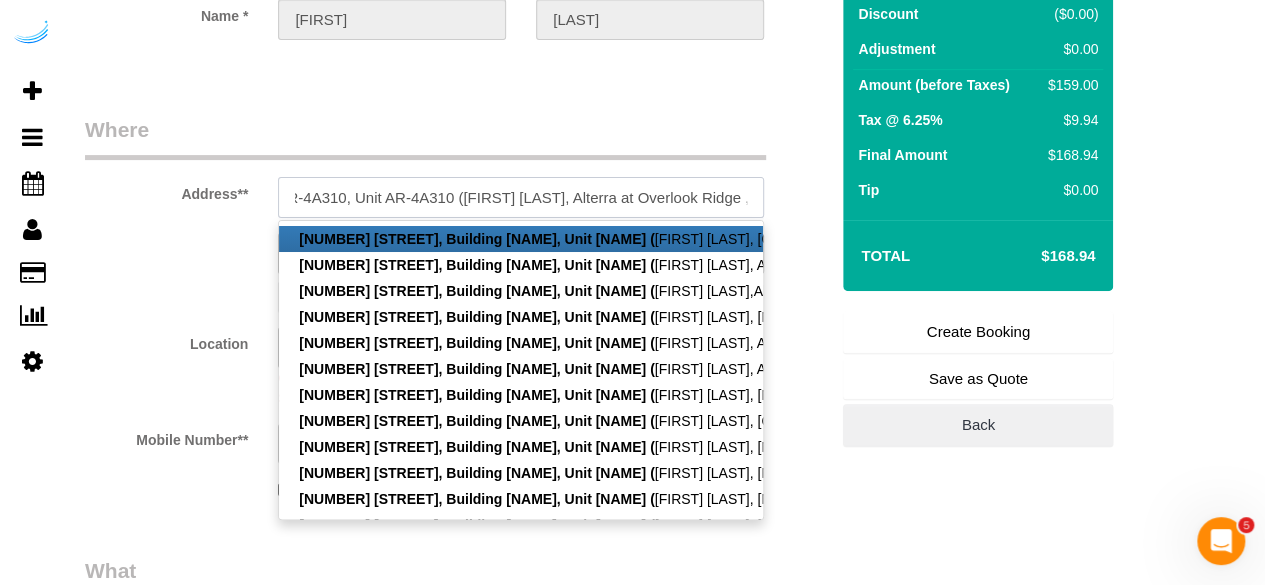 scroll, scrollTop: 0, scrollLeft: 233, axis: horizontal 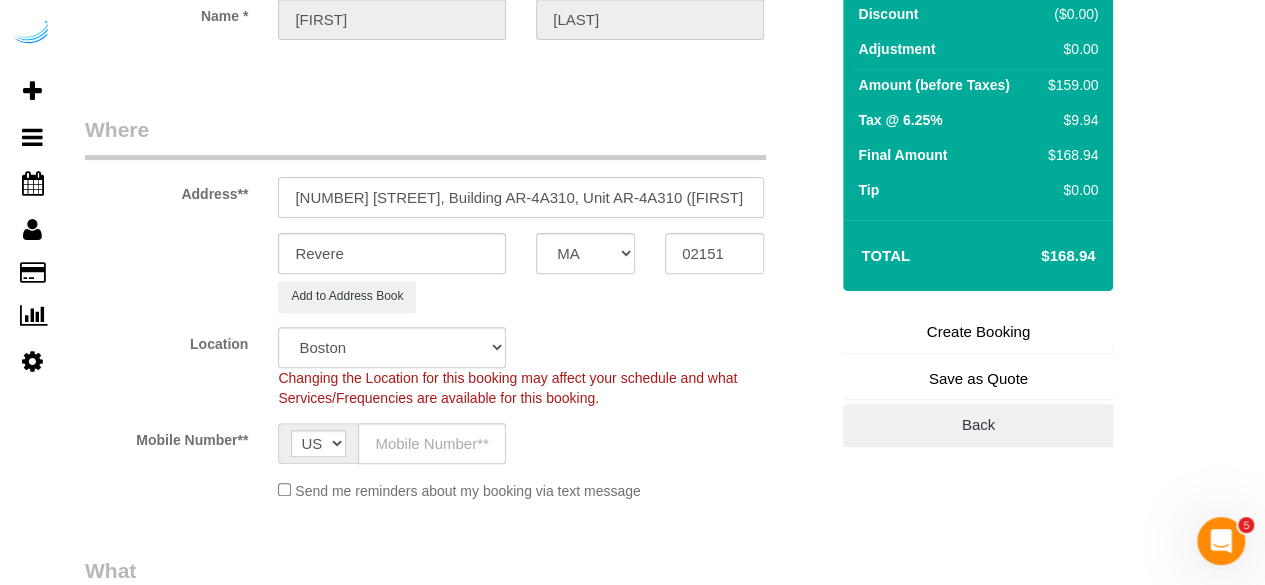 drag, startPoint x: 607, startPoint y: 189, endPoint x: 642, endPoint y: 179, distance: 36.40055 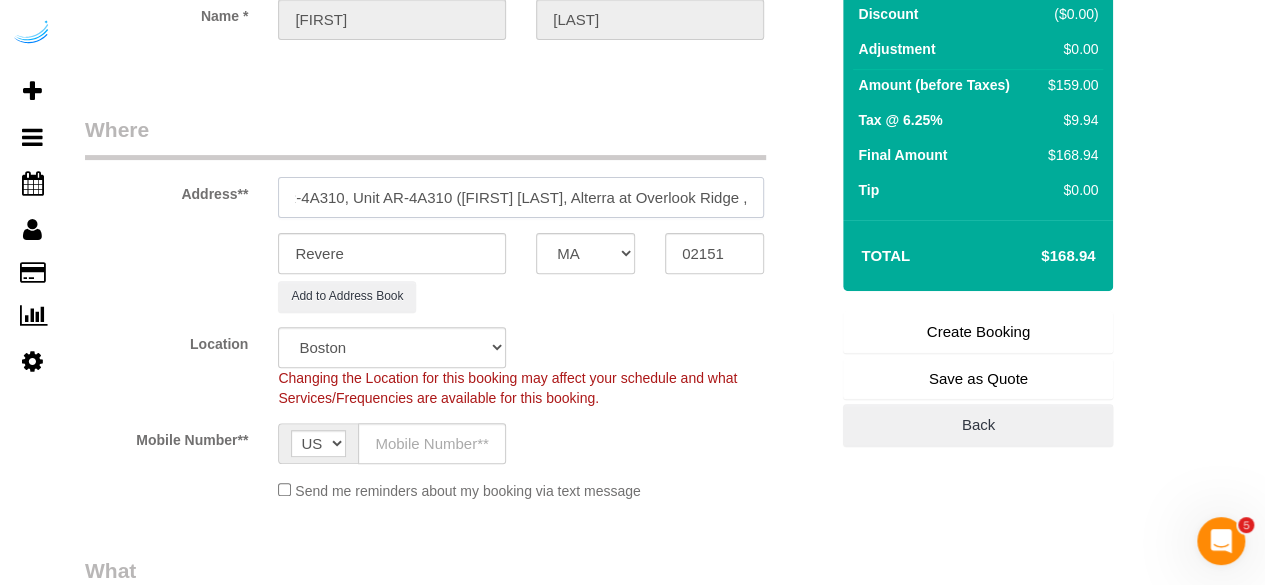 paste on "[NUMBER]" 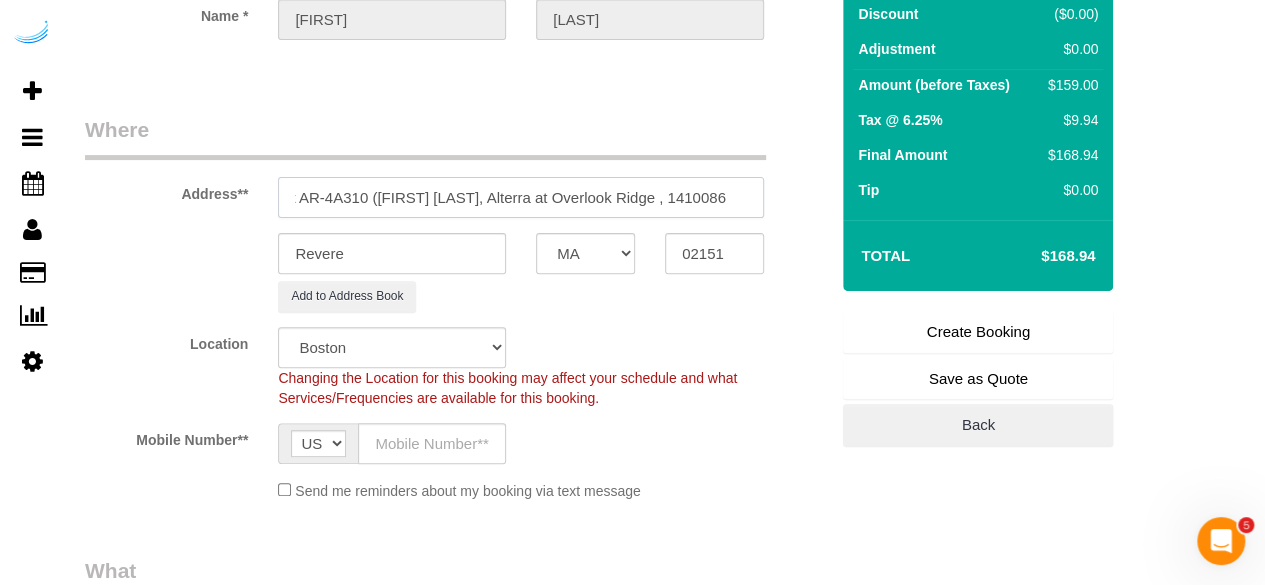 scroll, scrollTop: 0, scrollLeft: 320, axis: horizontal 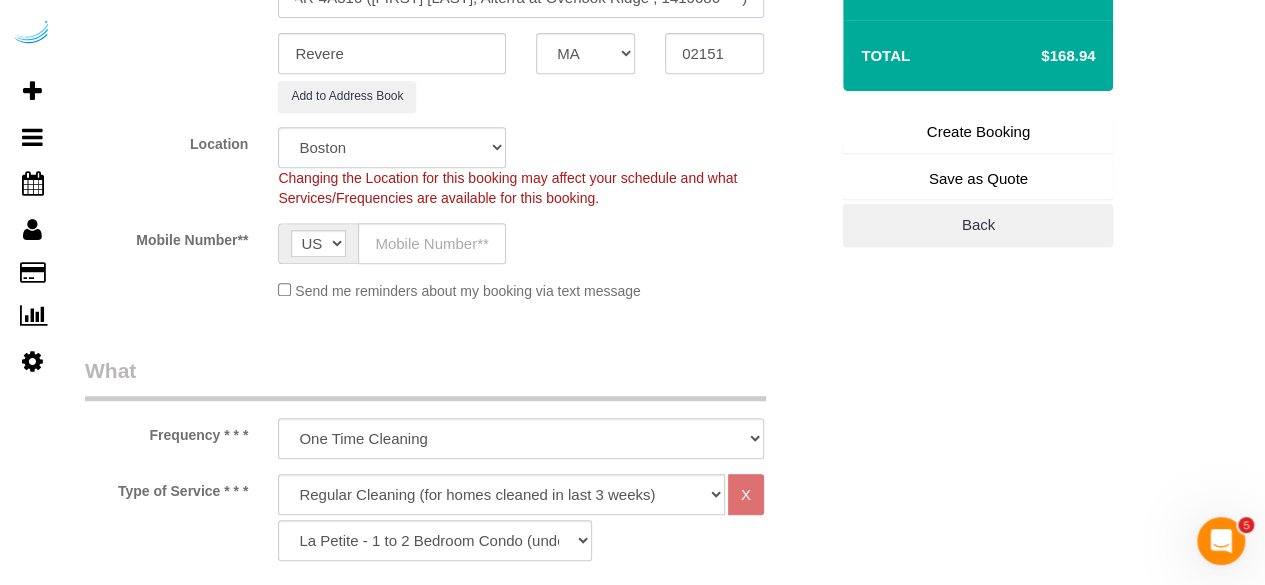 type on "[NUMBER] [STREET], Building AR-4A310, Unit AR-4A310 ([FIRST] [LAST], Alterra at Overlook Ridge , 1410086	)" 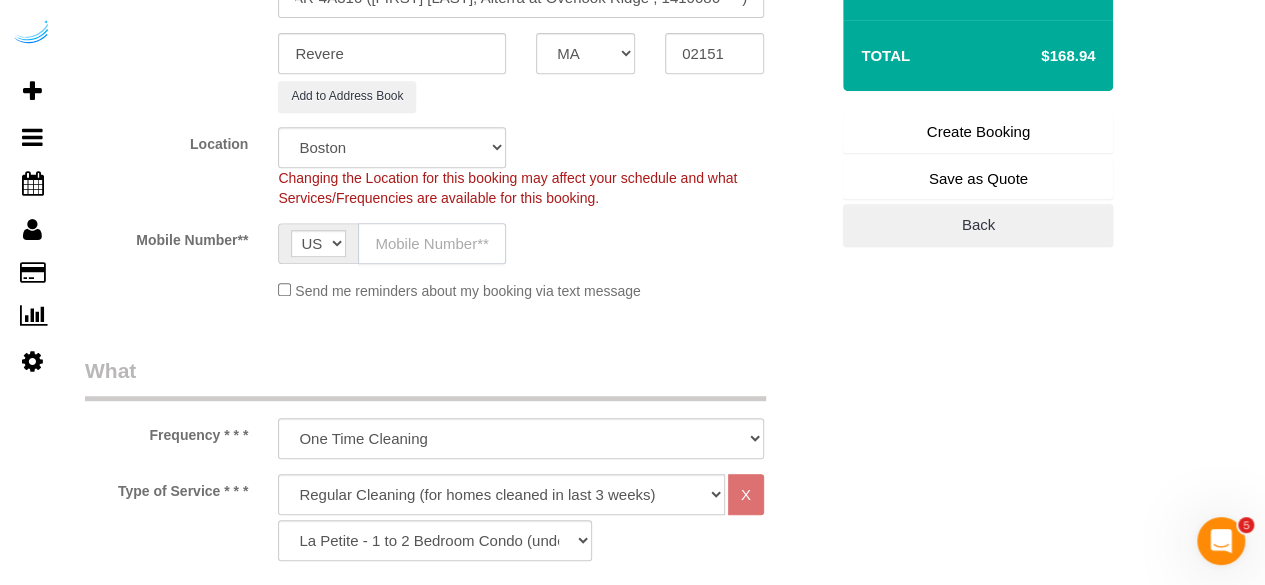 click 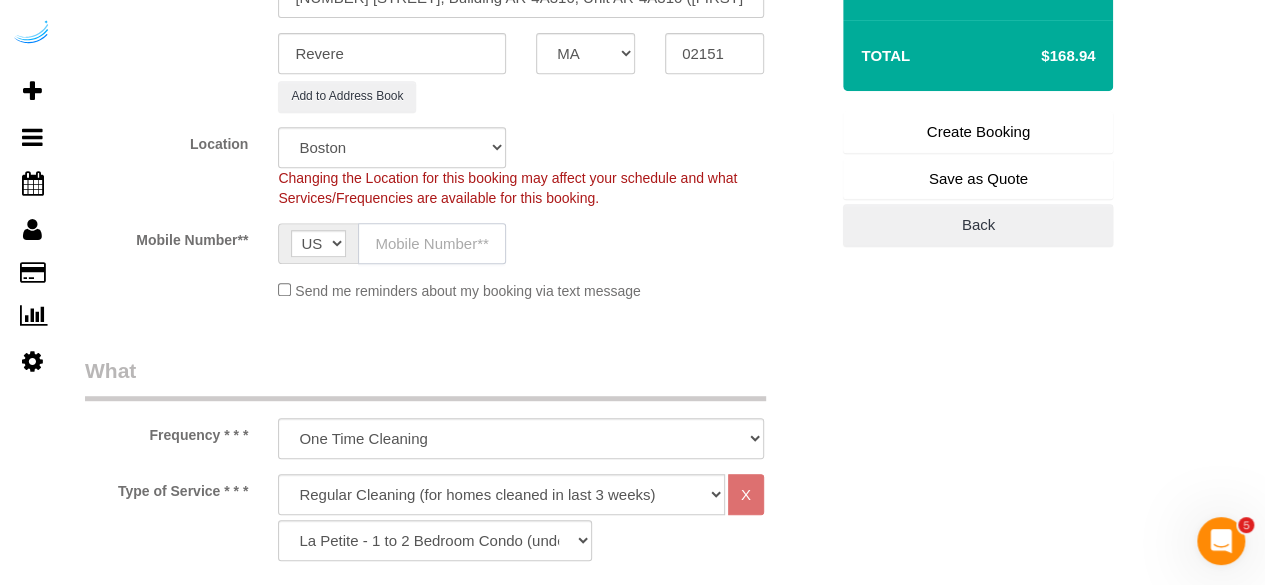type on "([PHONE])" 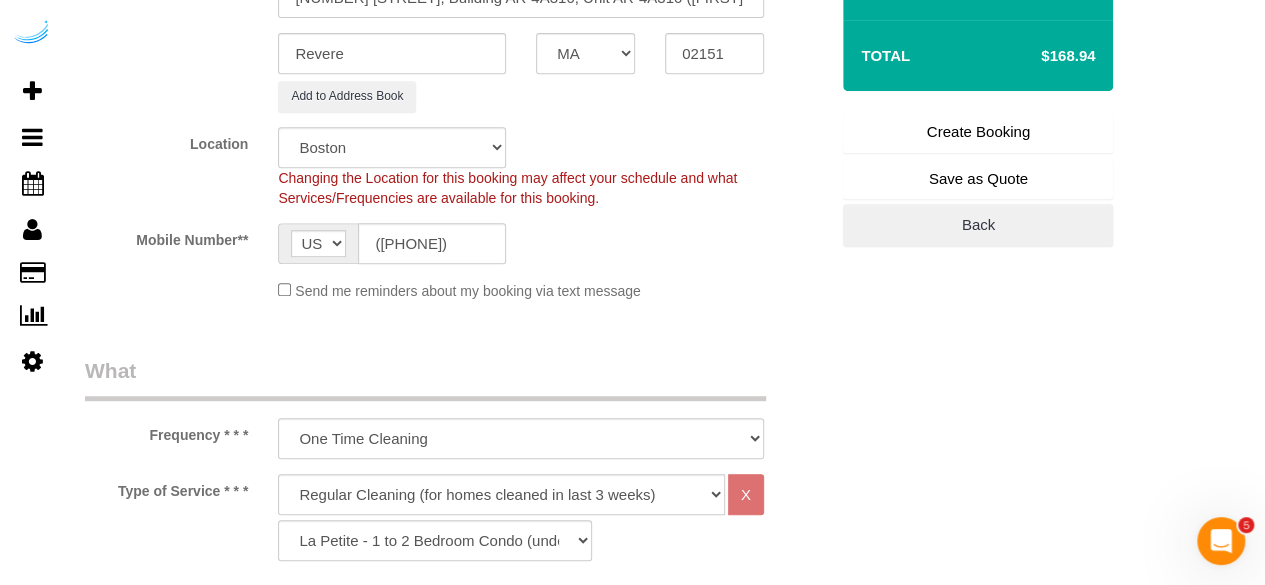 type on "Brandie Louck" 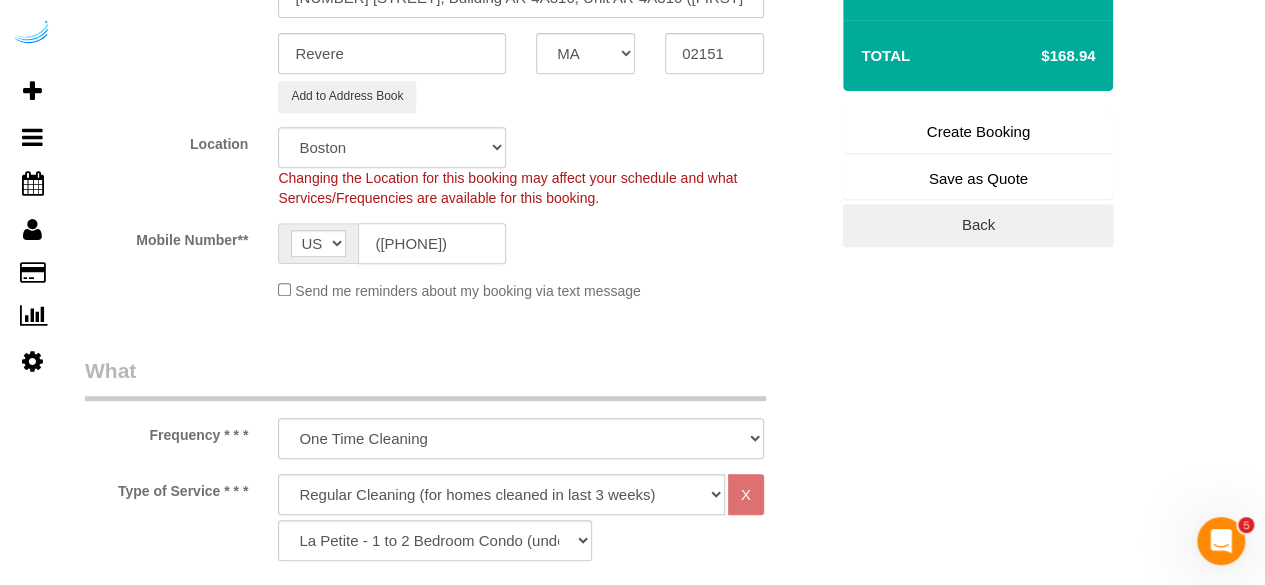 type on "([PHONE])" 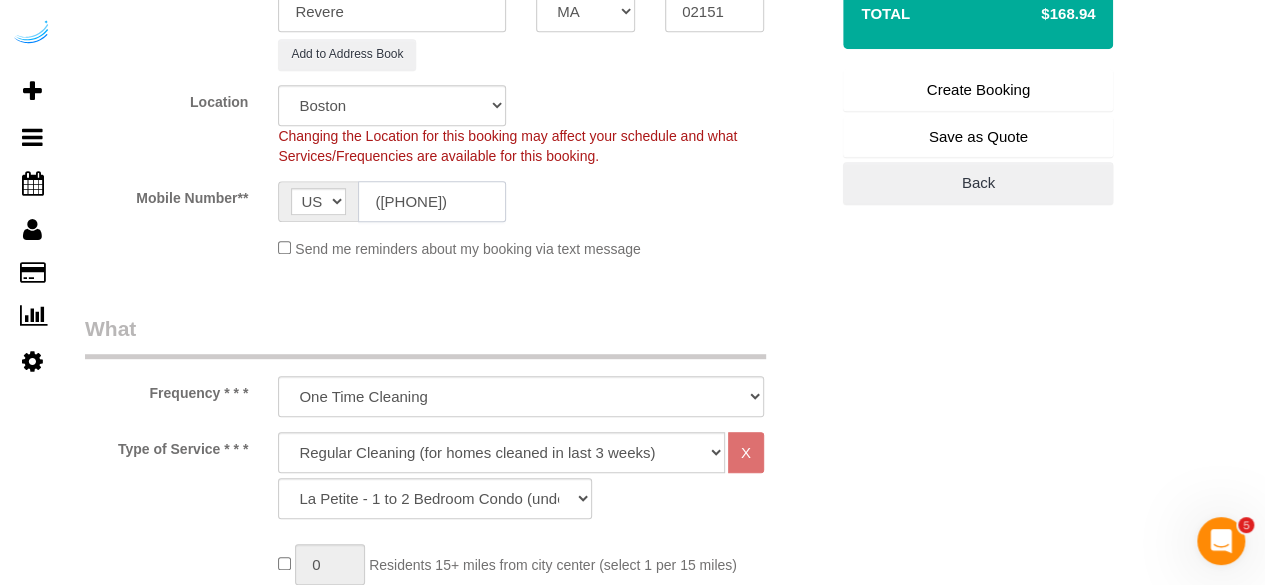 scroll, scrollTop: 512, scrollLeft: 0, axis: vertical 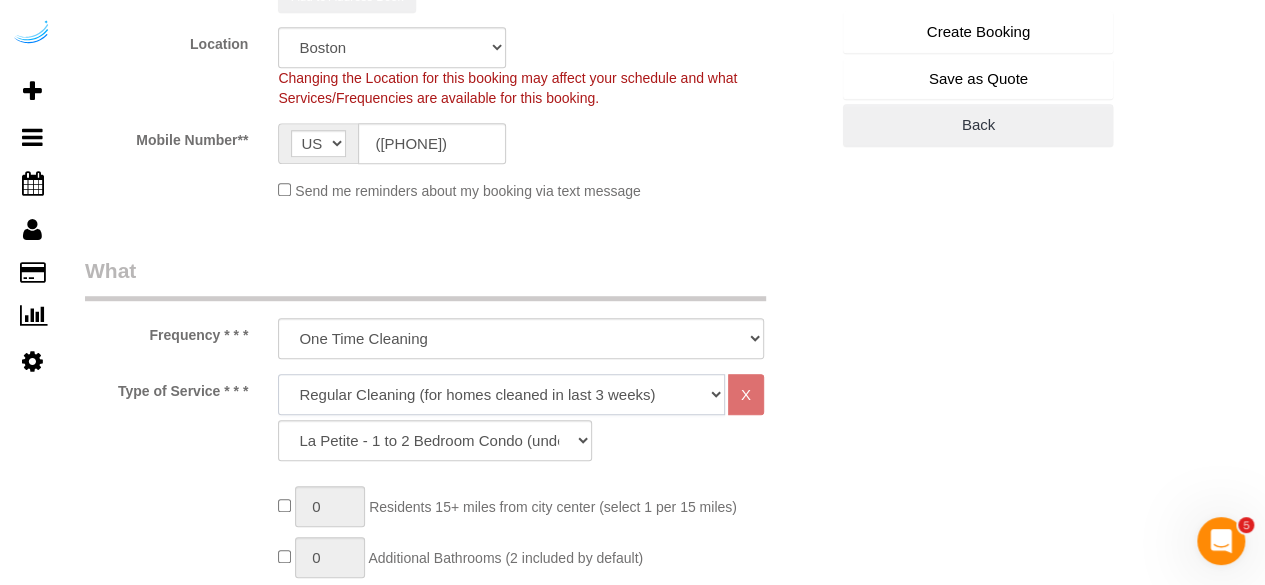 click on "Deep Cleaning (for homes that have not been cleaned in 3+ weeks) Spruce Regular Cleaning (for homes cleaned in last 3 weeks) Moving Cleanup (to clean home for new tenants) Post Construction Cleaning Vacation Rental Cleaning Hourly" 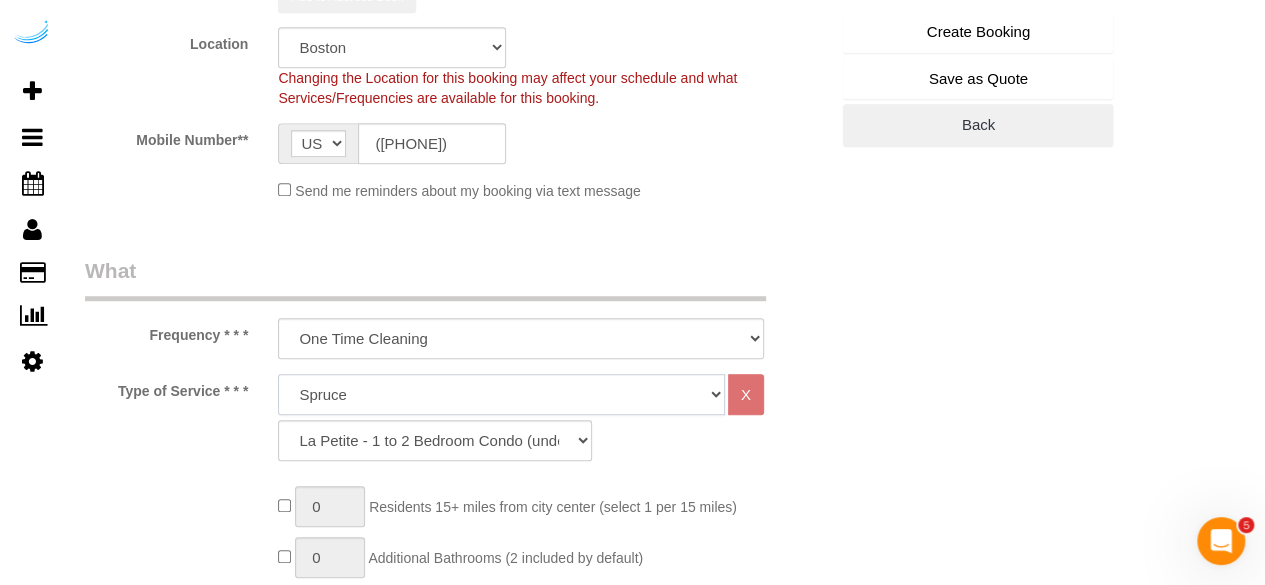 click on "Deep Cleaning (for homes that have not been cleaned in 3+ weeks) Spruce Regular Cleaning (for homes cleaned in last 3 weeks) Moving Cleanup (to clean home for new tenants) Post Construction Cleaning Vacation Rental Cleaning Hourly" 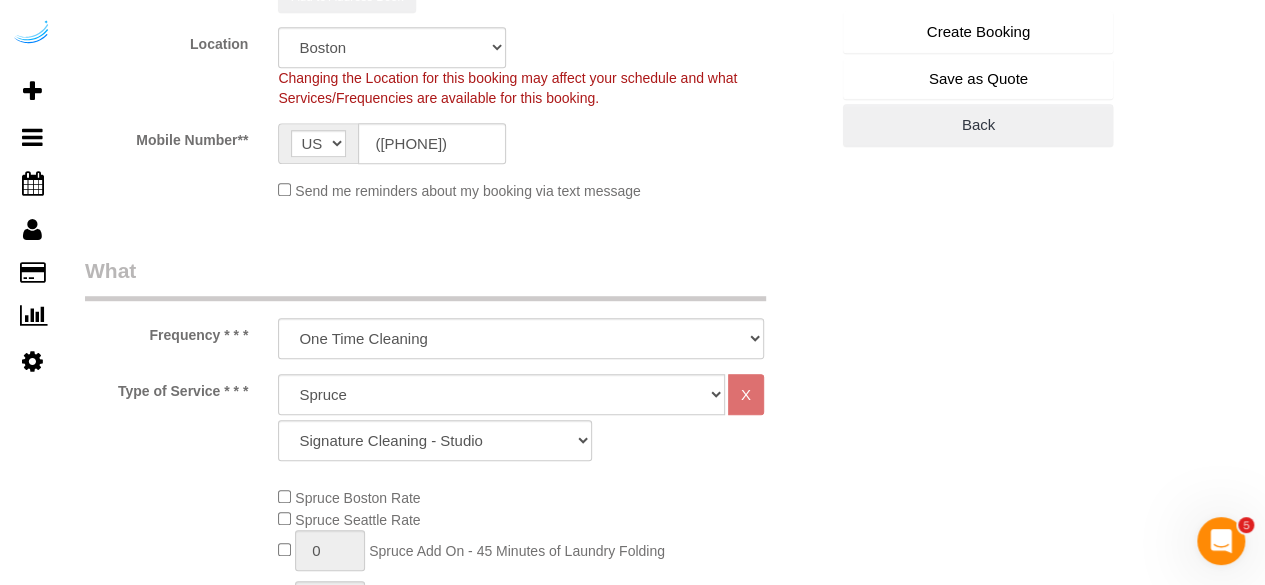 click on "Spruce Boston Rate" 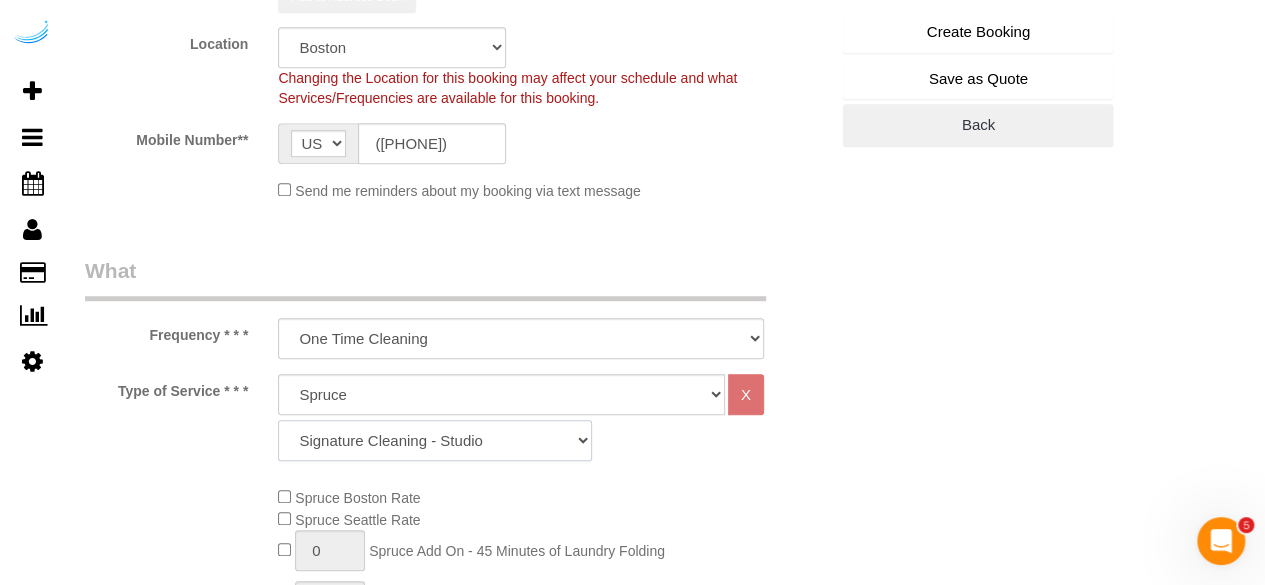 click on "Signature Cleaning - Studio Signature Cleaning - 1 Bed 1 Bath Signature Cleaning - 1 Bed 1.5 Bath Signature Cleaning - 1 Bed 1 Bath + Study Signature Cleaning - 1 Bed 2 Bath Signature Cleaning - 2 Bed 1 Bath Signature Cleaning - 2 Bed 2 Bath Signature Cleaning - 2 Bed 2.5 Bath Signature Cleaning - 2 Bed 2 Bath + Study Signature Cleaning - 3 Bed 2 Bath Signature Cleaning - 3 Bed 3 Bath Signature Cleaning - 4 Bed 2 Bath Signature Cleaning - 4 Bed 4 Bath Signature Cleaning - 5 Bed 4 Bath Signature Cleaning - 5 Bed 5 Bath Signature Cleaning - 6 Bed 6 Bath Premium Cleaning - Studio Premium Cleaning - 1 Bed 1 Bath Premium Cleaning - 1 Bed 1.5 Bath Premium Cleaning - 1 Bed 1 Bath + Study Premium Cleaning - 1 Bed 2 Bath Premium Cleaning - 2 Bed 1 Bath Premium Cleaning - 2 Bed 2 Bath Premium Cleaning - 2 Bed 2.5 Bath Premium Cleaning - 2 Bed 2 Bath + Study Premium Cleaning - 3 Bed 2 Bath Premium Cleaning - 3 Bed 3 Bath Premium Cleaning - 4 Bed 2 Bath Premium Cleaning - 4 Bed 4 Bath Premium Cleaning - 5 Bed 4 Bath" 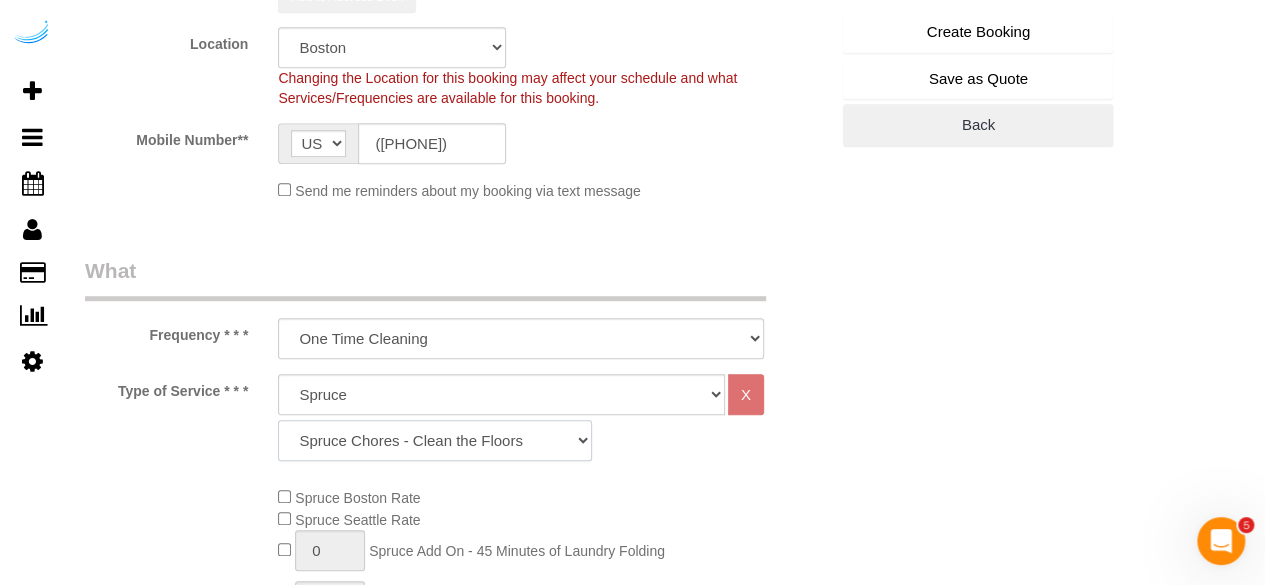 click on "Signature Cleaning - Studio Signature Cleaning - 1 Bed 1 Bath Signature Cleaning - 1 Bed 1.5 Bath Signature Cleaning - 1 Bed 1 Bath + Study Signature Cleaning - 1 Bed 2 Bath Signature Cleaning - 2 Bed 1 Bath Signature Cleaning - 2 Bed 2 Bath Signature Cleaning - 2 Bed 2.5 Bath Signature Cleaning - 2 Bed 2 Bath + Study Signature Cleaning - 3 Bed 2 Bath Signature Cleaning - 3 Bed 3 Bath Signature Cleaning - 4 Bed 2 Bath Signature Cleaning - 4 Bed 4 Bath Signature Cleaning - 5 Bed 4 Bath Signature Cleaning - 5 Bed 5 Bath Signature Cleaning - 6 Bed 6 Bath Premium Cleaning - Studio Premium Cleaning - 1 Bed 1 Bath Premium Cleaning - 1 Bed 1.5 Bath Premium Cleaning - 1 Bed 1 Bath + Study Premium Cleaning - 1 Bed 2 Bath Premium Cleaning - 2 Bed 1 Bath Premium Cleaning - 2 Bed 2 Bath Premium Cleaning - 2 Bed 2.5 Bath Premium Cleaning - 2 Bed 2 Bath + Study Premium Cleaning - 3 Bed 2 Bath Premium Cleaning - 3 Bed 3 Bath Premium Cleaning - 4 Bed 2 Bath Premium Cleaning - 4 Bed 4 Bath Premium Cleaning - 5 Bed 4 Bath" 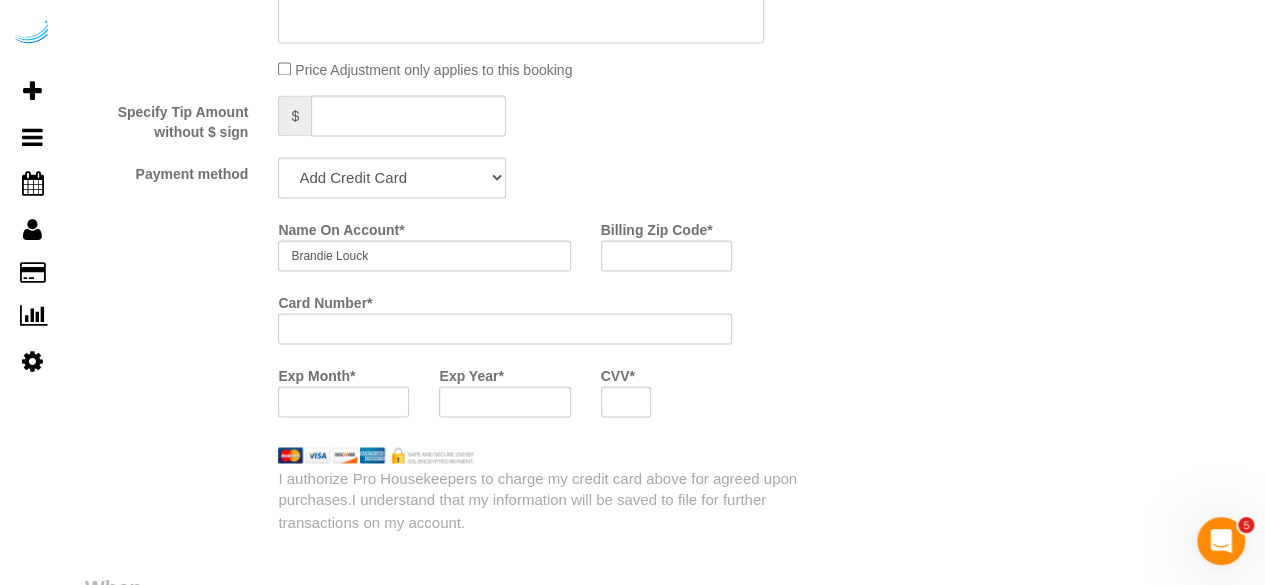 scroll, scrollTop: 1512, scrollLeft: 0, axis: vertical 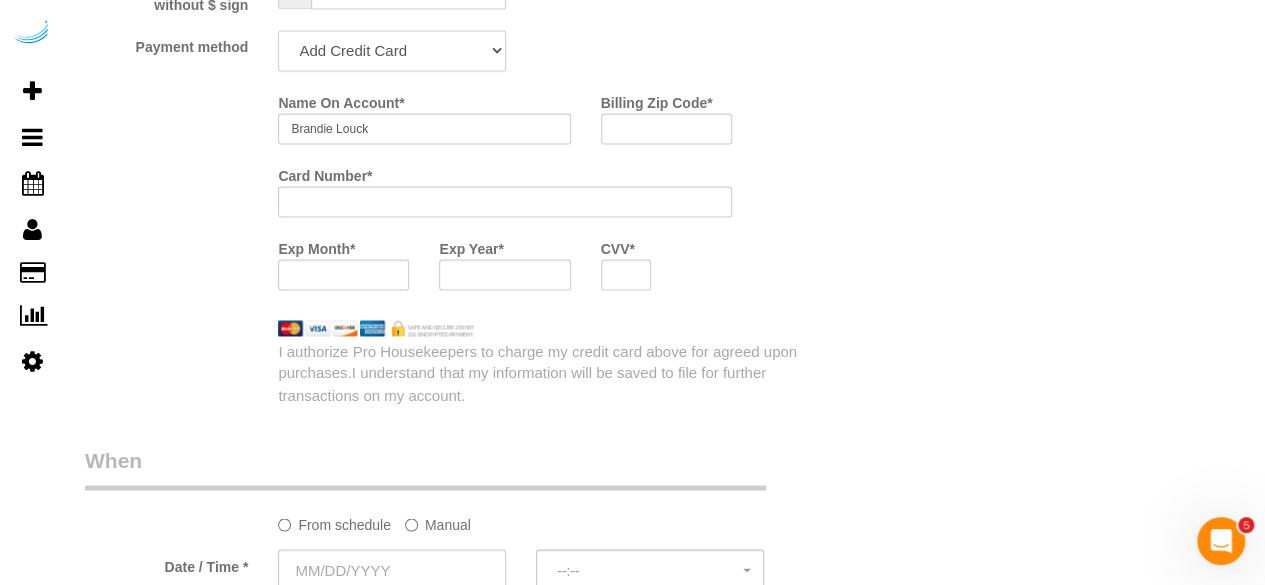 click on "Add Credit Card Cash Check Paypal" 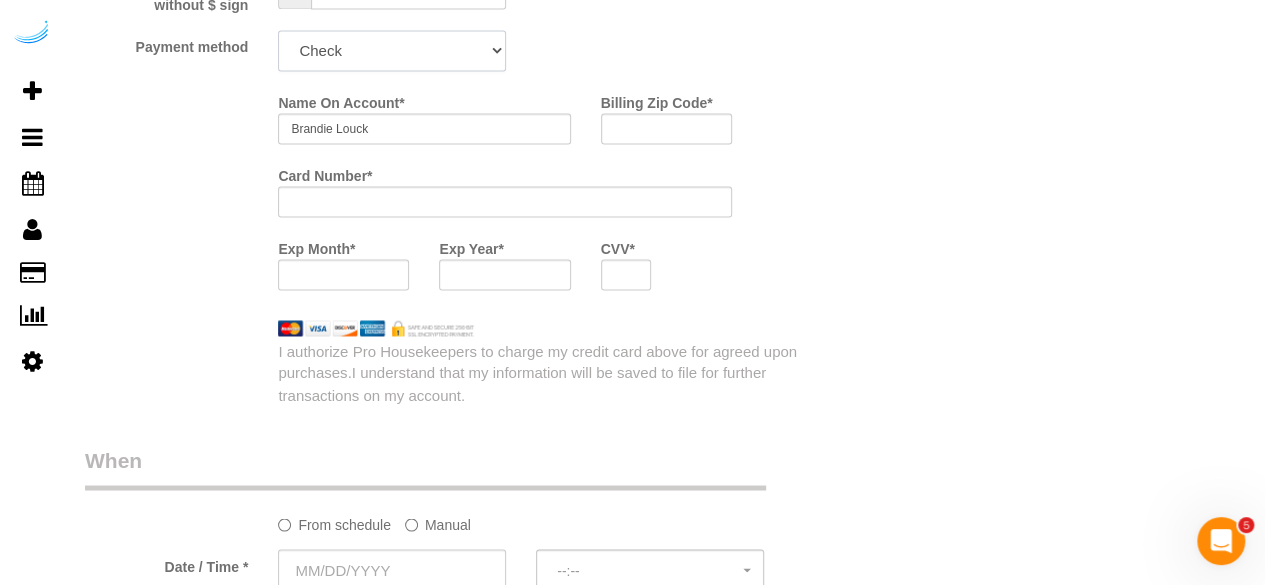 click on "Add Credit Card Cash Check Paypal" 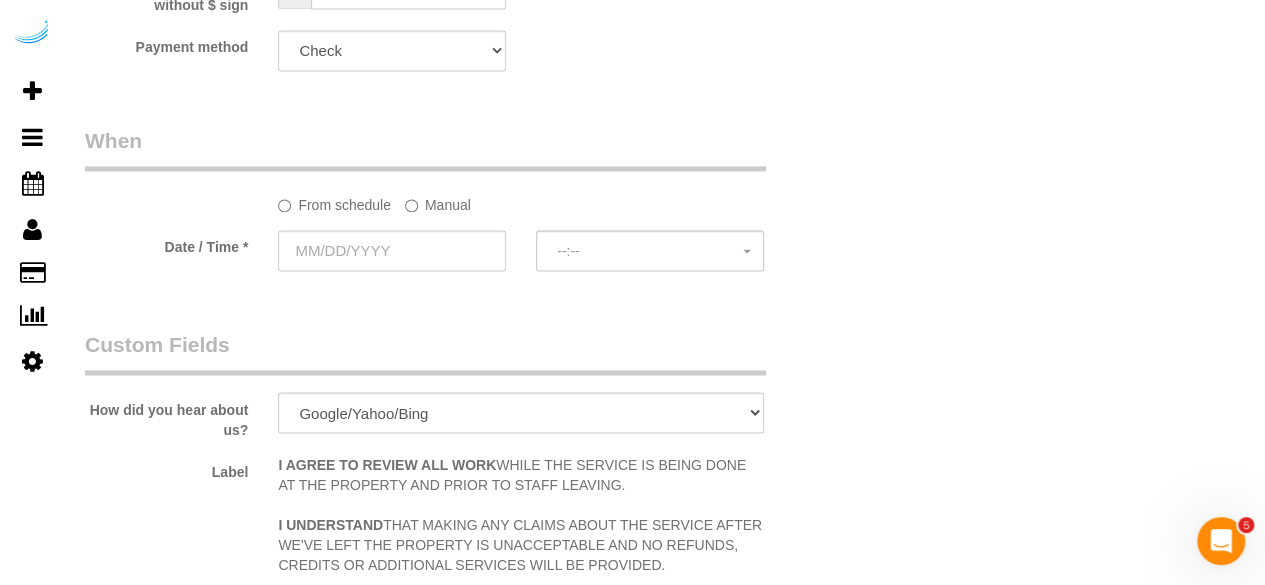 click on "From schedule
Manual
Date / Time *
--:--   --:--" 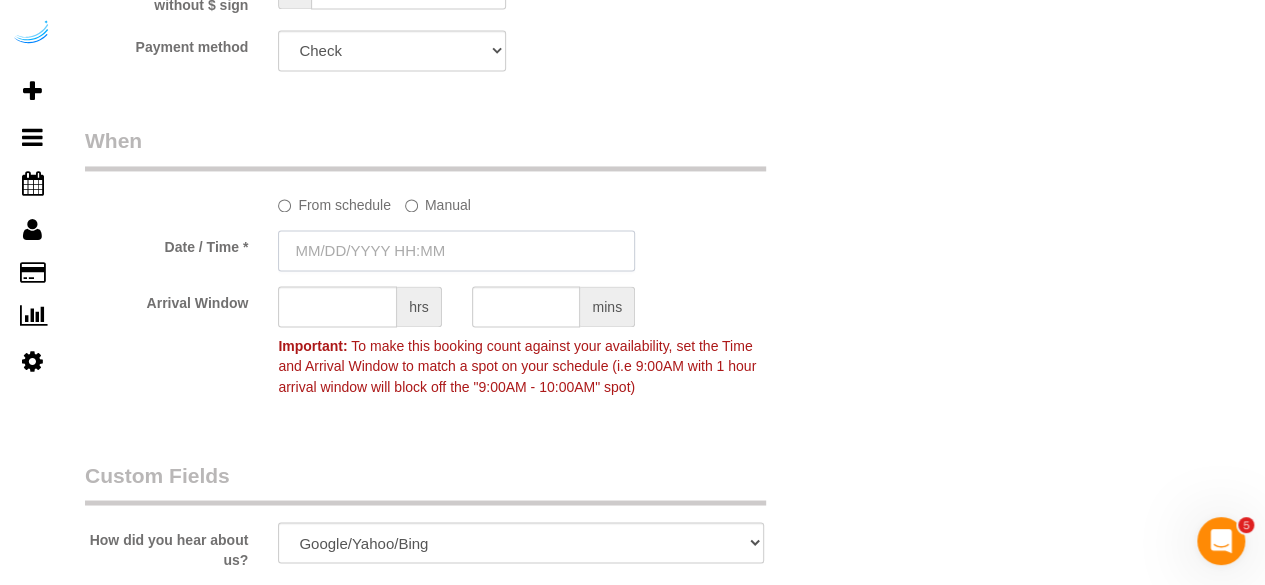 click at bounding box center [456, 250] 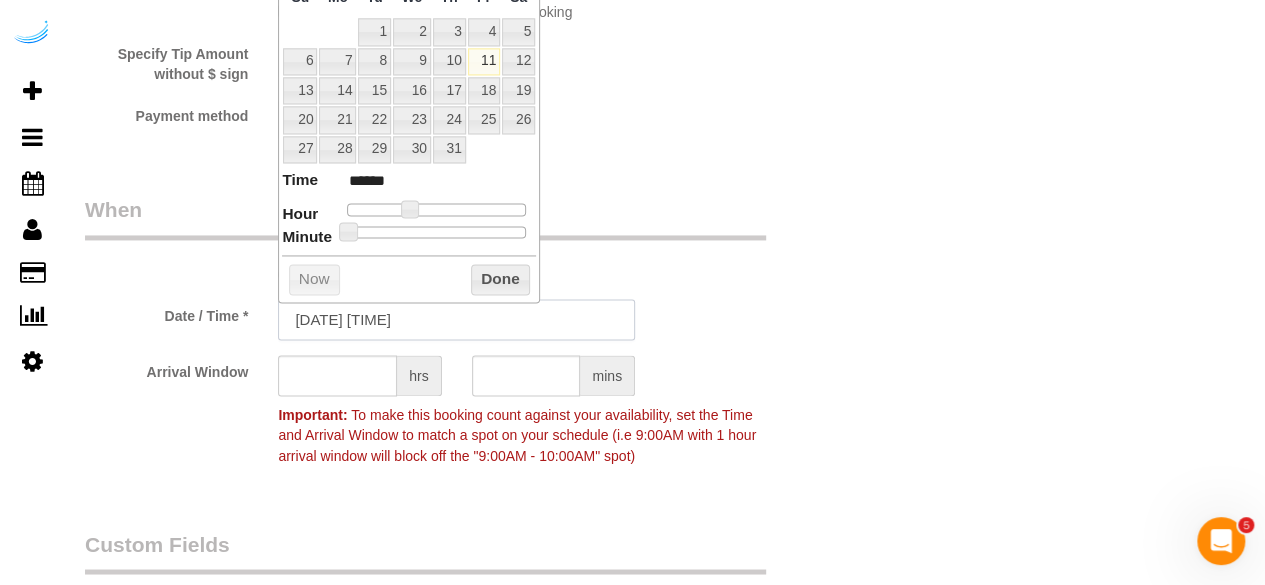 scroll, scrollTop: 1412, scrollLeft: 0, axis: vertical 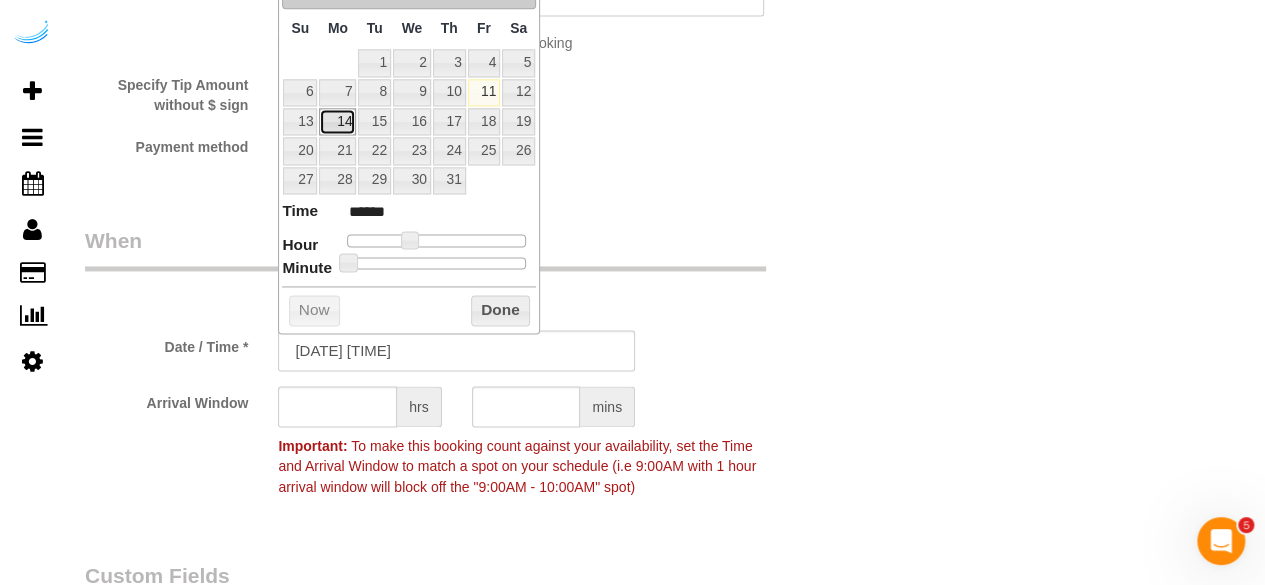 click on "14" at bounding box center (337, 121) 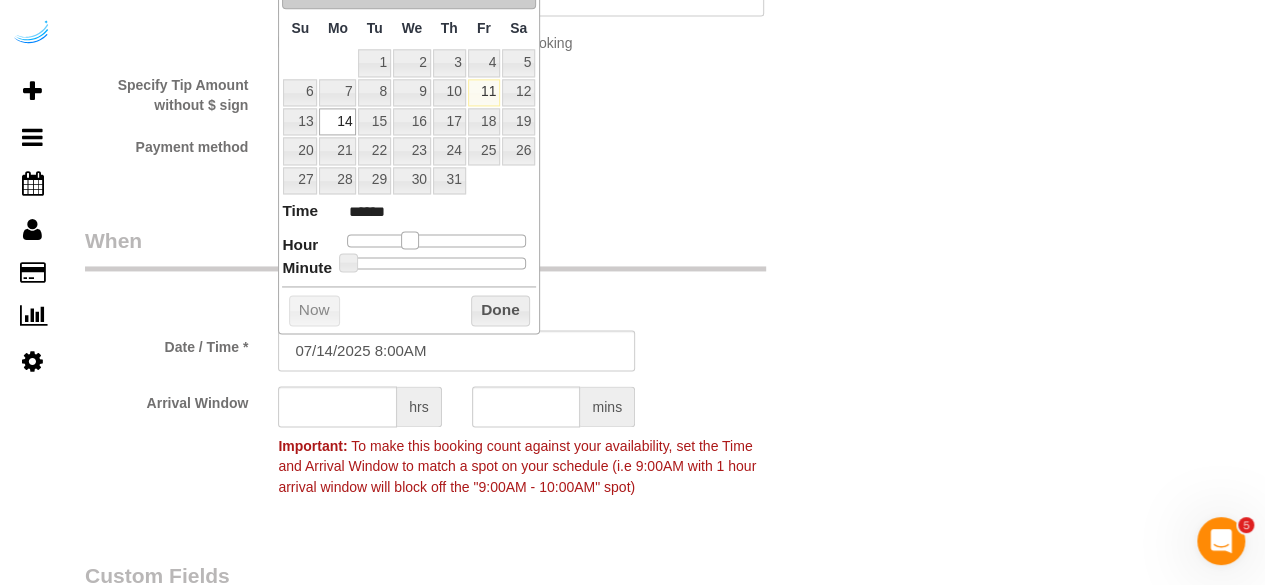 type on "07/14/2025 9:00AM" 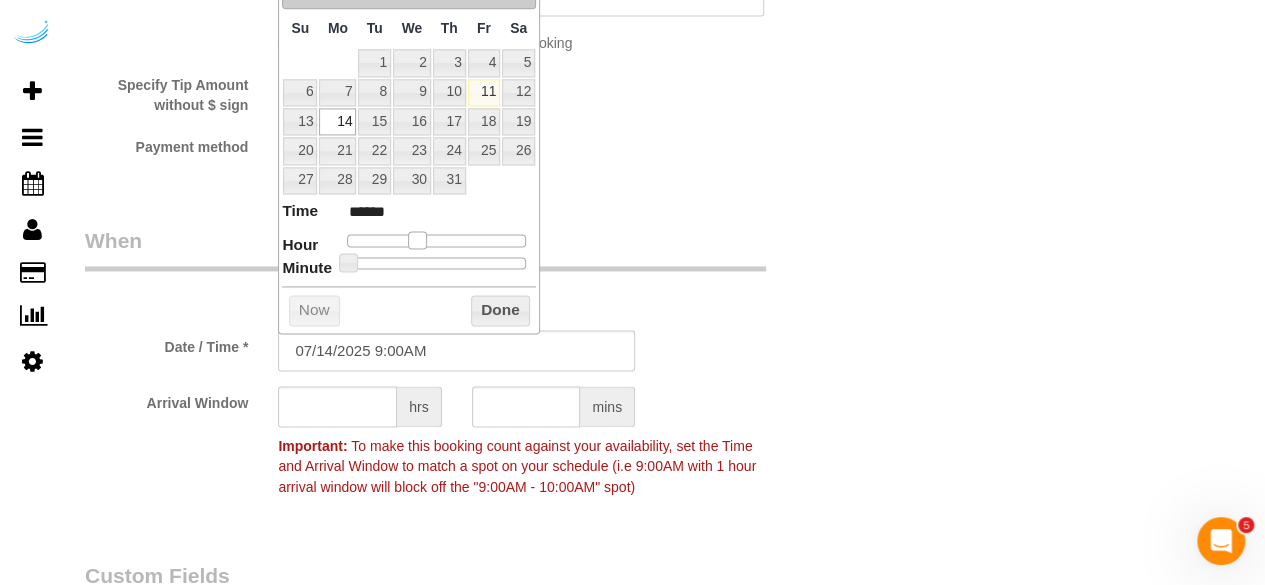 click at bounding box center (417, 240) 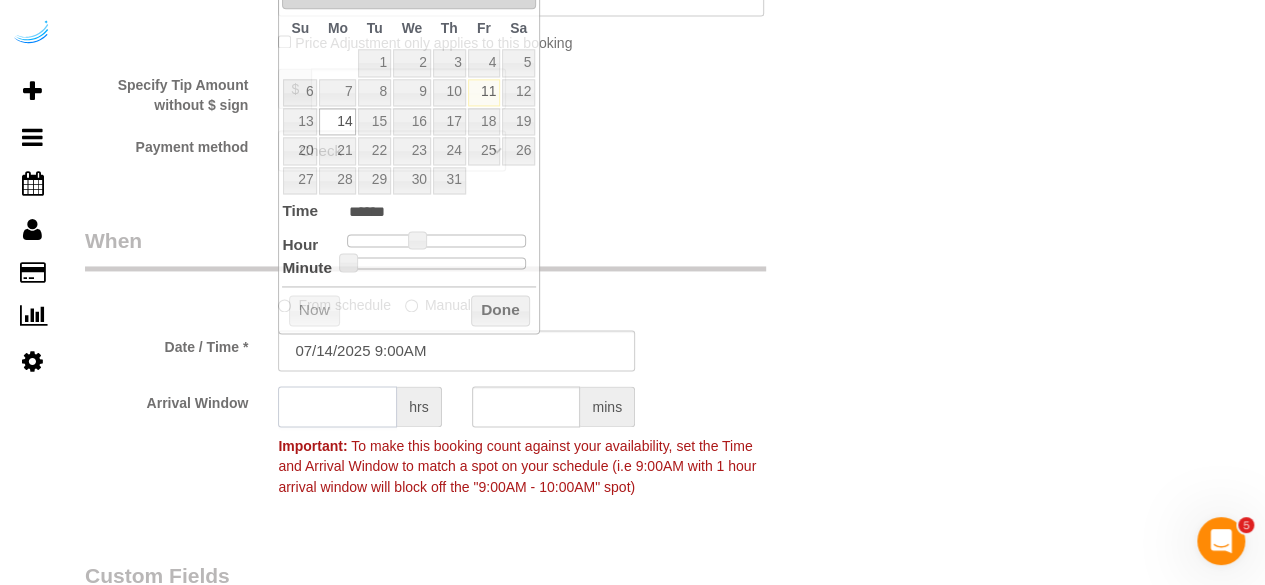 click 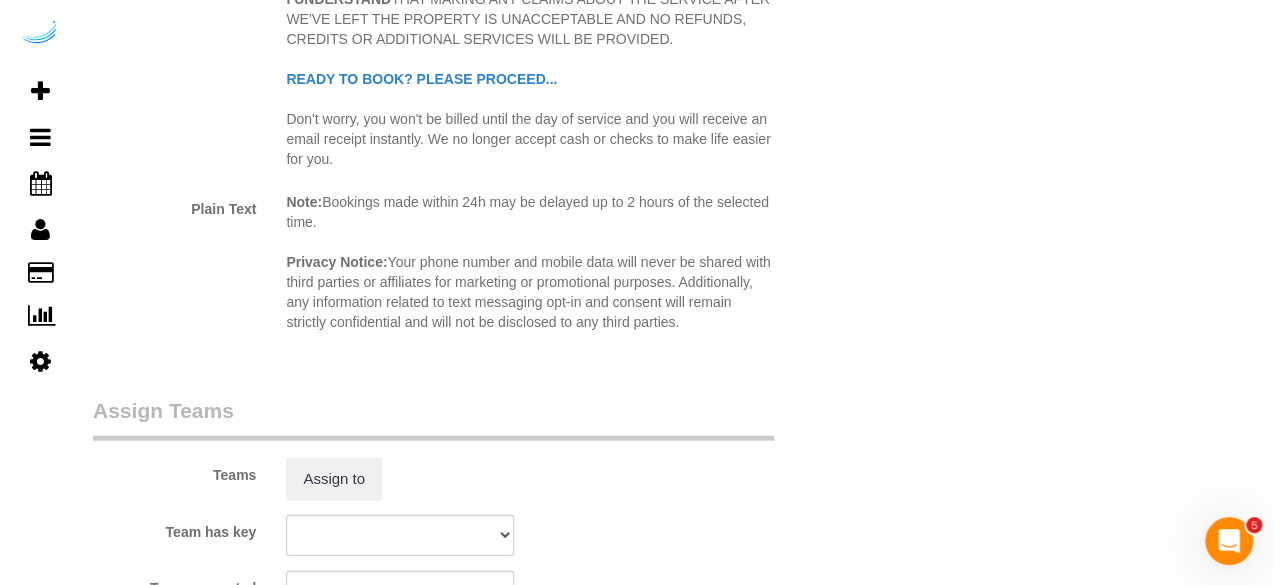 scroll, scrollTop: 2412, scrollLeft: 0, axis: vertical 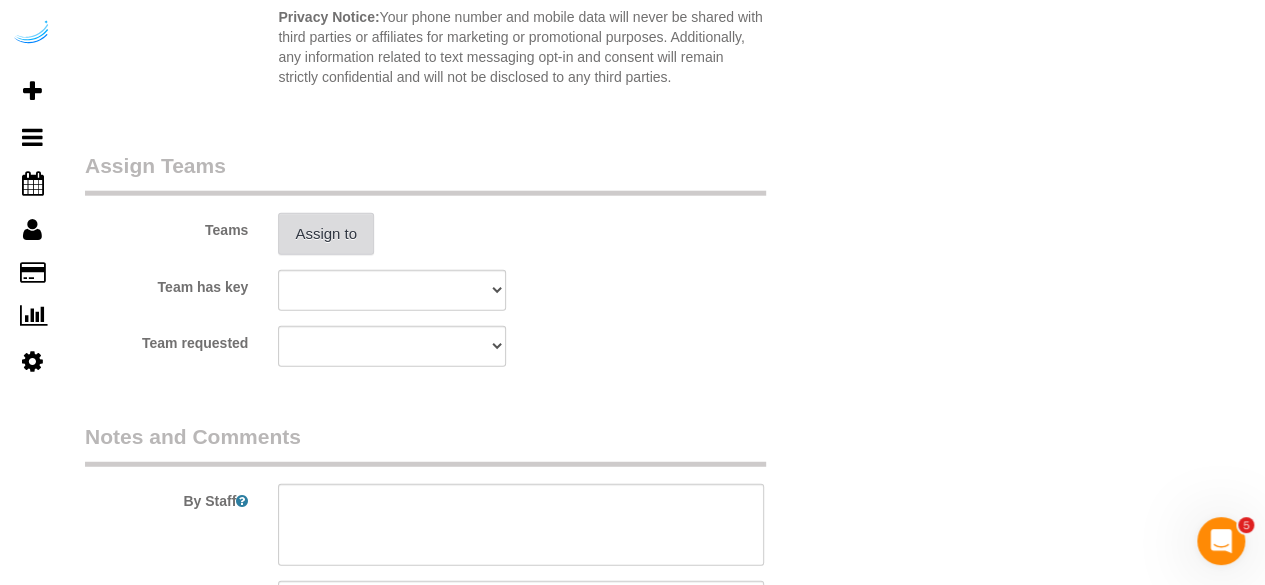 type on "8" 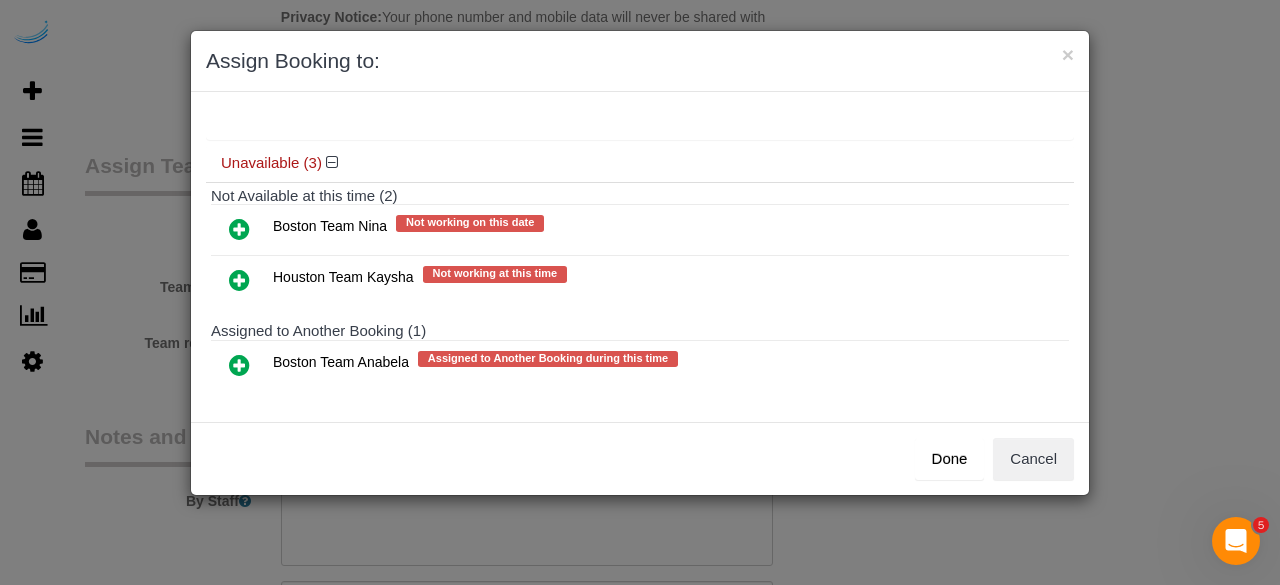 scroll, scrollTop: 172, scrollLeft: 0, axis: vertical 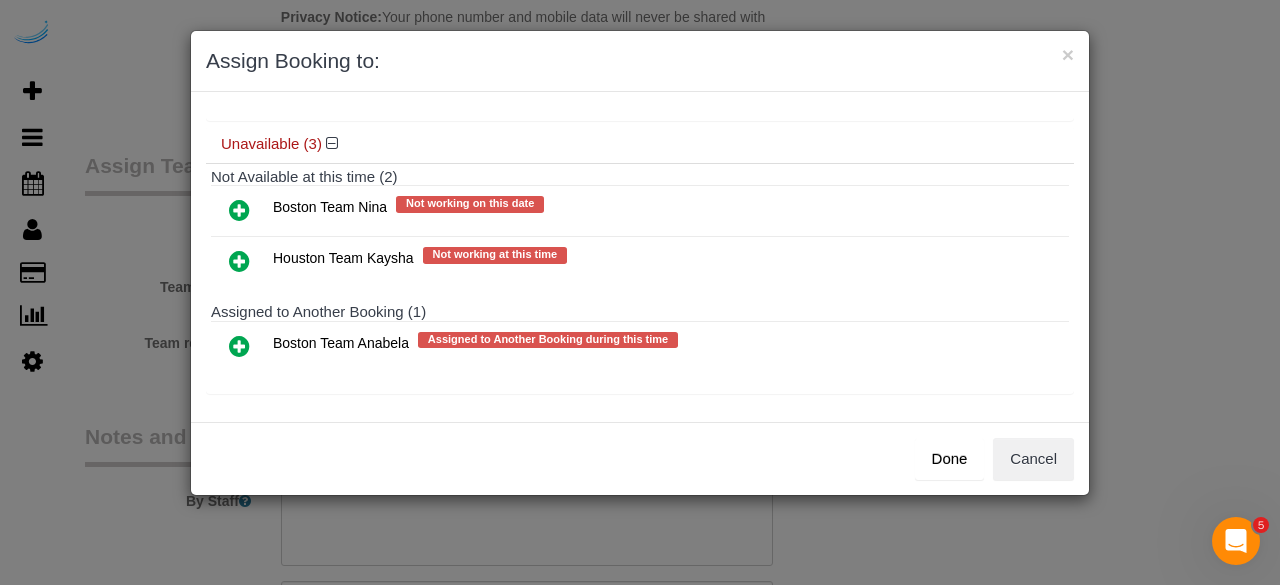 click at bounding box center (239, 346) 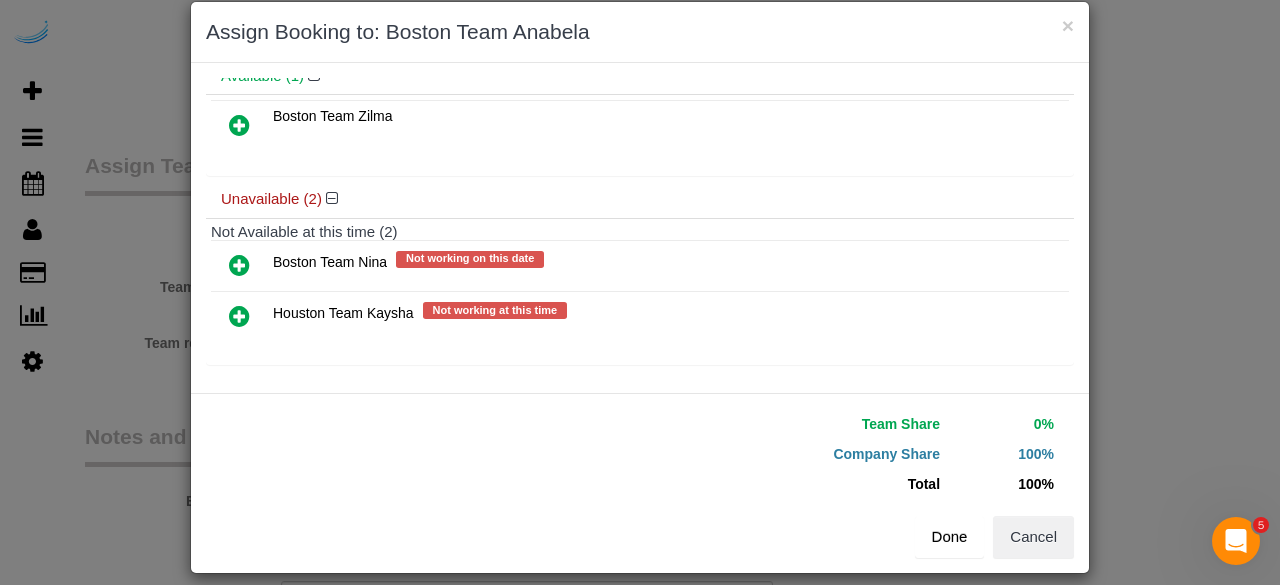 scroll, scrollTop: 45, scrollLeft: 0, axis: vertical 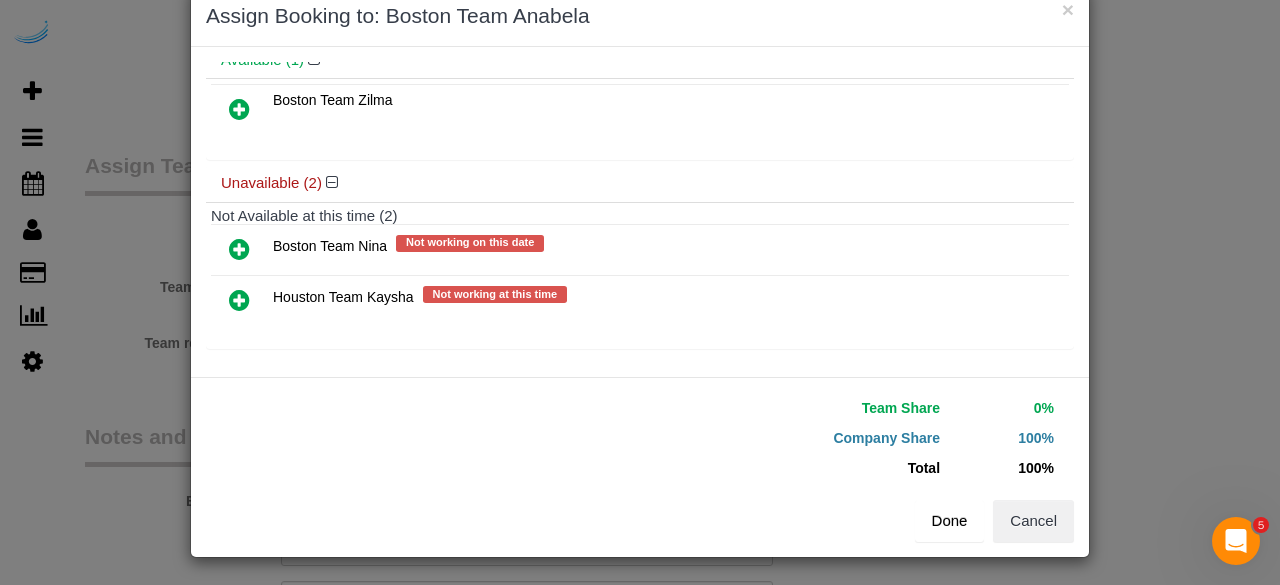 click on "Done" at bounding box center (950, 521) 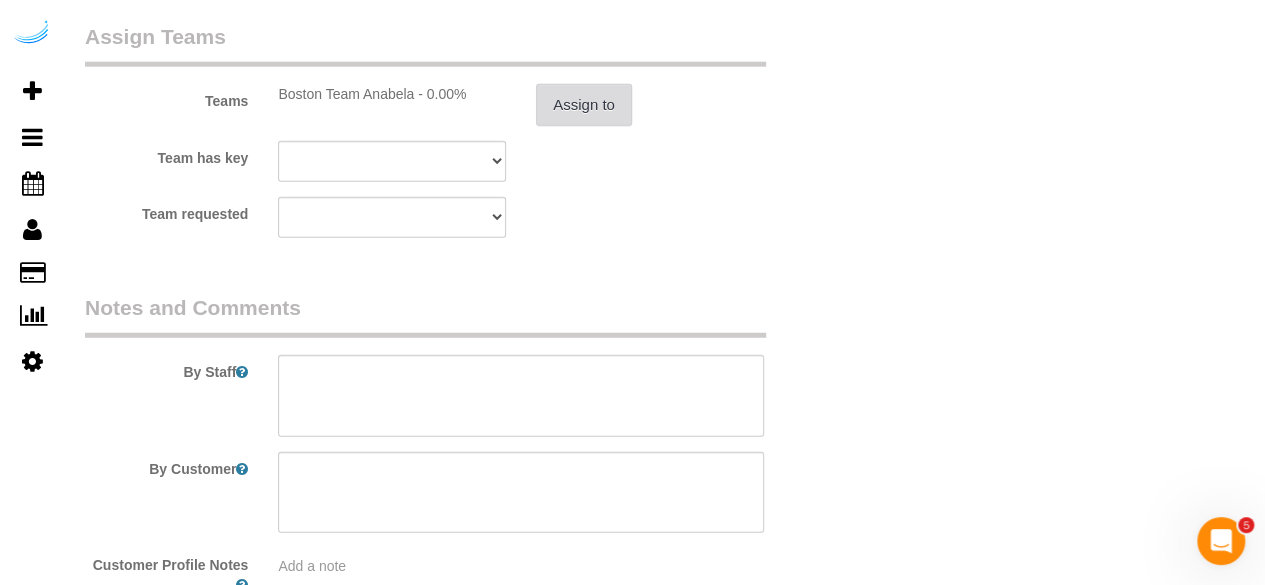scroll, scrollTop: 2670, scrollLeft: 0, axis: vertical 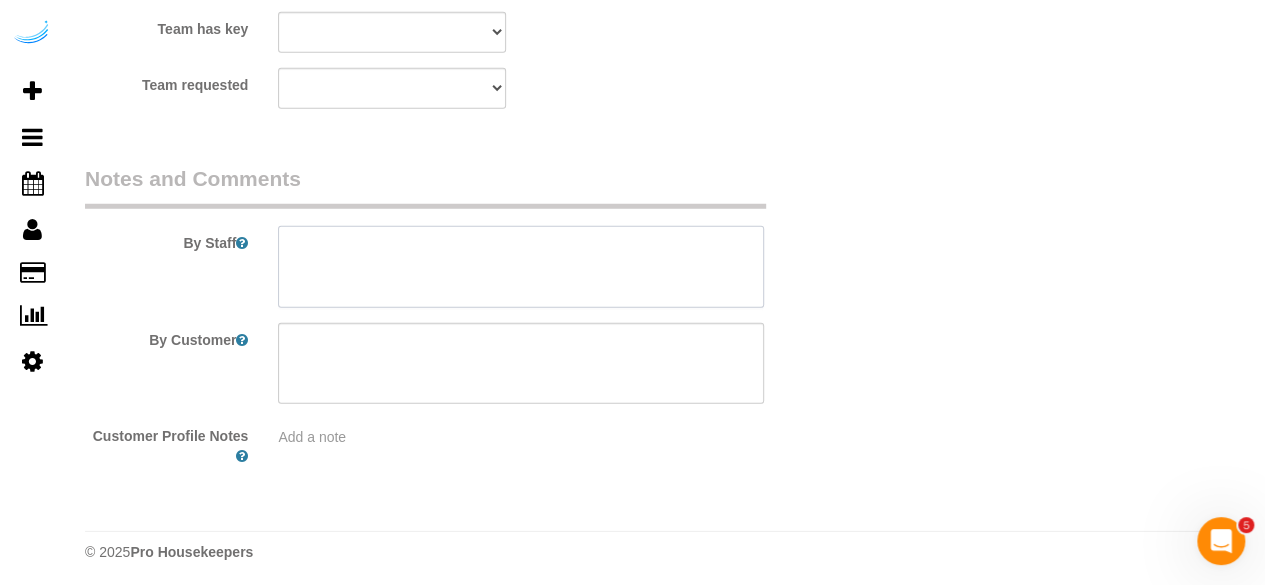 click at bounding box center [521, 267] 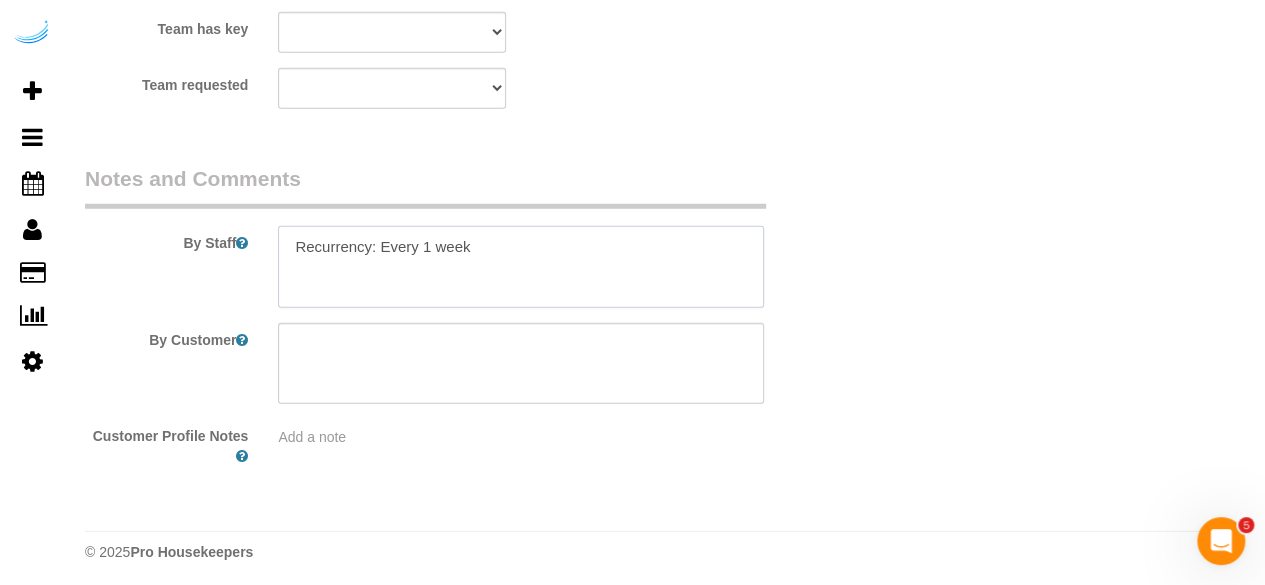 paste on "Permanent Notes:No notes from this customer.Today's Notes:**PRIORITY RESCHEDULE**
Entry Method: Someone will be home
Details:
Please call when you get here.
Additional Notes:
Housekeeping Notes:" 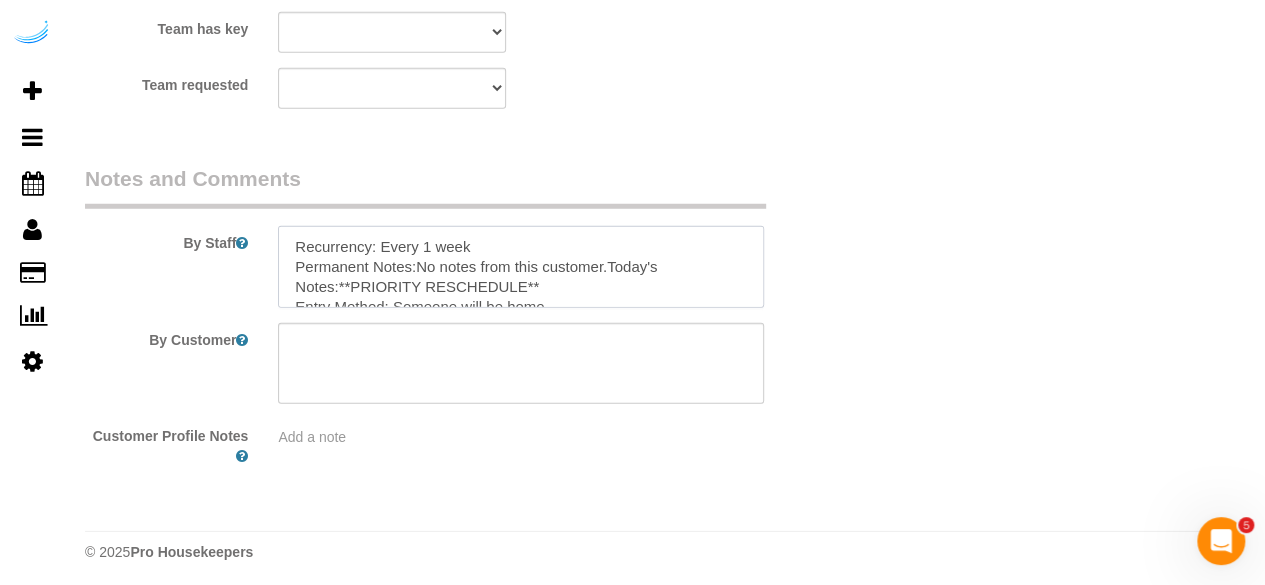 scroll, scrollTop: 128, scrollLeft: 0, axis: vertical 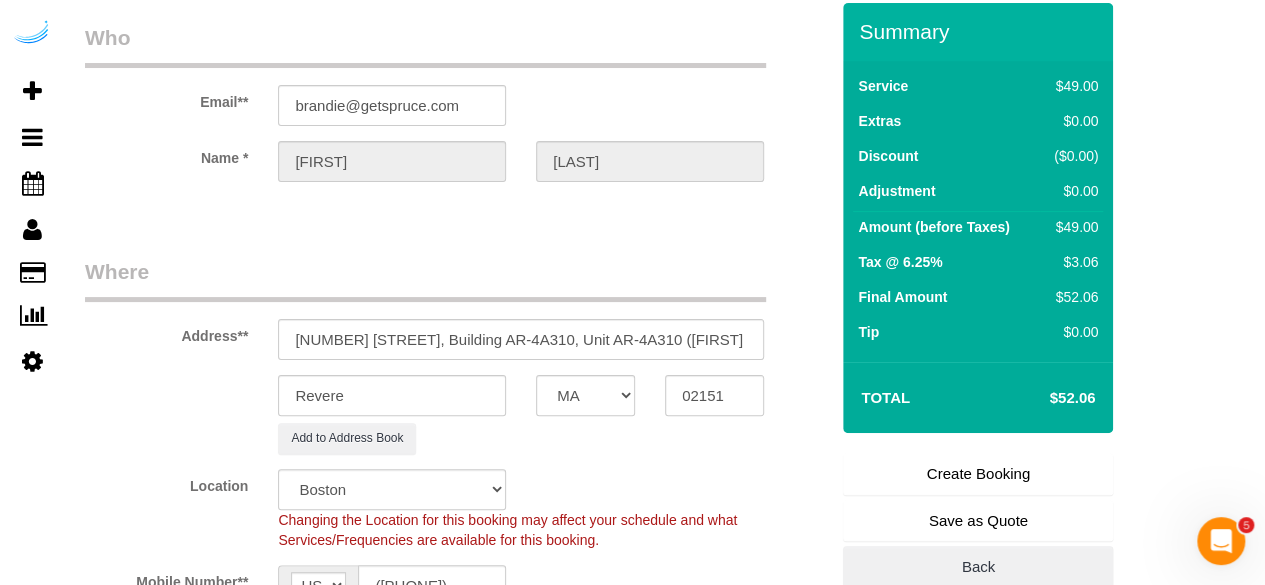 type on "Recurrency: Every 1 week
Permanent Notes:No notes from this customer.Today's Notes:**PRIORITY RESCHEDULE**
Entry Method: Someone will be home
Details:
Please call when you get here.
Additional Notes:
Housekeeping Notes:" 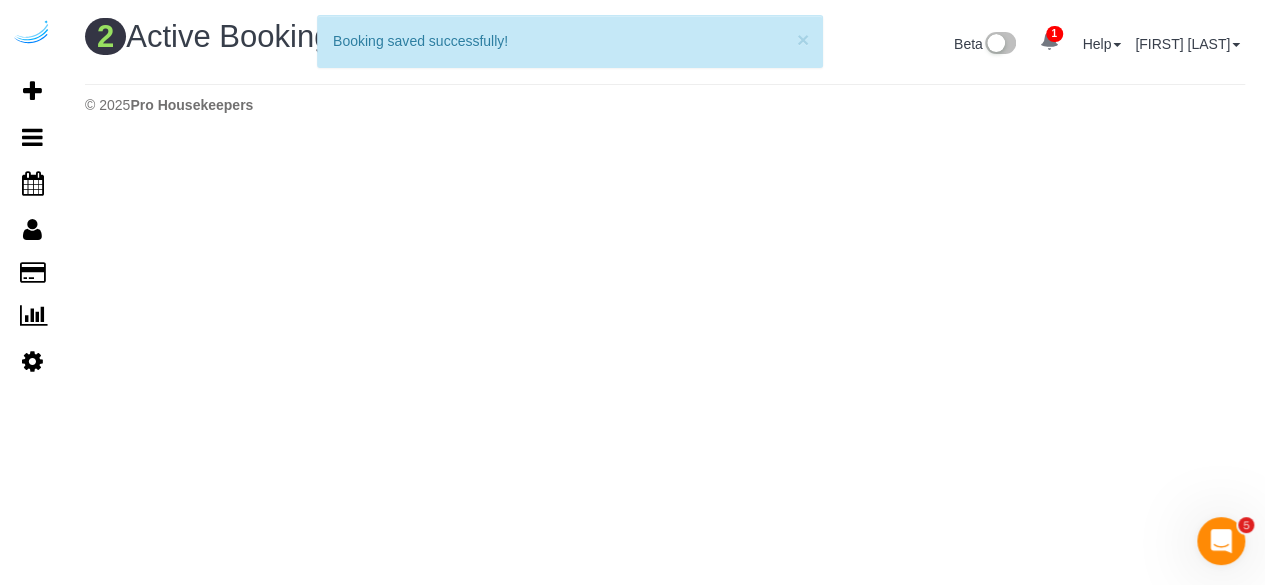 scroll, scrollTop: 0, scrollLeft: 0, axis: both 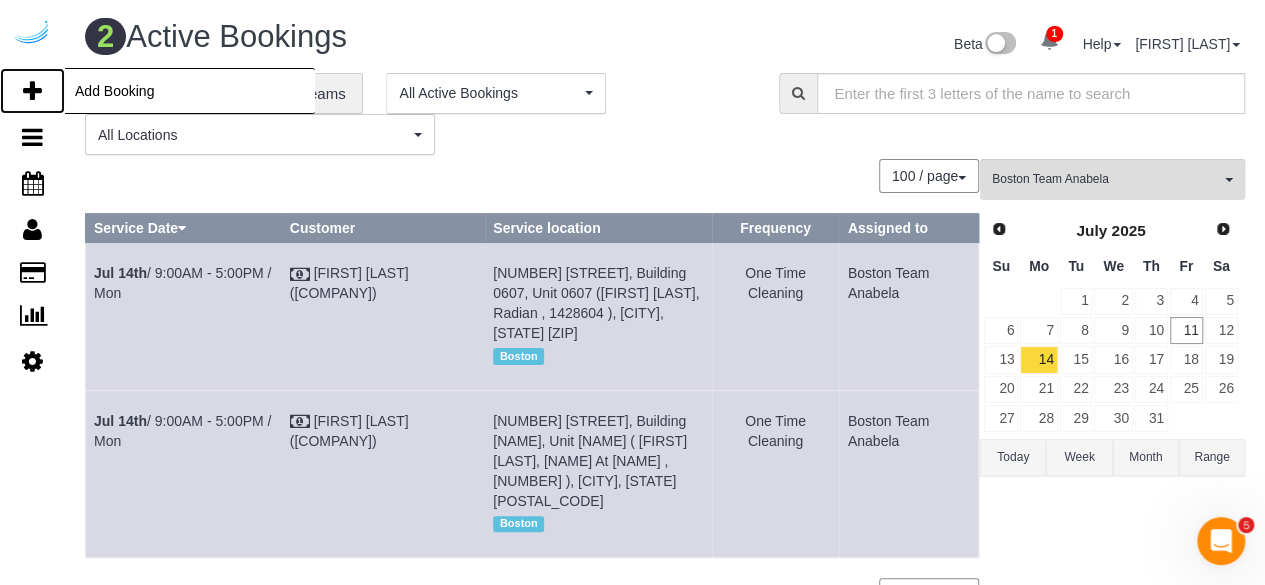 click at bounding box center (32, 91) 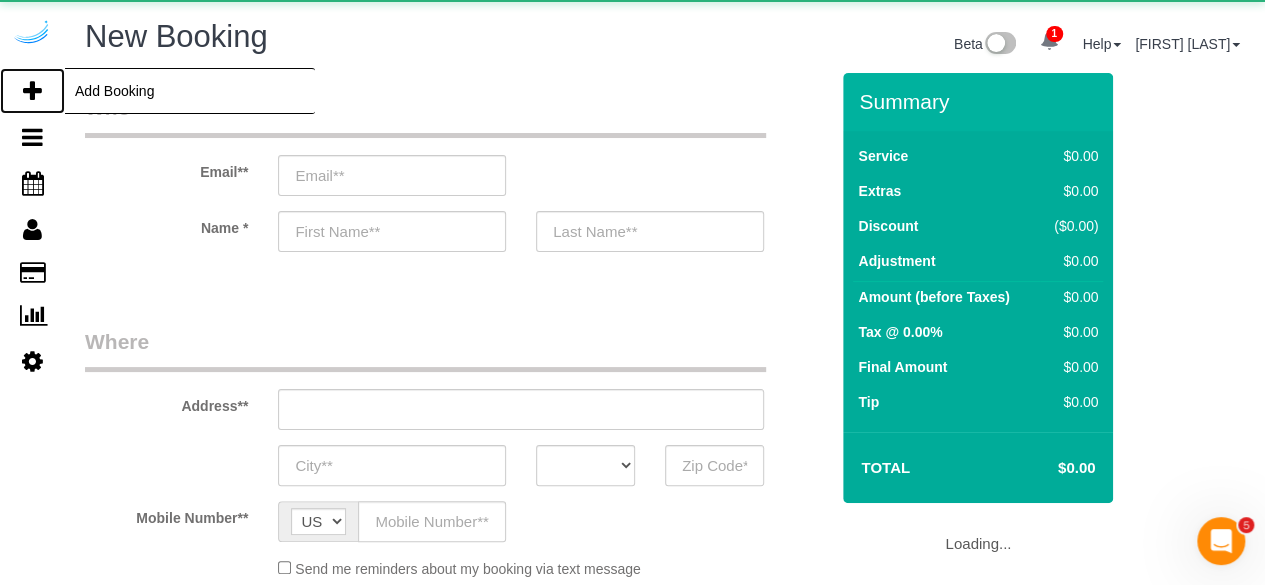 select on "number:9" 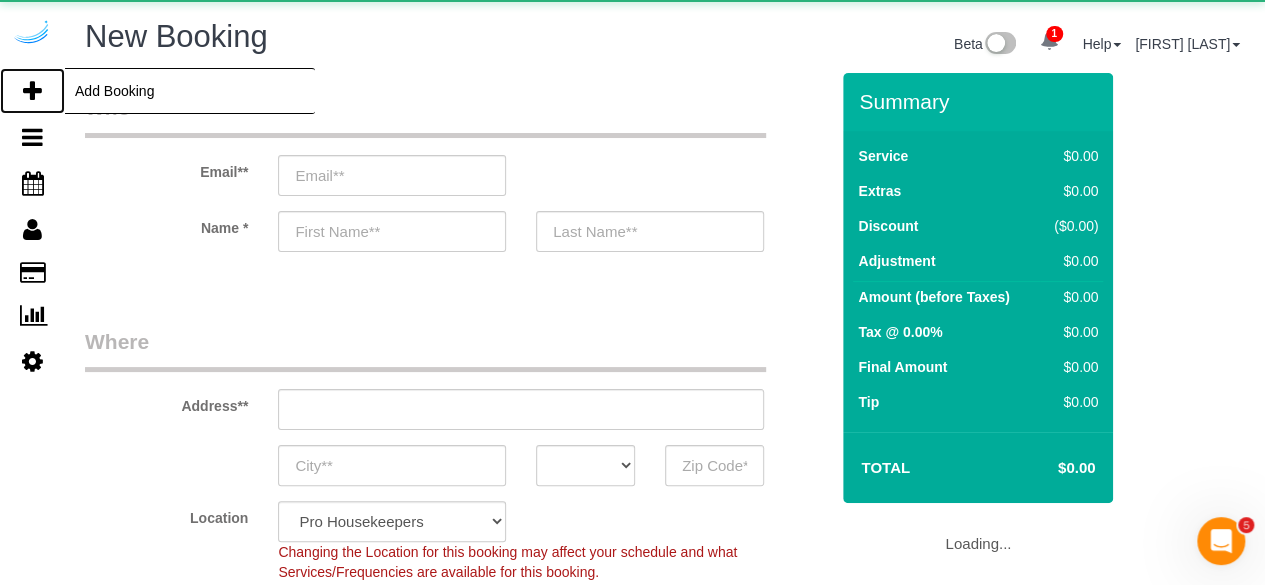 select on "object:53141" 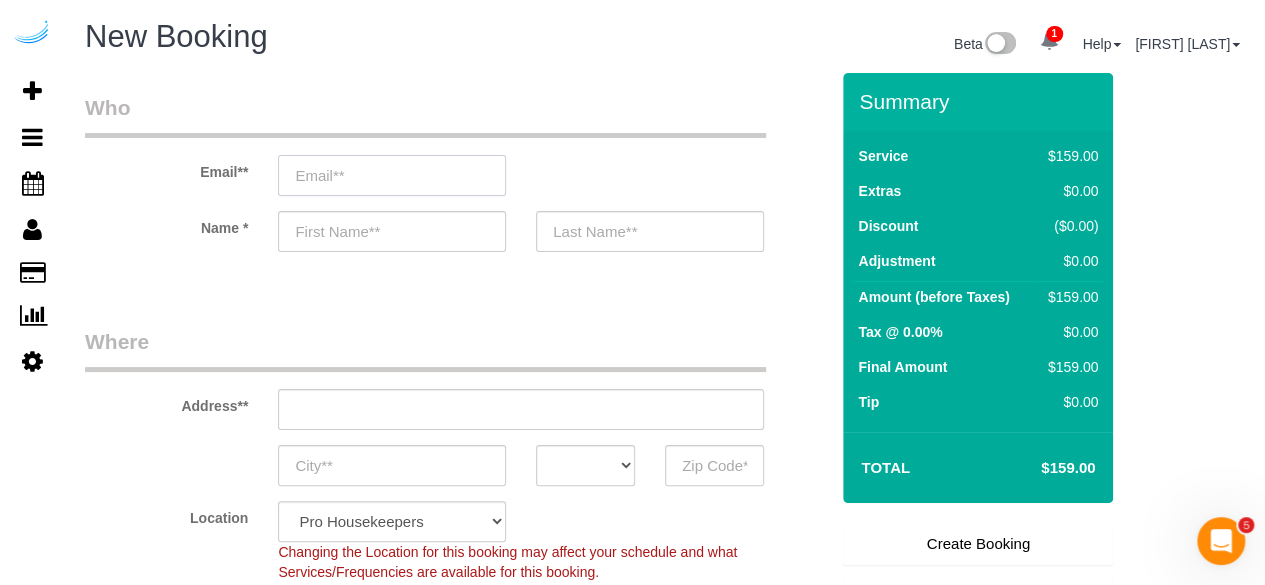 click at bounding box center [392, 175] 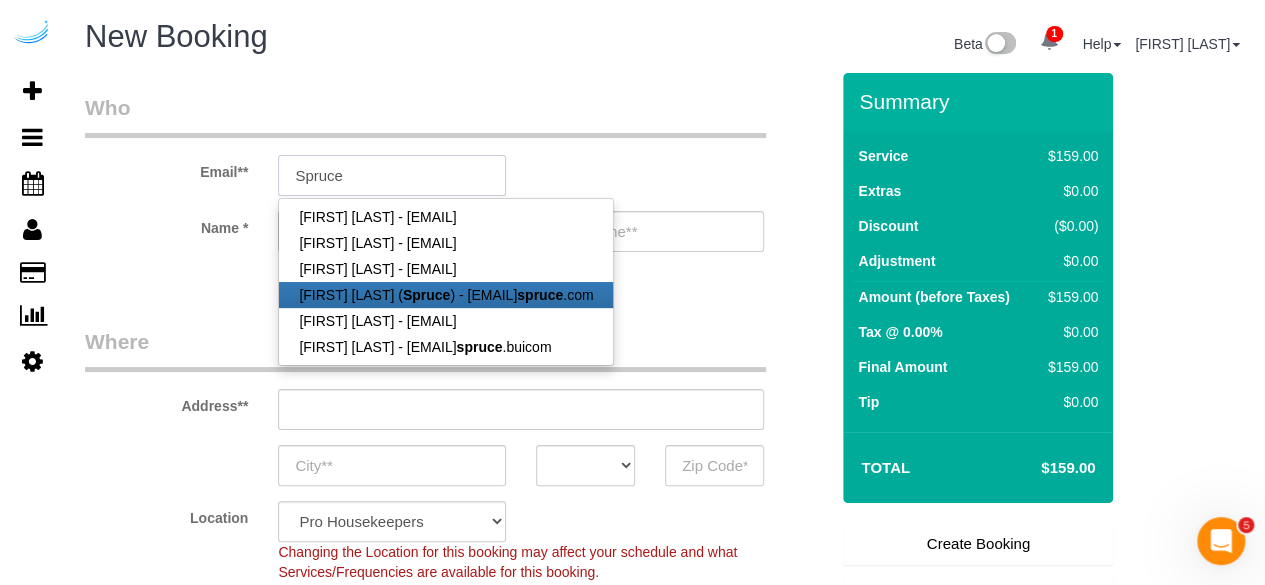 type on "brandie@getspruce.com" 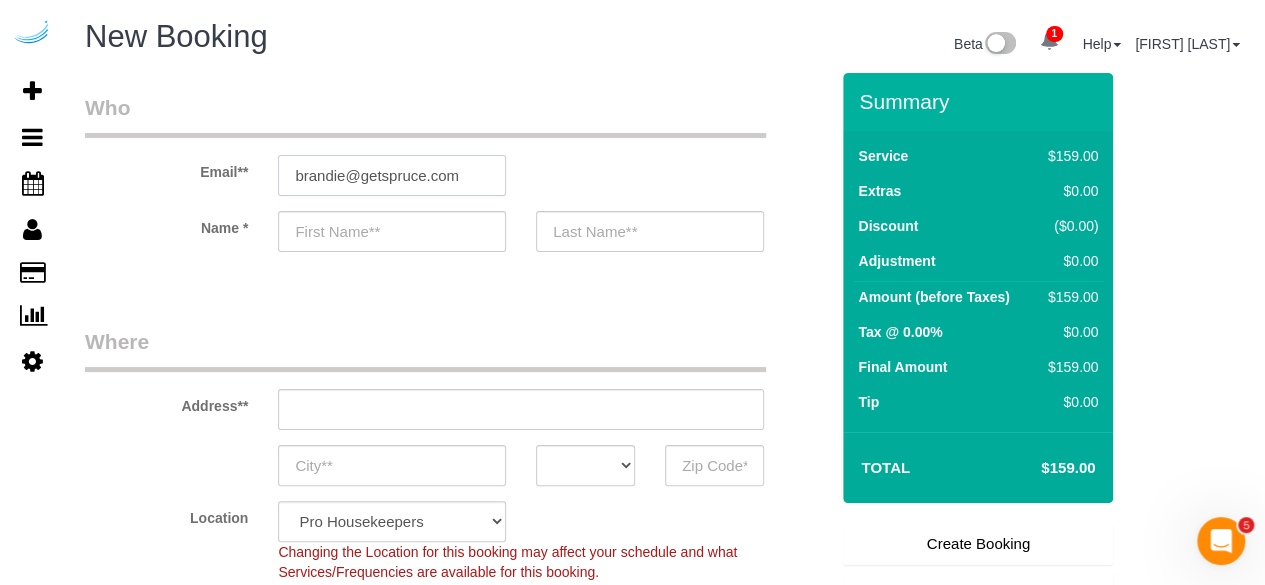 type on "[FIRST]" 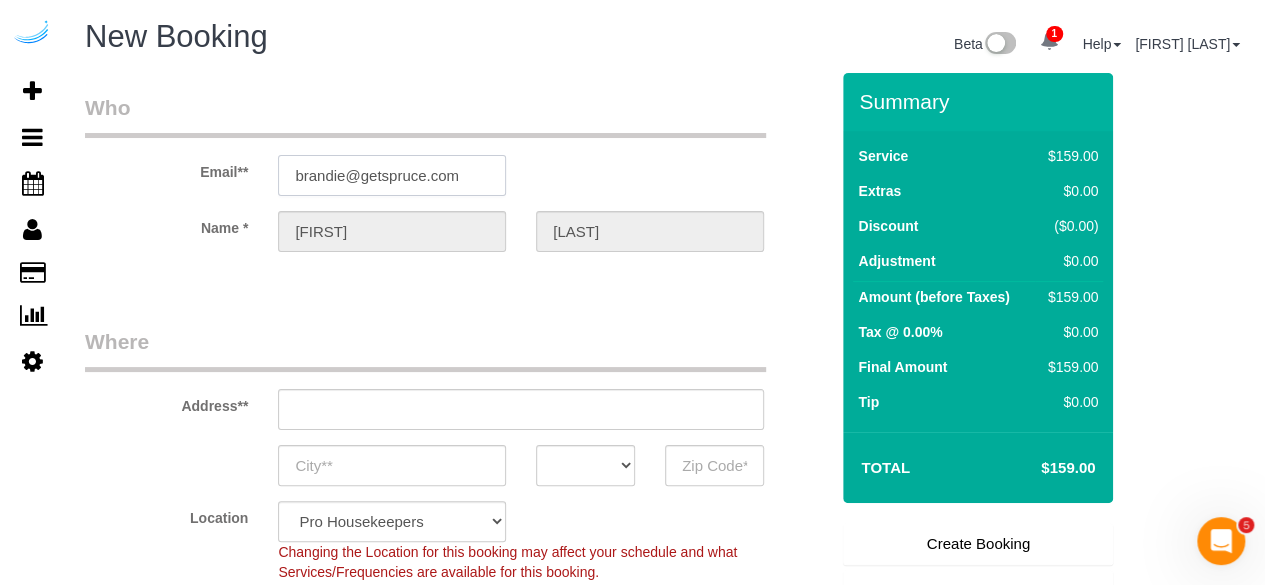 type on "3816 S Lamar Blvd" 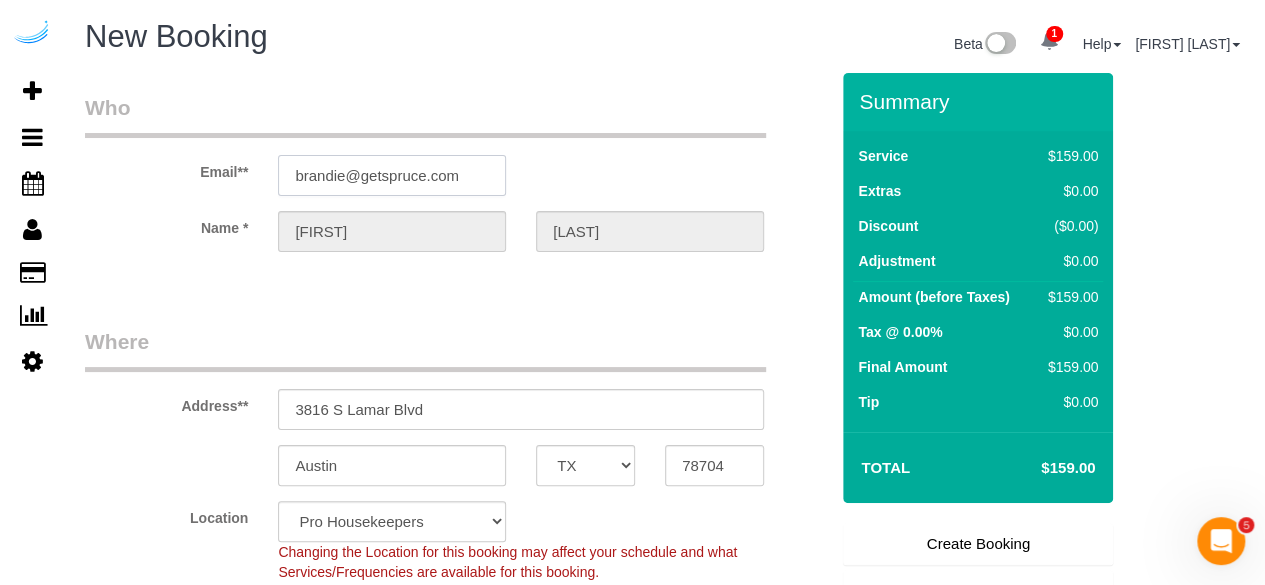 type on "brandie@getspruce.com" 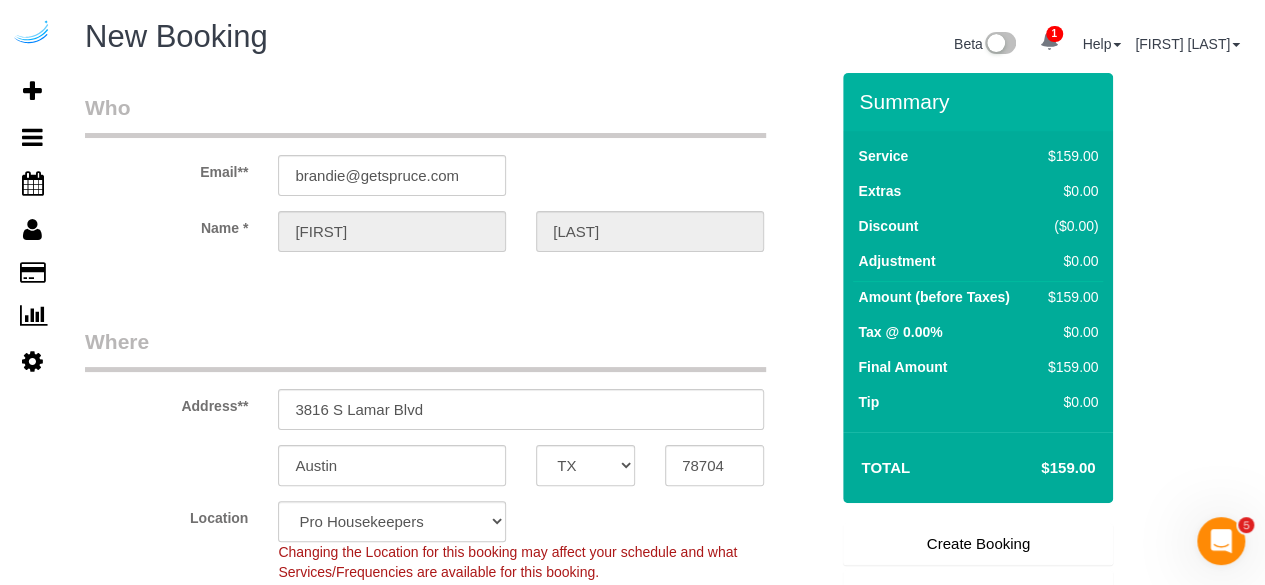 select on "9" 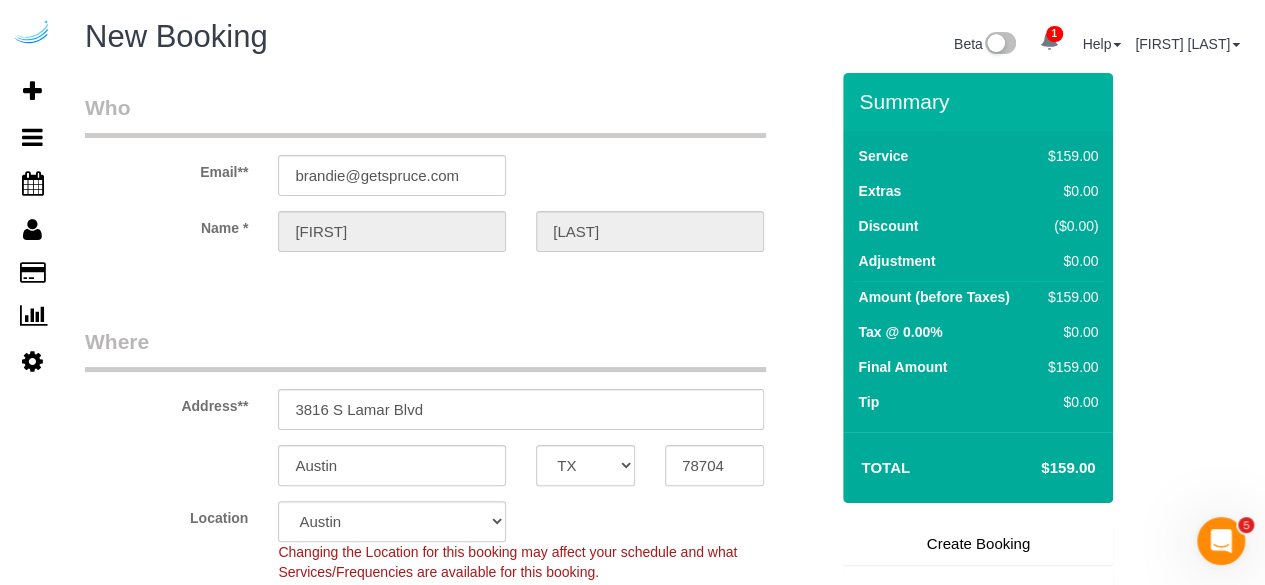 select on "object:53740" 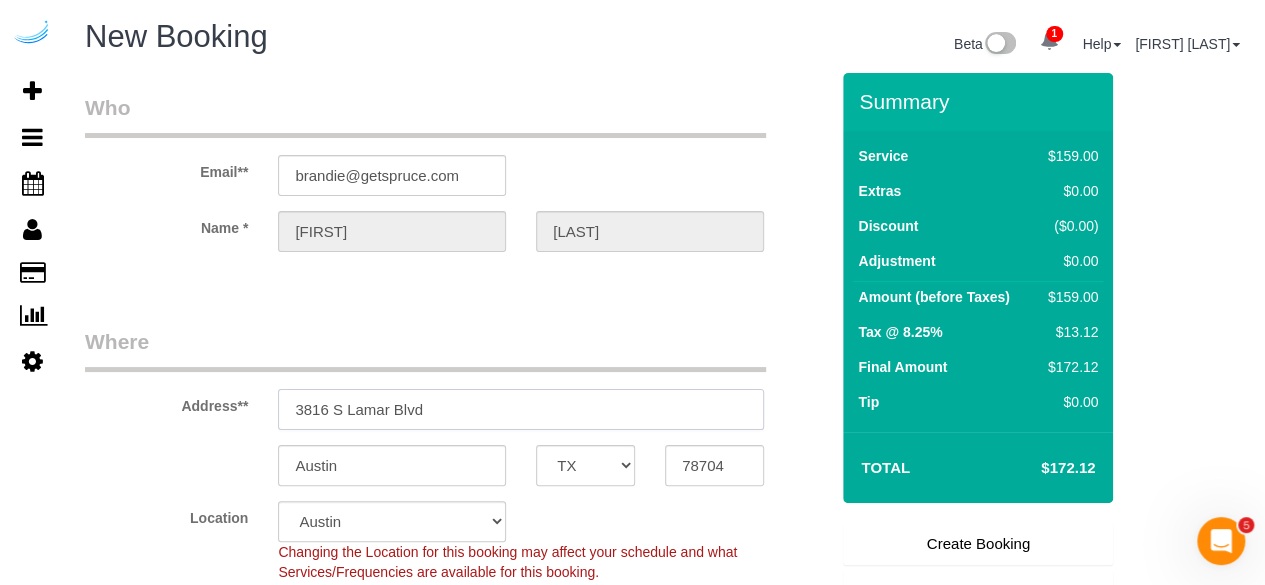 click on "3816 S Lamar Blvd" at bounding box center [521, 409] 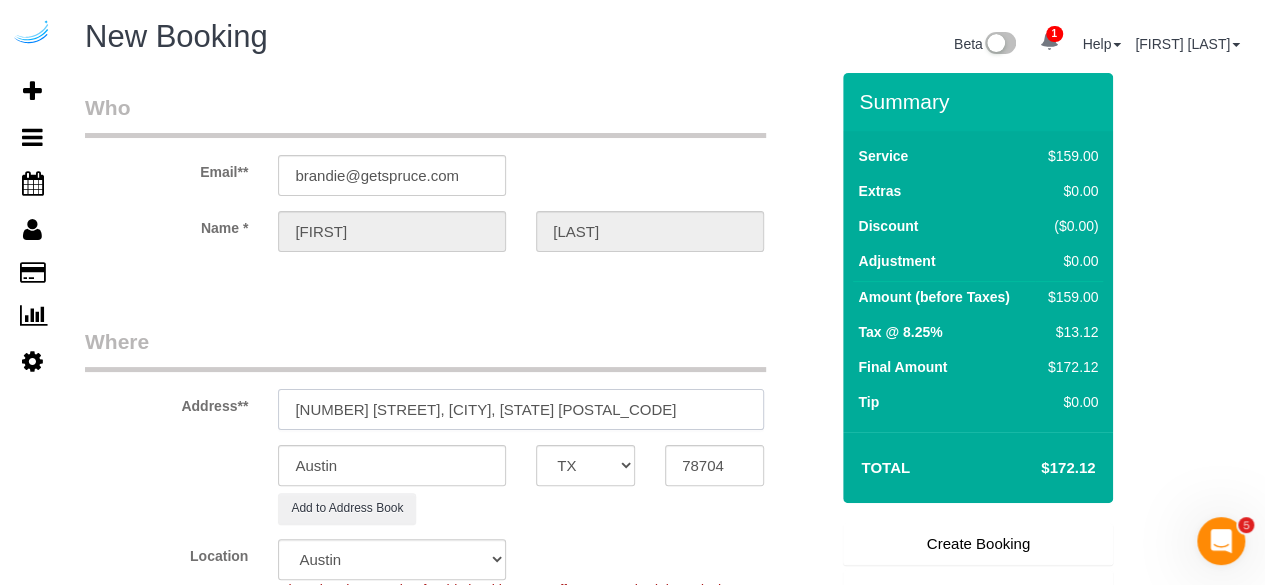 type on "[NUMBER] [STREET], [CITY], [STATE] [POSTAL_CODE]" 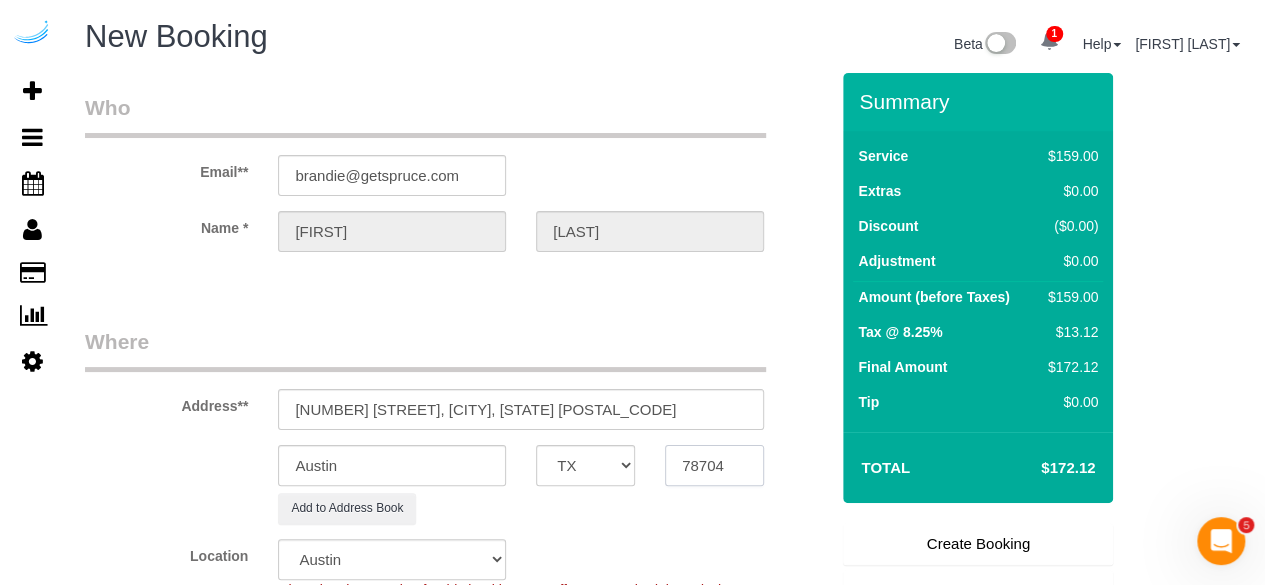 click on "78704" at bounding box center (714, 465) 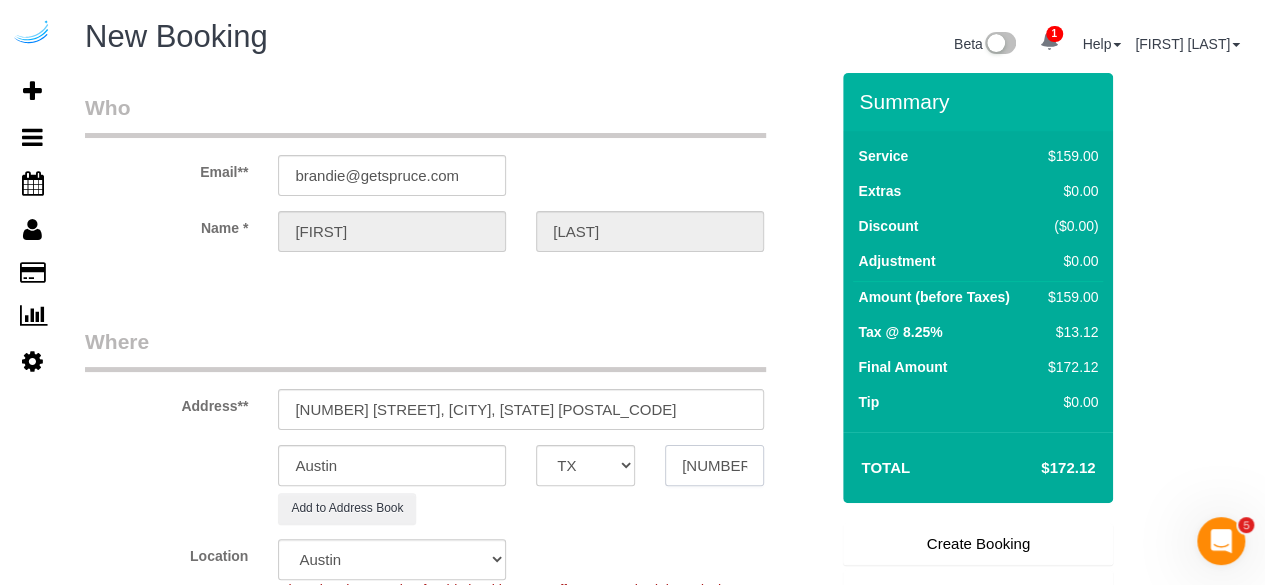 scroll, scrollTop: 0, scrollLeft: 13, axis: horizontal 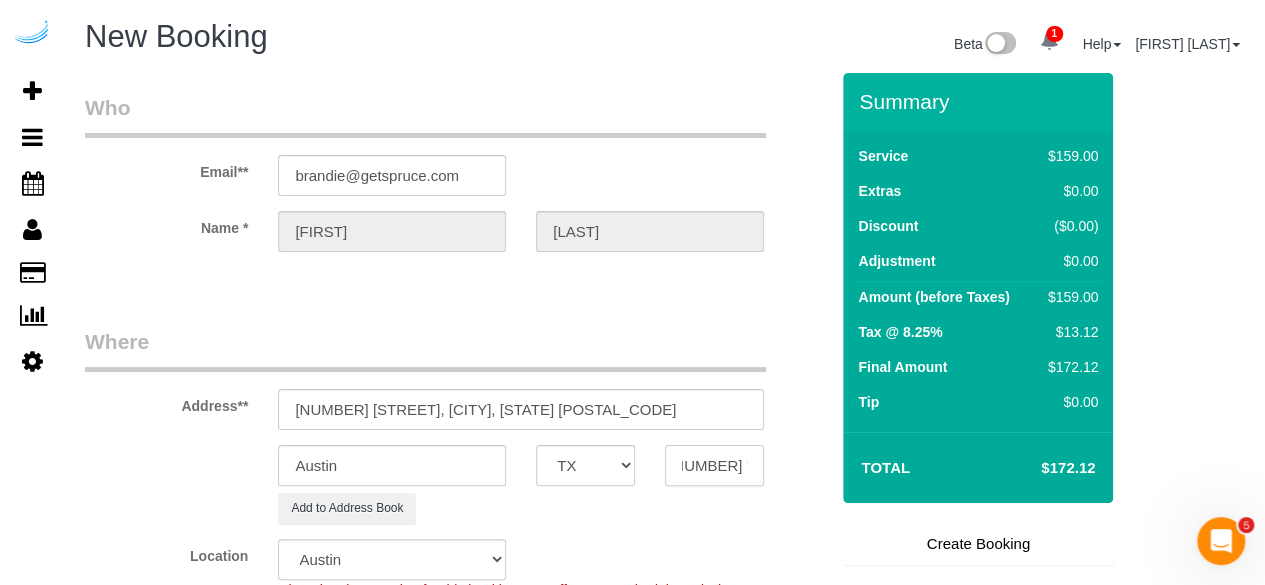 type on "[NUMBER] Washi" 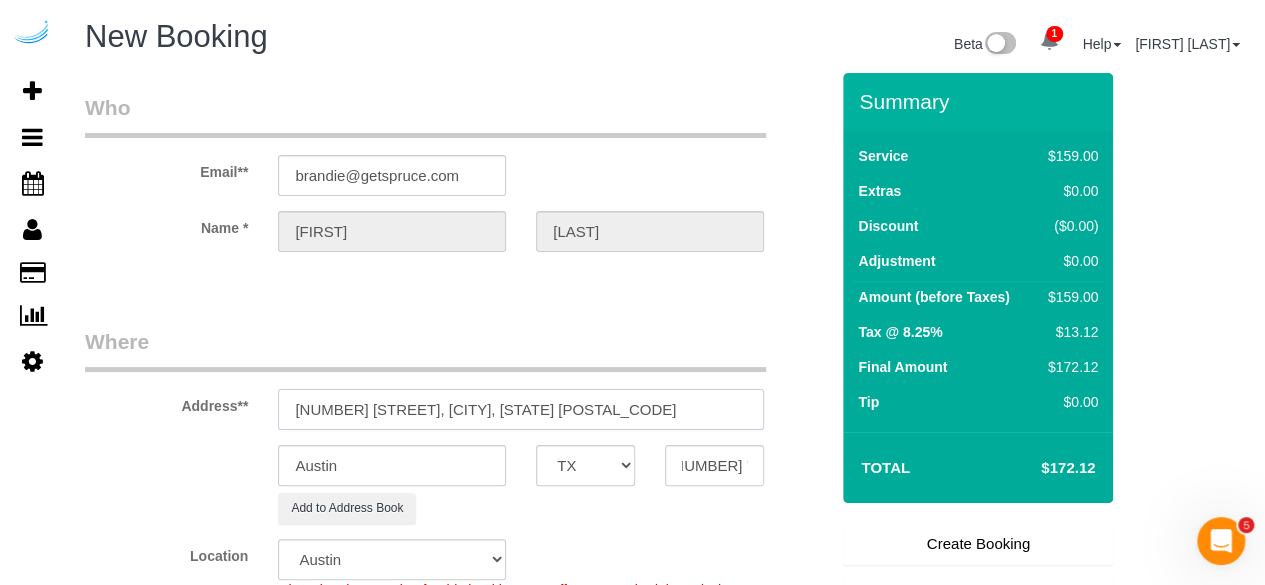 scroll, scrollTop: 0, scrollLeft: 0, axis: both 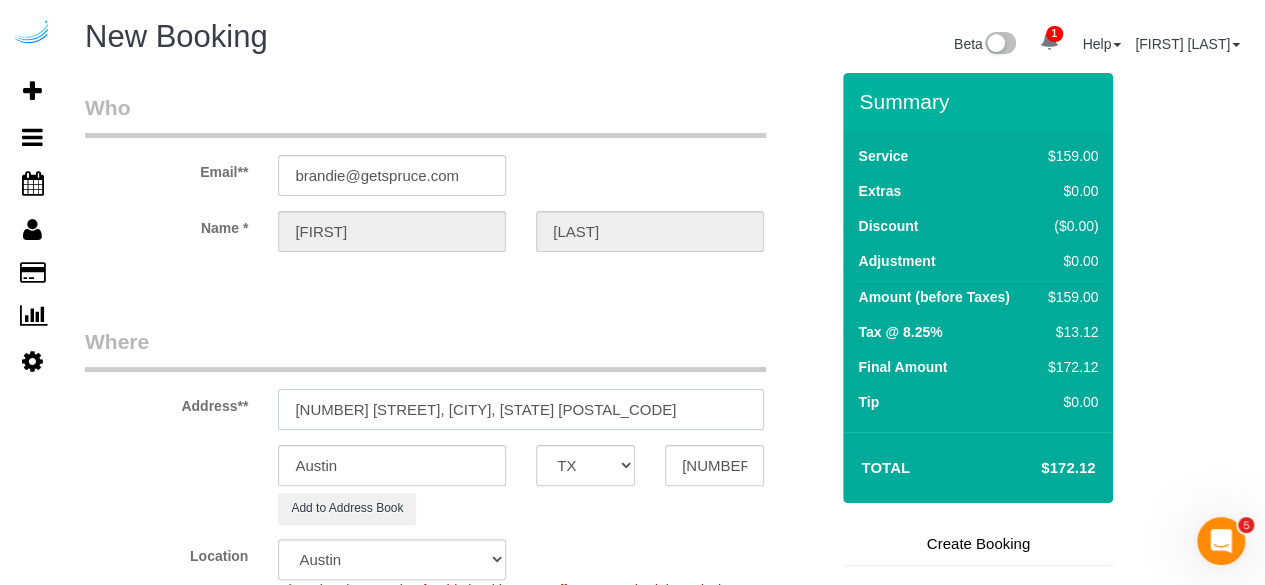 drag, startPoint x: 519, startPoint y: 399, endPoint x: 580, endPoint y: 395, distance: 61.13101 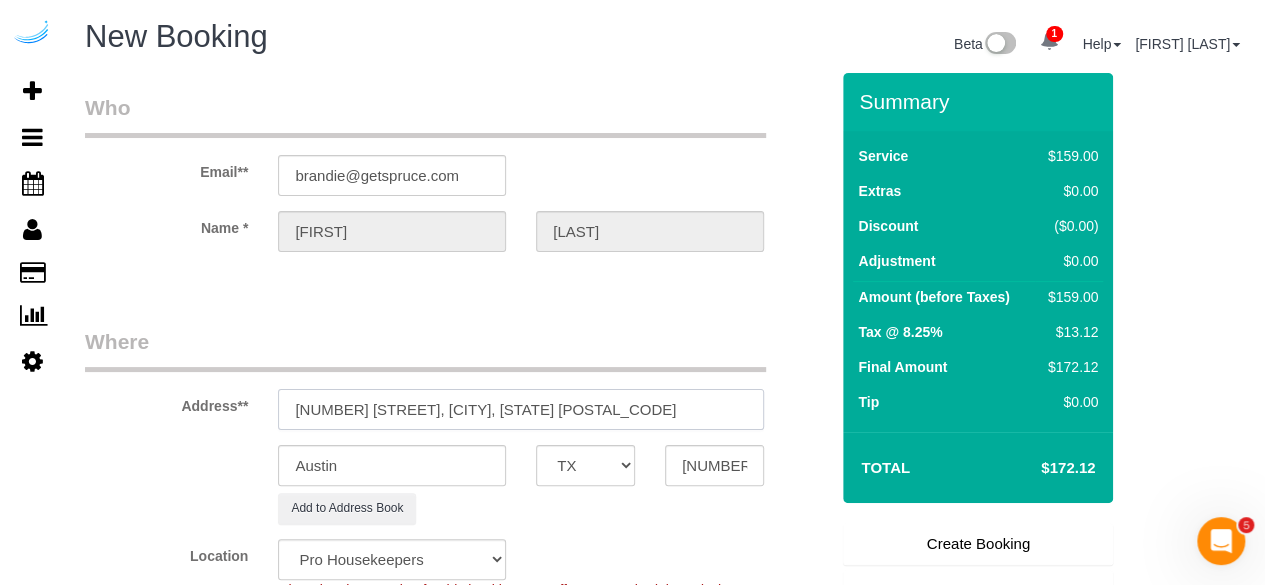select on "object:53792" 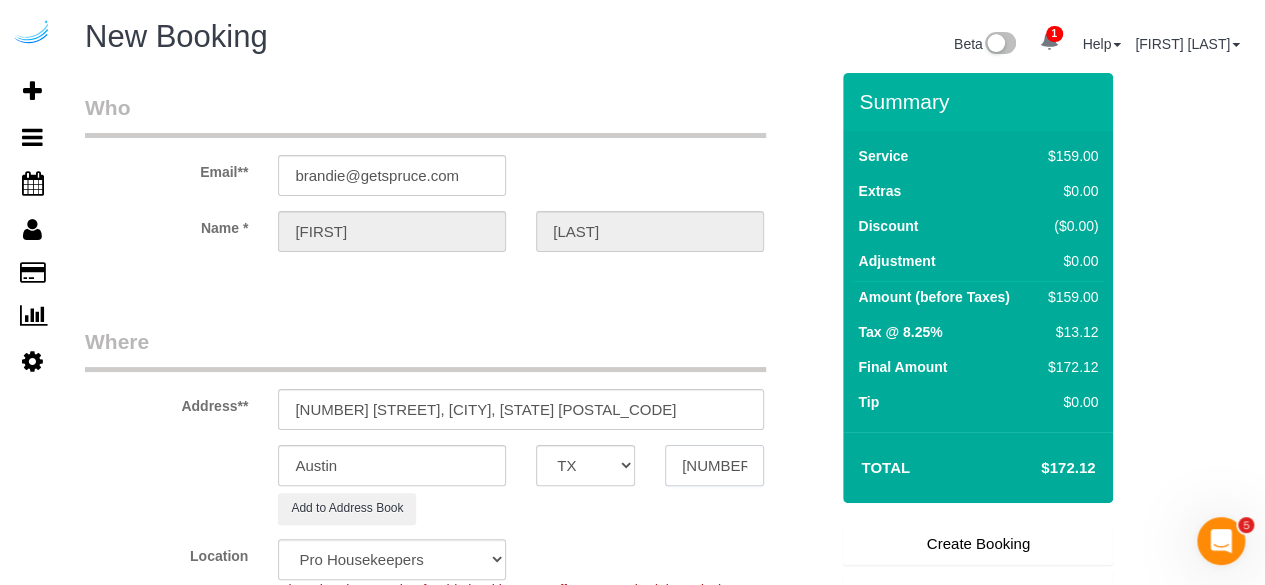 click on "[NUMBER] Washi" at bounding box center [714, 465] 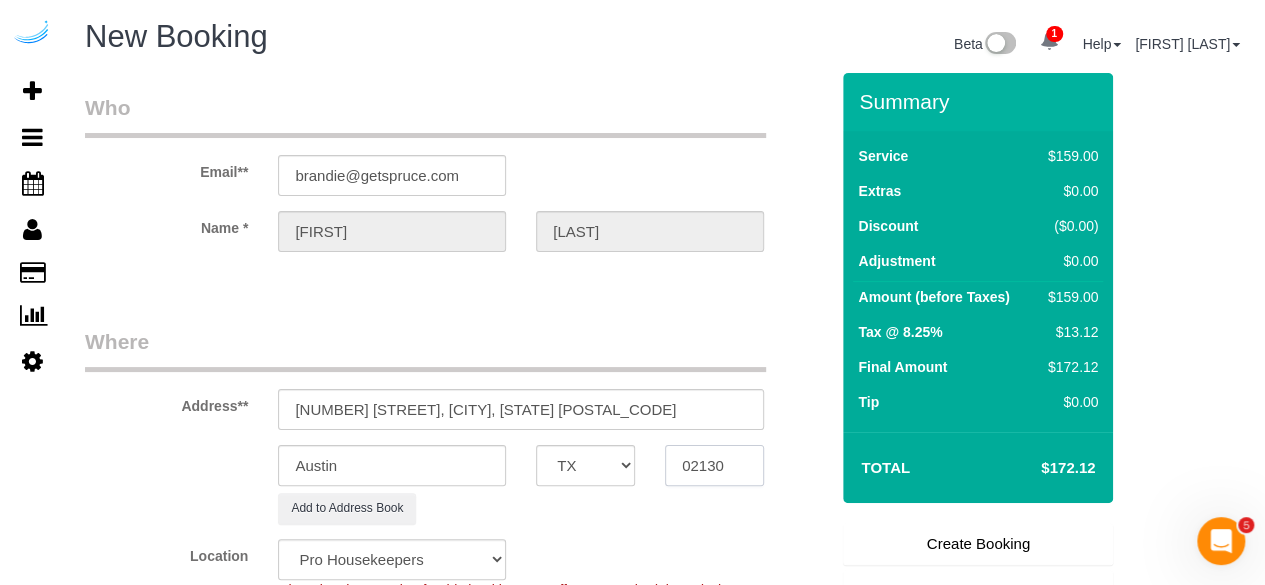 type on "02130" 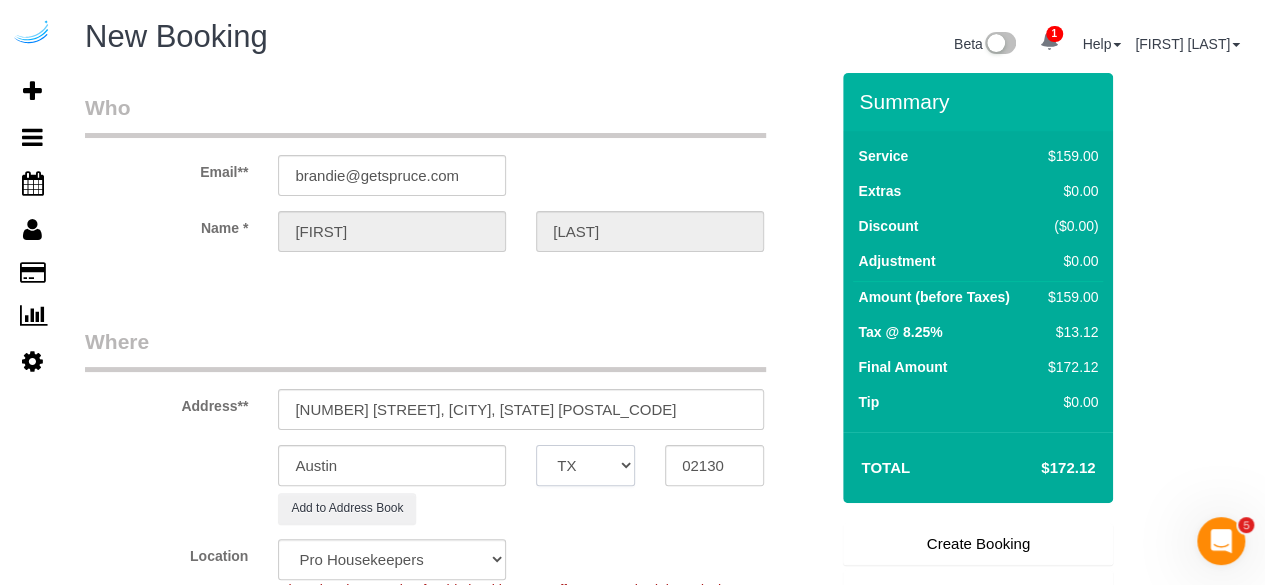 click on "AK
AL
AR
AZ
CA
CO
CT
DC
DE
FL
GA
HI
IA
ID
IL
IN
KS
KY
LA
MA
MD
ME
MI
MN
MO
MS
MT
NC
ND
NE
NH
NJ
NM
NV
NY
OH
OK
OR
PA
RI
SC
SD
TN
TX
UT
VA
VT
WA
WI
WV
WY" at bounding box center [585, 465] 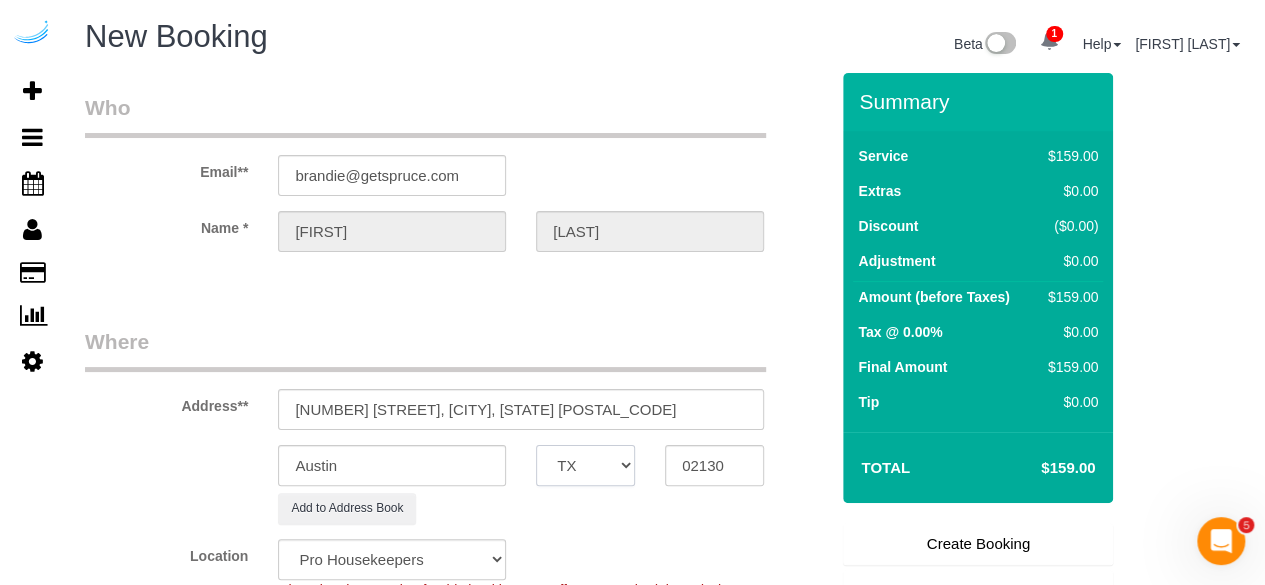 select on "7" 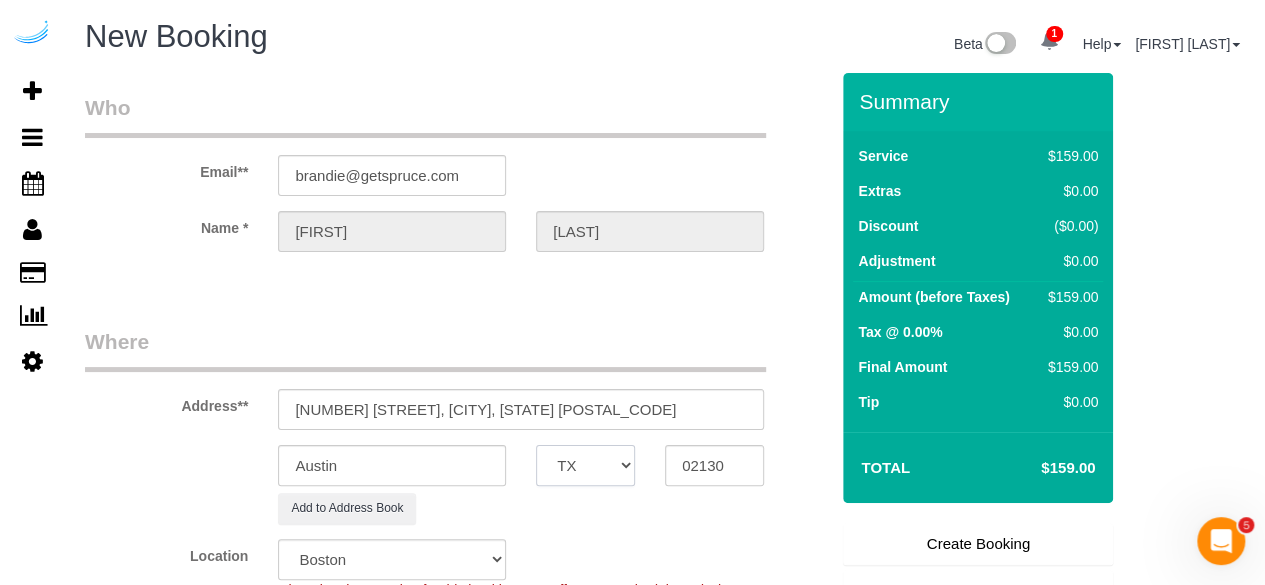 select on "object:54219" 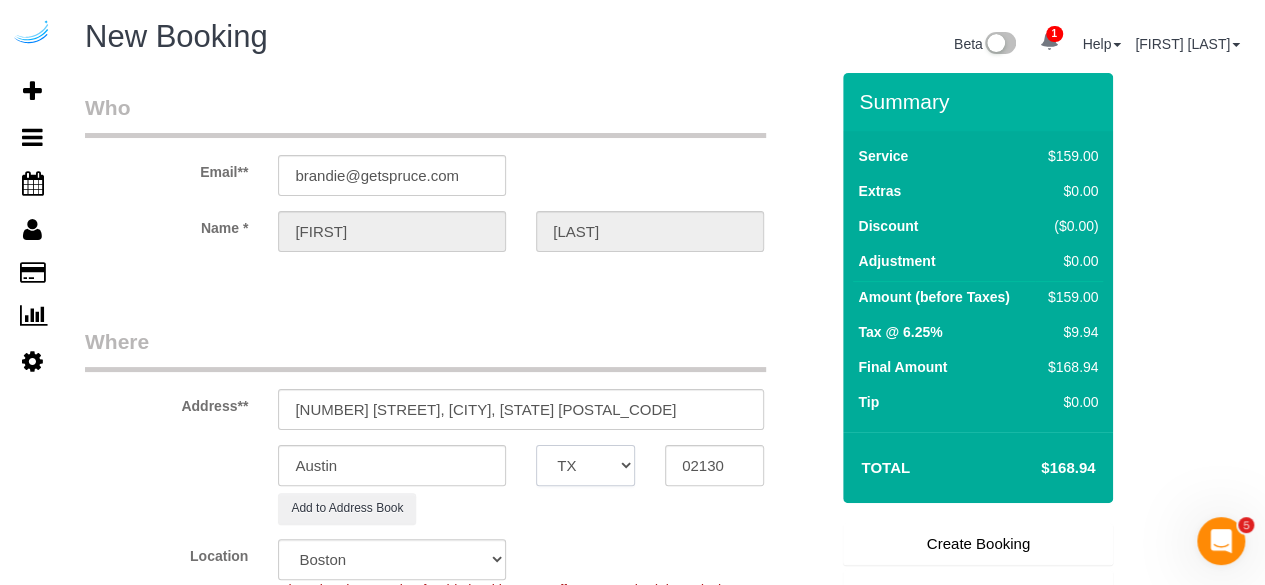 click on "AK
AL
AR
AZ
CA
CO
CT
DC
DE
FL
GA
HI
IA
ID
IL
IN
KS
KY
LA
MA
MD
ME
MI
MN
MO
MS
MT
NC
ND
NE
NH
NJ
NM
NV
NY
OH
OK
OR
PA
RI
SC
SD
TN
TX
UT
VA
VT
WA
WI
WV
WY" at bounding box center [585, 465] 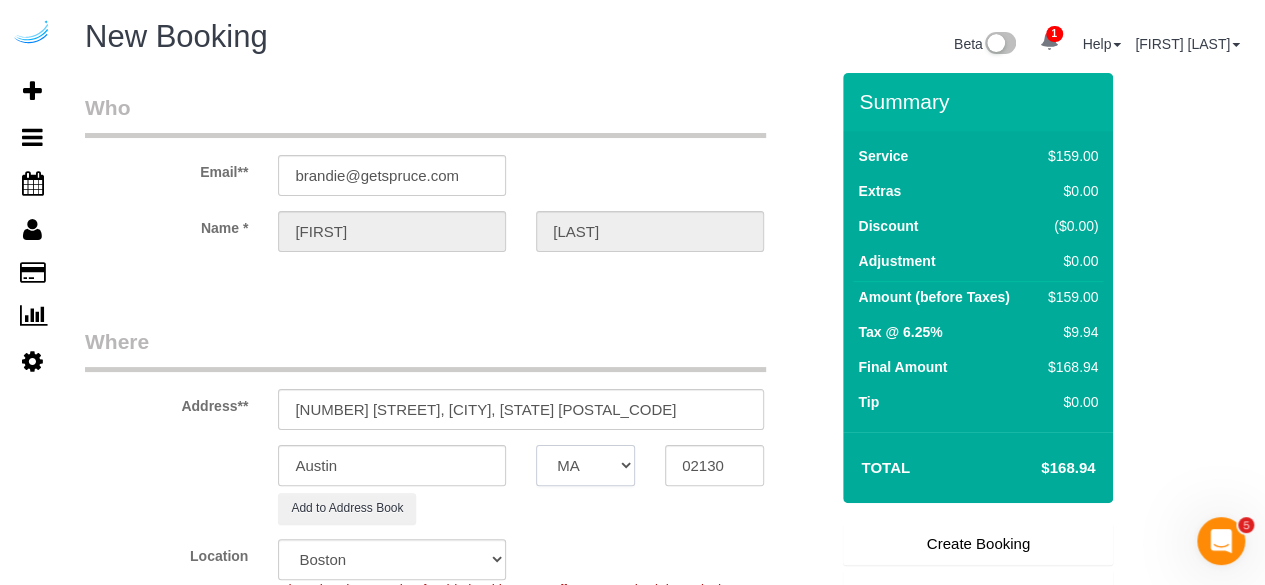 click on "AK
AL
AR
AZ
CA
CO
CT
DC
DE
FL
GA
HI
IA
ID
IL
IN
KS
KY
LA
MA
MD
ME
MI
MN
MO
MS
MT
NC
ND
NE
NH
NJ
NM
NV
NY
OH
OK
OR
PA
RI
SC
SD
TN
TX
UT
VA
VT
WA
WI
WV
WY" at bounding box center (585, 465) 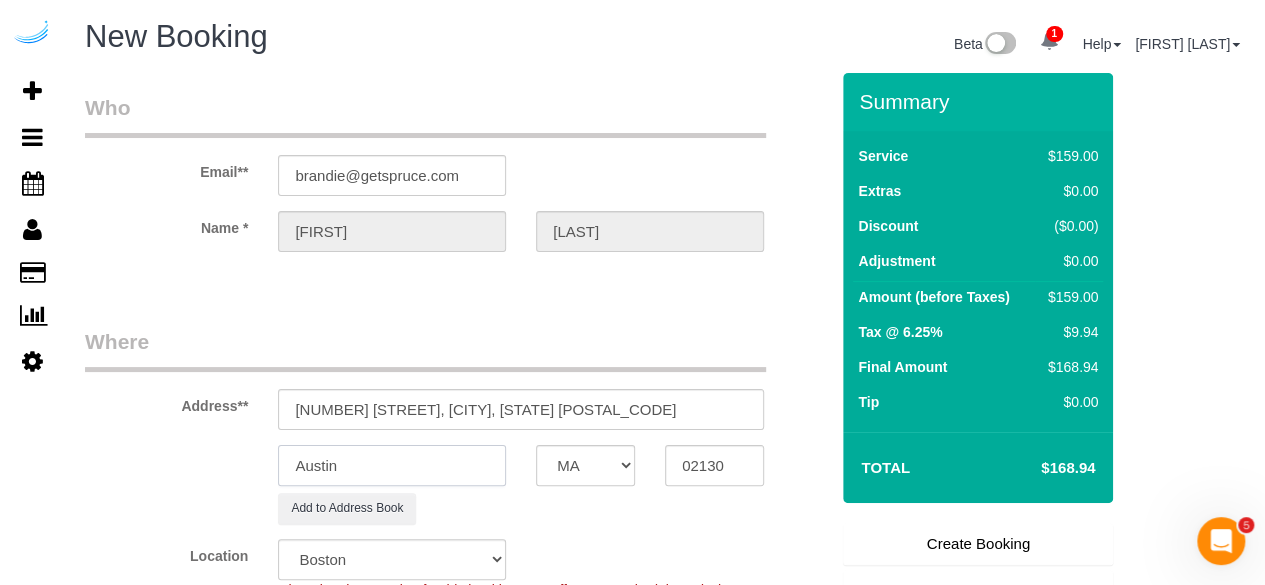 click on "Austin" at bounding box center [392, 465] 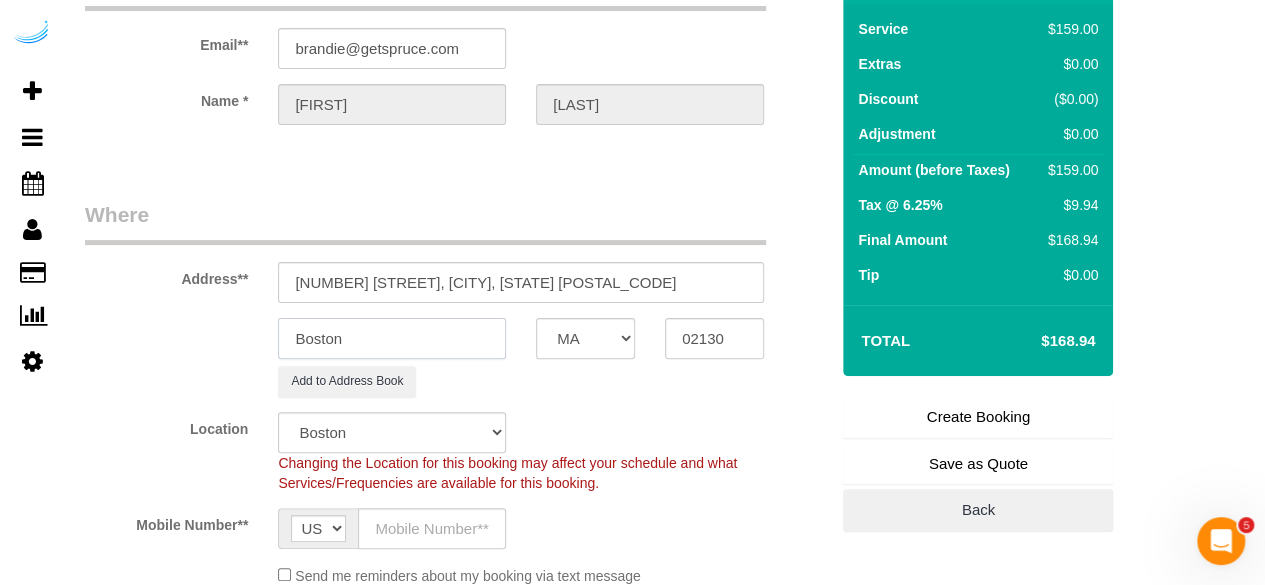 scroll, scrollTop: 200, scrollLeft: 0, axis: vertical 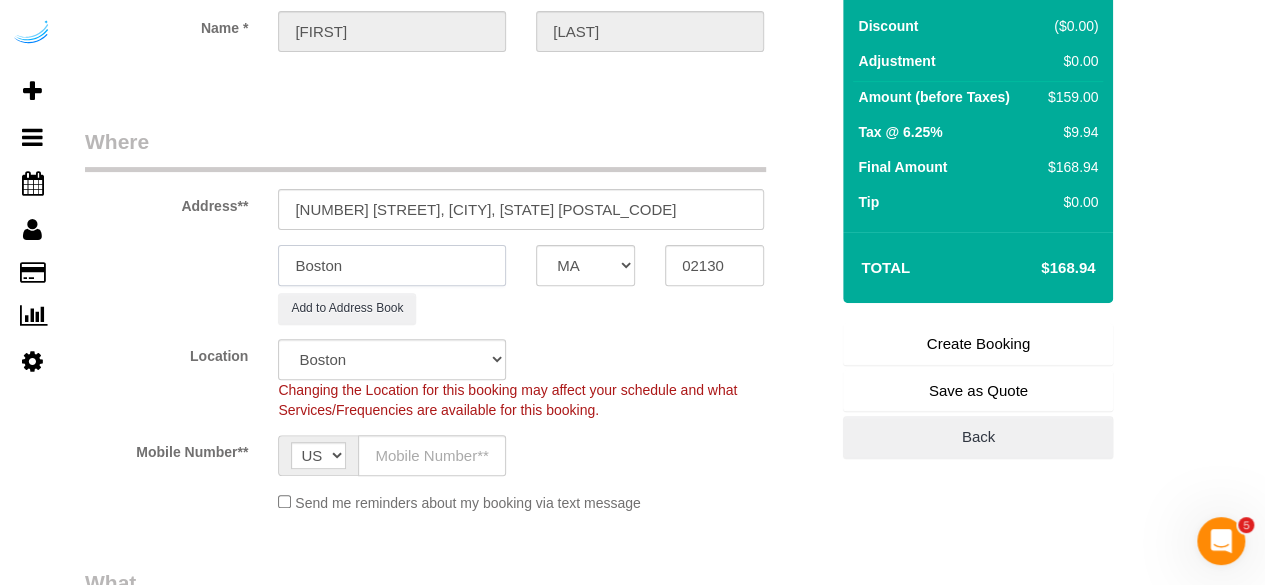 type on "Boston" 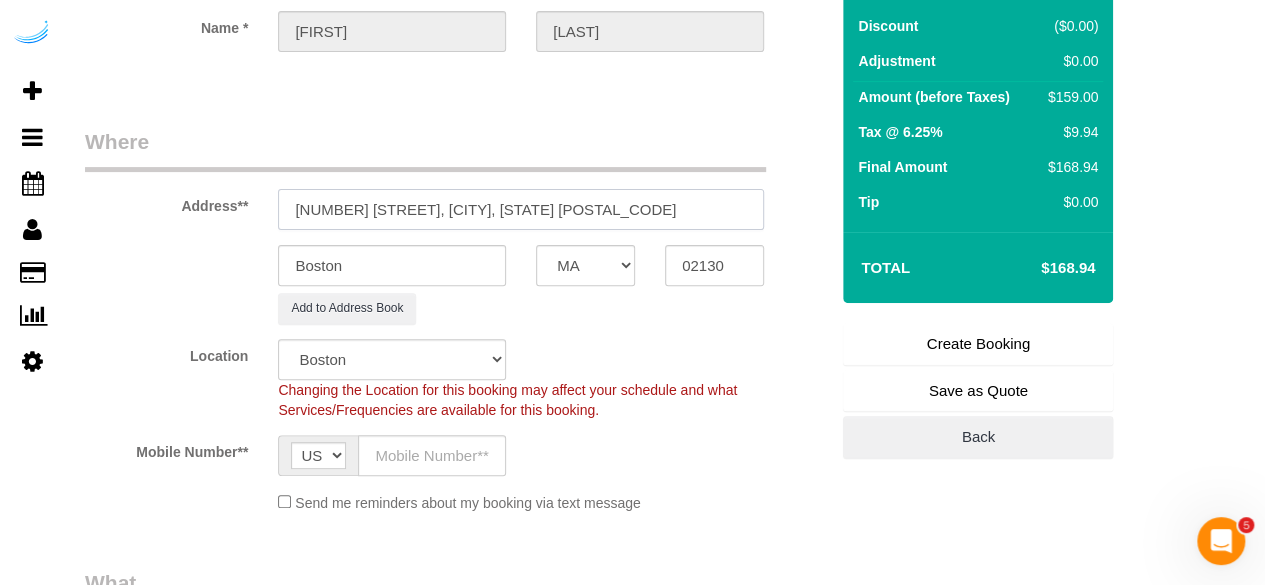 click on "[NUMBER] [STREET], [CITY], [STATE] [POSTAL_CODE]" at bounding box center [521, 209] 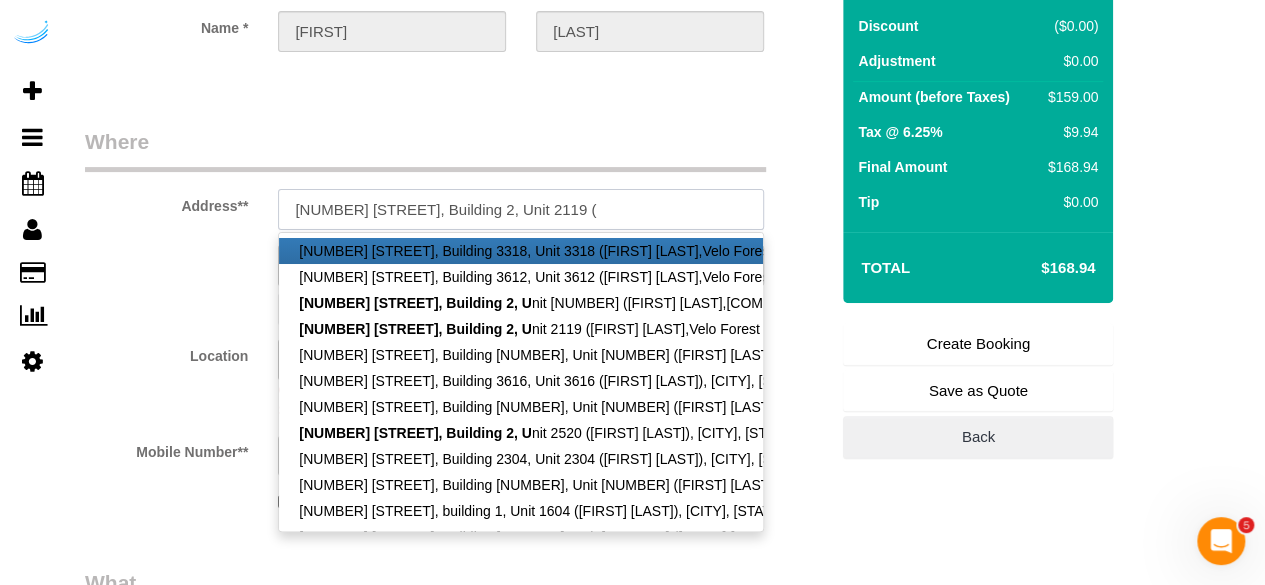 paste on "[FIRST] [LAST]" 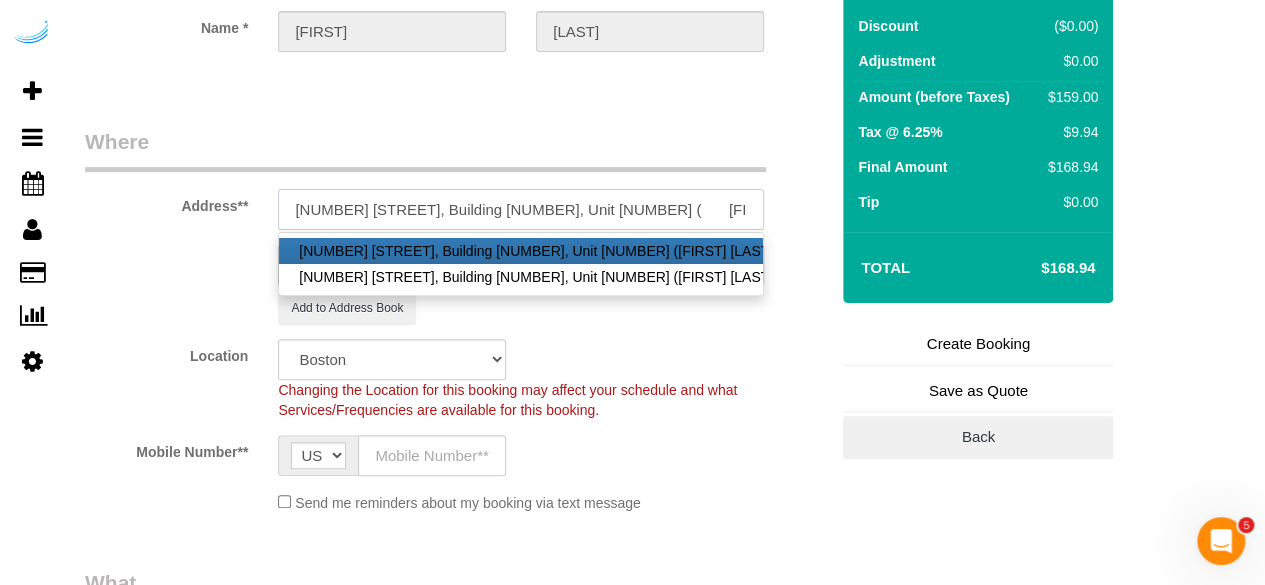 click on "[NUMBER] [STREET], Building [NUMBER], Unit [NUMBER] (	[FIRST] [LAST]," at bounding box center [521, 209] 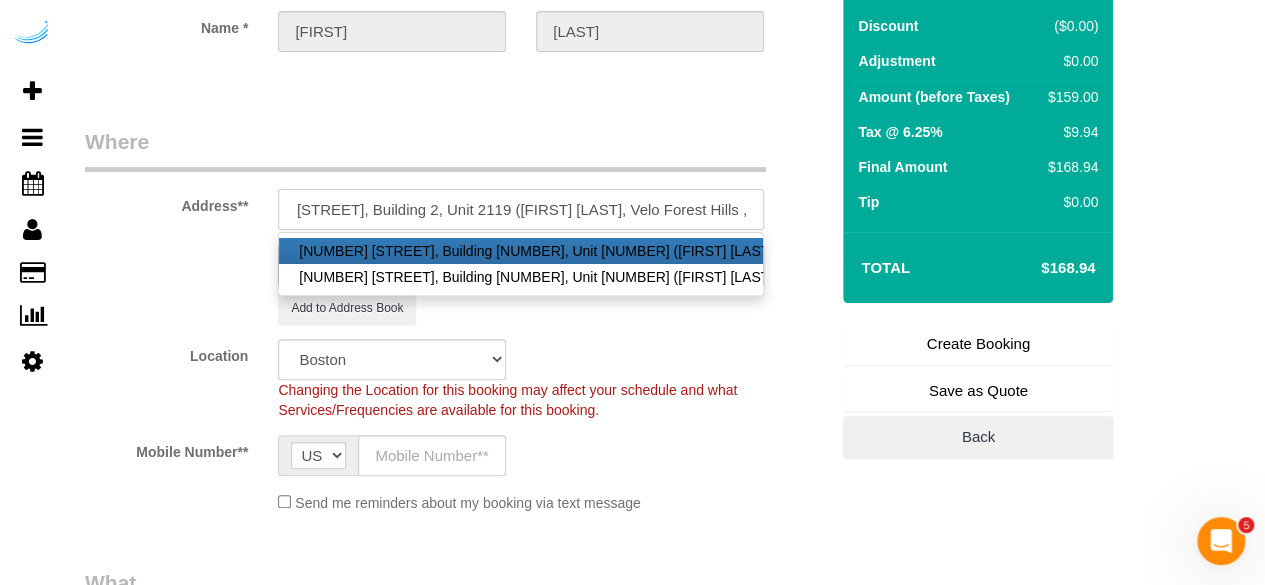 scroll, scrollTop: 0, scrollLeft: 114, axis: horizontal 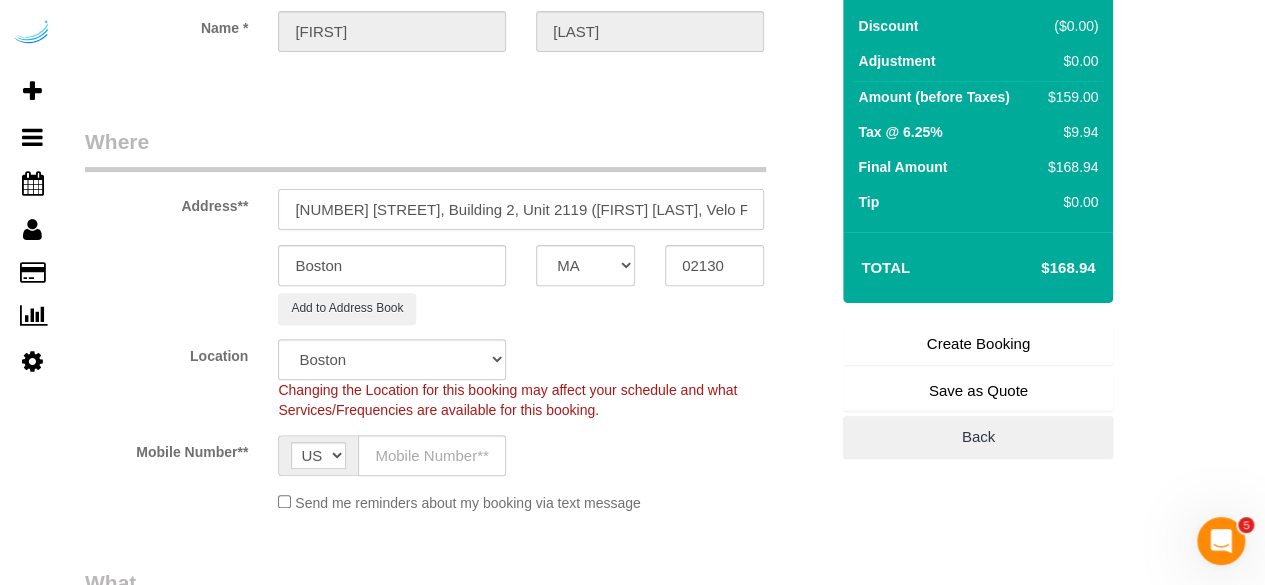 click on "[NUMBER] [STREET], Building 2, Unit 2119 ([FIRST] [LAST], Velo Forest Hills ," at bounding box center [521, 209] 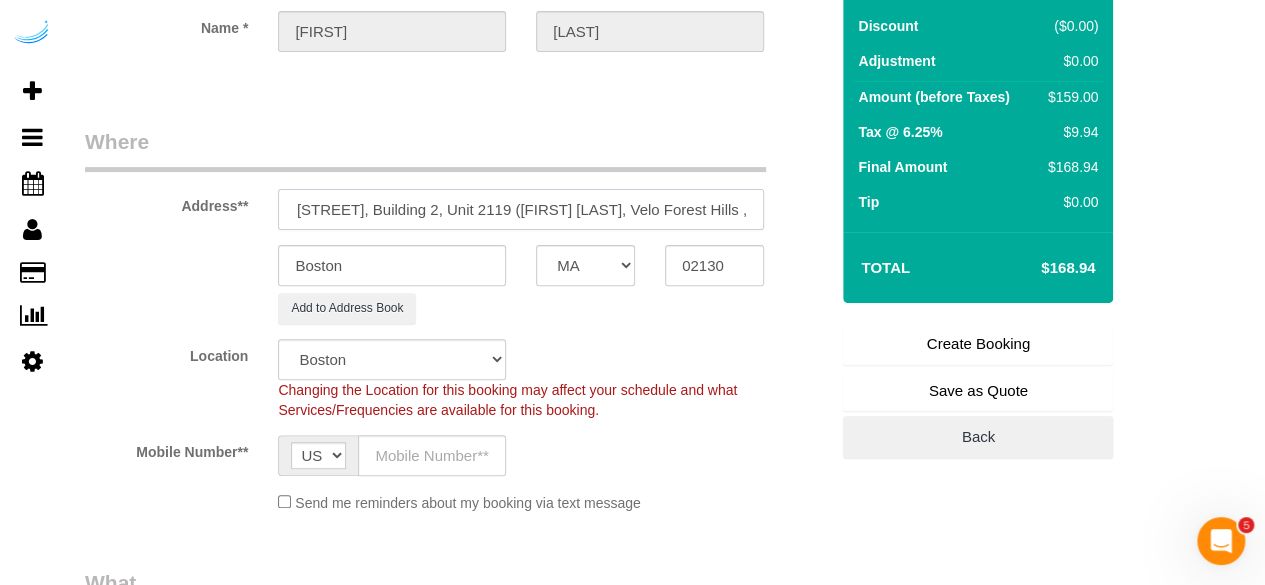 paste on "1367592" 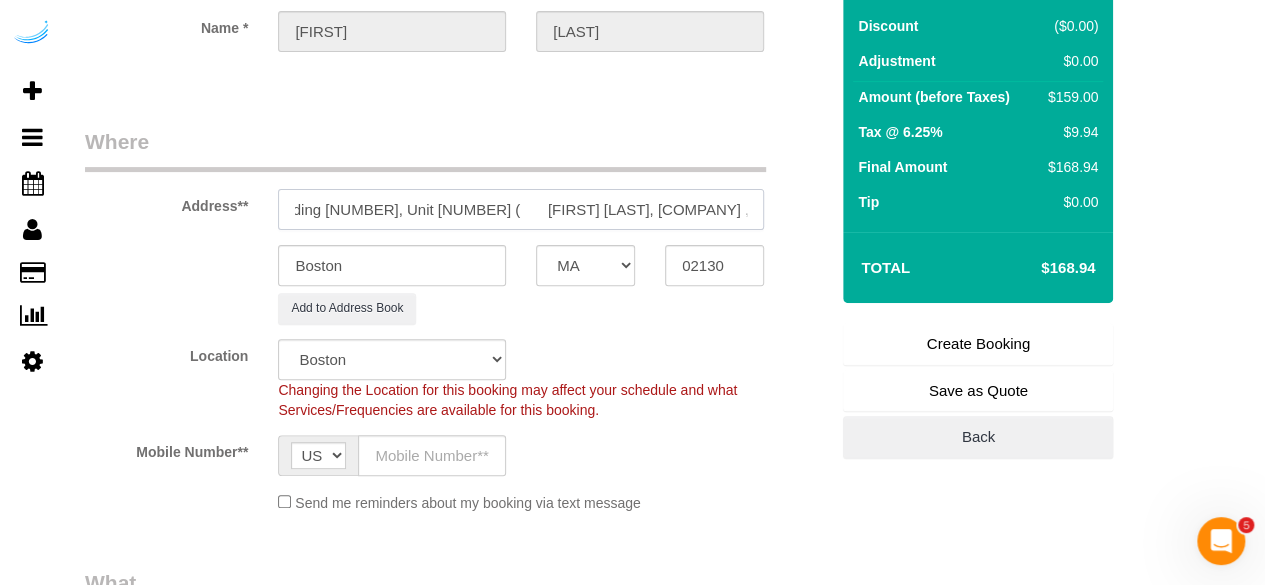 scroll, scrollTop: 0, scrollLeft: 186, axis: horizontal 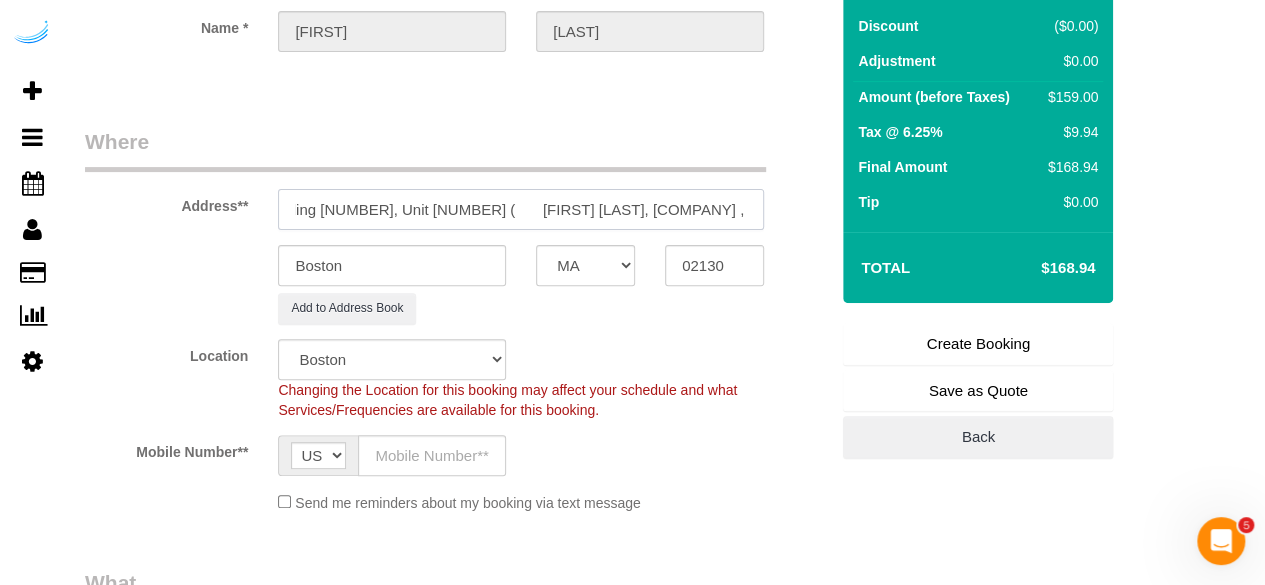 type on "[NUMBER] [STREET], Building [NUMBER], Unit [NUMBER] (	[FIRST] [LAST], [COMPANY] , [NUMBER]	)" 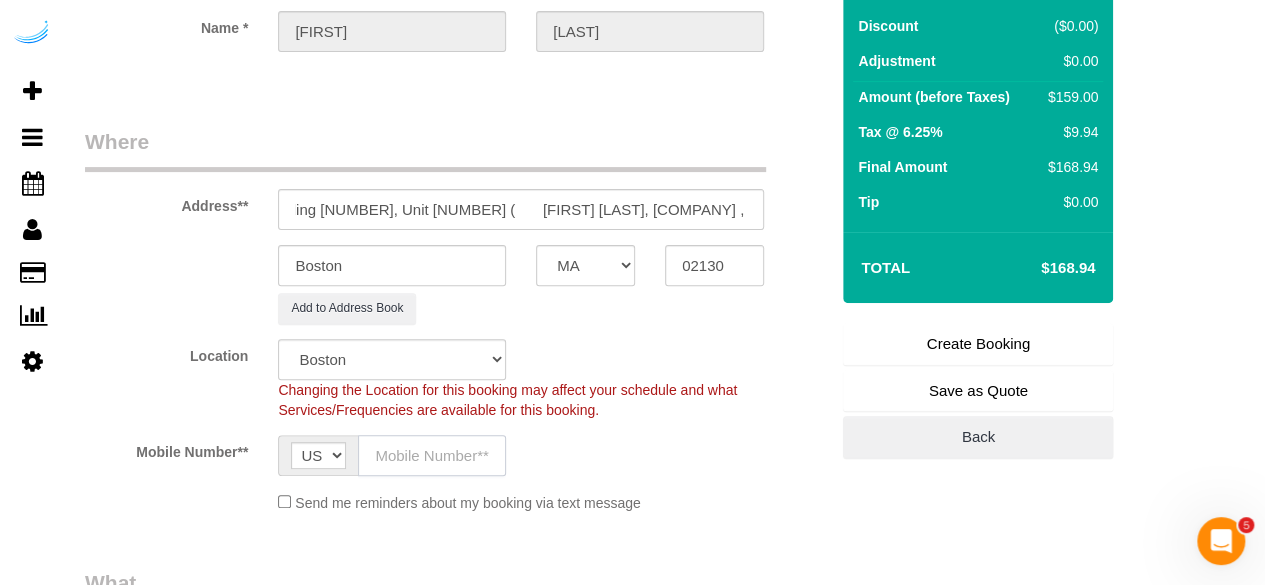 click 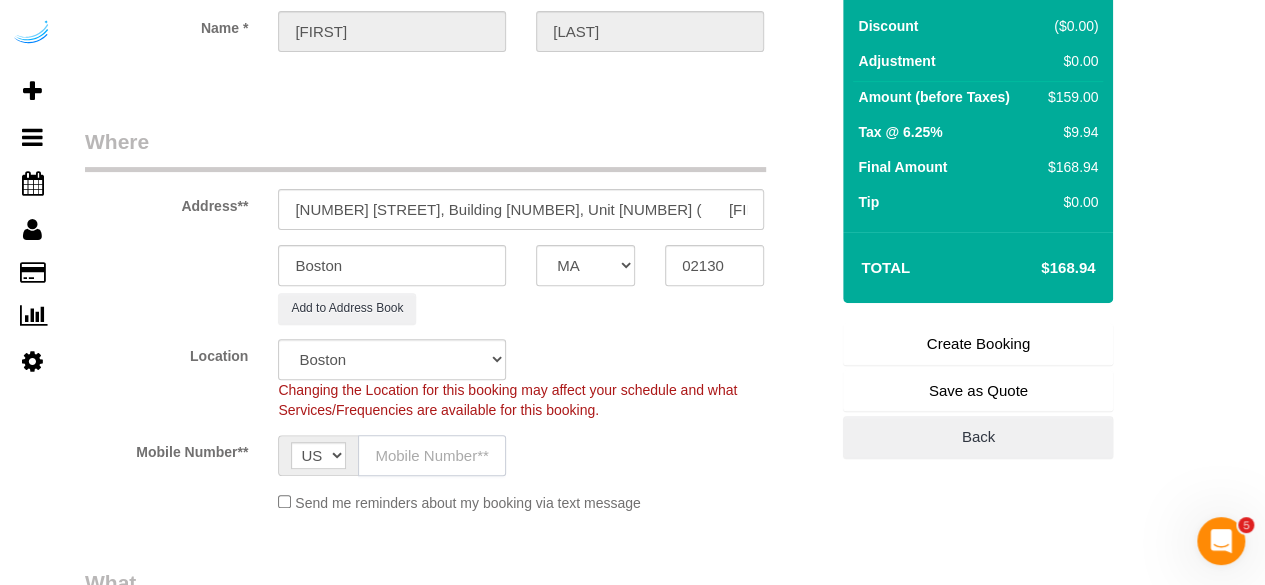 type on "([PHONE])" 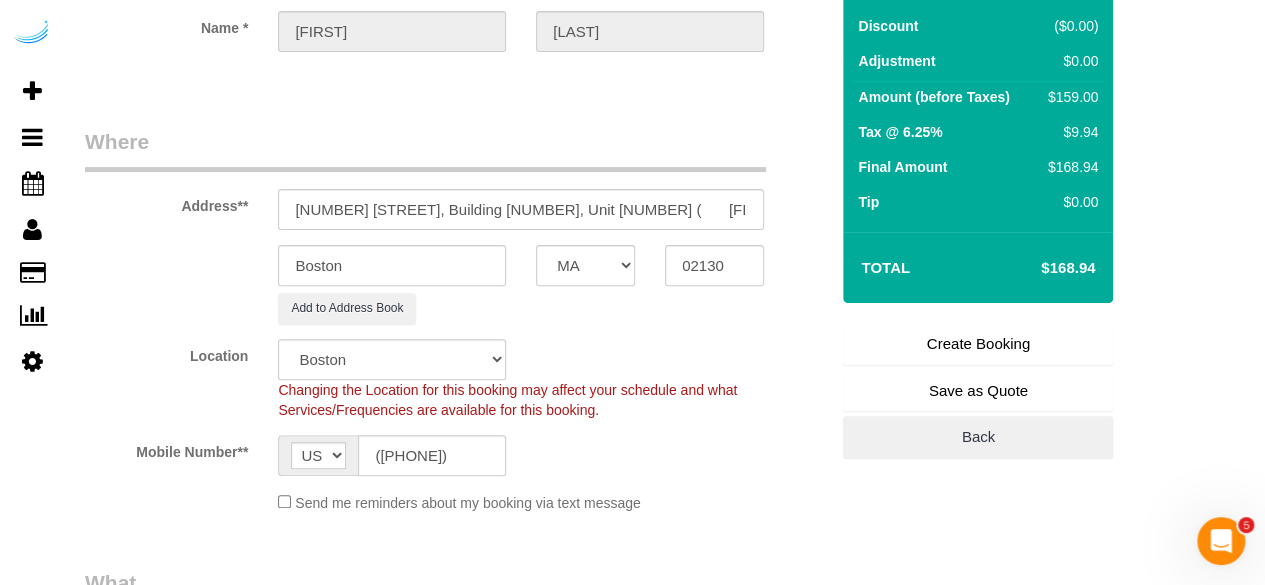 type on "Brandie Louck" 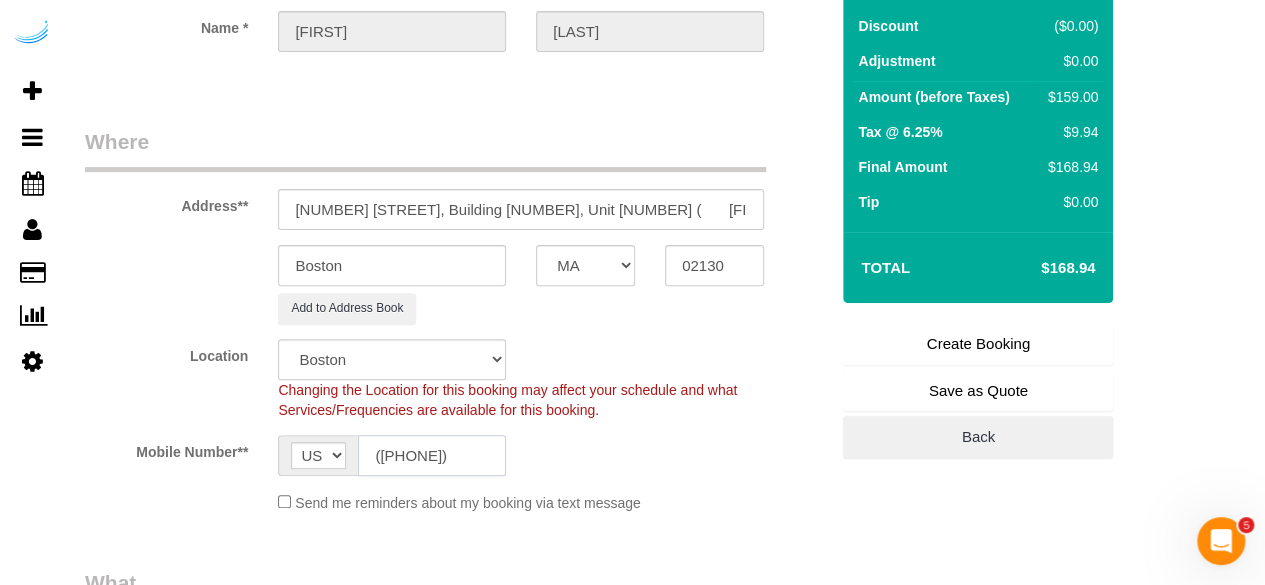 type on "([PHONE])" 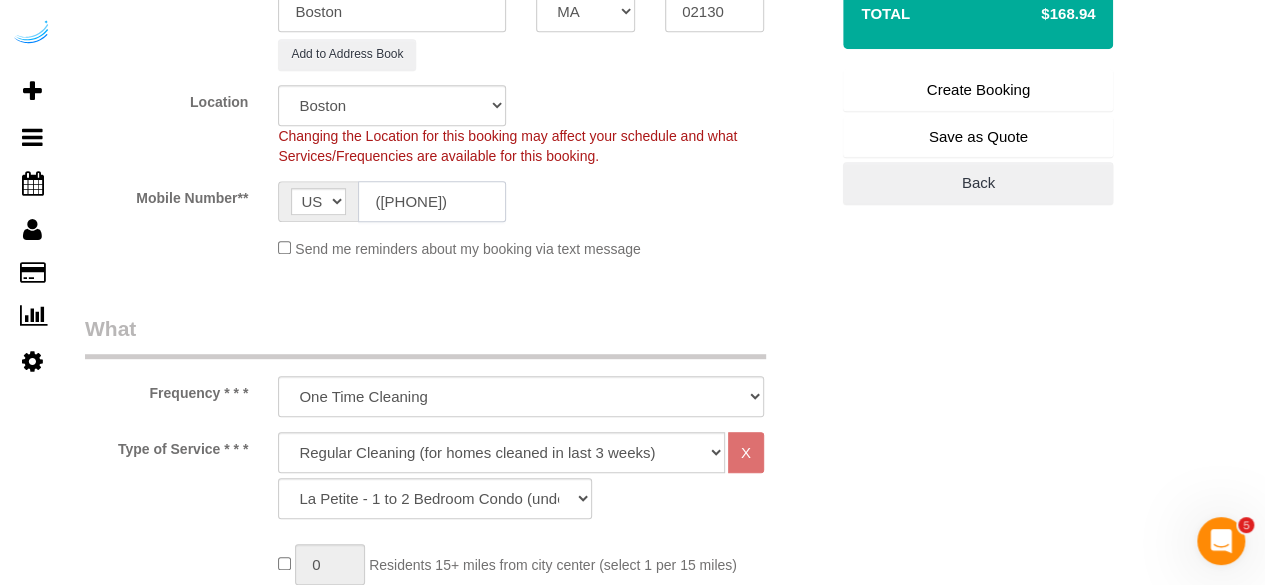 scroll, scrollTop: 500, scrollLeft: 0, axis: vertical 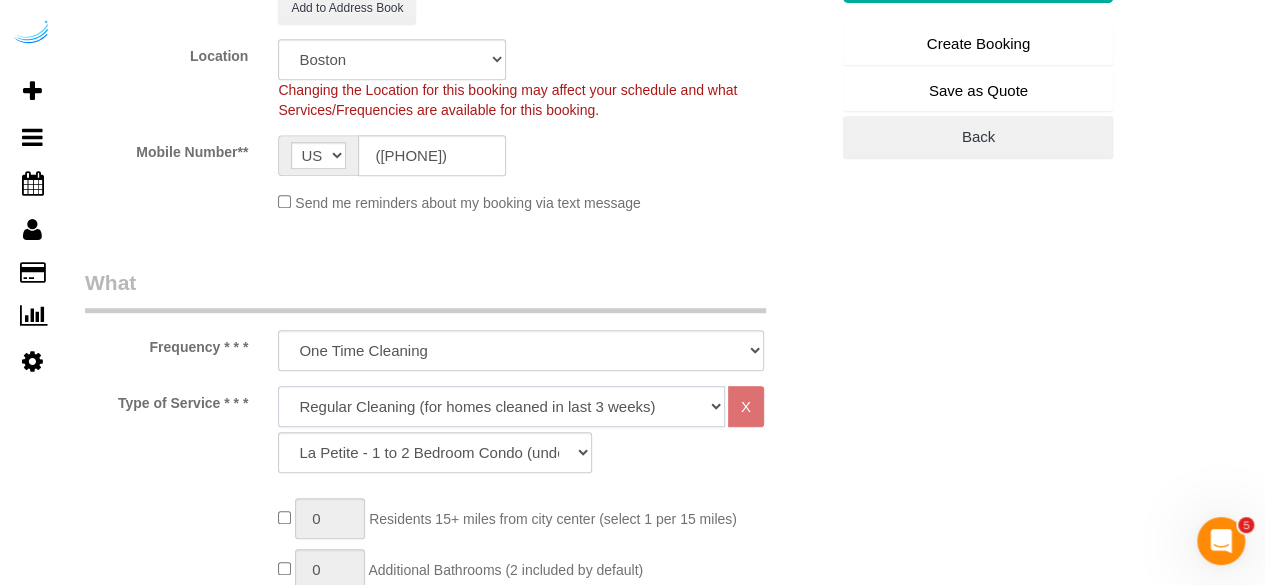 drag, startPoint x: 440, startPoint y: 420, endPoint x: 445, endPoint y: 400, distance: 20.615528 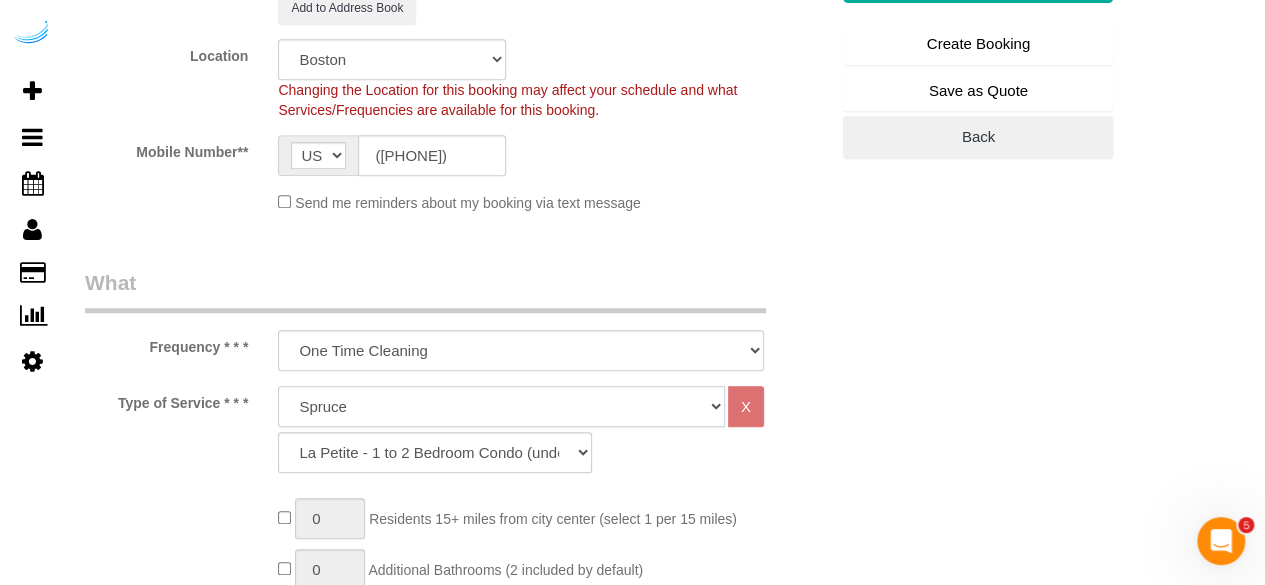 click on "Deep Cleaning (for homes that have not been cleaned in 3+ weeks) Spruce Regular Cleaning (for homes cleaned in last 3 weeks) Moving Cleanup (to clean home for new tenants) Post Construction Cleaning Vacation Rental Cleaning Hourly" 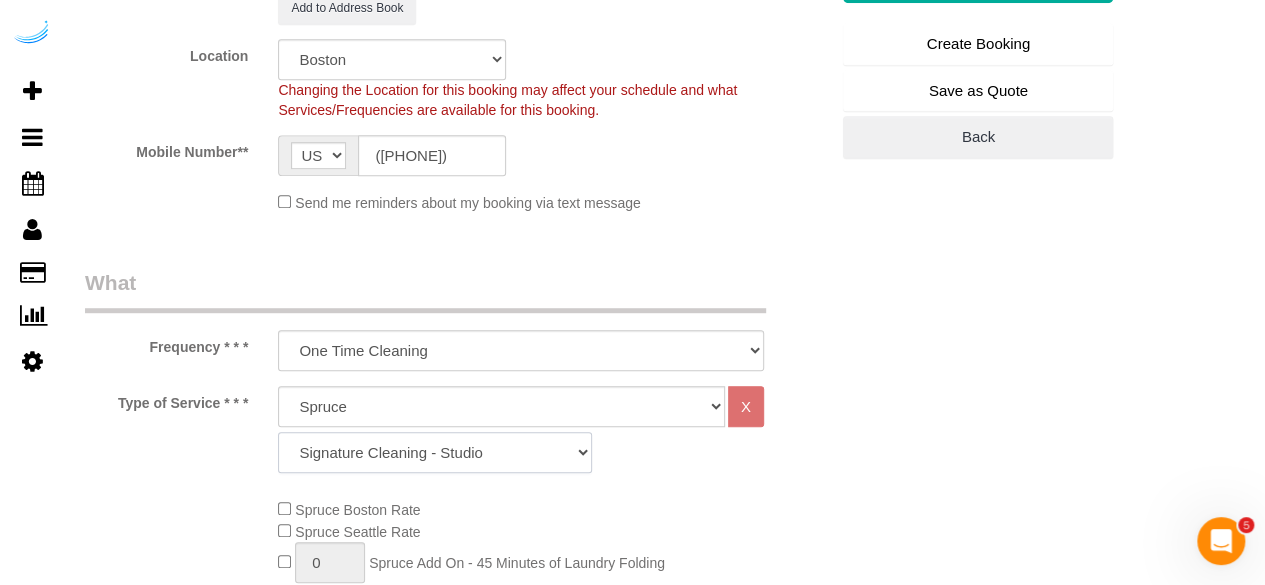 click on "Signature Cleaning - Studio Signature Cleaning - 1 Bed 1 Bath Signature Cleaning - 1 Bed 1.5 Bath Signature Cleaning - 1 Bed 1 Bath + Study Signature Cleaning - 1 Bed 2 Bath Signature Cleaning - 2 Bed 1 Bath Signature Cleaning - 2 Bed 2 Bath Signature Cleaning - 2 Bed 2.5 Bath Signature Cleaning - 2 Bed 2 Bath + Study Signature Cleaning - 3 Bed 2 Bath Signature Cleaning - 3 Bed 3 Bath Signature Cleaning - 4 Bed 2 Bath Signature Cleaning - 4 Bed 4 Bath Signature Cleaning - 5 Bed 4 Bath Signature Cleaning - 5 Bed 5 Bath Signature Cleaning - 6 Bed 6 Bath Premium Cleaning - Studio Premium Cleaning - 1 Bed 1 Bath Premium Cleaning - 1 Bed 1.5 Bath Premium Cleaning - 1 Bed 1 Bath + Study Premium Cleaning - 1 Bed 2 Bath Premium Cleaning - 2 Bed 1 Bath Premium Cleaning - 2 Bed 2 Bath Premium Cleaning - 2 Bed 2.5 Bath Premium Cleaning - 2 Bed 2 Bath + Study Premium Cleaning - 3 Bed 2 Bath Premium Cleaning - 3 Bed 3 Bath Premium Cleaning - 4 Bed 2 Bath Premium Cleaning - 4 Bed 4 Bath Premium Cleaning - 5 Bed 4 Bath" 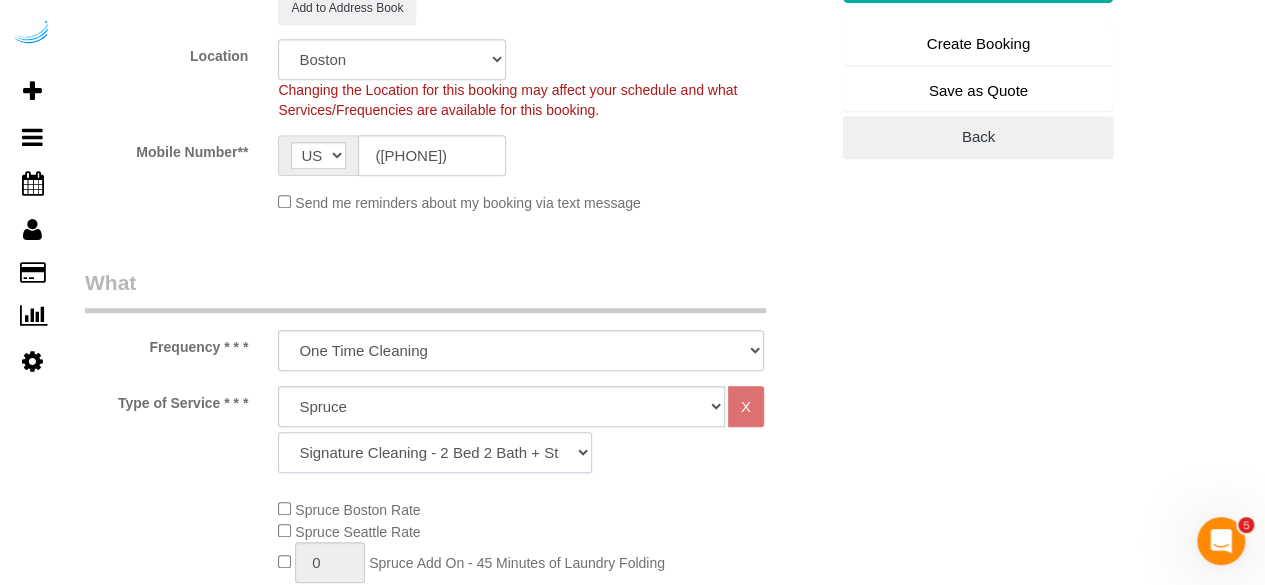 click on "Signature Cleaning - Studio Signature Cleaning - 1 Bed 1 Bath Signature Cleaning - 1 Bed 1.5 Bath Signature Cleaning - 1 Bed 1 Bath + Study Signature Cleaning - 1 Bed 2 Bath Signature Cleaning - 2 Bed 1 Bath Signature Cleaning - 2 Bed 2 Bath Signature Cleaning - 2 Bed 2.5 Bath Signature Cleaning - 2 Bed 2 Bath + Study Signature Cleaning - 3 Bed 2 Bath Signature Cleaning - 3 Bed 3 Bath Signature Cleaning - 4 Bed 2 Bath Signature Cleaning - 4 Bed 4 Bath Signature Cleaning - 5 Bed 4 Bath Signature Cleaning - 5 Bed 5 Bath Signature Cleaning - 6 Bed 6 Bath Premium Cleaning - Studio Premium Cleaning - 1 Bed 1 Bath Premium Cleaning - 1 Bed 1.5 Bath Premium Cleaning - 1 Bed 1 Bath + Study Premium Cleaning - 1 Bed 2 Bath Premium Cleaning - 2 Bed 1 Bath Premium Cleaning - 2 Bed 2 Bath Premium Cleaning - 2 Bed 2.5 Bath Premium Cleaning - 2 Bed 2 Bath + Study Premium Cleaning - 3 Bed 2 Bath Premium Cleaning - 3 Bed 3 Bath Premium Cleaning - 4 Bed 2 Bath Premium Cleaning - 4 Bed 4 Bath Premium Cleaning - 5 Bed 4 Bath" 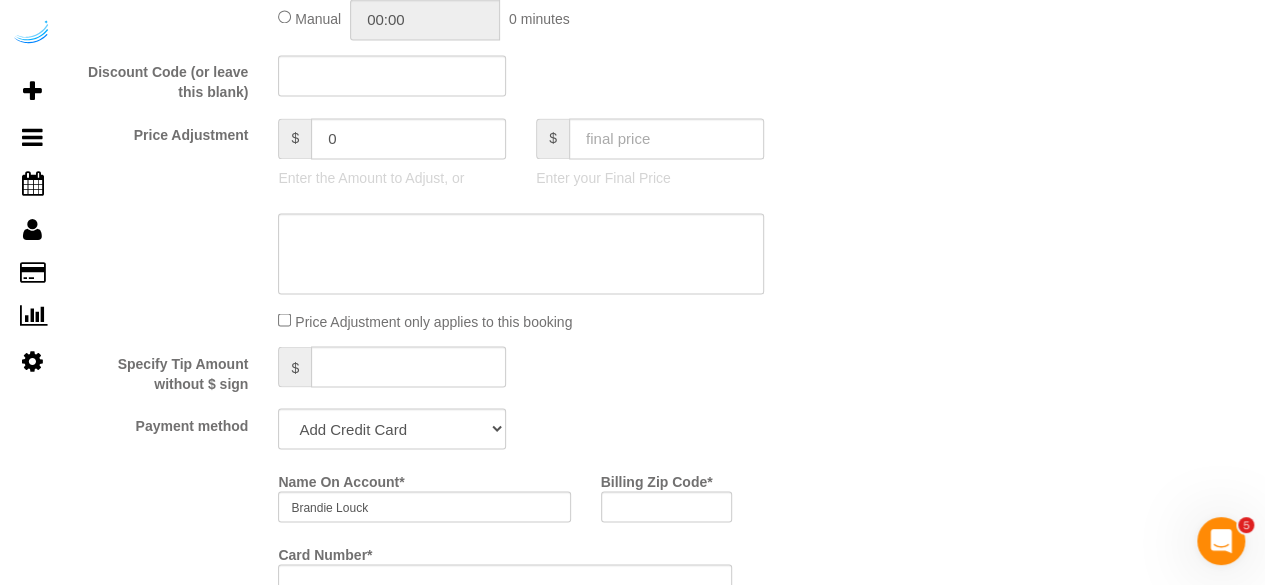 scroll, scrollTop: 1800, scrollLeft: 0, axis: vertical 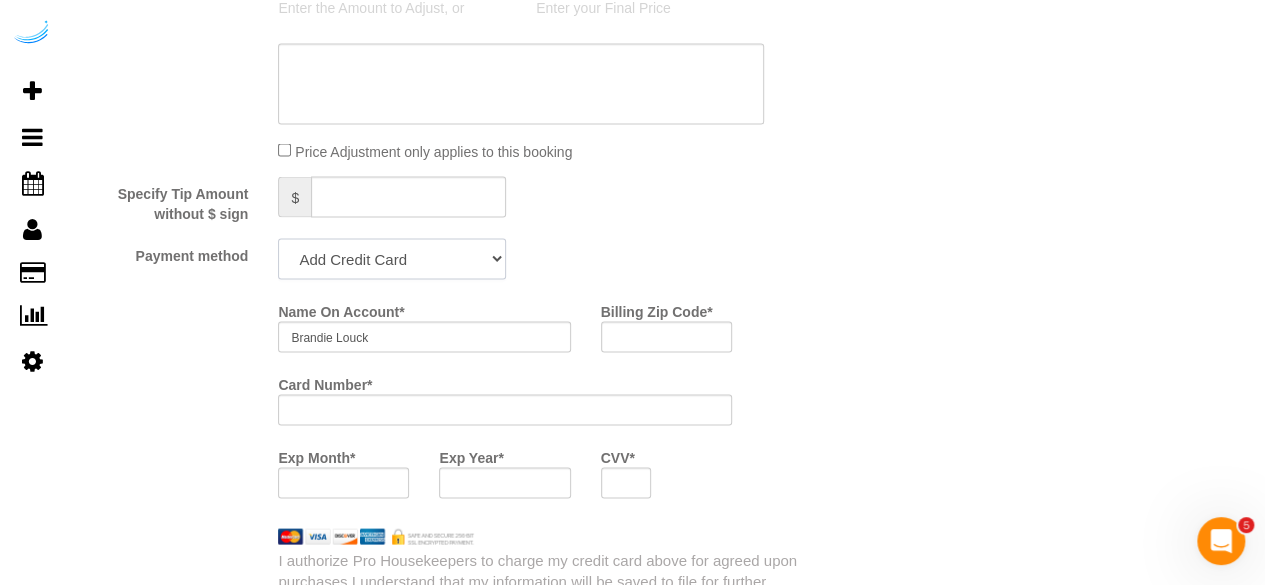 drag, startPoint x: 373, startPoint y: 254, endPoint x: 372, endPoint y: 277, distance: 23.021729 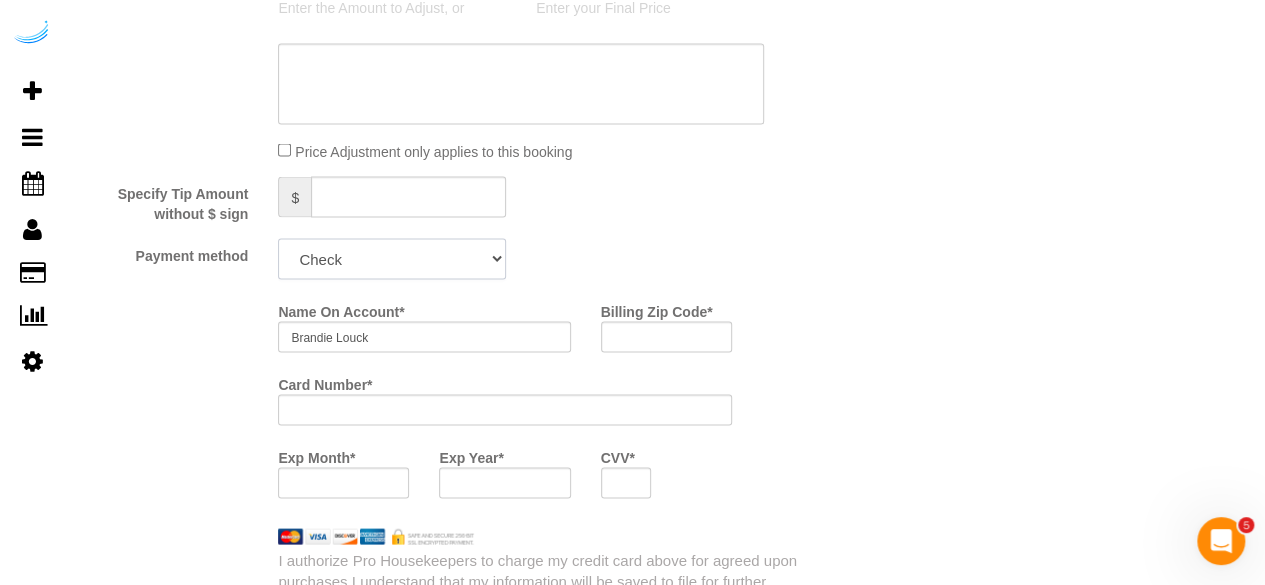 click on "Add Credit Card Cash Check Paypal" 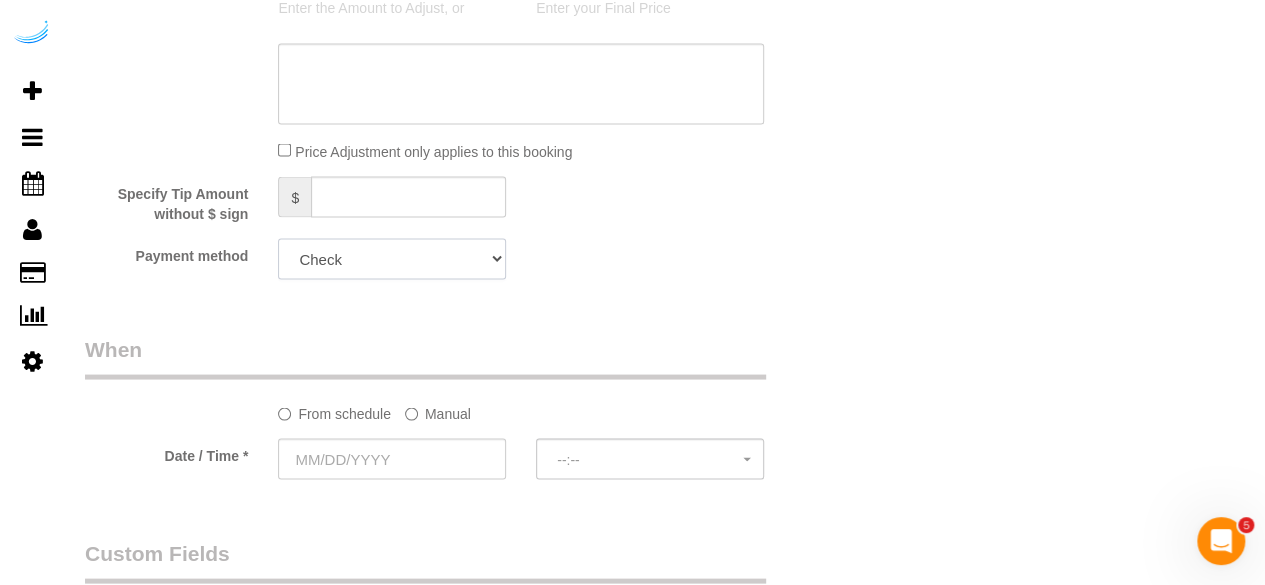 scroll, scrollTop: 1800, scrollLeft: 0, axis: vertical 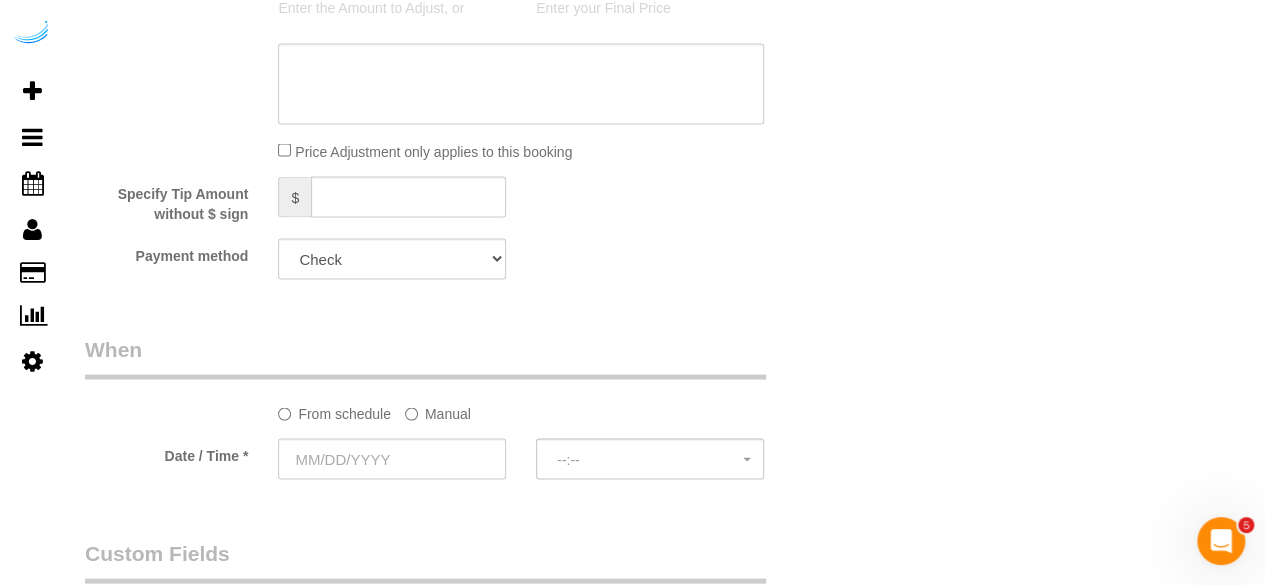 click on "Manual" 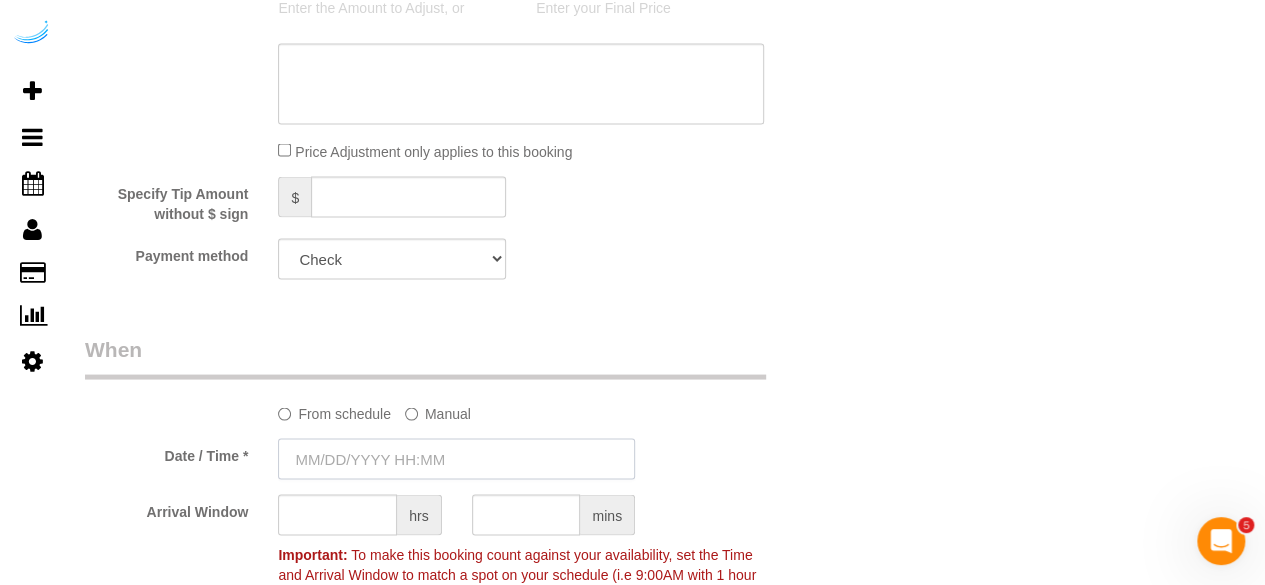 click at bounding box center (456, 458) 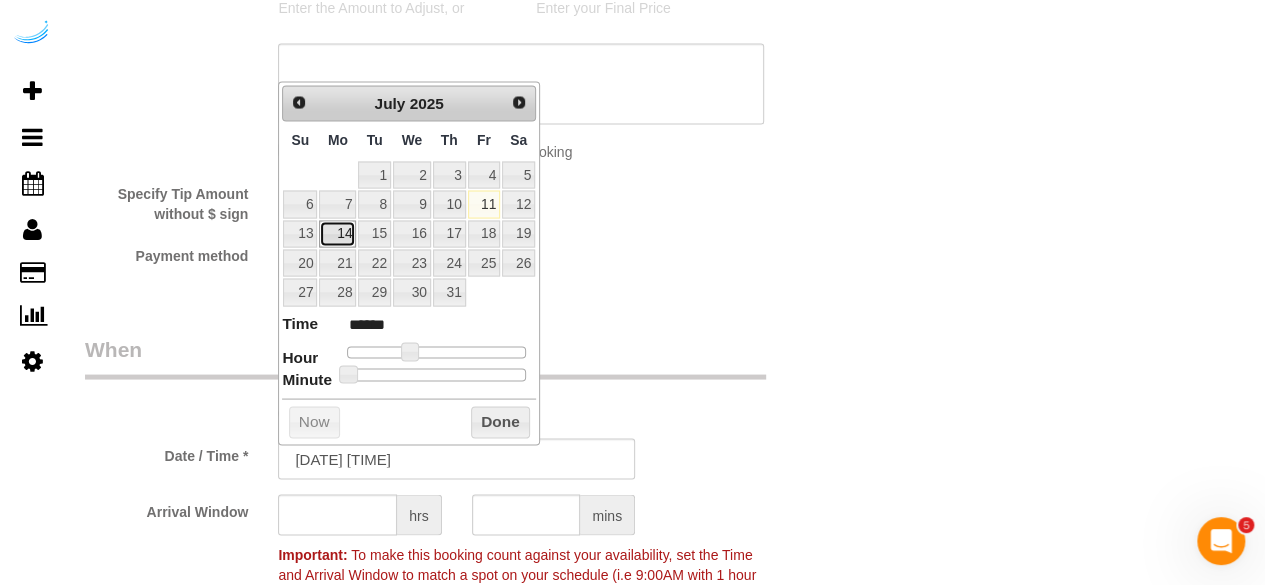 click on "14" at bounding box center (337, 233) 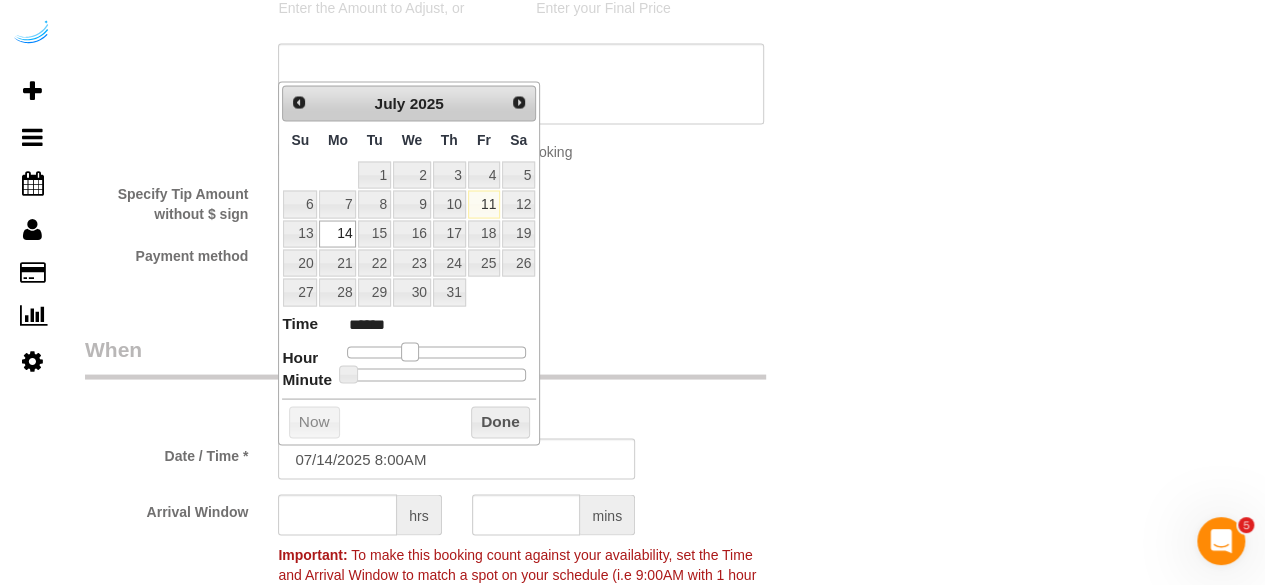 type on "07/14/2025 9:00AM" 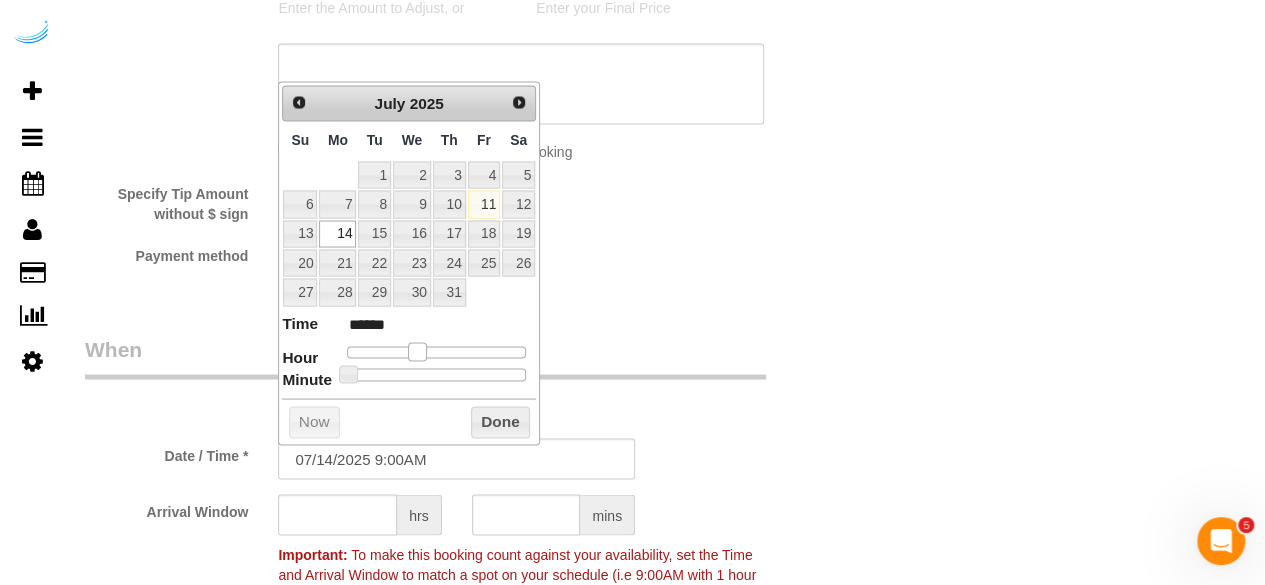 click at bounding box center (417, 351) 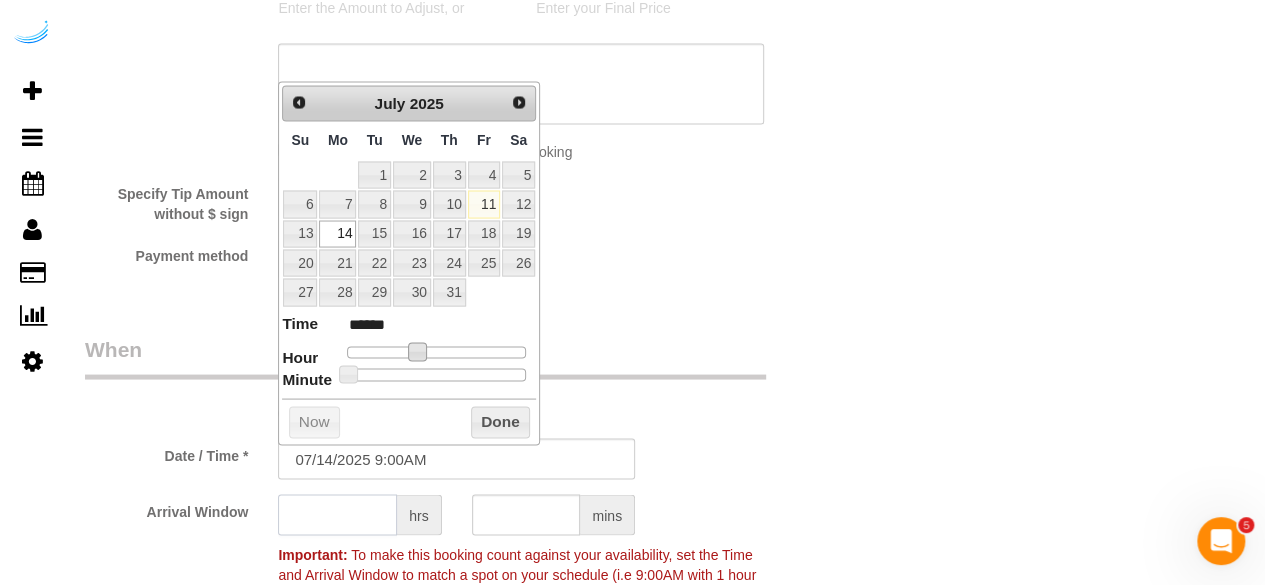 click 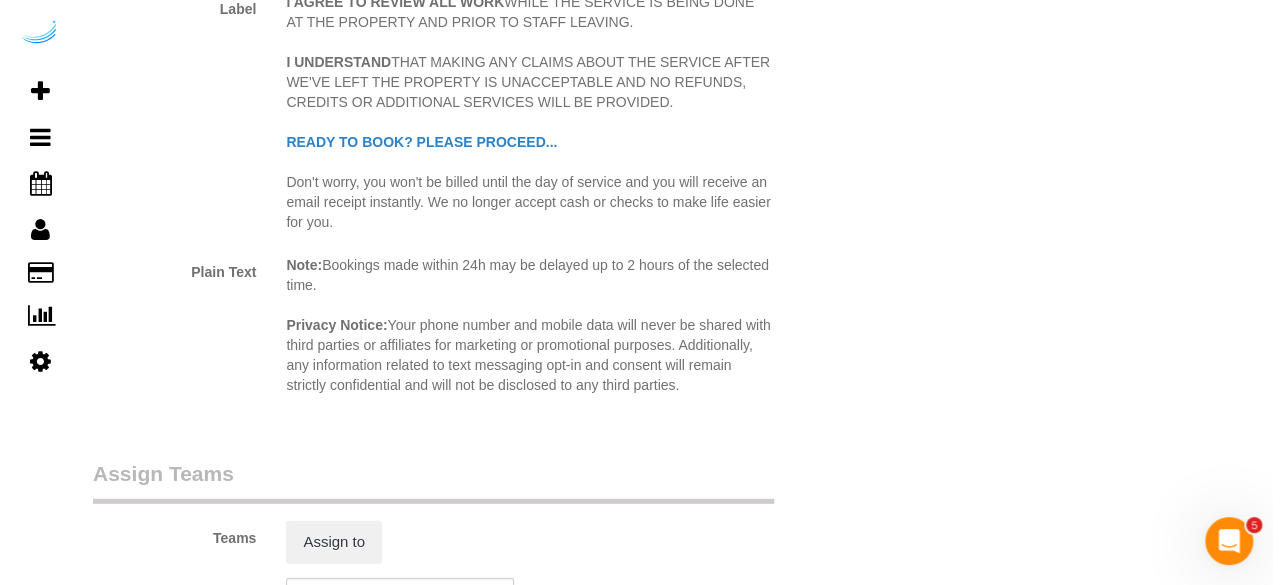 scroll, scrollTop: 2700, scrollLeft: 0, axis: vertical 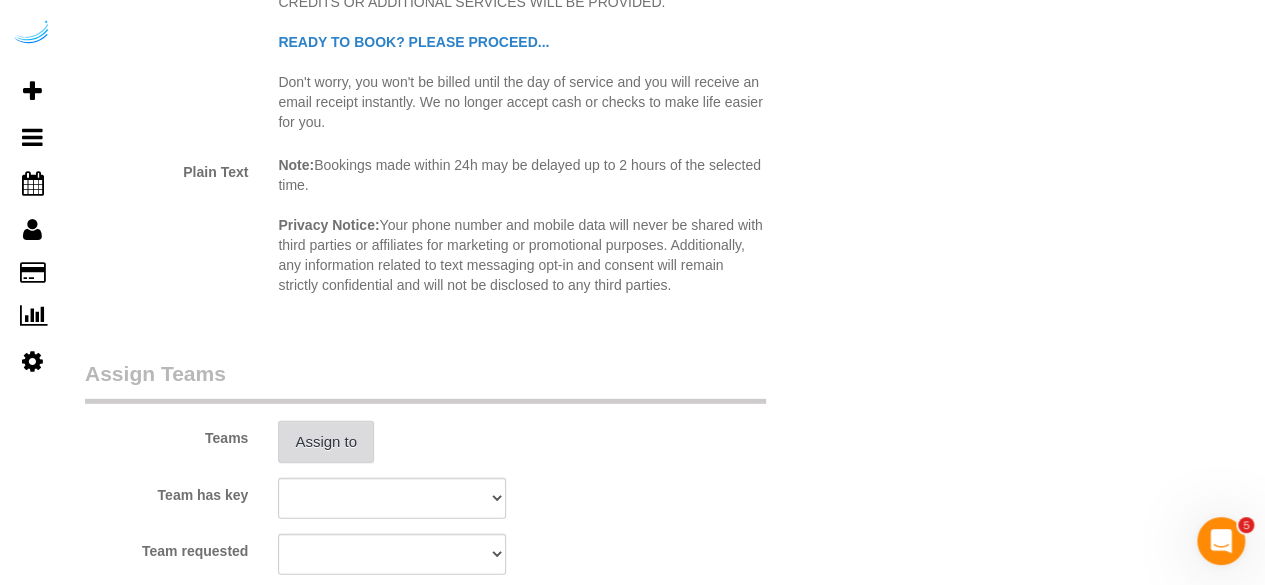 type on "4" 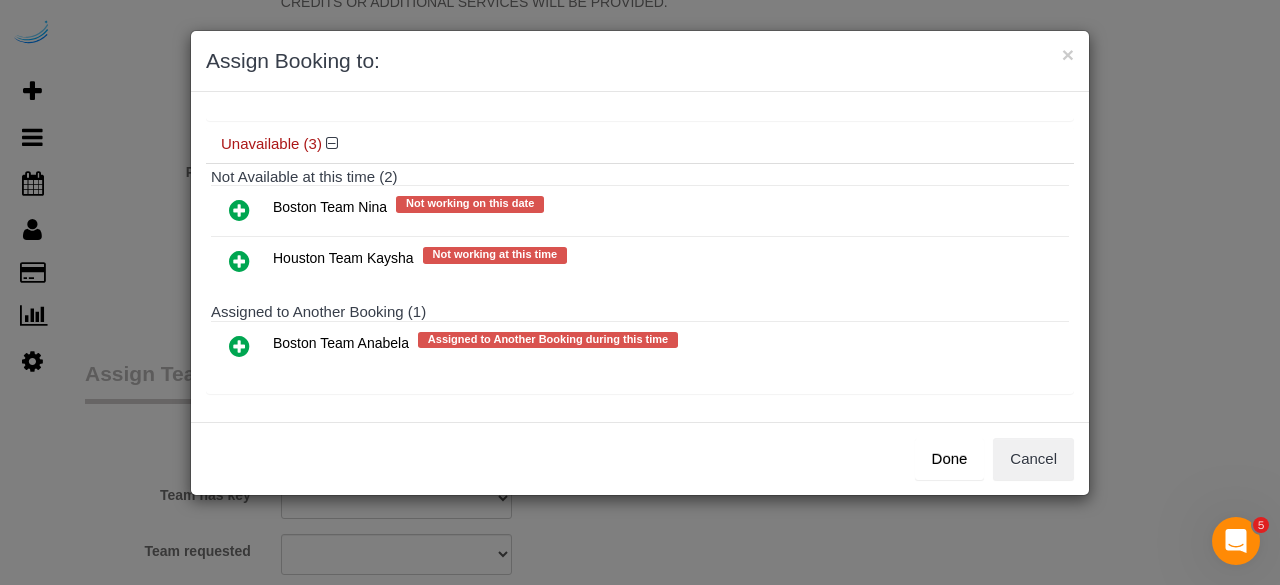 scroll, scrollTop: 0, scrollLeft: 0, axis: both 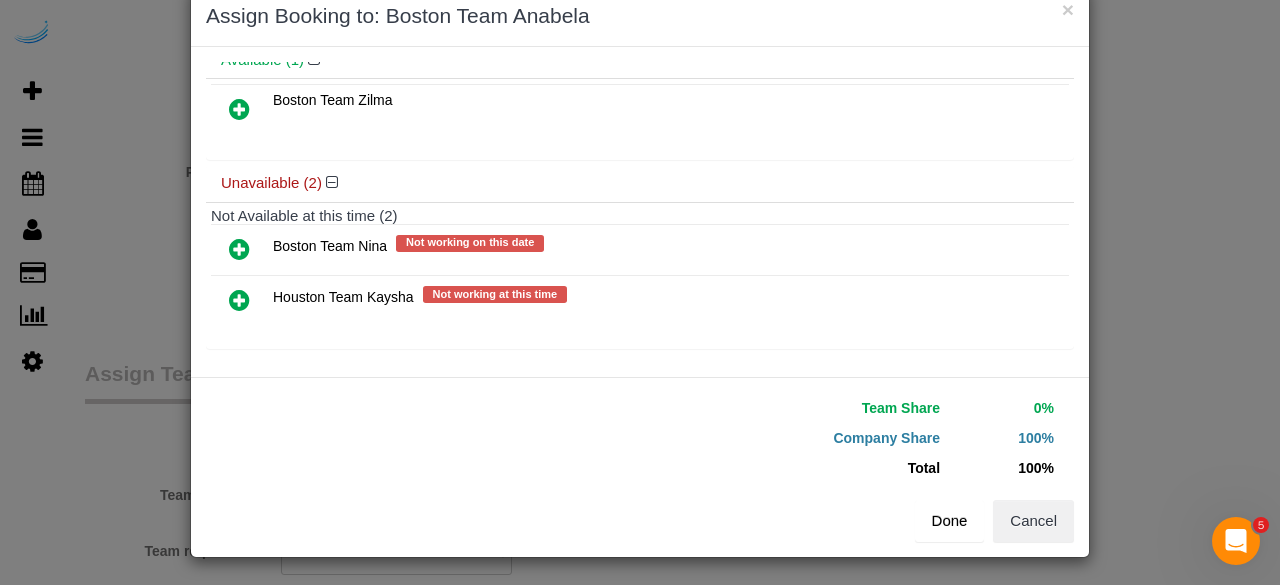click on "Done" at bounding box center (950, 521) 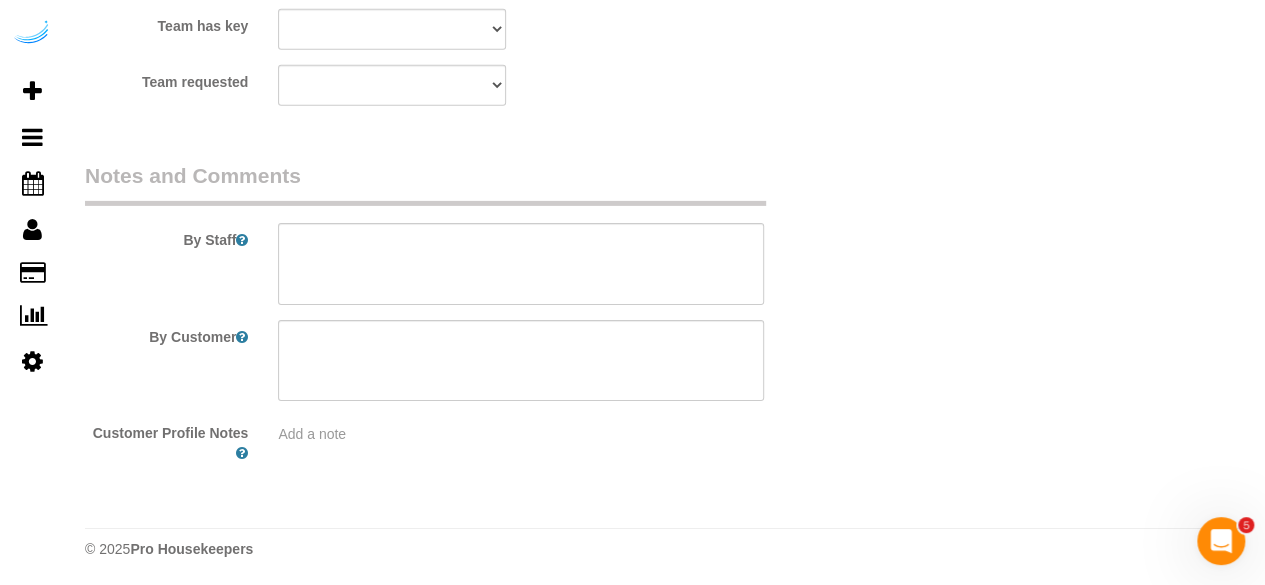 scroll, scrollTop: 3170, scrollLeft: 0, axis: vertical 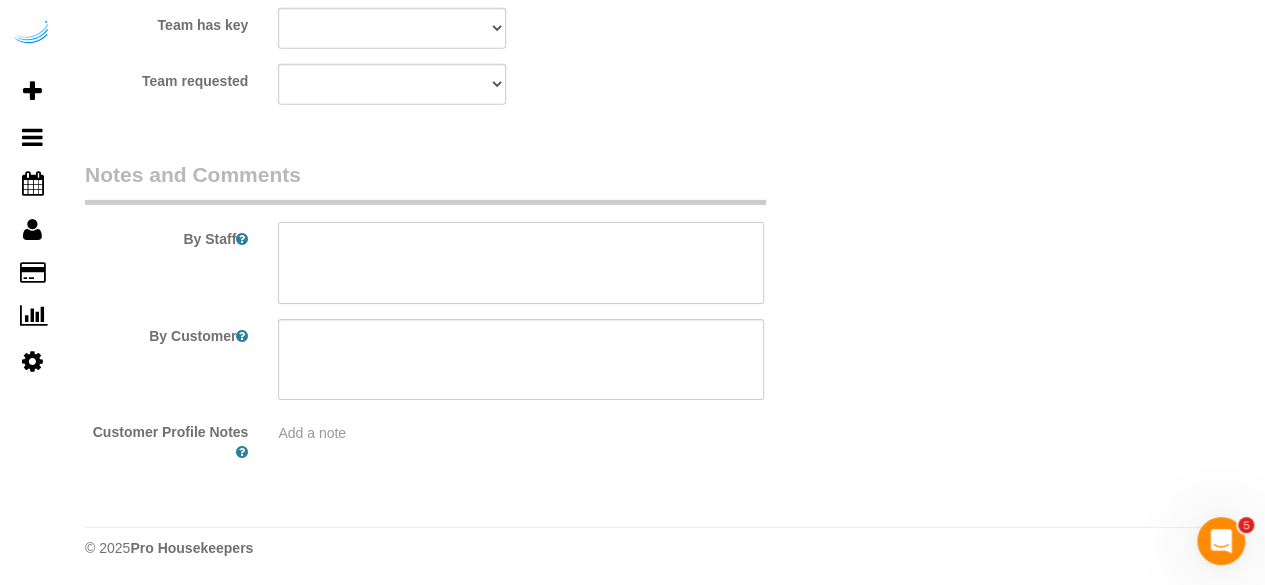 click at bounding box center (521, 263) 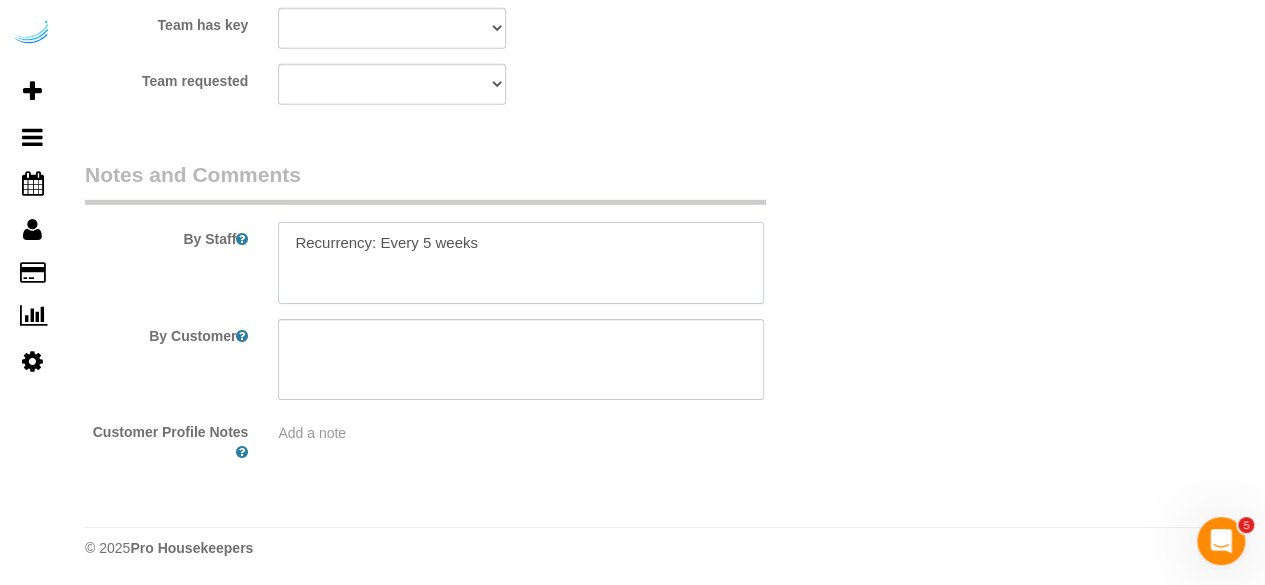 click at bounding box center [521, 263] 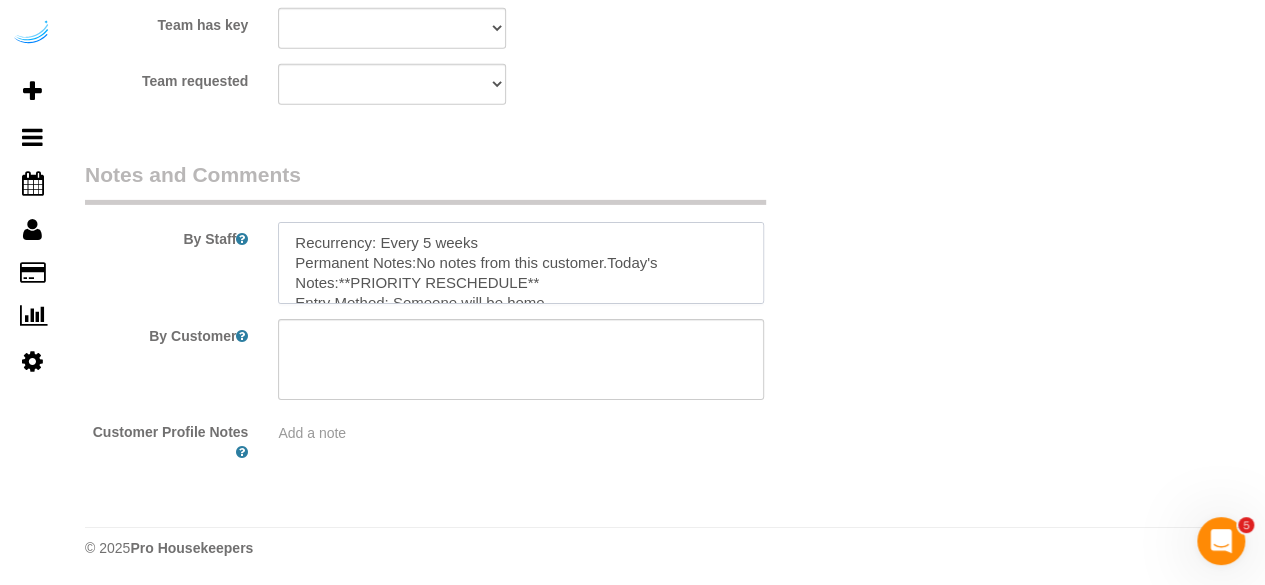 scroll, scrollTop: 128, scrollLeft: 0, axis: vertical 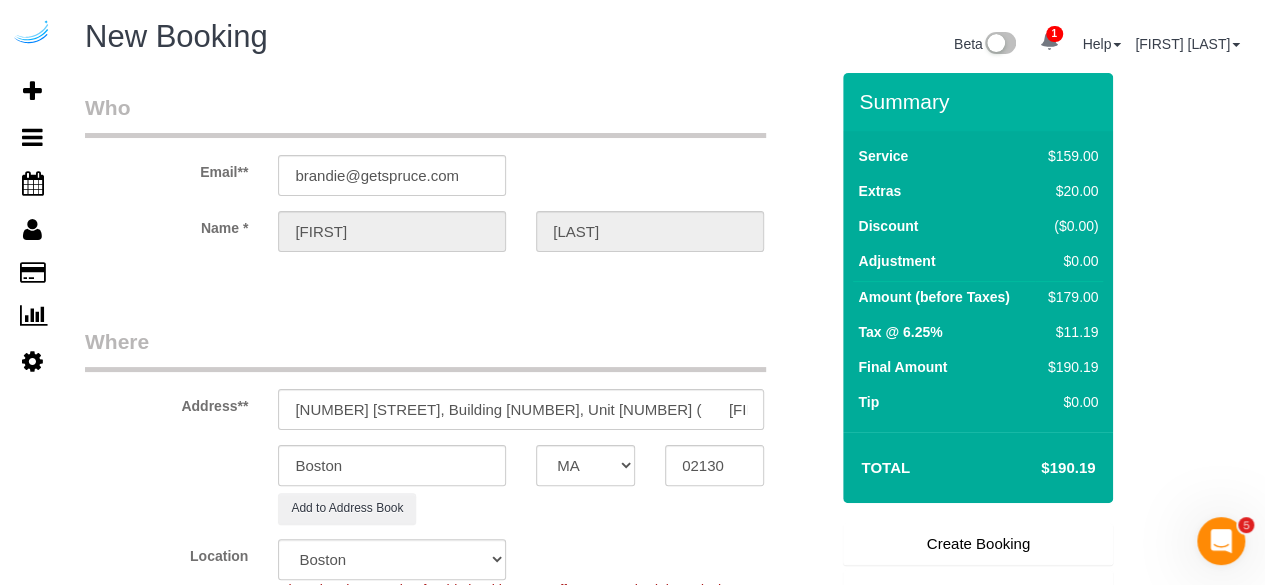 type on "Recurrency: Every 5 weeks
Permanent Notes:No notes from this customer.Today's Notes:**PRIORITY RESCHEDULE**
Entry Method: Someone will be home
Details:
Call when you arrive ([PHONE])
Additional Notes:
Housekeeping Notes:" 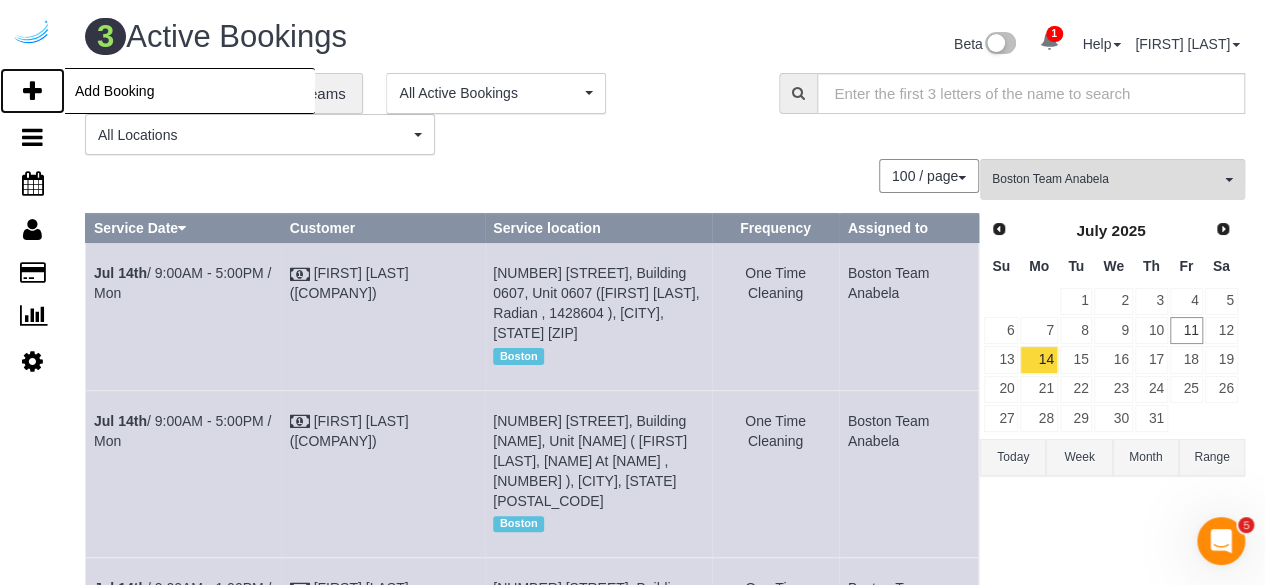 click at bounding box center [32, 91] 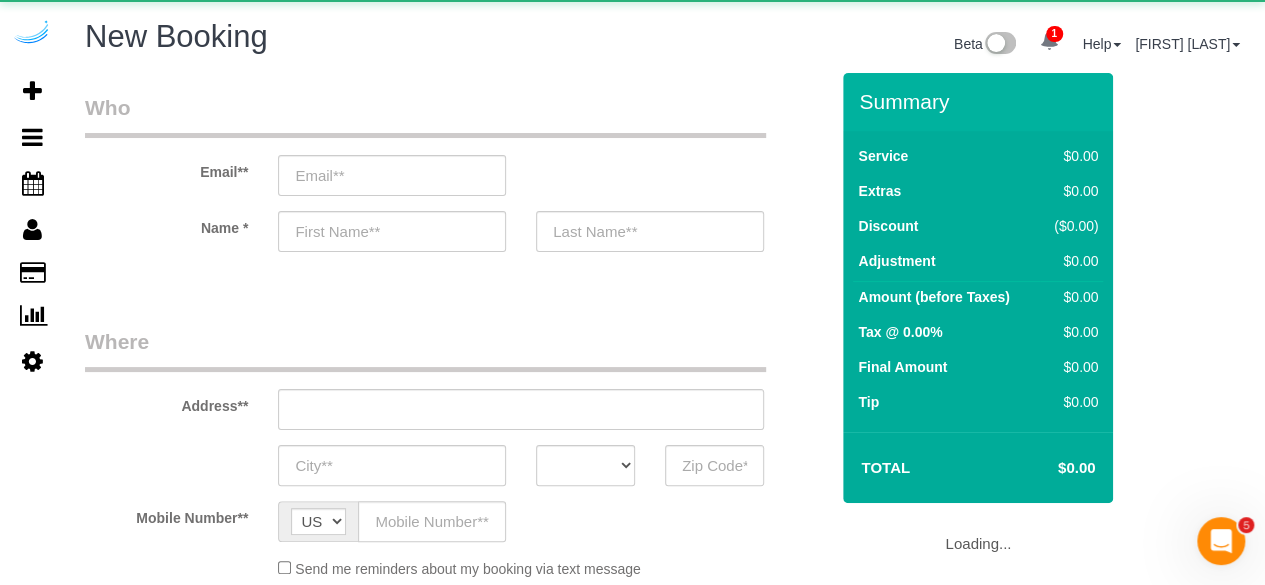 select on "number:9" 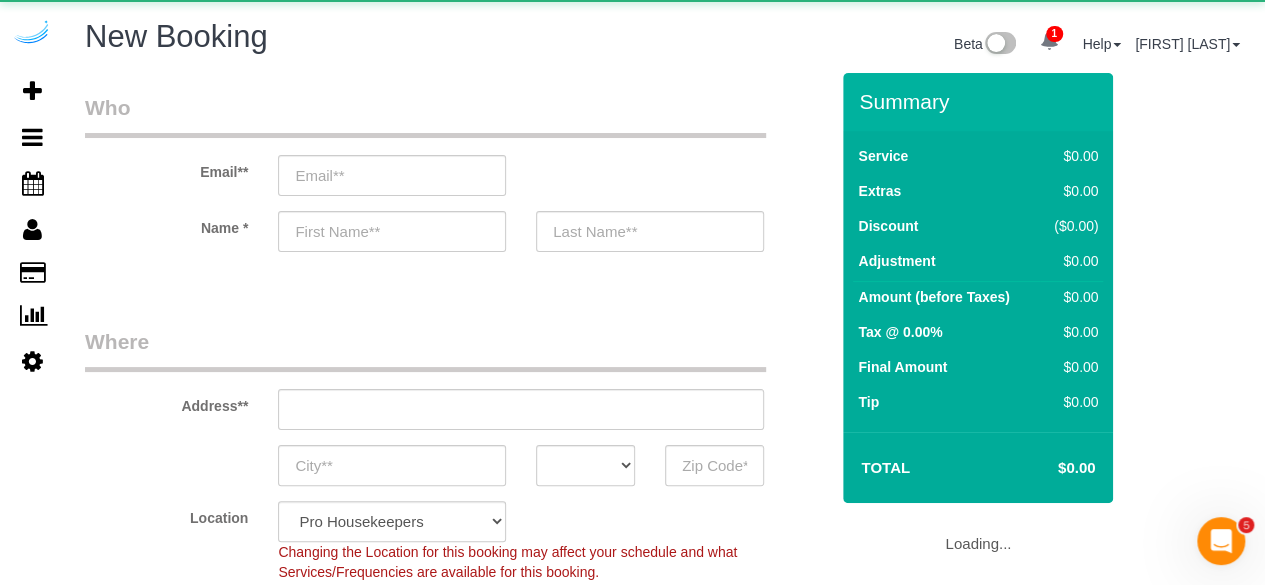 select on "object:55800" 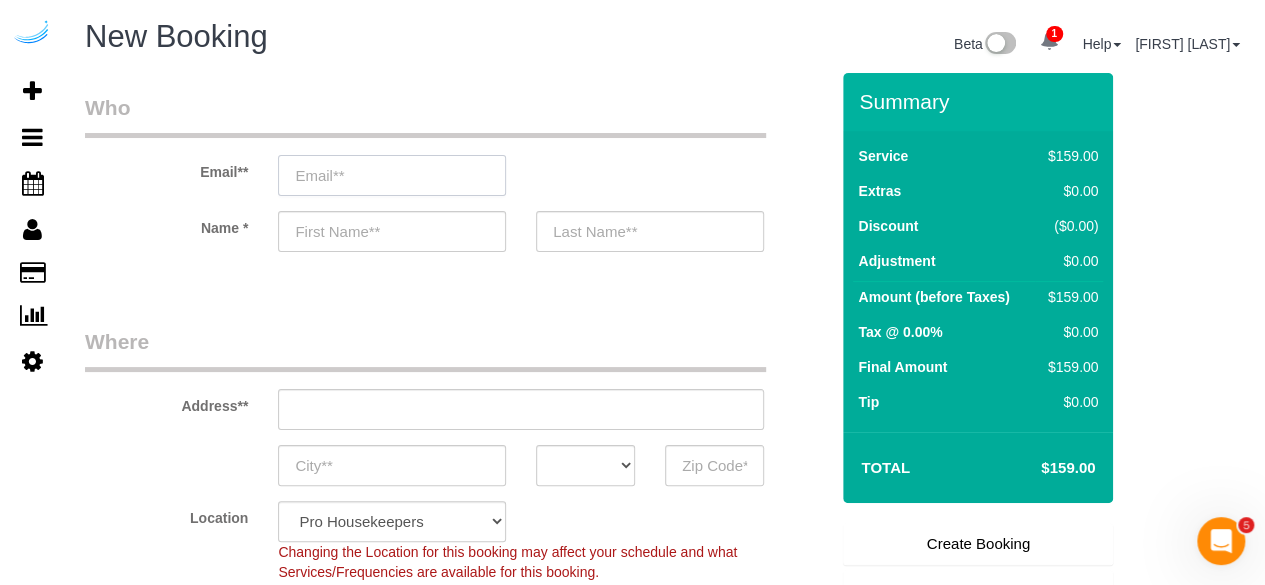 click at bounding box center (392, 175) 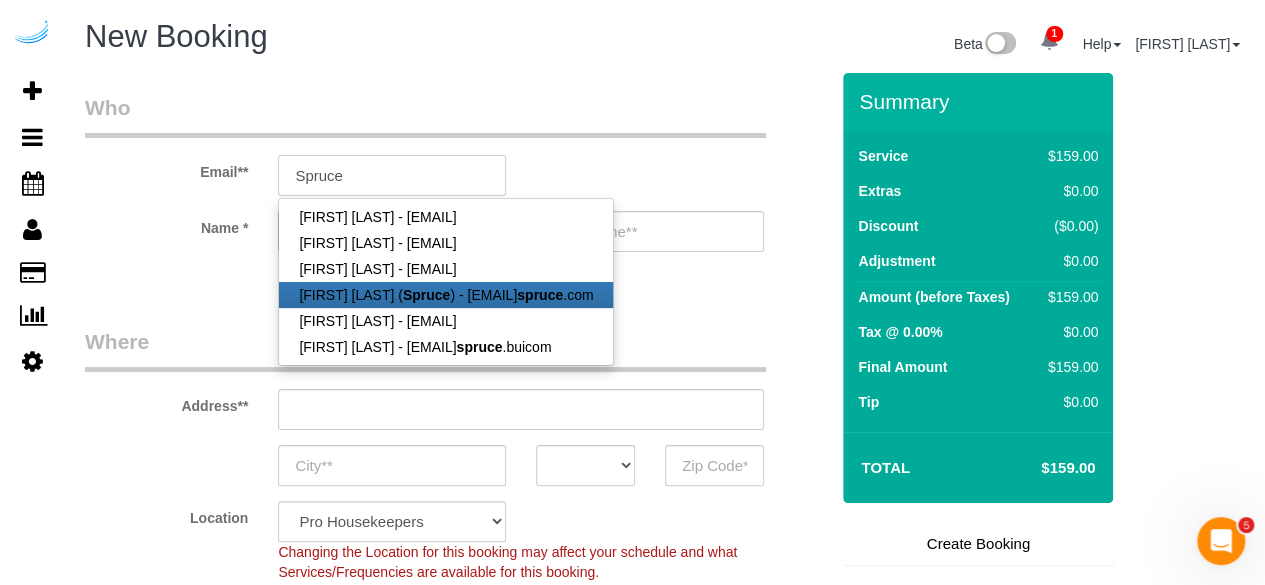 type on "brandie@getspruce.com" 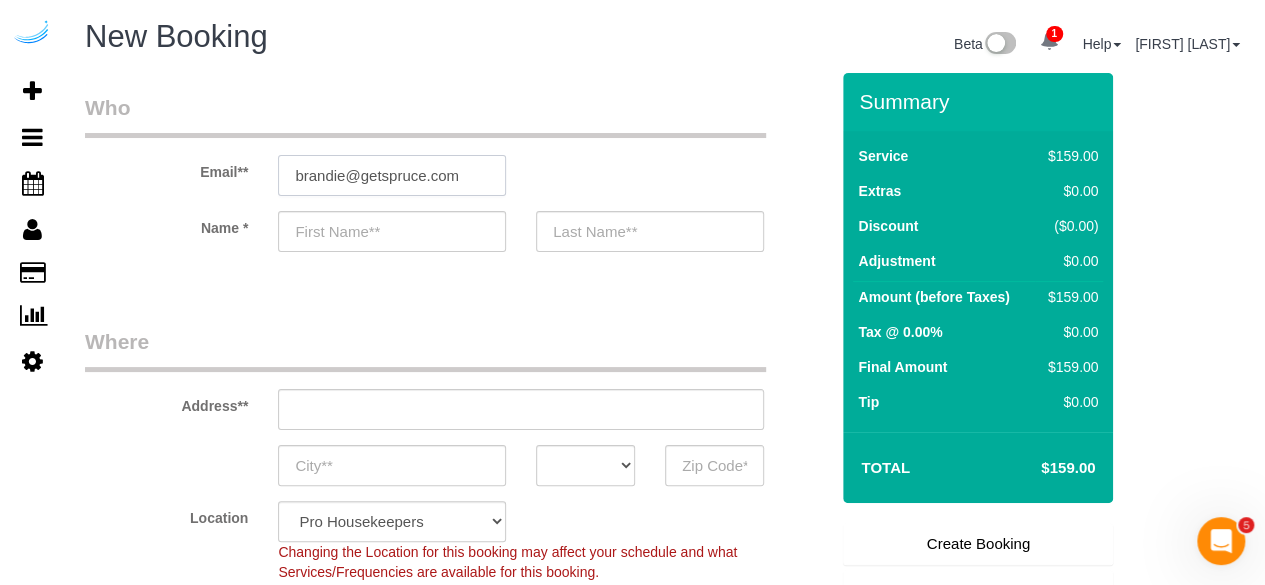 type on "[FIRST]" 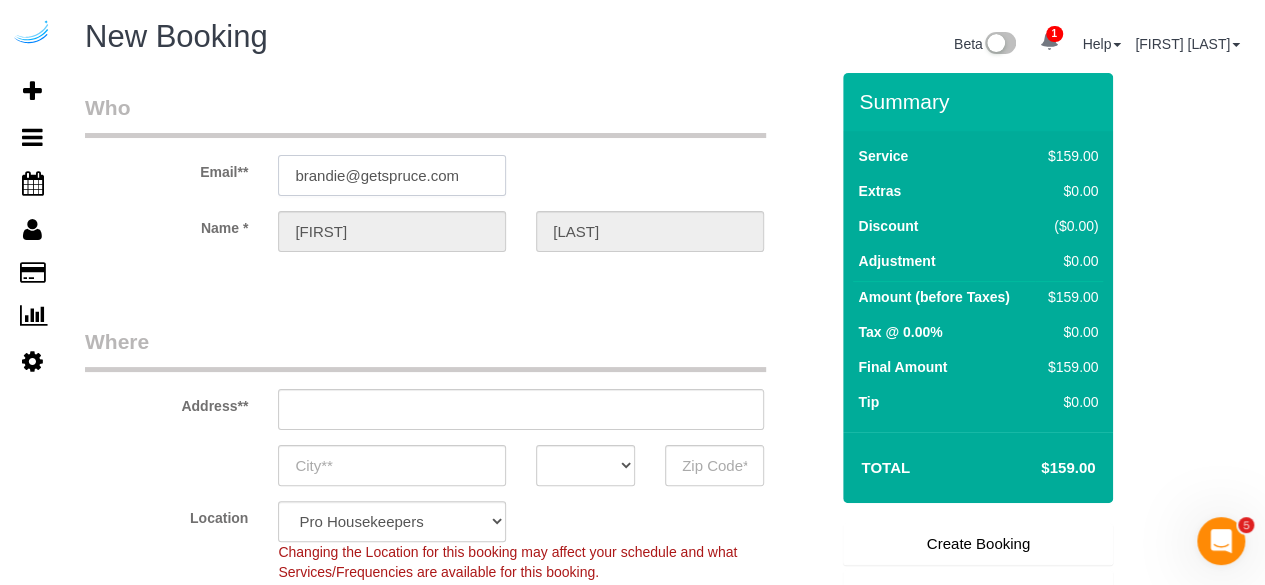 type on "3816 S Lamar Blvd" 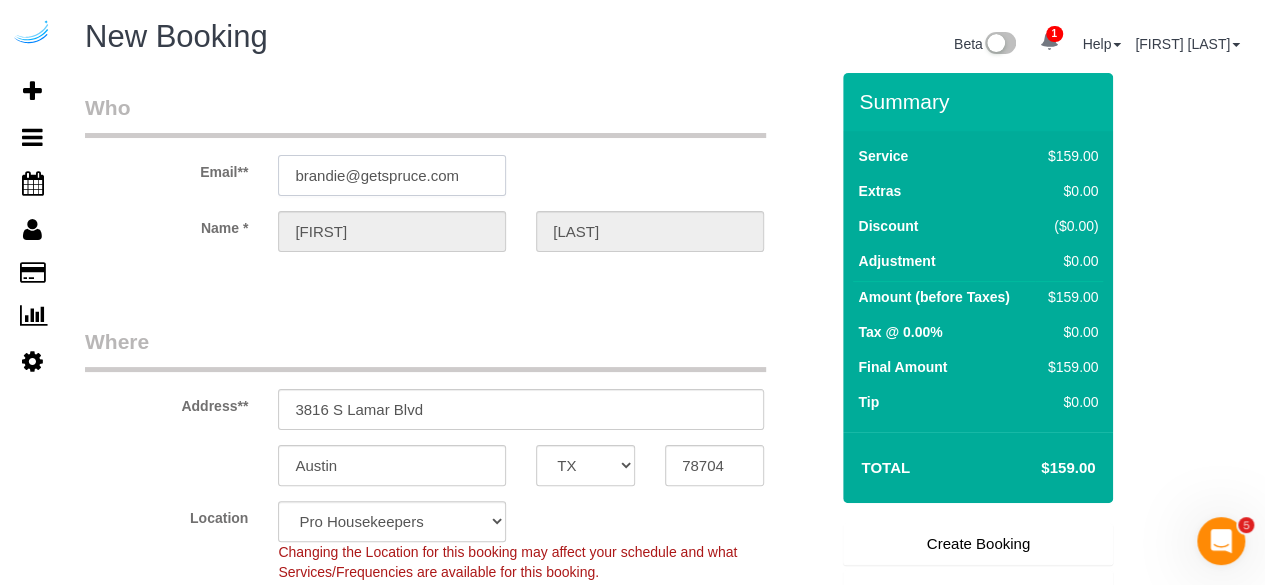 type on "brandie@getspruce.com" 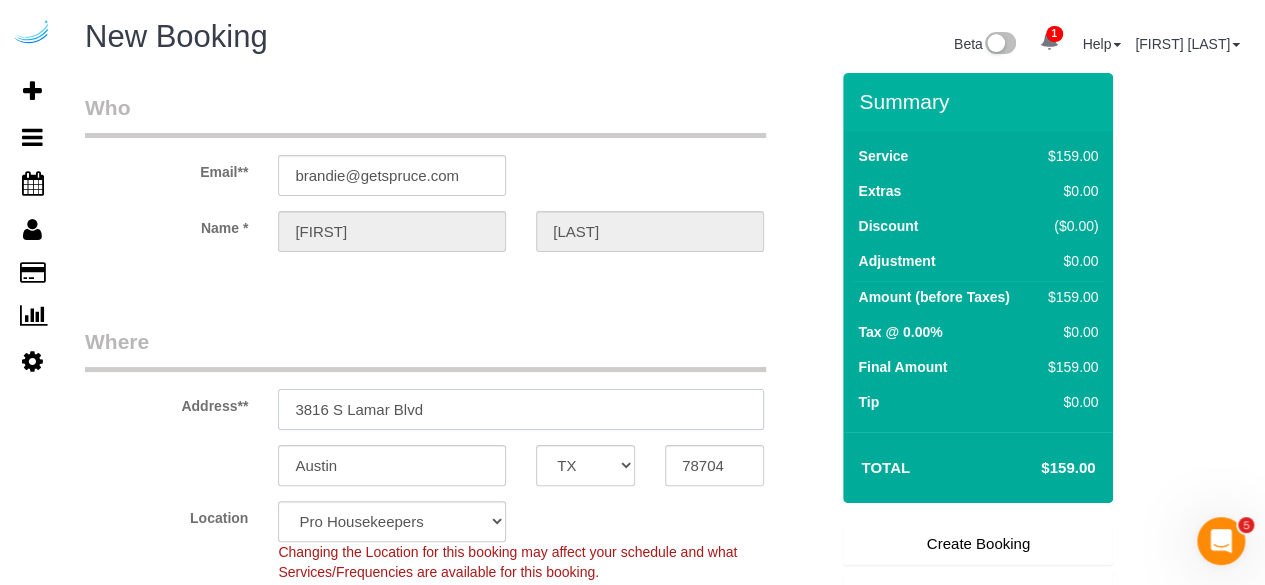 click on "3816 S Lamar Blvd" at bounding box center (521, 409) 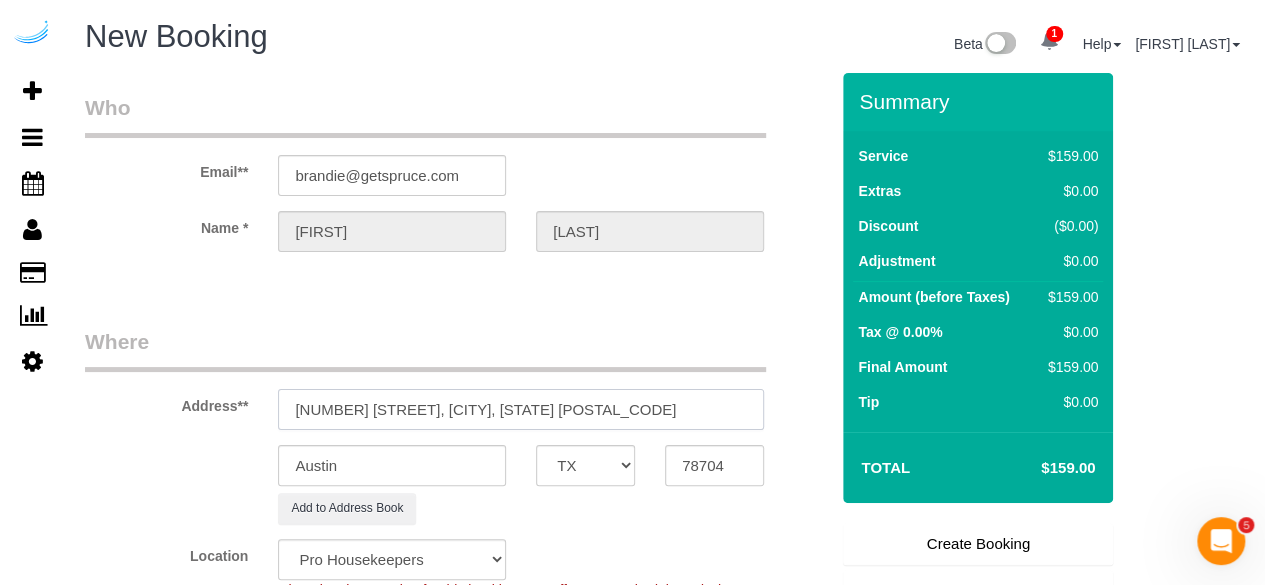 select on "9" 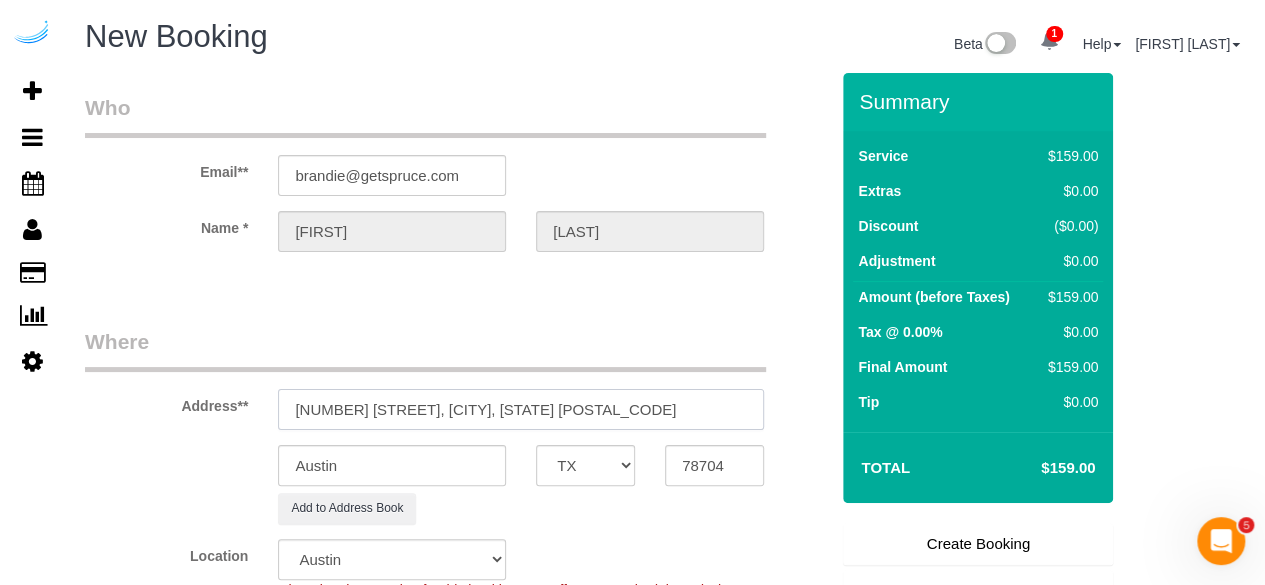 select on "object:55842" 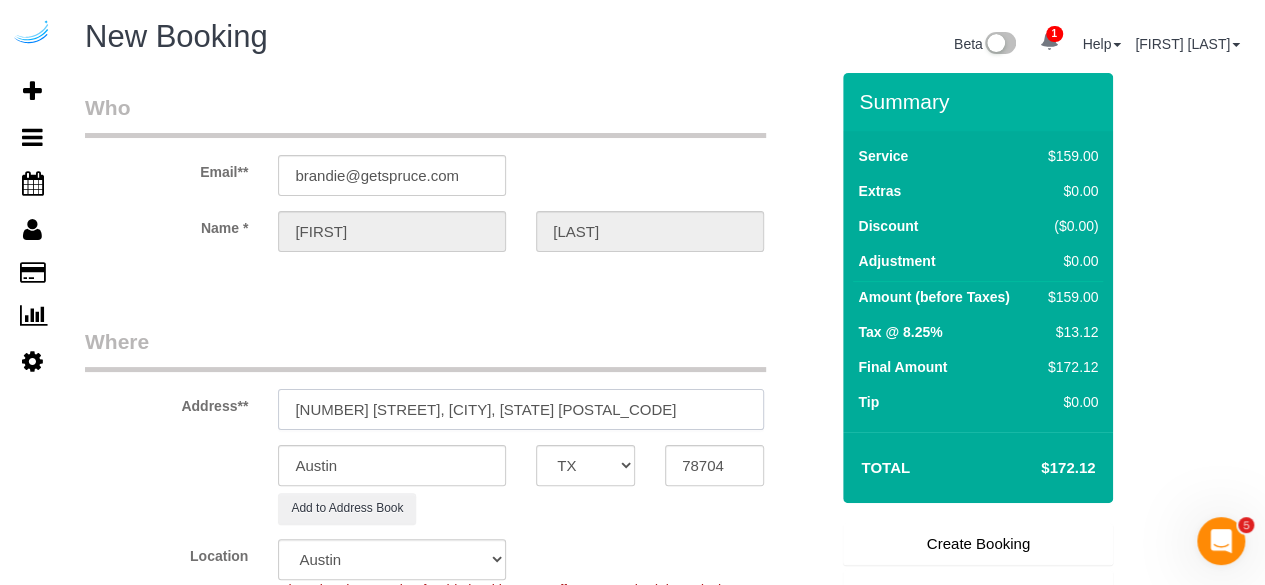 drag, startPoint x: 499, startPoint y: 405, endPoint x: 641, endPoint y: 399, distance: 142.12671 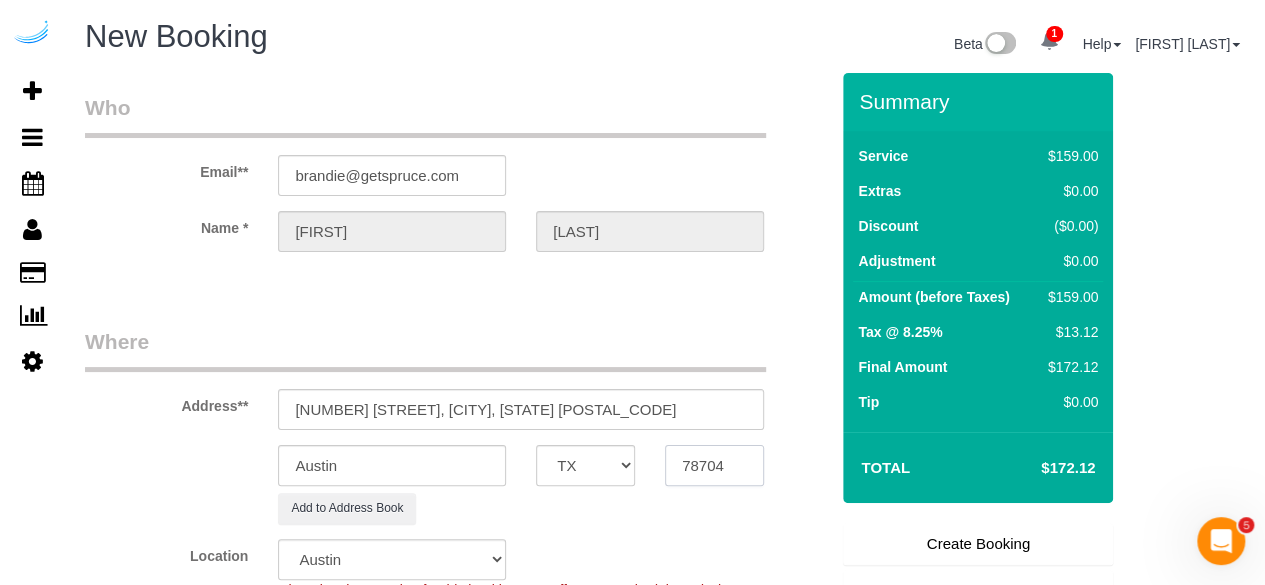 click on "78704" at bounding box center (714, 465) 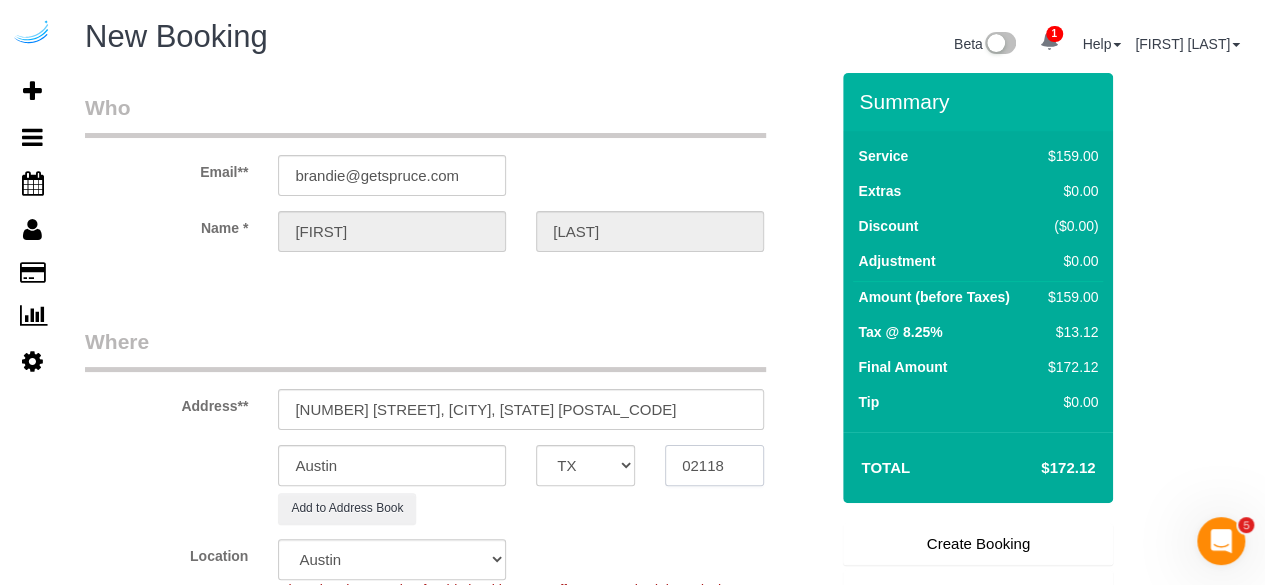 type on "02118" 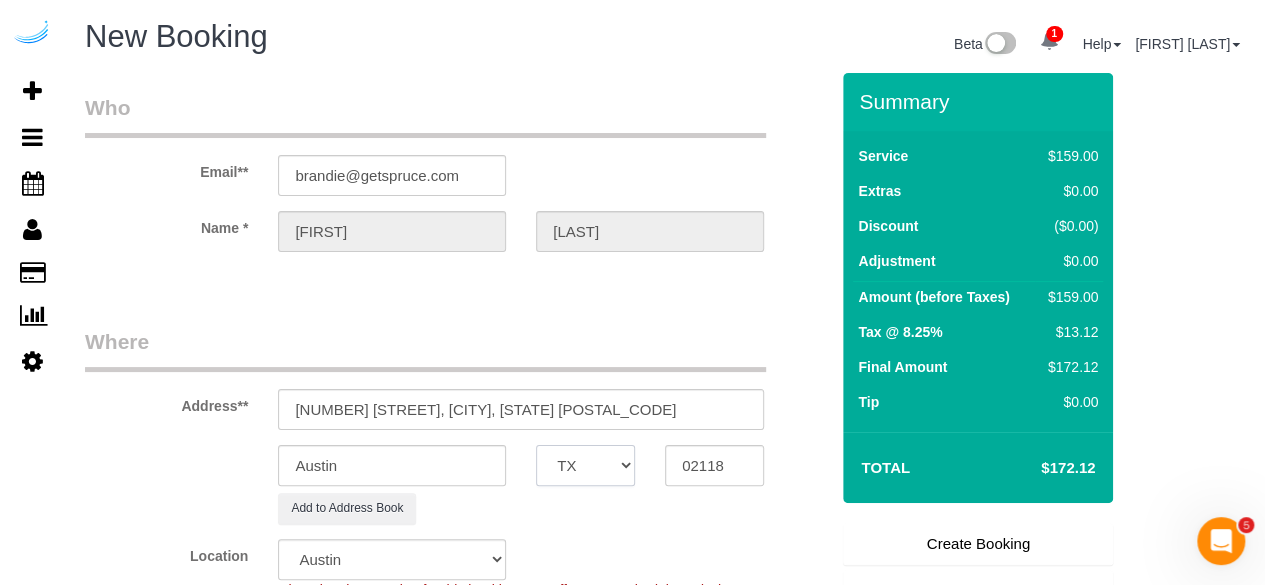 click on "AK
AL
AR
AZ
CA
CO
CT
DC
DE
FL
GA
HI
IA
ID
IL
IN
KS
KY
LA
MA
MD
ME
MI
MN
MO
MS
MT
NC
ND
NE
NH
NJ
NM
NV
NY
OH
OK
OR
PA
RI
SC
SD
TN
TX
UT
VA
VT
WA
WI
WV
WY" at bounding box center [585, 465] 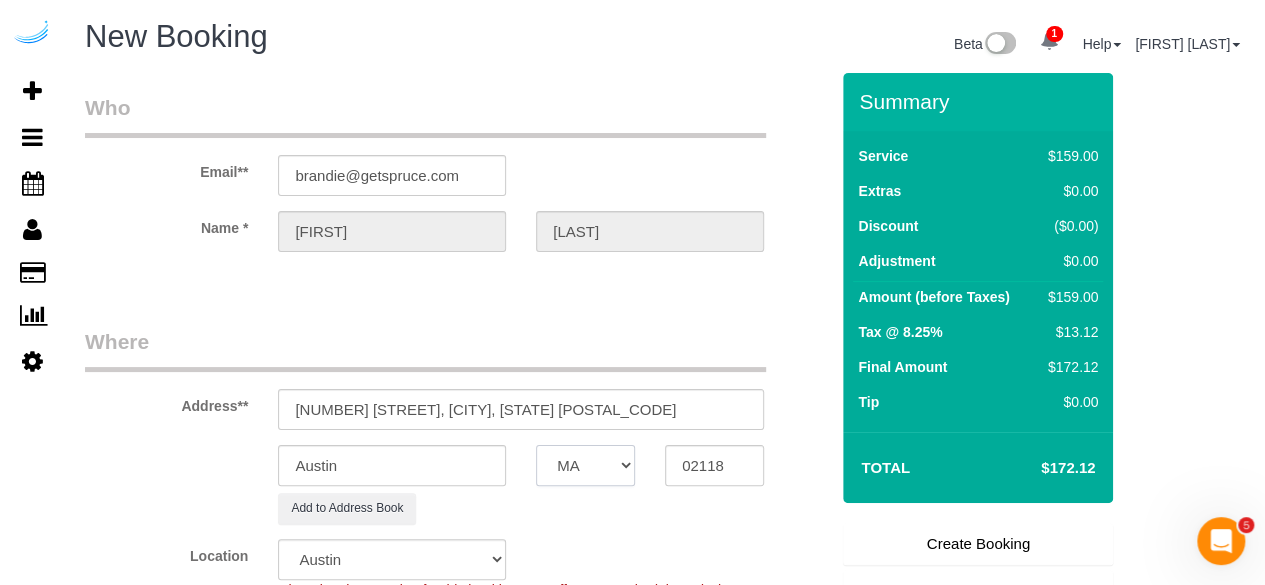 click on "AK
AL
AR
AZ
CA
CO
CT
DC
DE
FL
GA
HI
IA
ID
IL
IN
KS
KY
LA
MA
MD
ME
MI
MN
MO
MS
MT
NC
ND
NE
NH
NJ
NM
NV
NY
OH
OK
OR
PA
RI
SC
SD
TN
TX
UT
VA
VT
WA
WI
WV
WY" at bounding box center [585, 465] 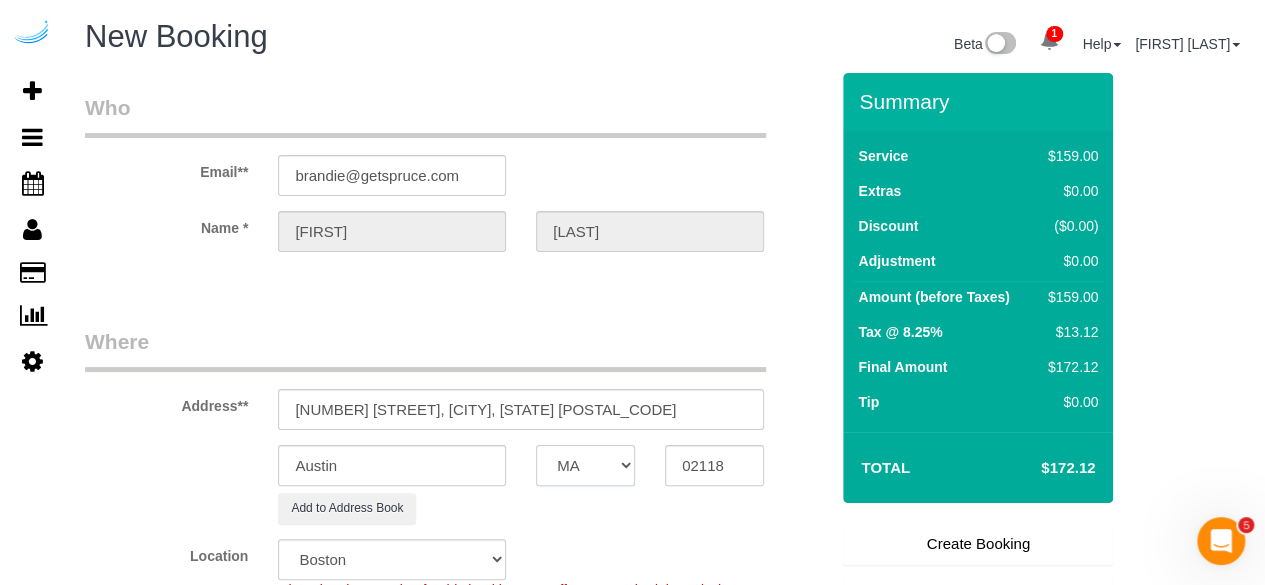 select on "object:55889" 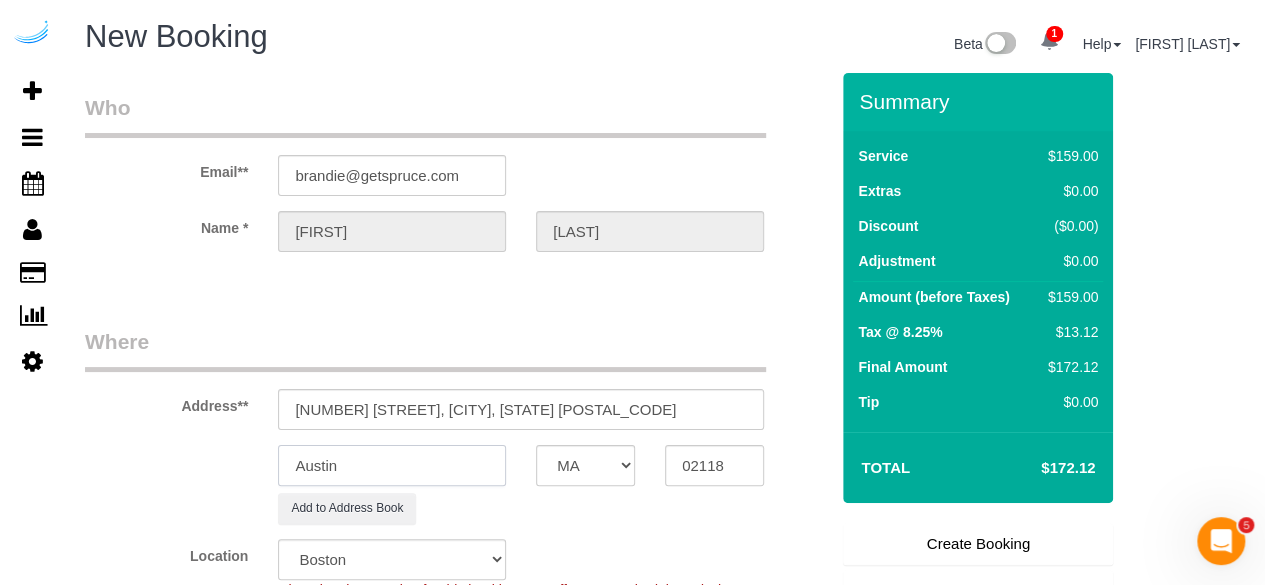 click on "Austin" at bounding box center [392, 465] 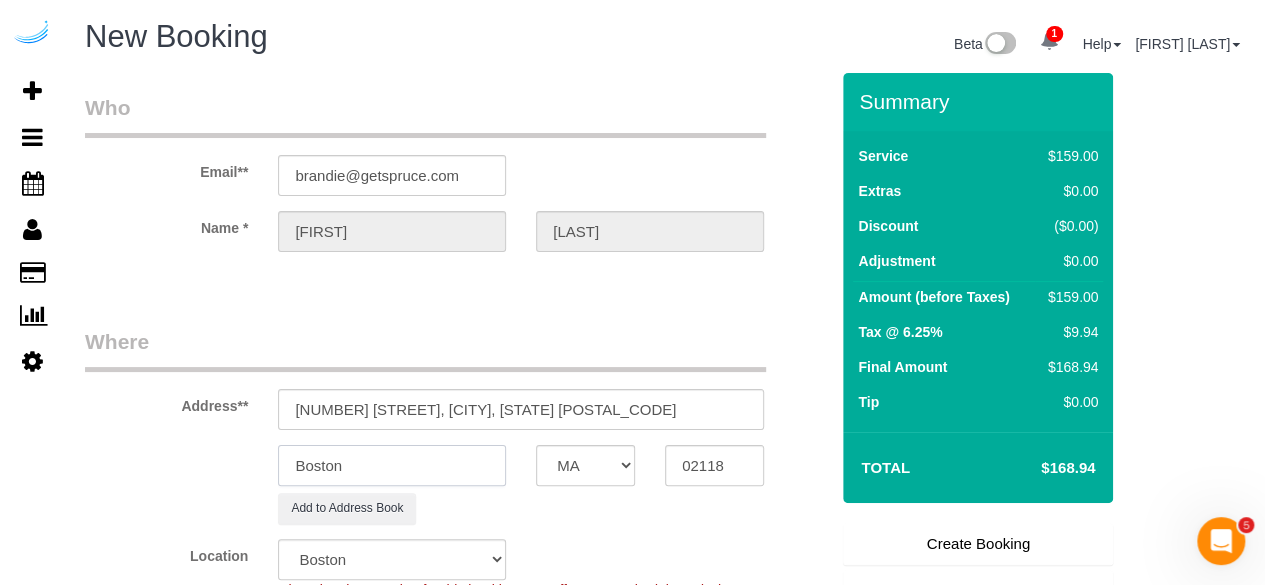 type on "Boston" 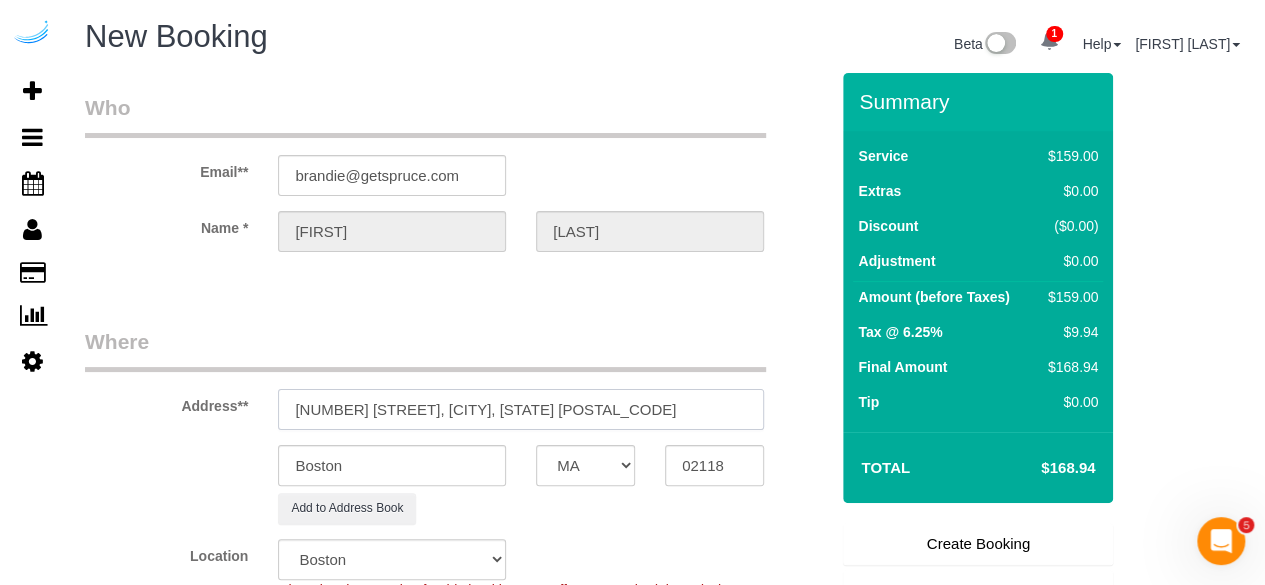 drag, startPoint x: 424, startPoint y: 406, endPoint x: 632, endPoint y: 400, distance: 208.08652 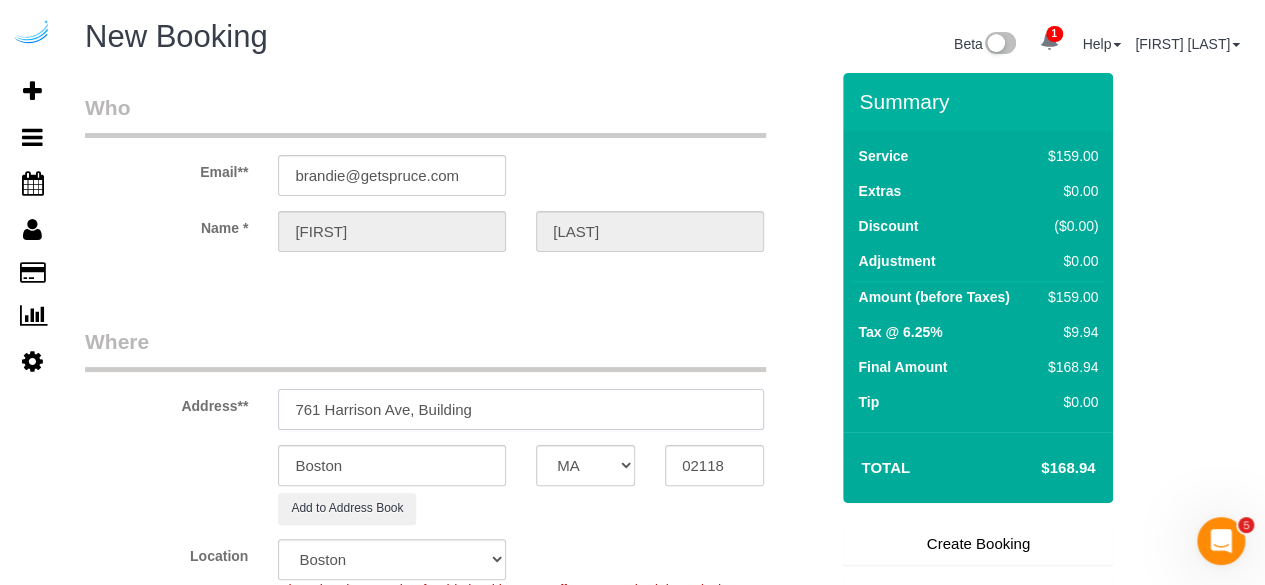 paste on "JC506" 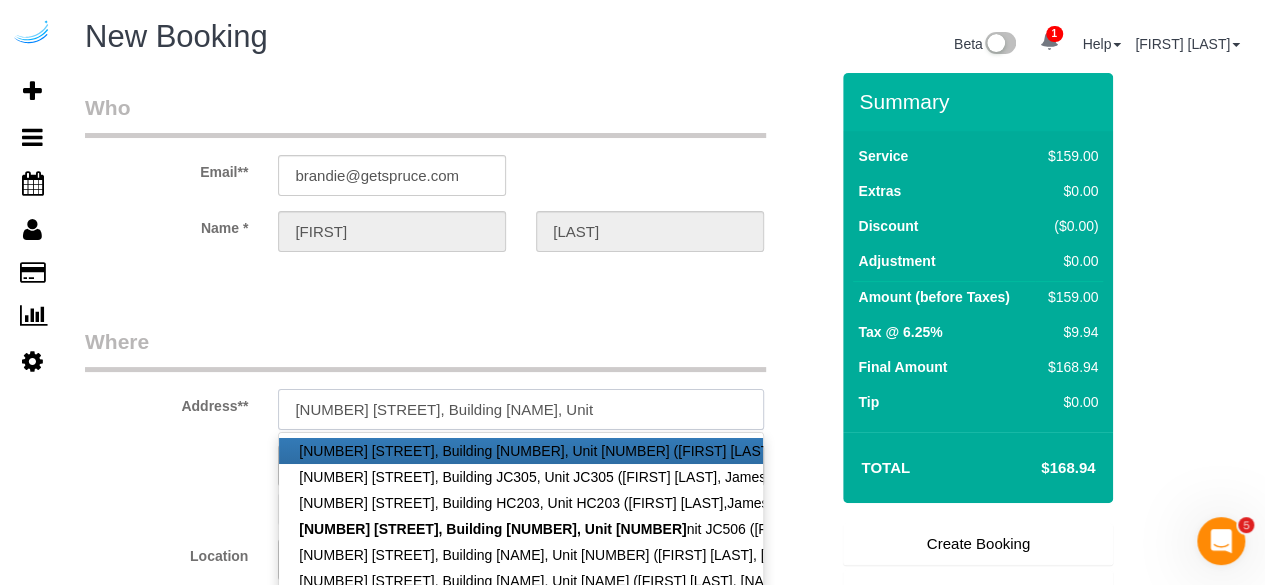 paste on "JC506" 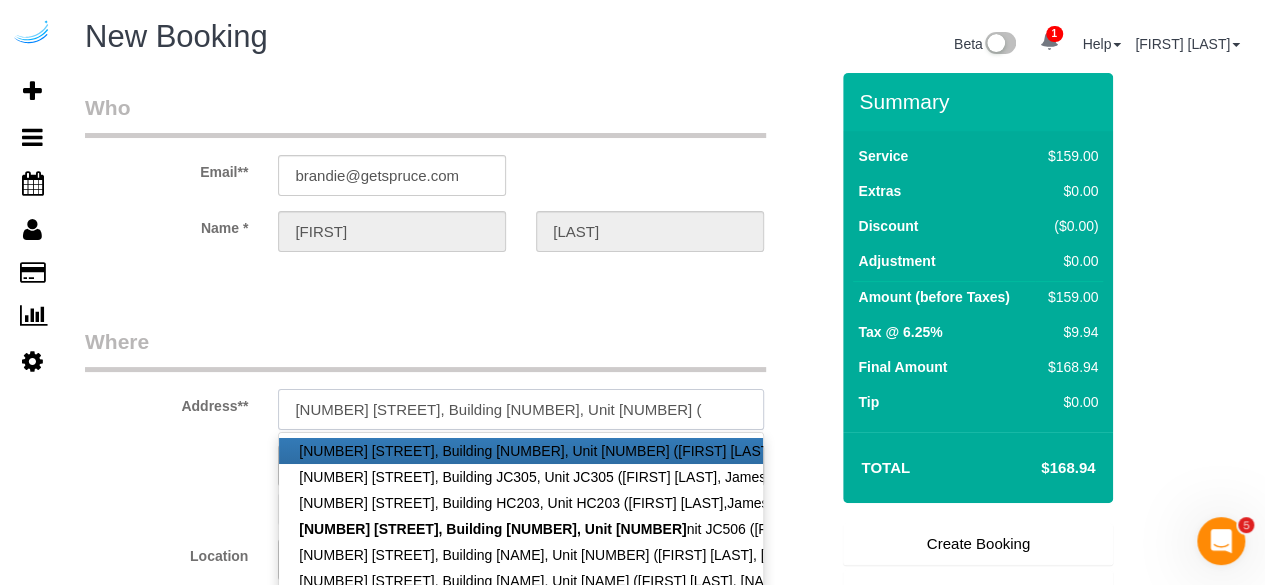 click on "[NUMBER] [STREET], Building [NUMBER], Unit [NUMBER] (" at bounding box center [521, 409] 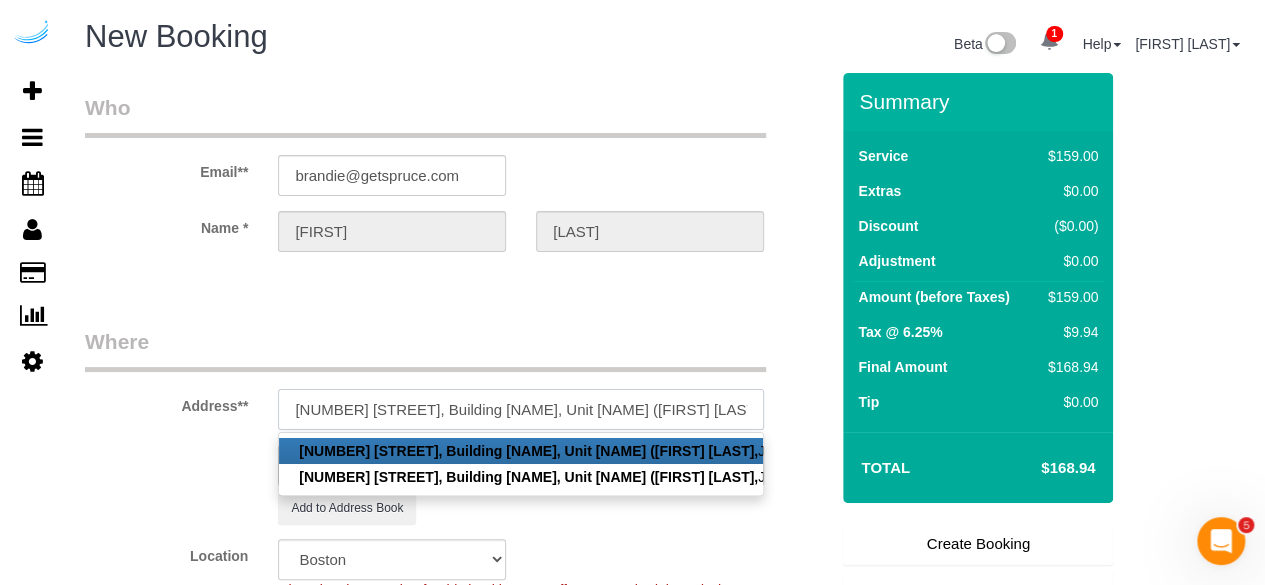 click on "[NUMBER] [STREET], Building [NAME], Unit [NAME] ([FIRST] [LAST]," at bounding box center (521, 409) 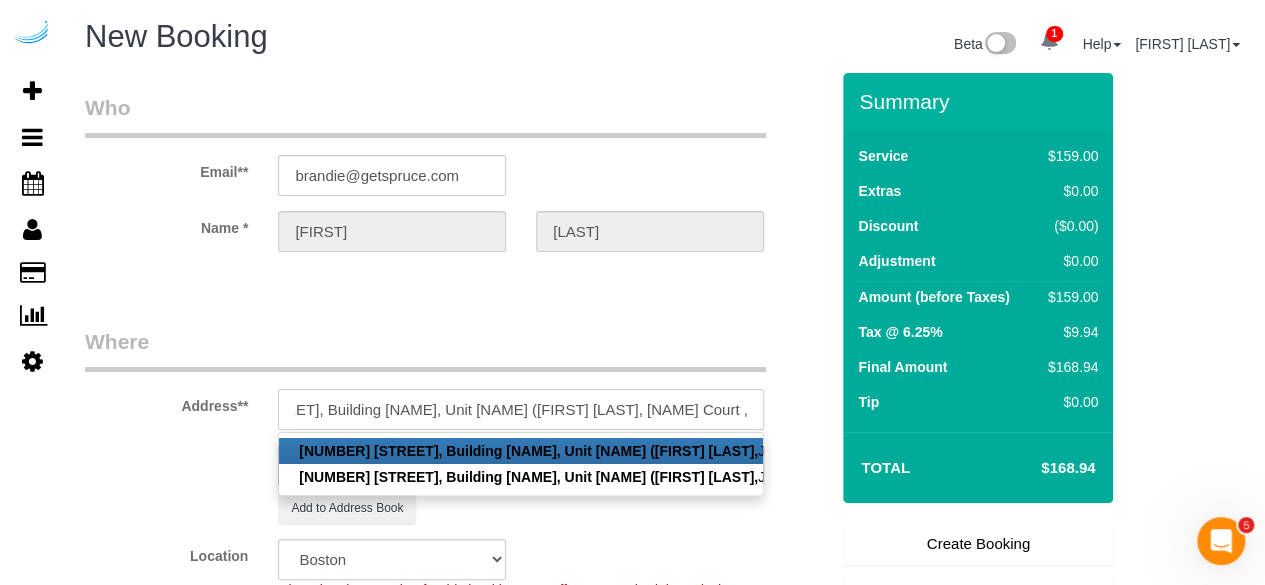 scroll, scrollTop: 0, scrollLeft: 140, axis: horizontal 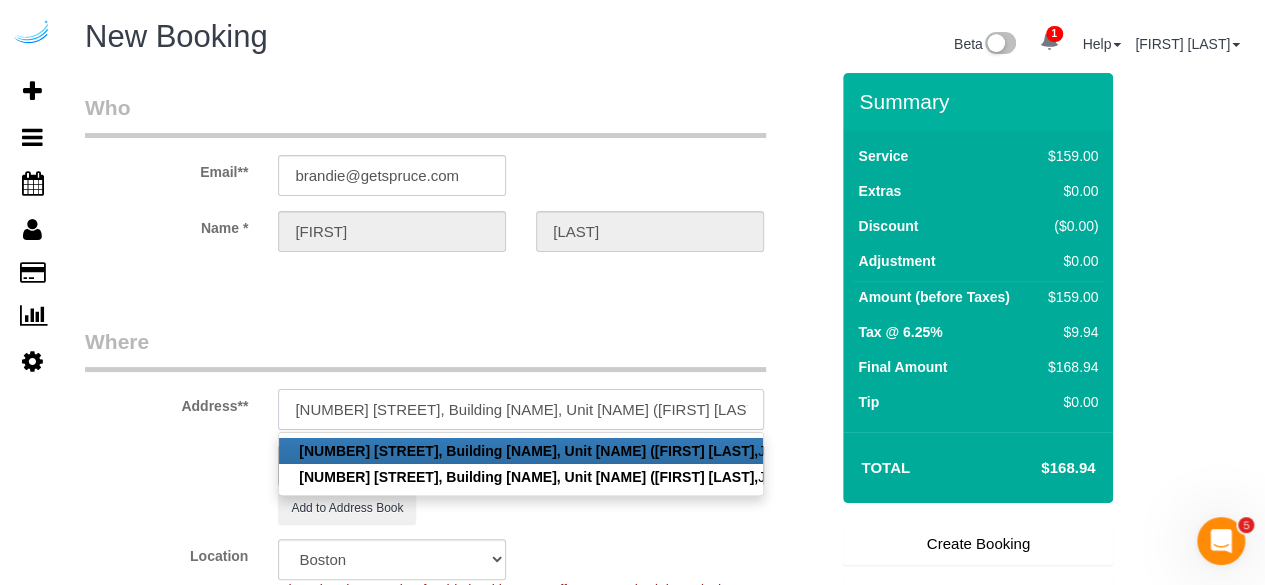 click on "[NUMBER] [STREET], Building [NAME], Unit [NAME] ([FIRST] [LAST], [NAME] Court ," at bounding box center (521, 409) 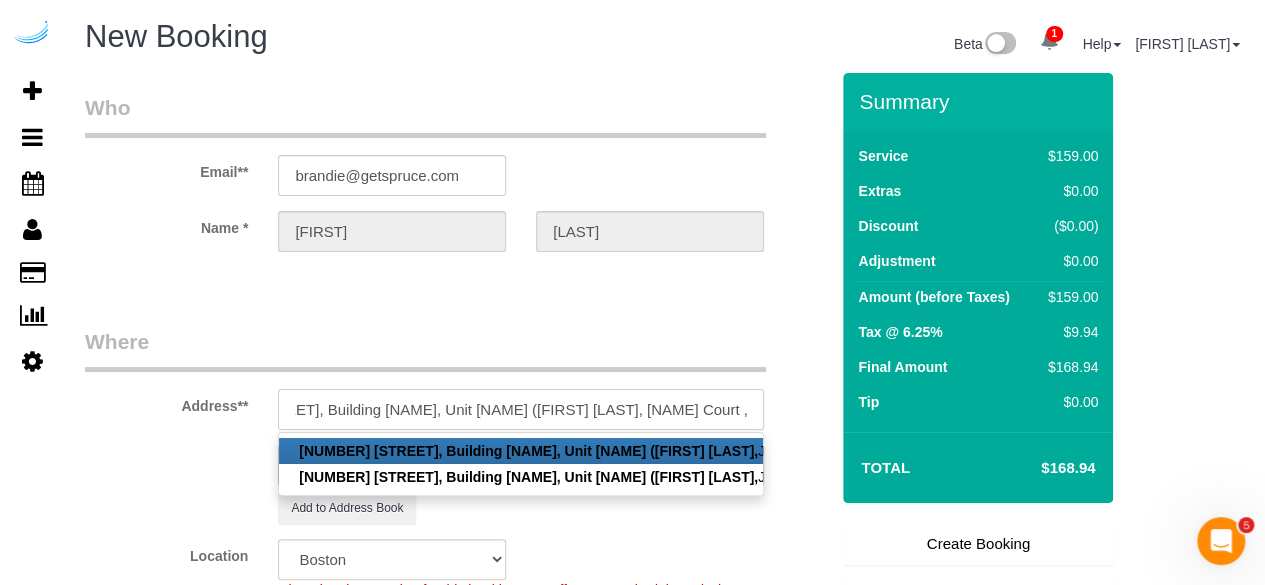 paste on "1440817" 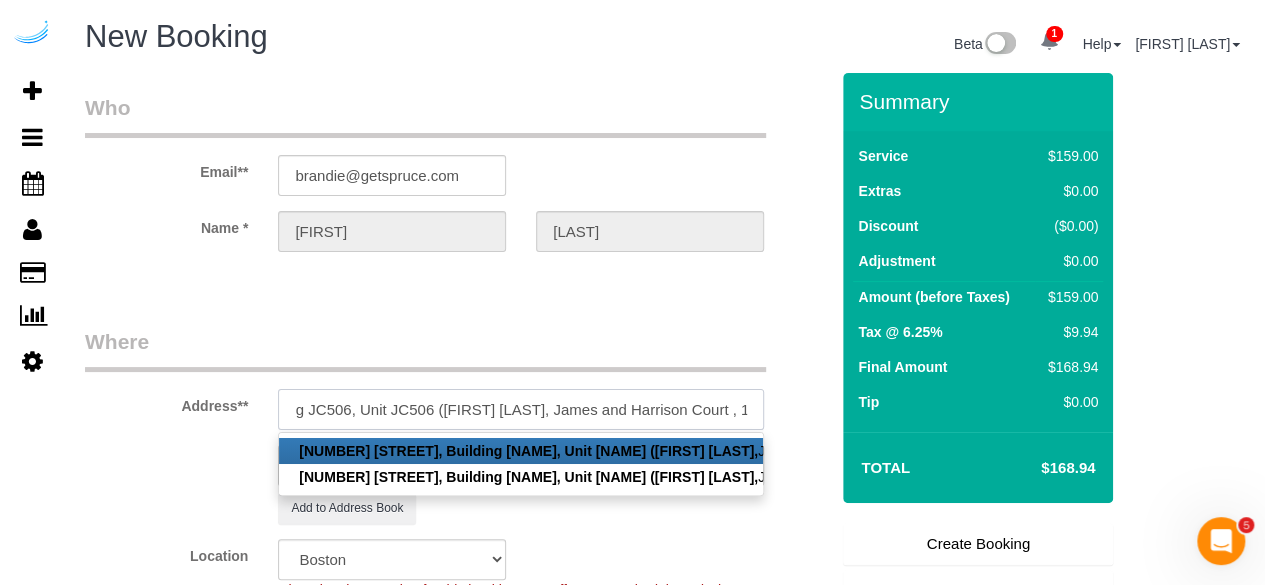 scroll, scrollTop: 0, scrollLeft: 203, axis: horizontal 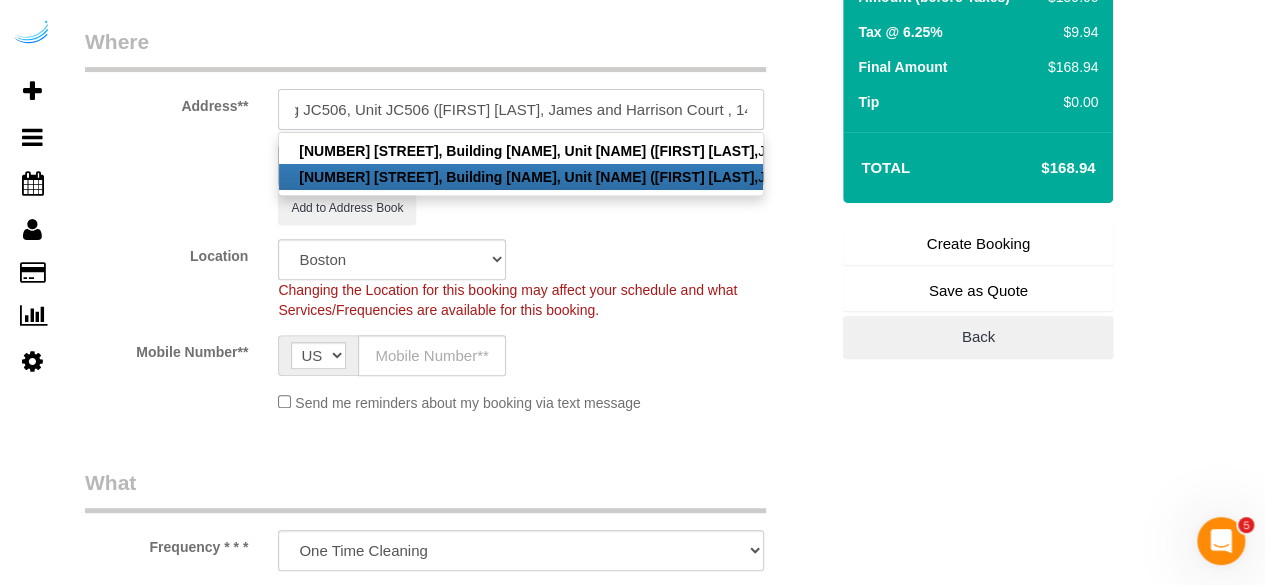 type on "[NUMBER] [STREET], Building JC506, Unit JC506 ([FIRST] [LAST], James and Harrison Court , 1440817)" 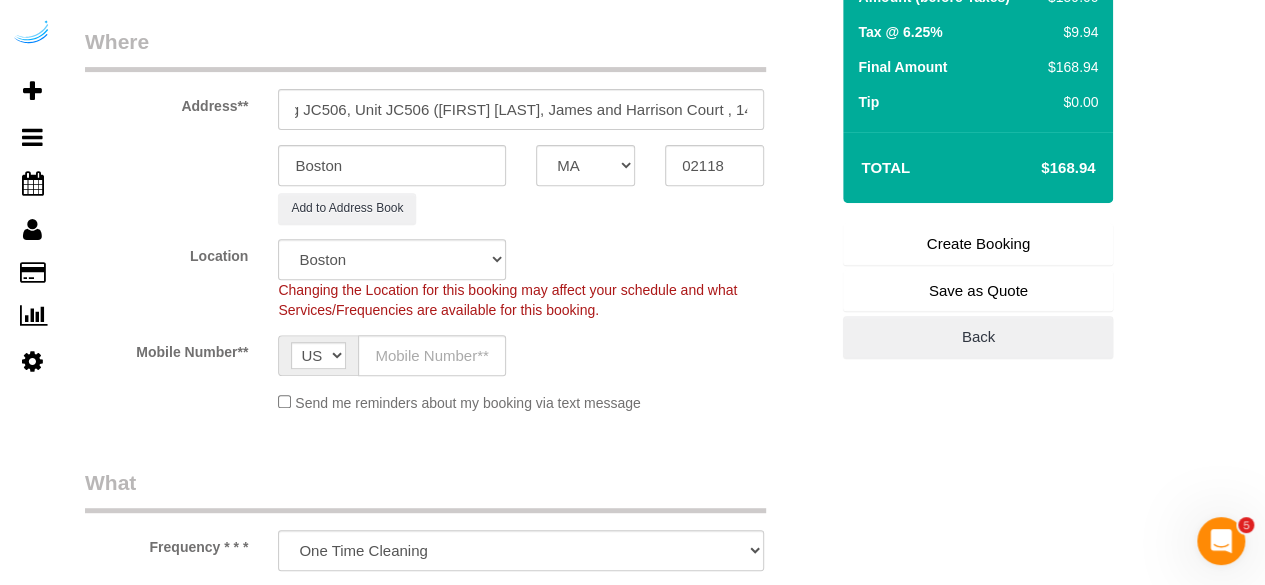 click on "Send me reminders about my booking via text message" 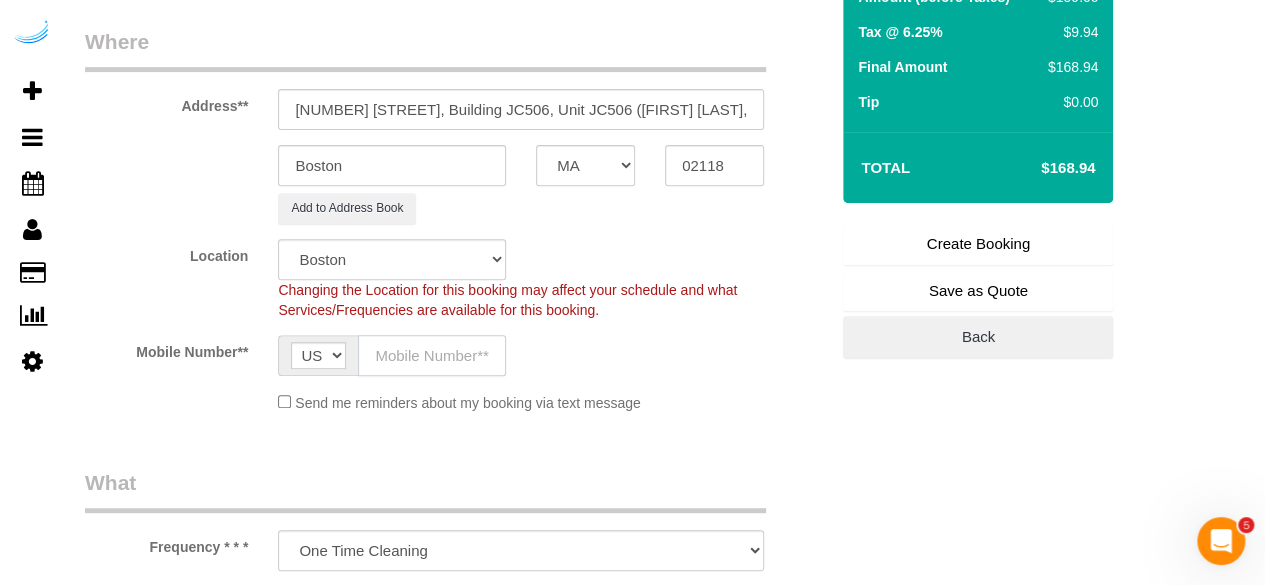 click 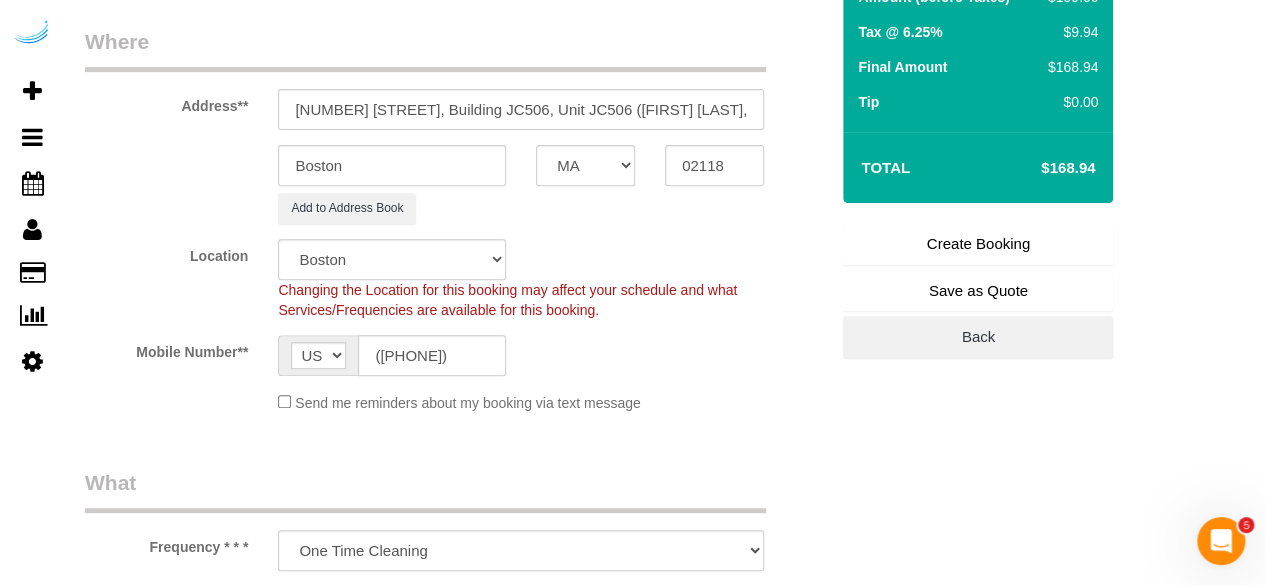 type on "Brandie Louck" 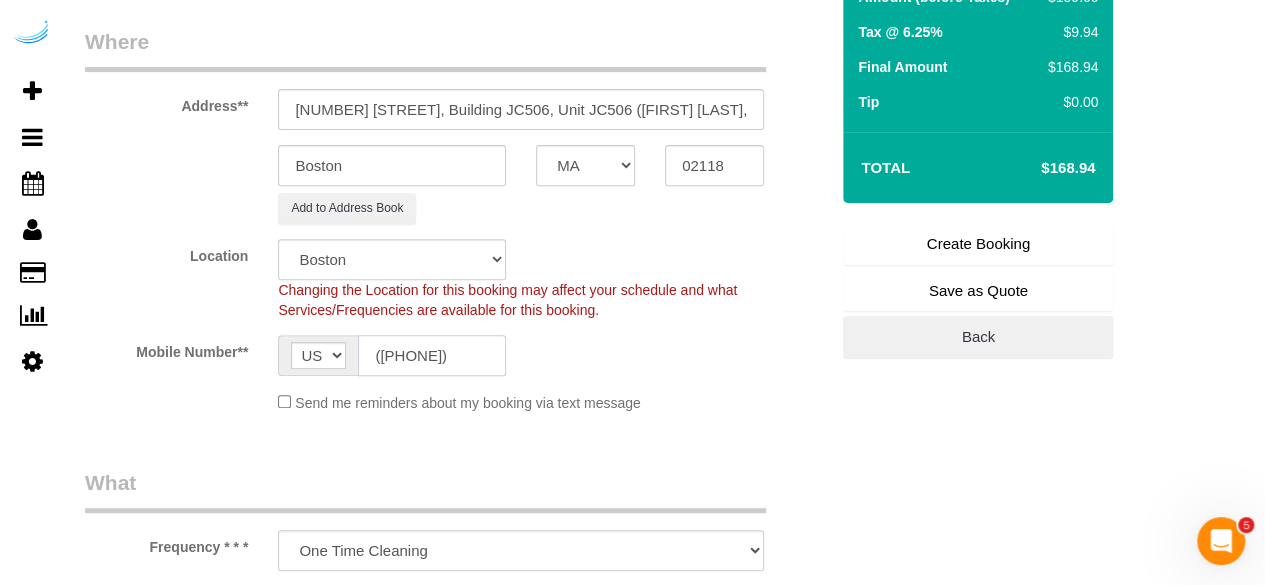type on "([PHONE])" 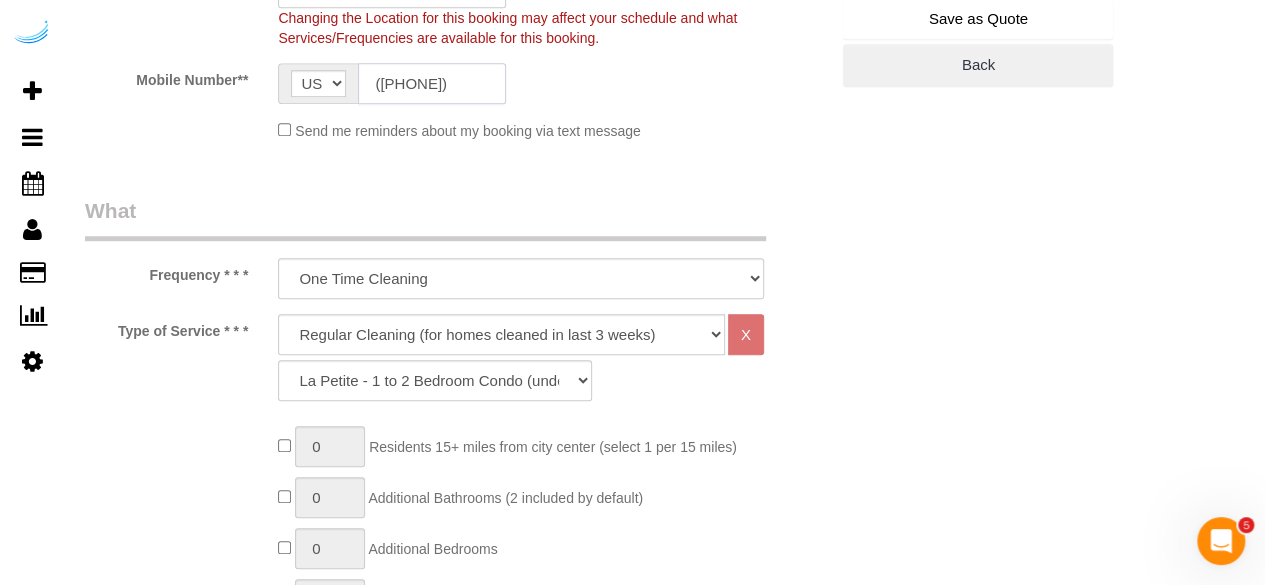 scroll, scrollTop: 600, scrollLeft: 0, axis: vertical 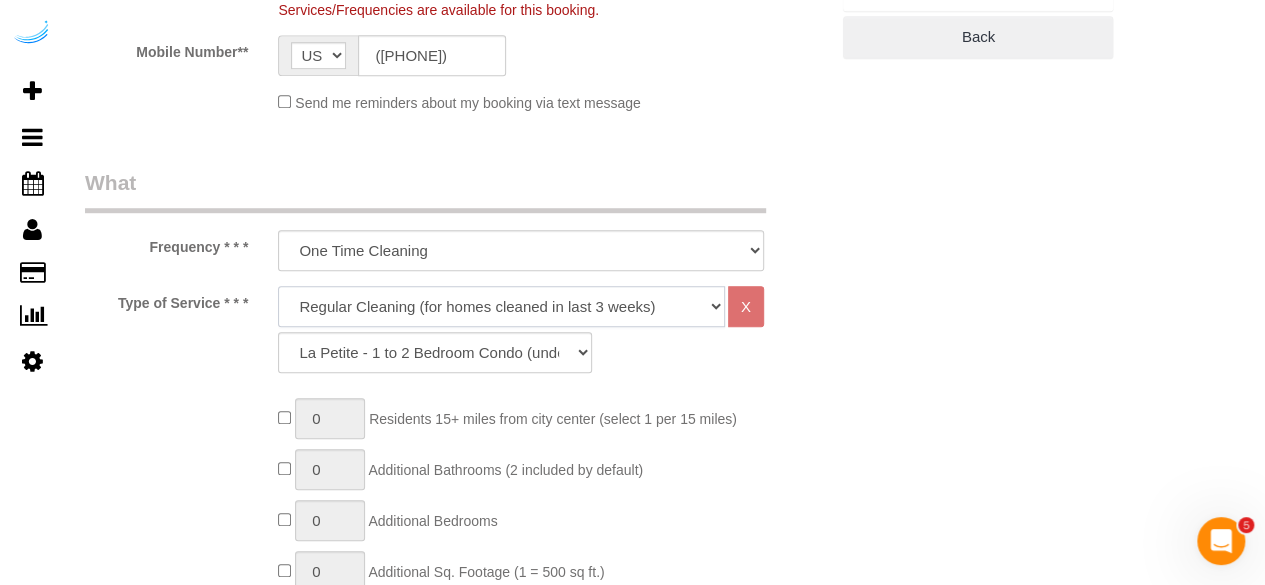 click on "Deep Cleaning (for homes that have not been cleaned in 3+ weeks) Spruce Regular Cleaning (for homes cleaned in last 3 weeks) Moving Cleanup (to clean home for new tenants) Post Construction Cleaning Vacation Rental Cleaning Hourly" 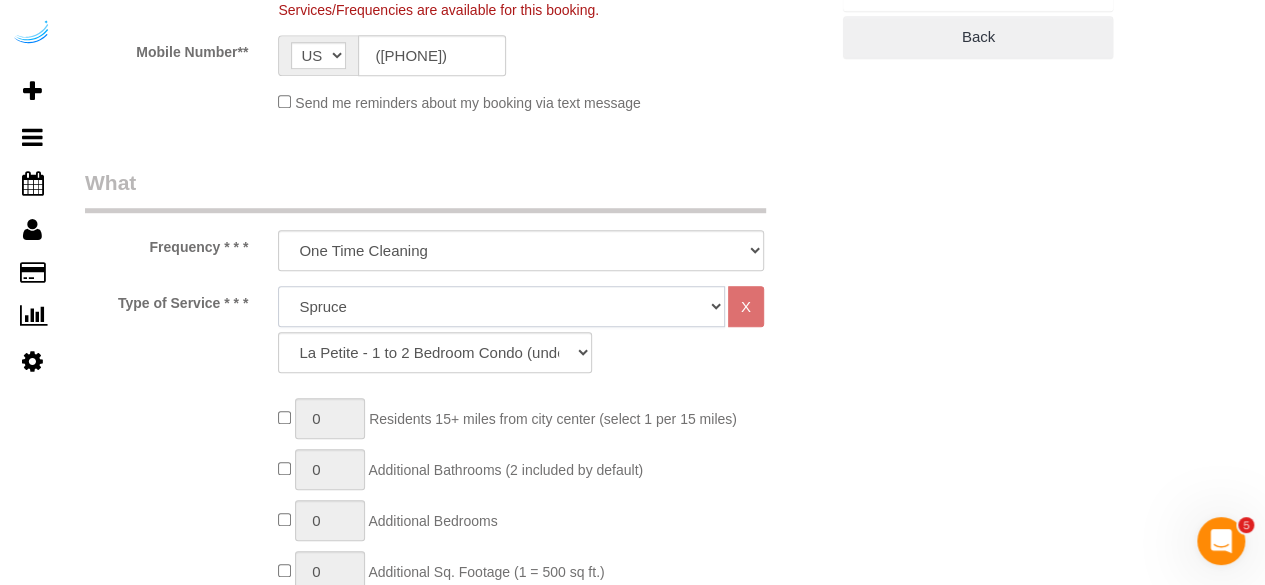 click on "Deep Cleaning (for homes that have not been cleaned in 3+ weeks) Spruce Regular Cleaning (for homes cleaned in last 3 weeks) Moving Cleanup (to clean home for new tenants) Post Construction Cleaning Vacation Rental Cleaning Hourly" 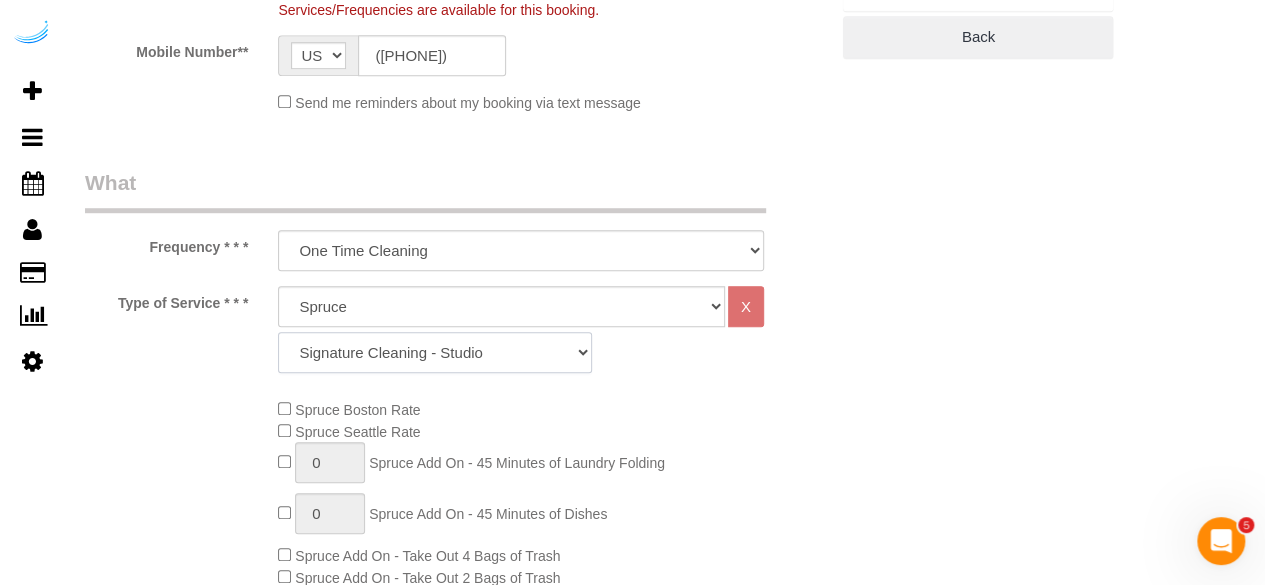 drag, startPoint x: 356, startPoint y: 355, endPoint x: 354, endPoint y: 332, distance: 23.086792 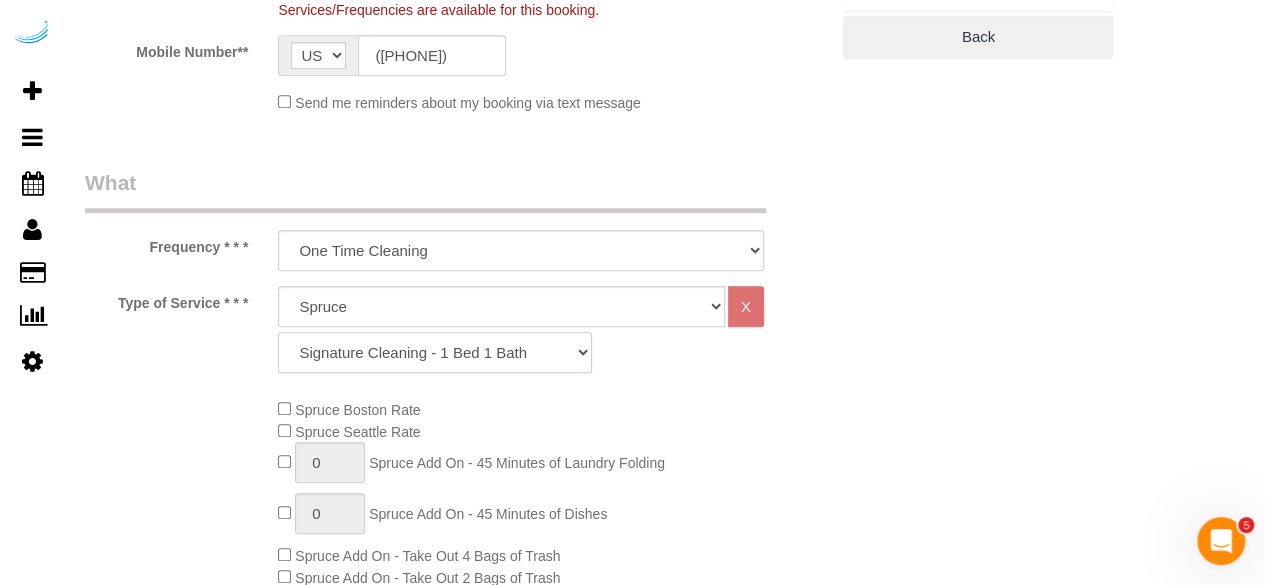 click on "Signature Cleaning - Studio Signature Cleaning - 1 Bed 1 Bath Signature Cleaning - 1 Bed 1.5 Bath Signature Cleaning - 1 Bed 1 Bath + Study Signature Cleaning - 1 Bed 2 Bath Signature Cleaning - 2 Bed 1 Bath Signature Cleaning - 2 Bed 2 Bath Signature Cleaning - 2 Bed 2.5 Bath Signature Cleaning - 2 Bed 2 Bath + Study Signature Cleaning - 3 Bed 2 Bath Signature Cleaning - 3 Bed 3 Bath Signature Cleaning - 4 Bed 2 Bath Signature Cleaning - 4 Bed 4 Bath Signature Cleaning - 5 Bed 4 Bath Signature Cleaning - 5 Bed 5 Bath Signature Cleaning - 6 Bed 6 Bath Premium Cleaning - Studio Premium Cleaning - 1 Bed 1 Bath Premium Cleaning - 1 Bed 1.5 Bath Premium Cleaning - 1 Bed 1 Bath + Study Premium Cleaning - 1 Bed 2 Bath Premium Cleaning - 2 Bed 1 Bath Premium Cleaning - 2 Bed 2 Bath Premium Cleaning - 2 Bed 2.5 Bath Premium Cleaning - 2 Bed 2 Bath + Study Premium Cleaning - 3 Bed 2 Bath Premium Cleaning - 3 Bed 3 Bath Premium Cleaning - 4 Bed 2 Bath Premium Cleaning - 4 Bed 4 Bath Premium Cleaning - 5 Bed 4 Bath" 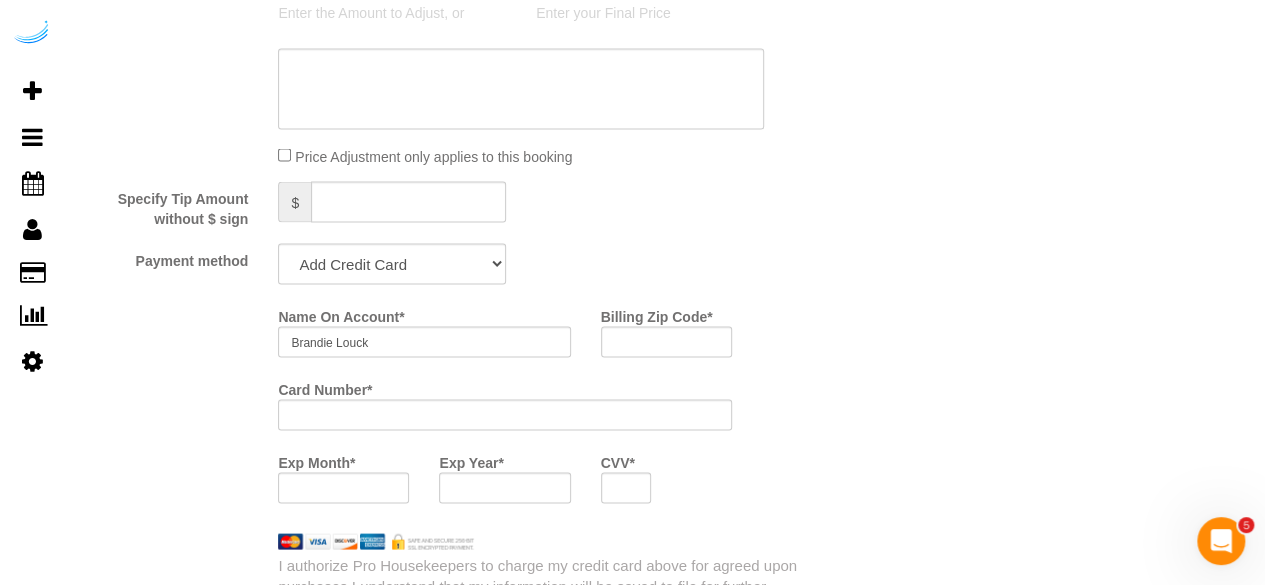 scroll, scrollTop: 2000, scrollLeft: 0, axis: vertical 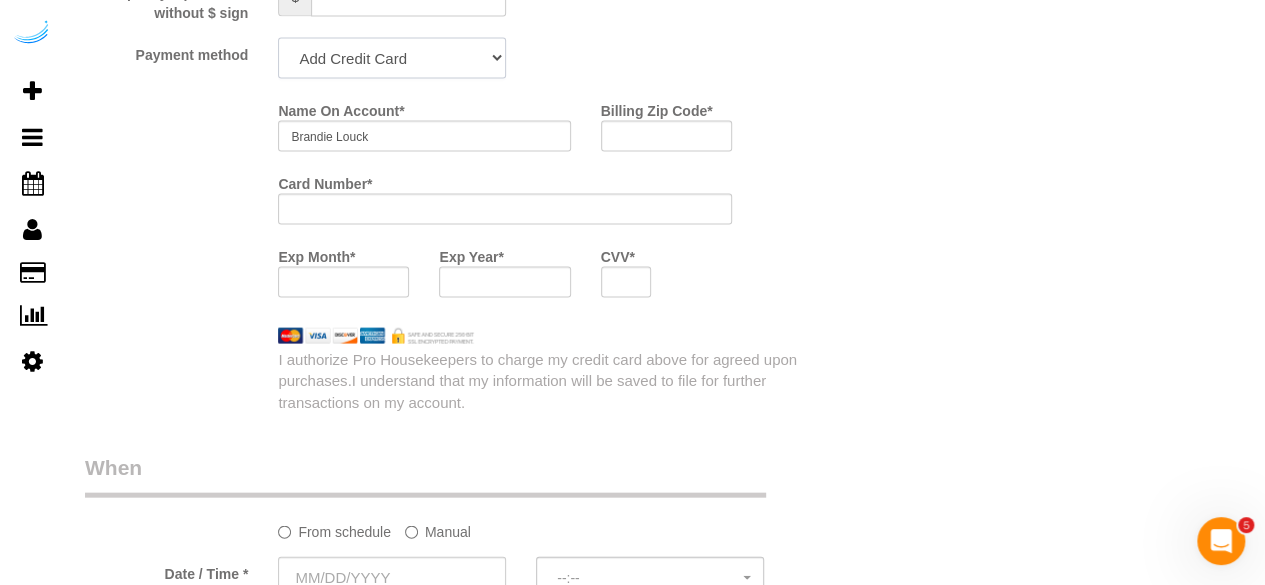drag, startPoint x: 442, startPoint y: 46, endPoint x: 422, endPoint y: 79, distance: 38.587563 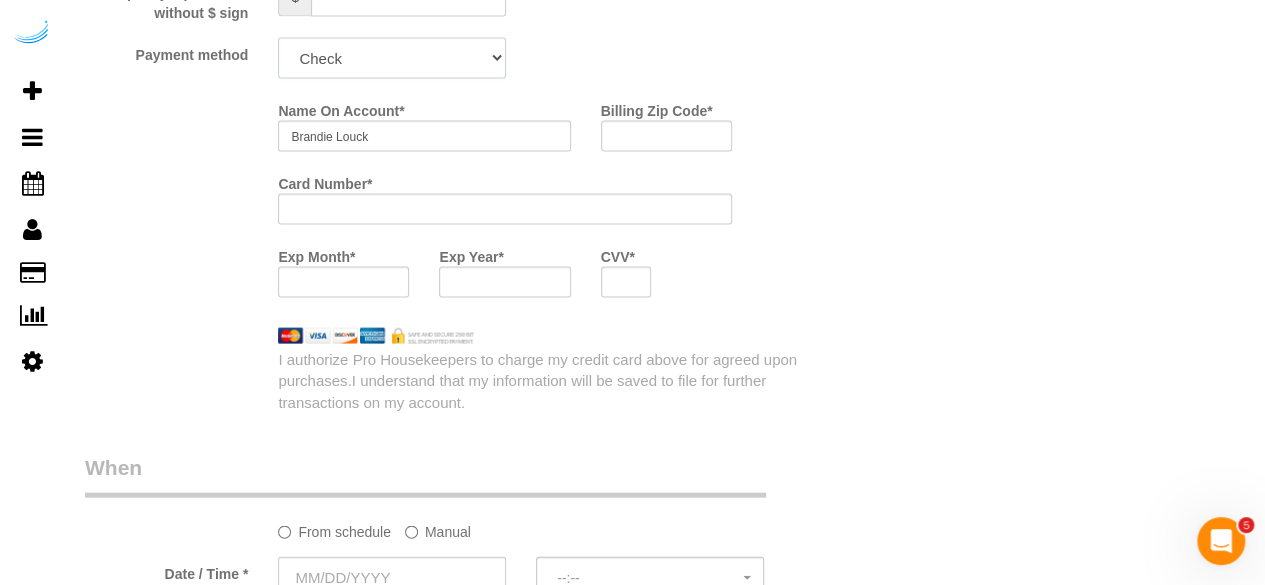 click on "Add Credit Card Cash Check Paypal" 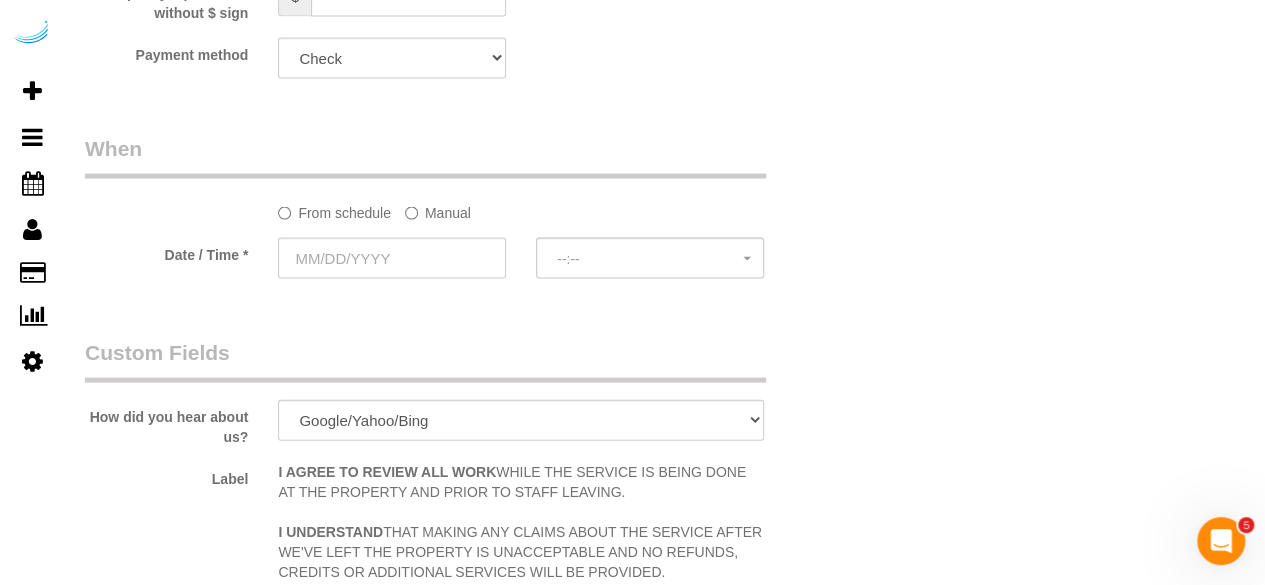 click on "Manual" 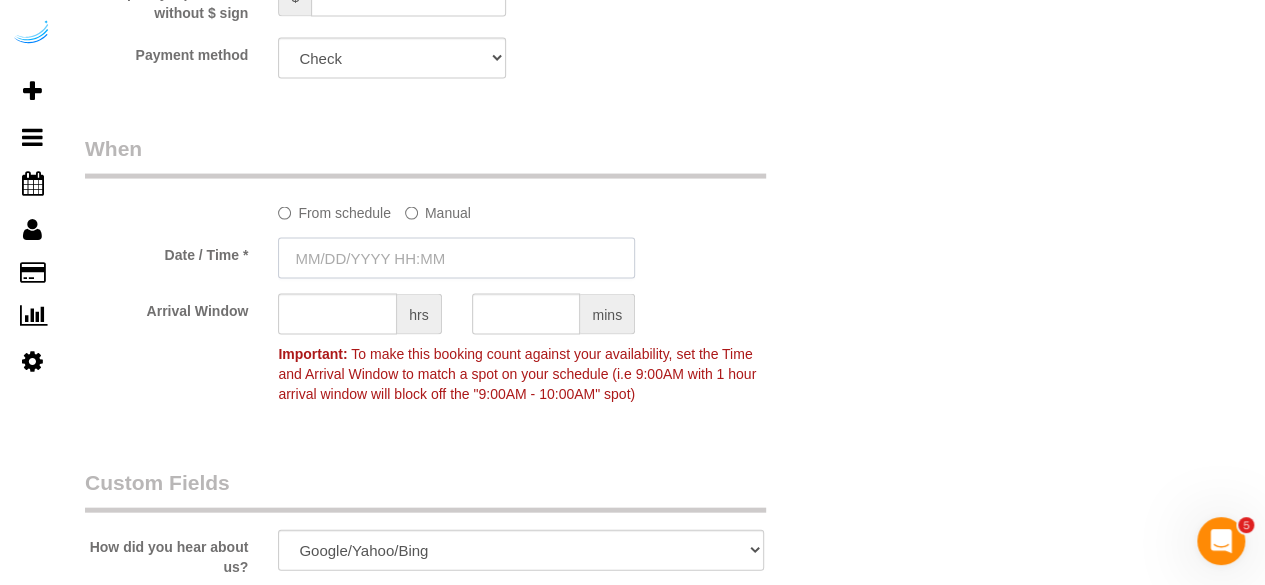 click at bounding box center [456, 258] 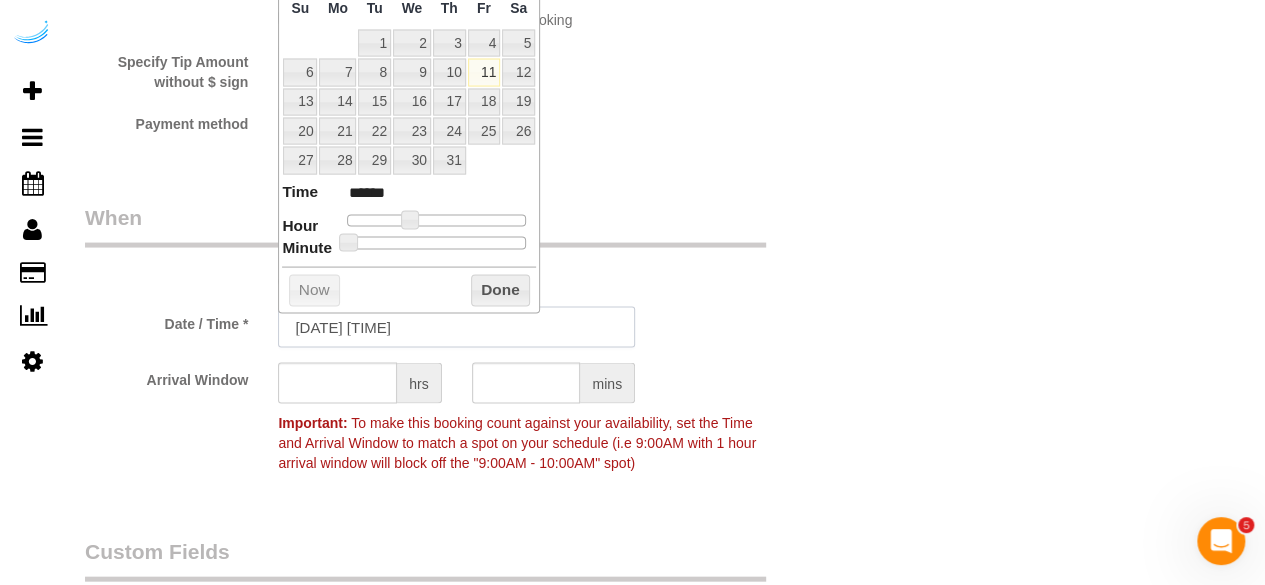 scroll, scrollTop: 1900, scrollLeft: 0, axis: vertical 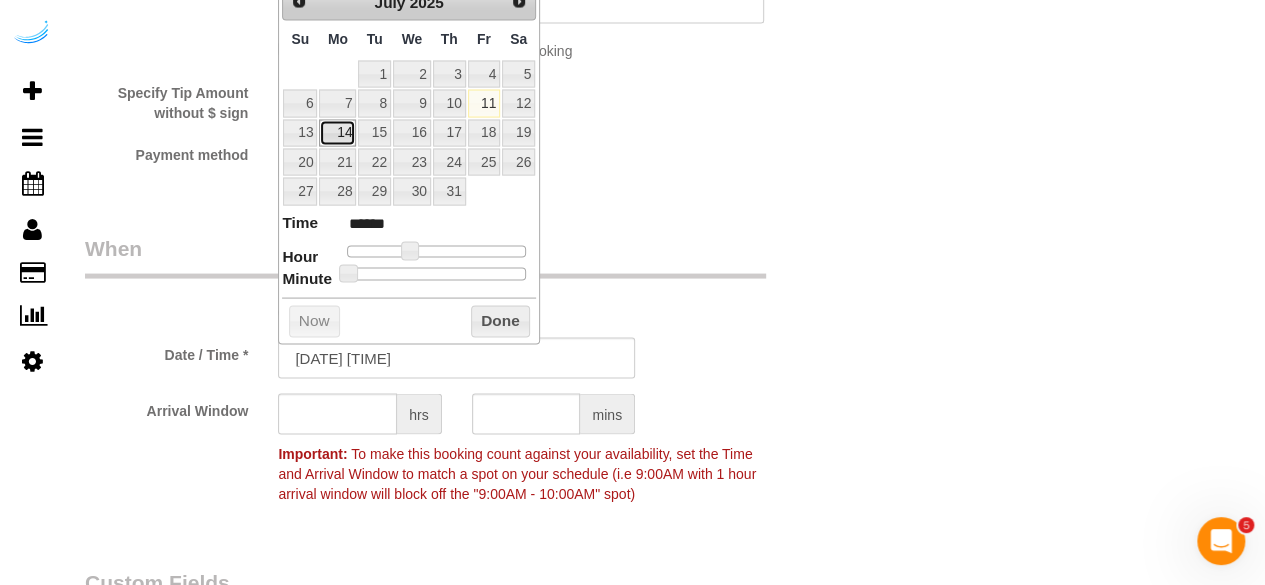 click on "14" at bounding box center [337, 133] 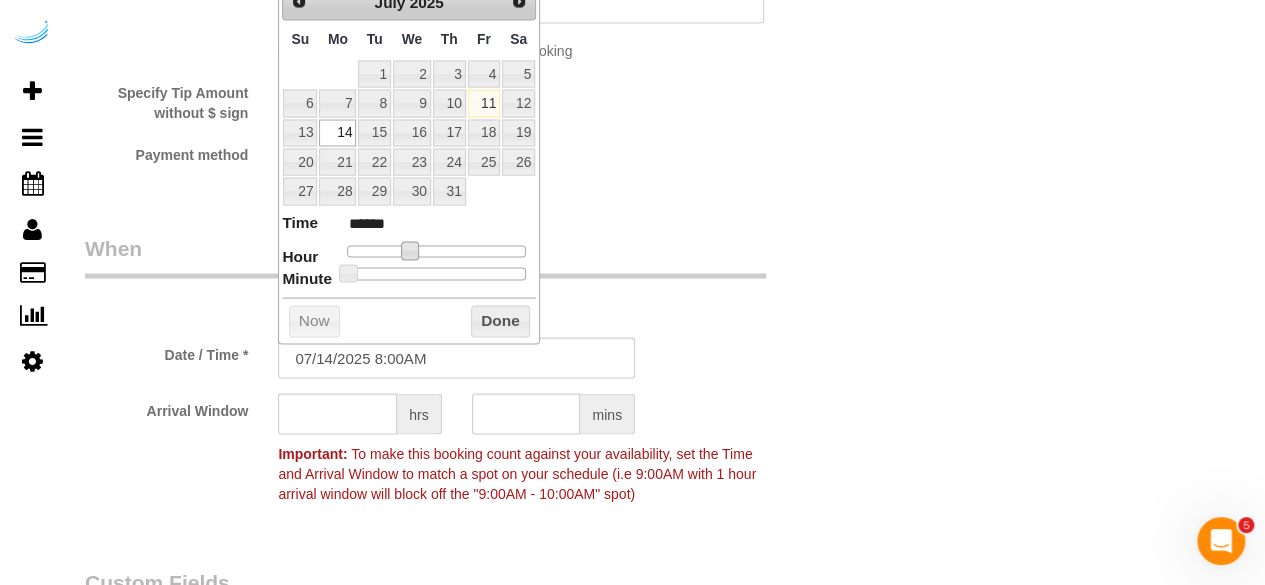 type on "07/14/2025 9:00AM" 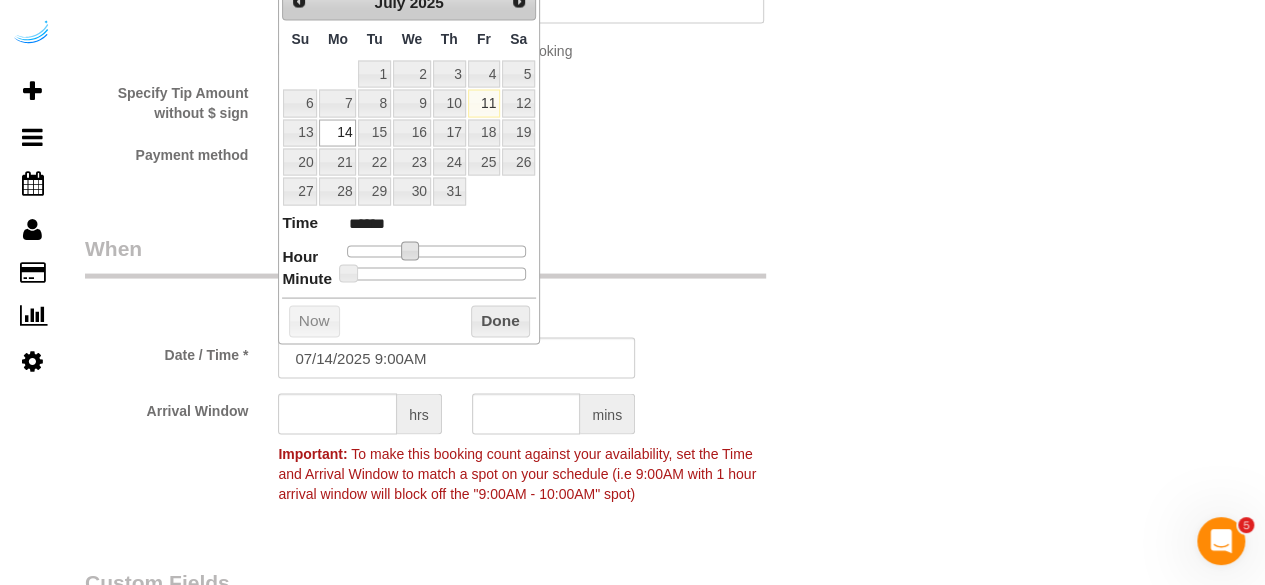 type on "******" 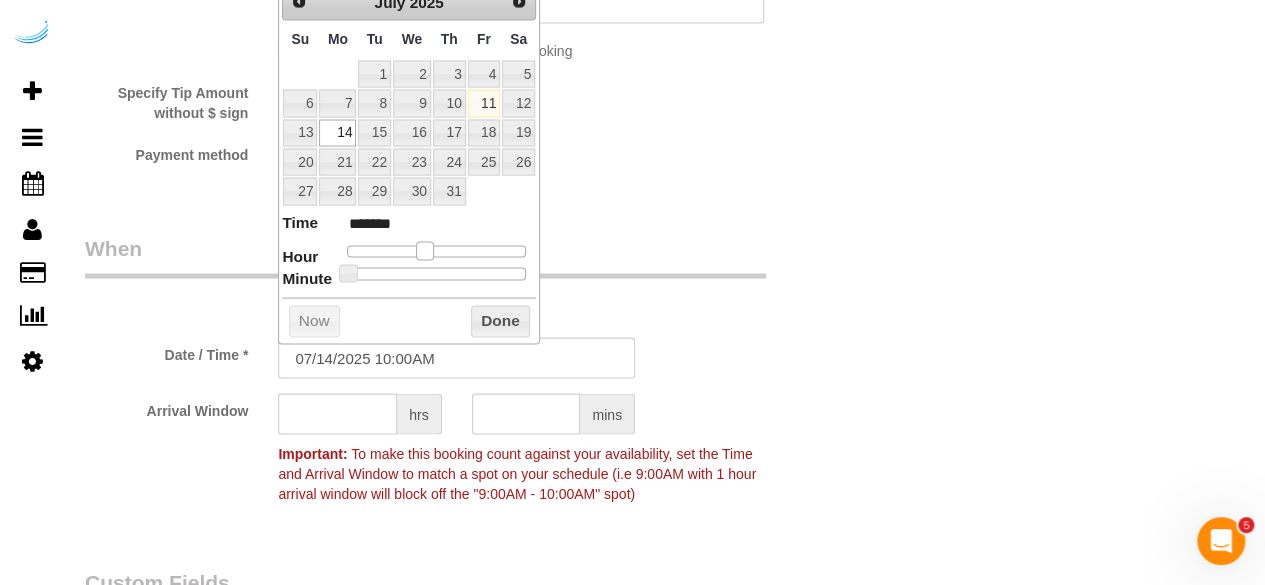 type on "07/14/2025 11:00AM" 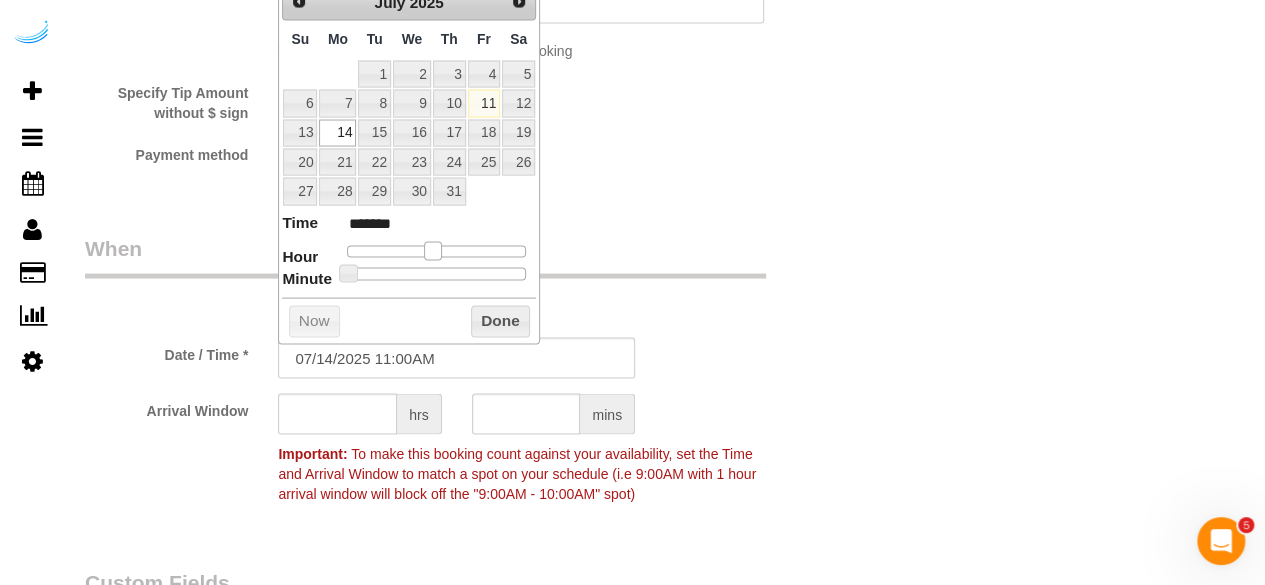 type on "07/14/2025 12:00PM" 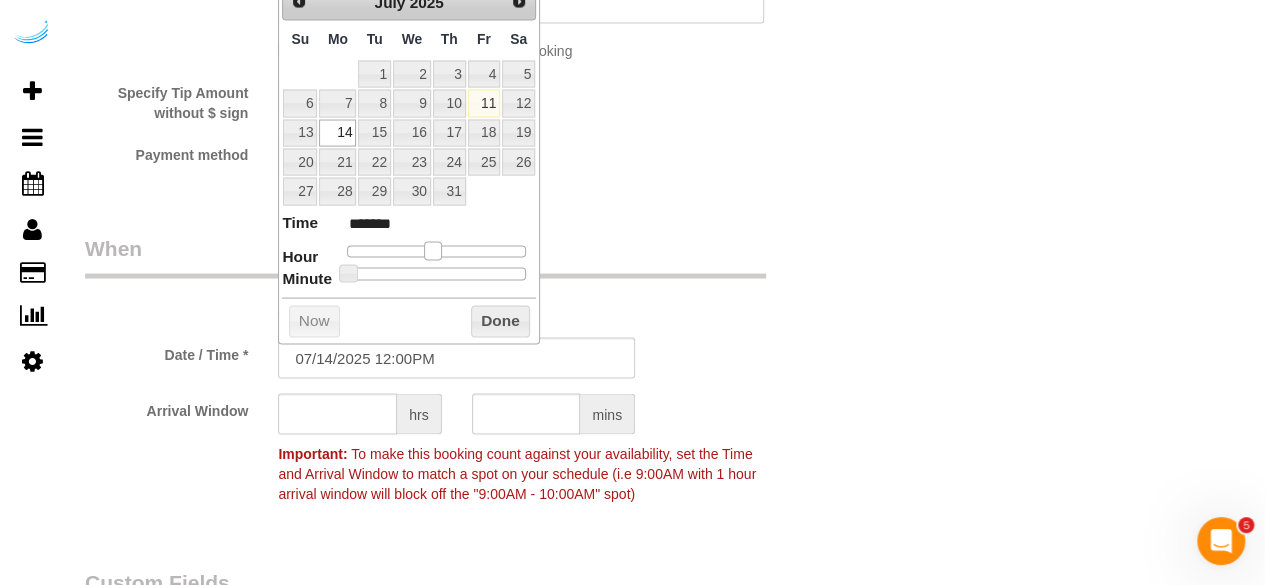 type on "*******" 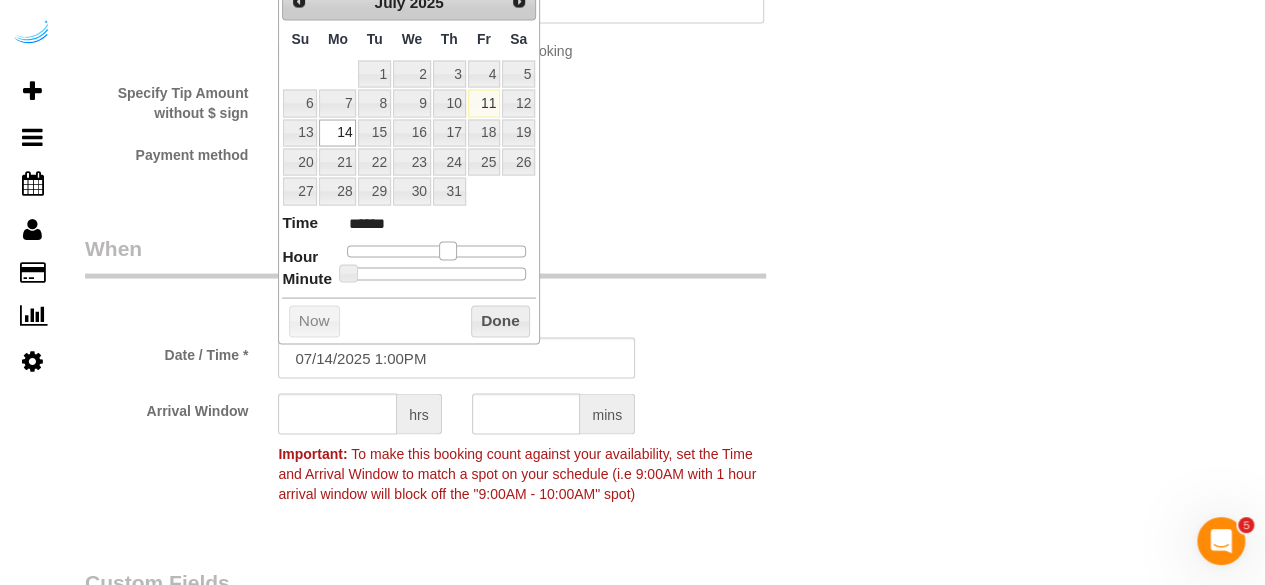 drag, startPoint x: 404, startPoint y: 243, endPoint x: 442, endPoint y: 255, distance: 39.849716 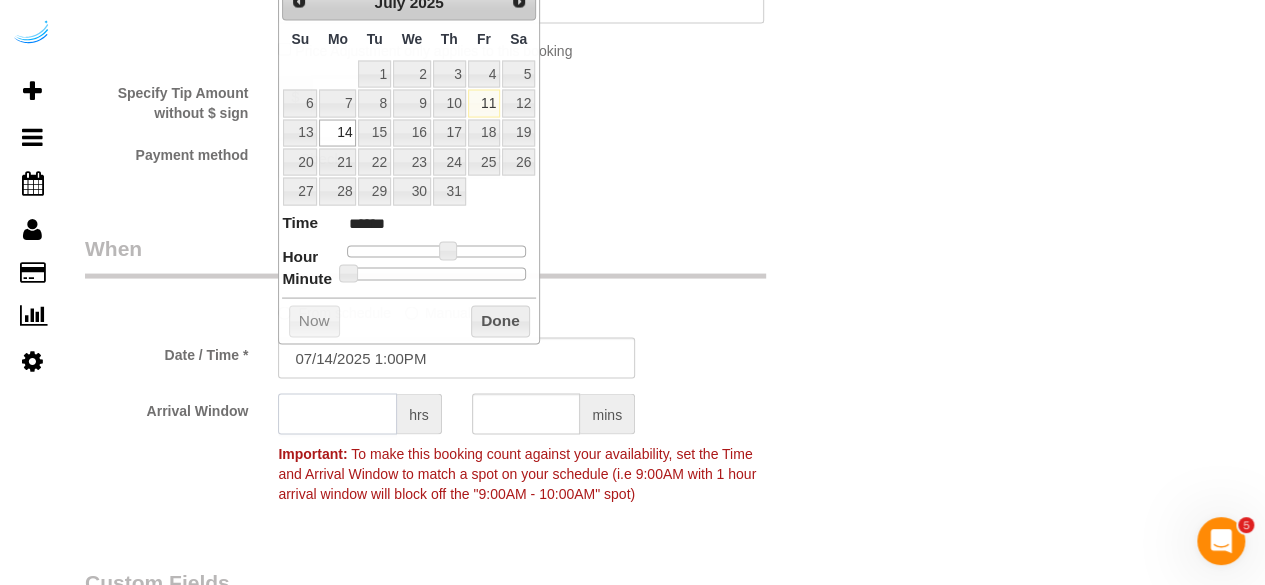 click 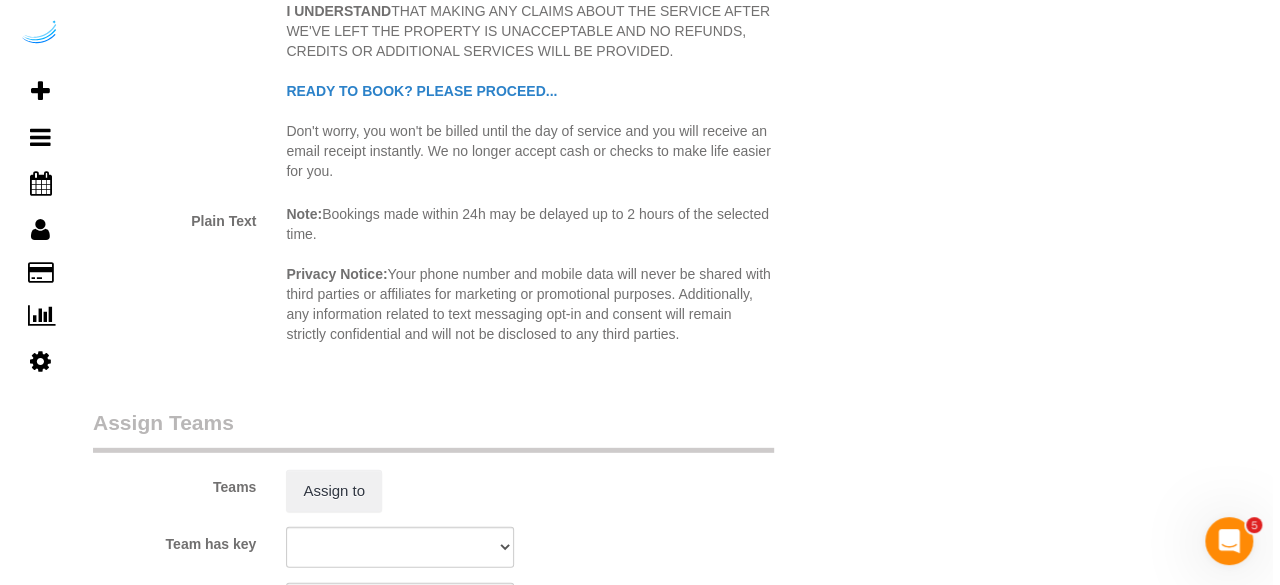 scroll, scrollTop: 2900, scrollLeft: 0, axis: vertical 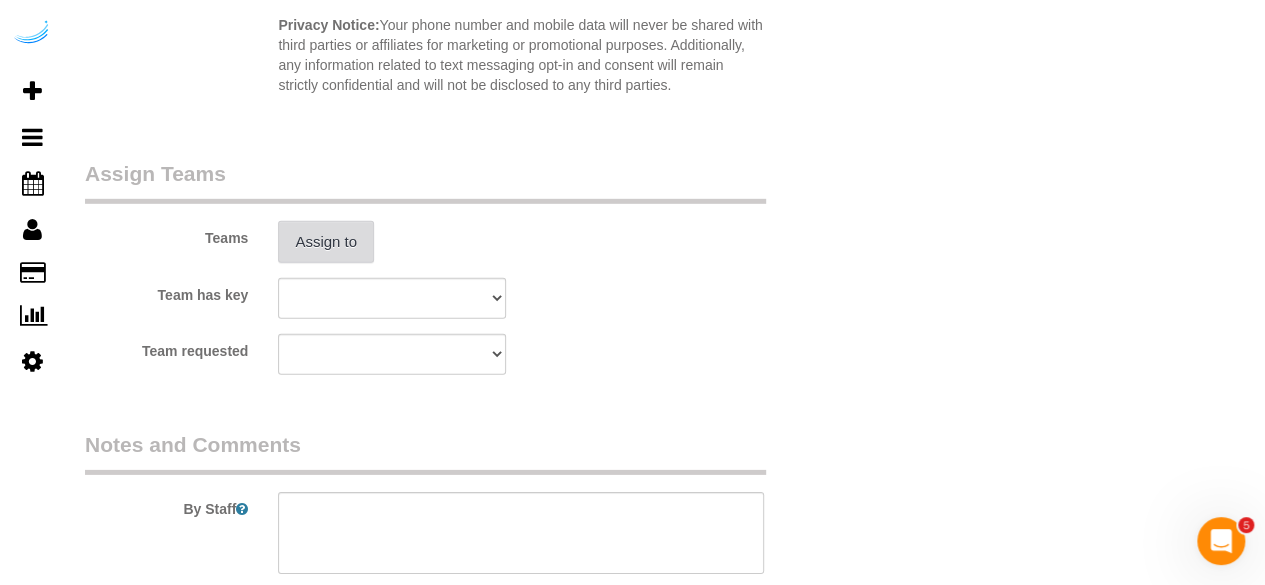 type on "4" 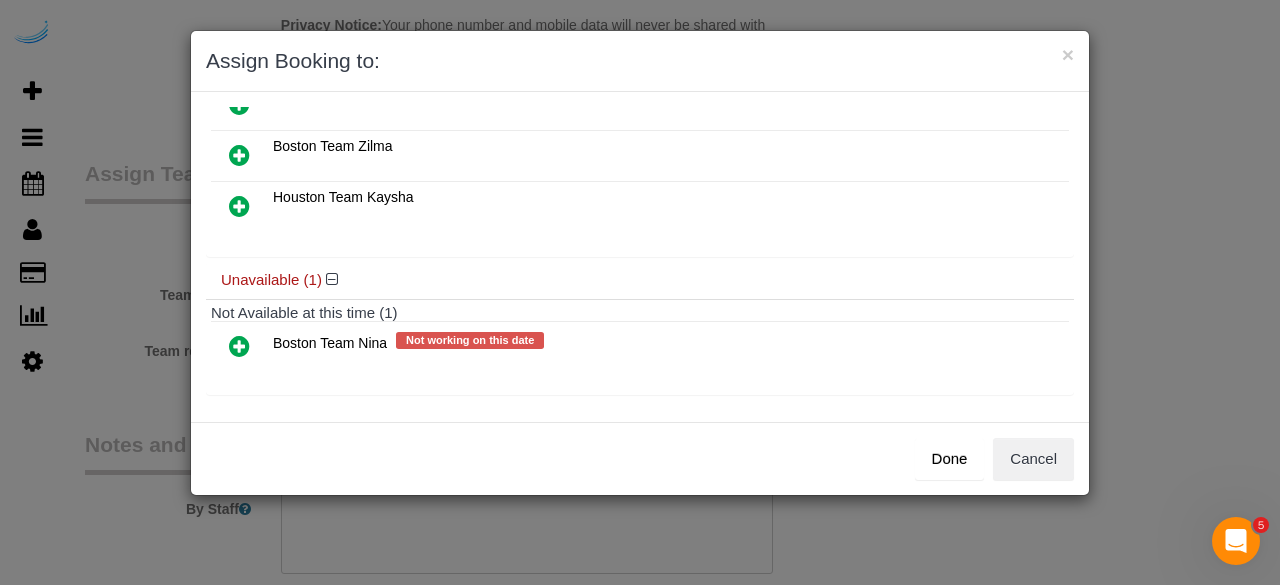 scroll, scrollTop: 0, scrollLeft: 0, axis: both 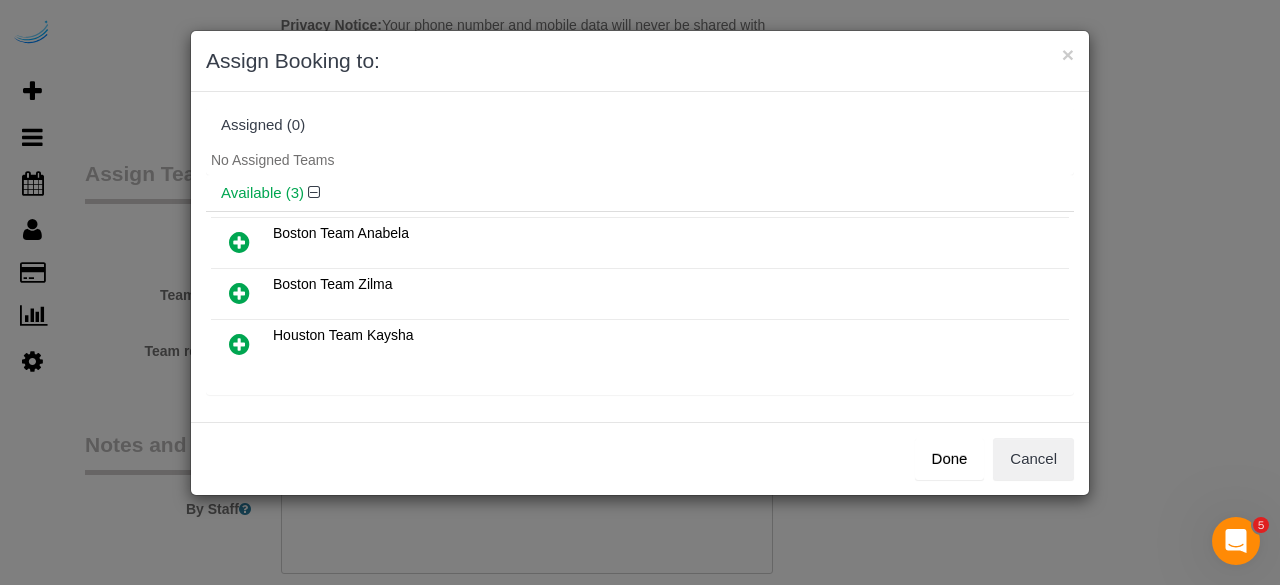 click at bounding box center [239, 242] 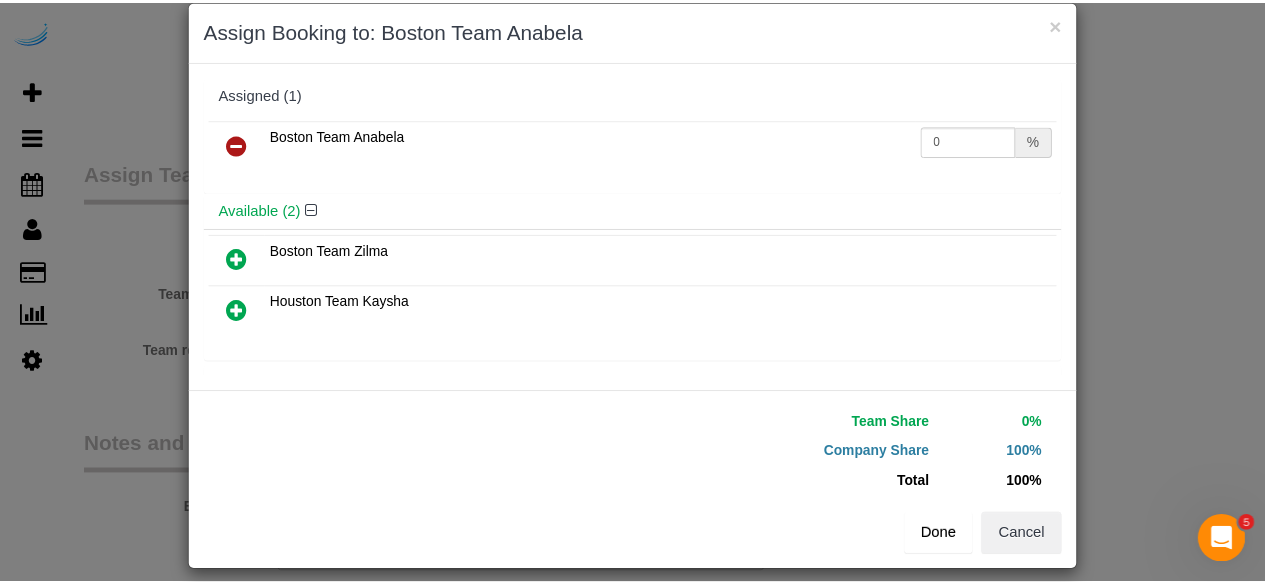 scroll, scrollTop: 45, scrollLeft: 0, axis: vertical 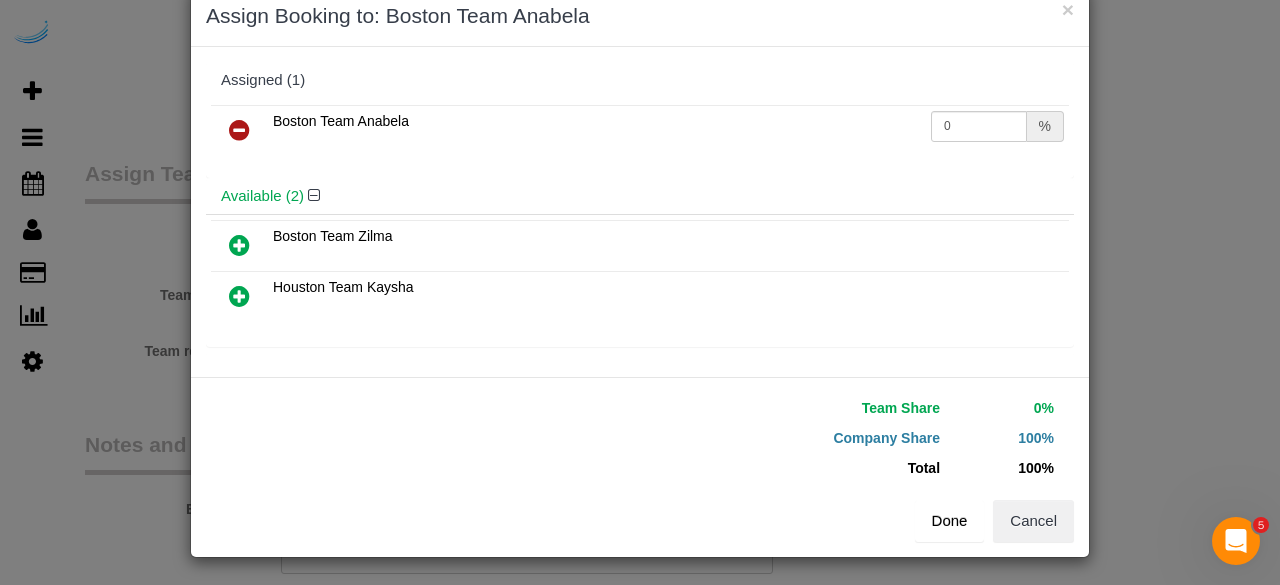 click on "Done" at bounding box center [950, 521] 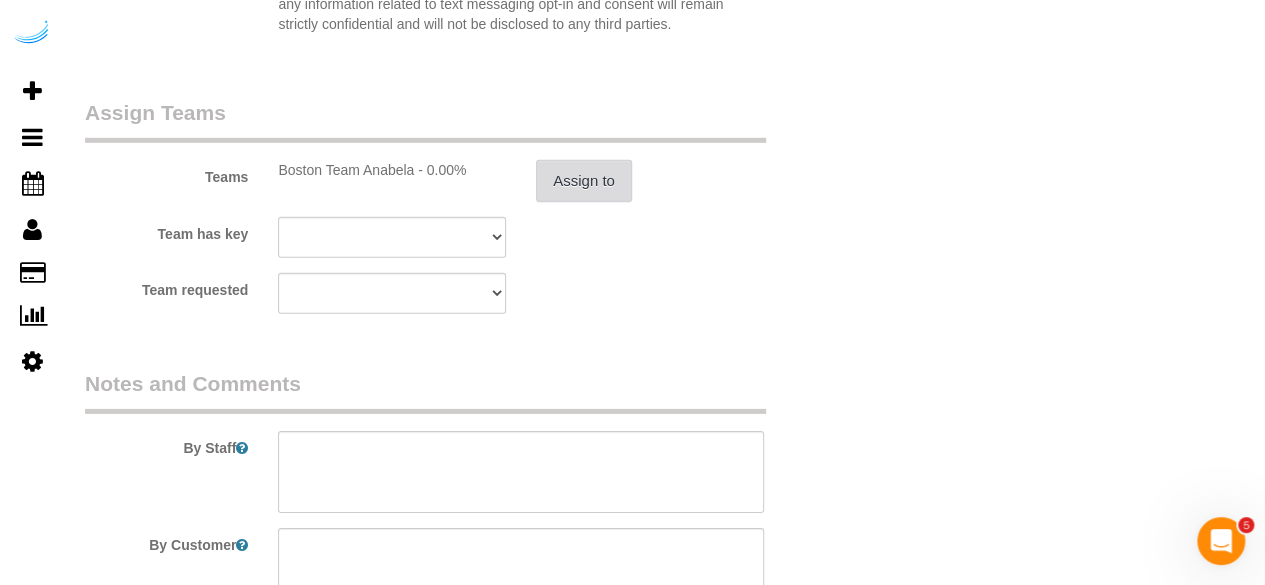 scroll, scrollTop: 3170, scrollLeft: 0, axis: vertical 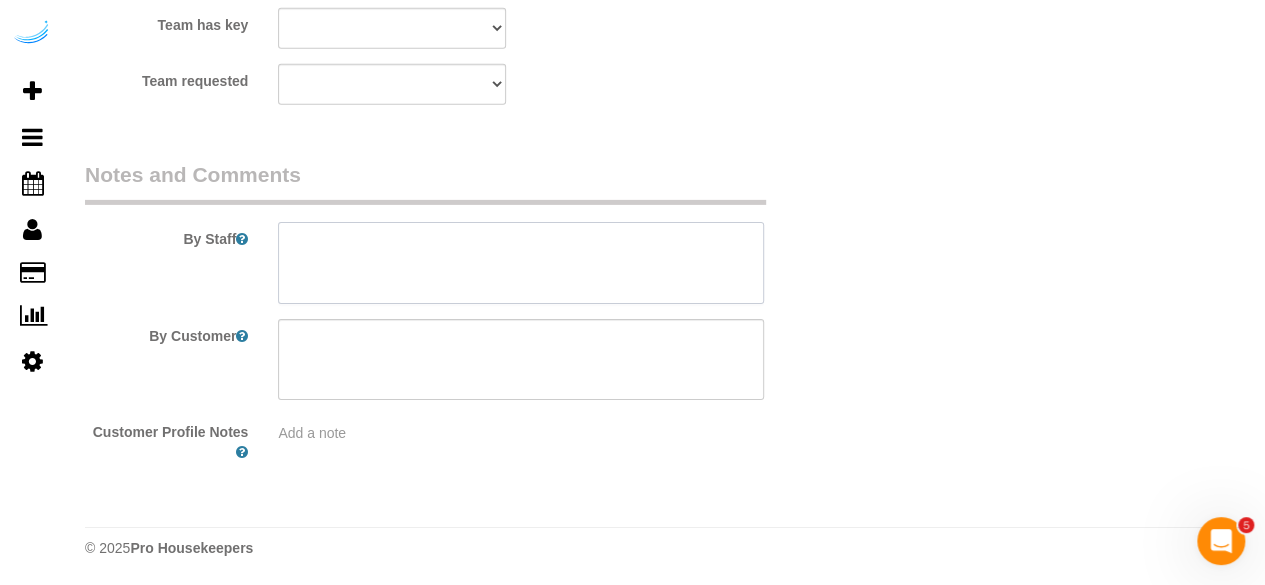 click at bounding box center (521, 263) 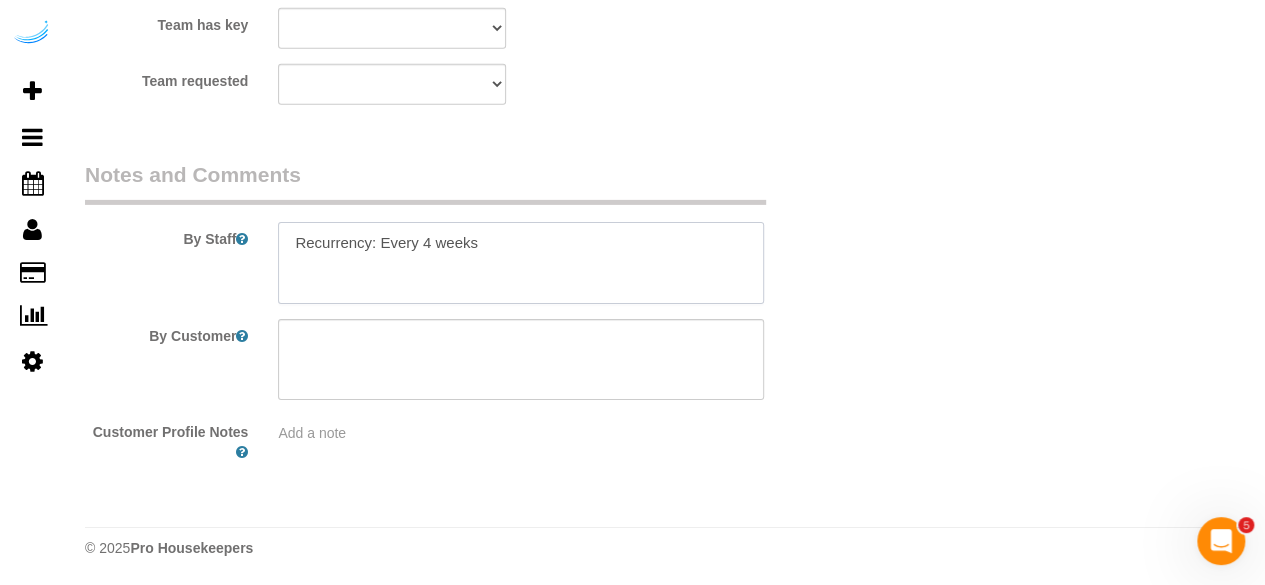 paste on "Permanent Notes:No notes from this customer.Today's Notes:No notes from this service.
Entry Method: Someone will be home
Details:
At the intercom, press the “Delivery” button and enter the code [NUMBER]
Additional Notes:
Housekeeping Notes:" 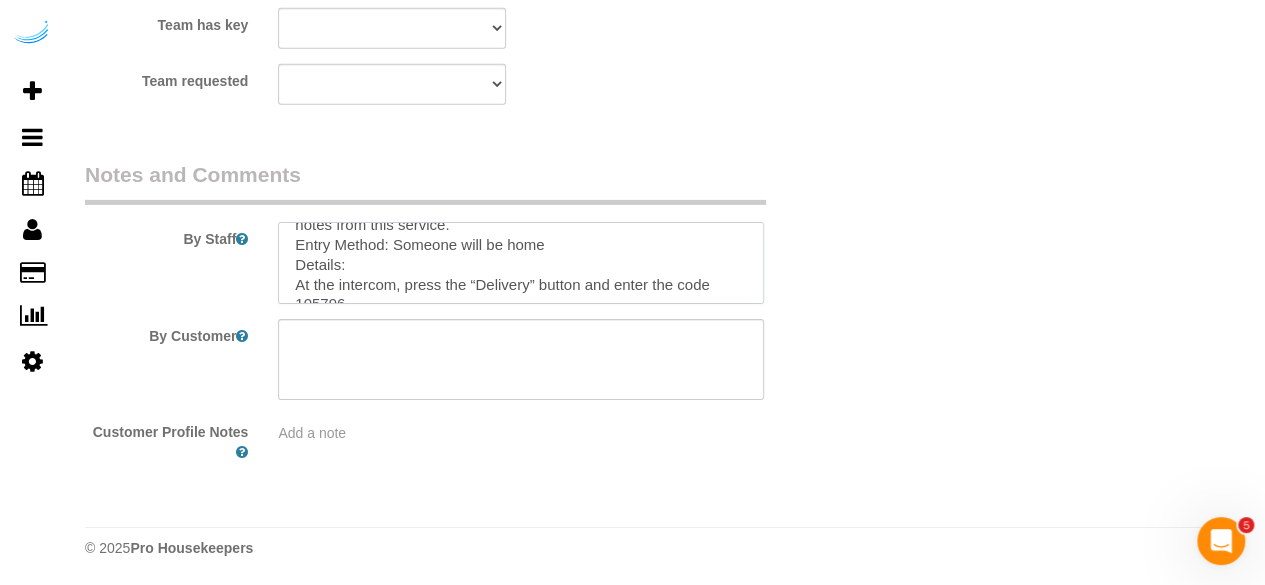 scroll, scrollTop: 0, scrollLeft: 0, axis: both 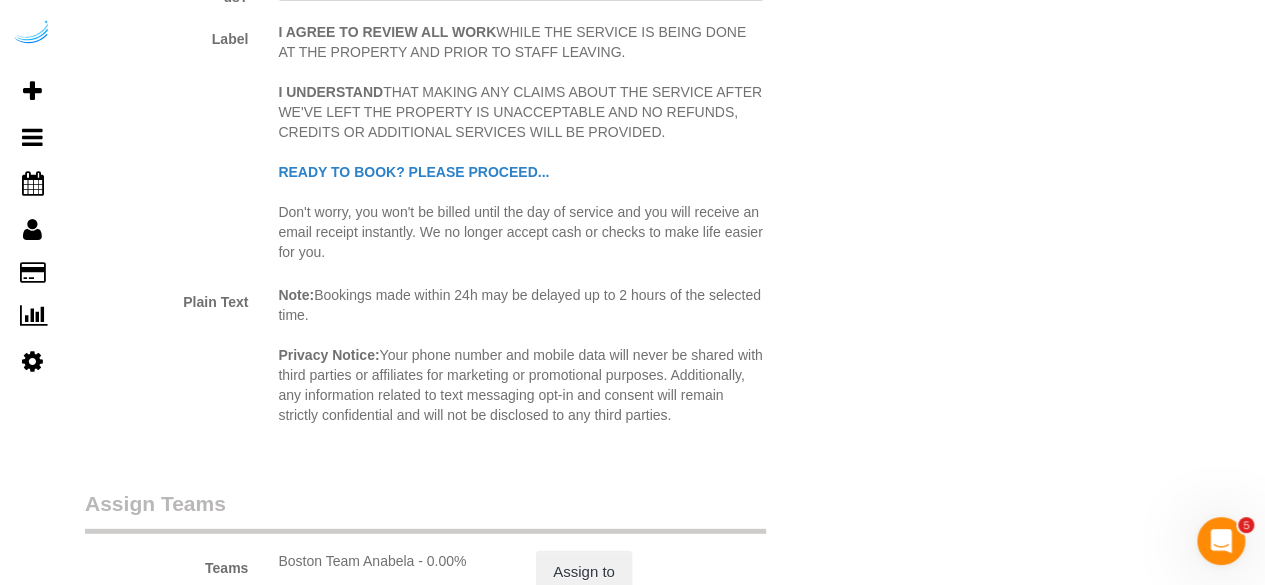 type on "Recurrency: Every 4 weeks
Permanent Notes:No notes from this customer.Today's Notes:No notes from this service.
Entry Method: Someone will be home
Details:
At the intercom, press the “Delivery” button and enter the code 105796
Additional Notes:
Housekeeping Notes:" 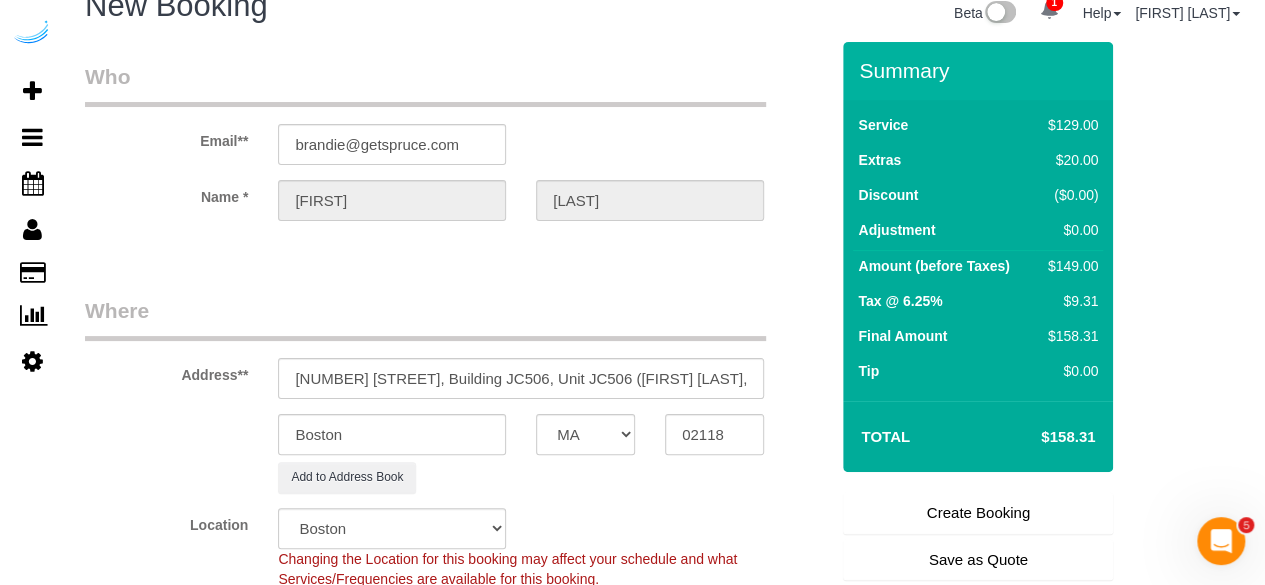 scroll, scrollTop: 0, scrollLeft: 0, axis: both 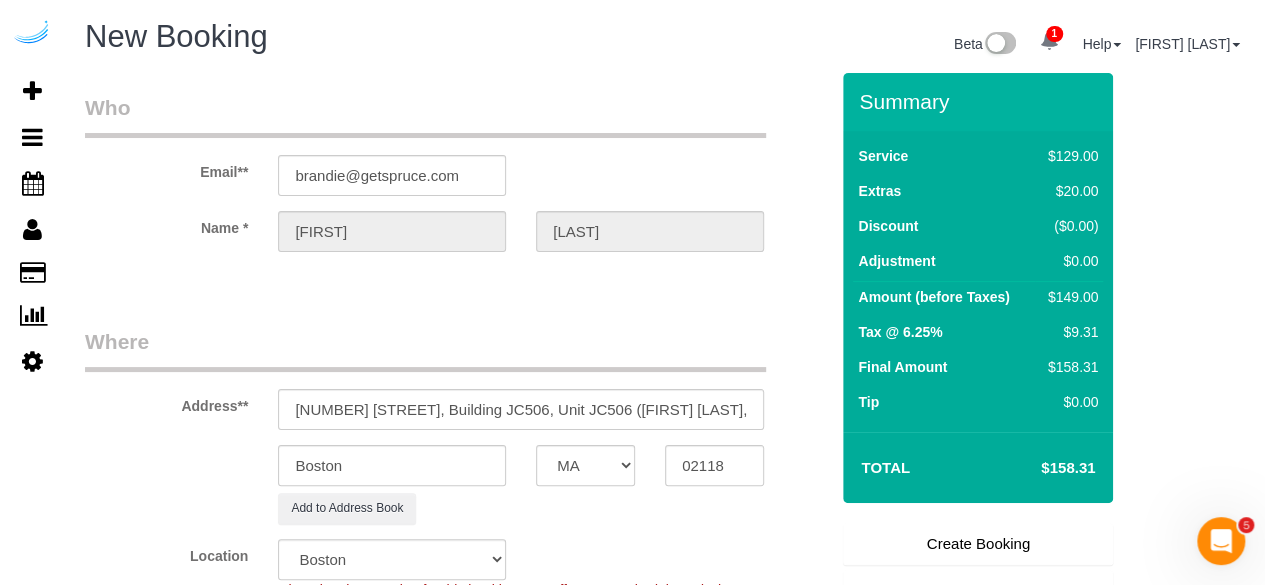 click on "Create Booking" at bounding box center (978, 544) 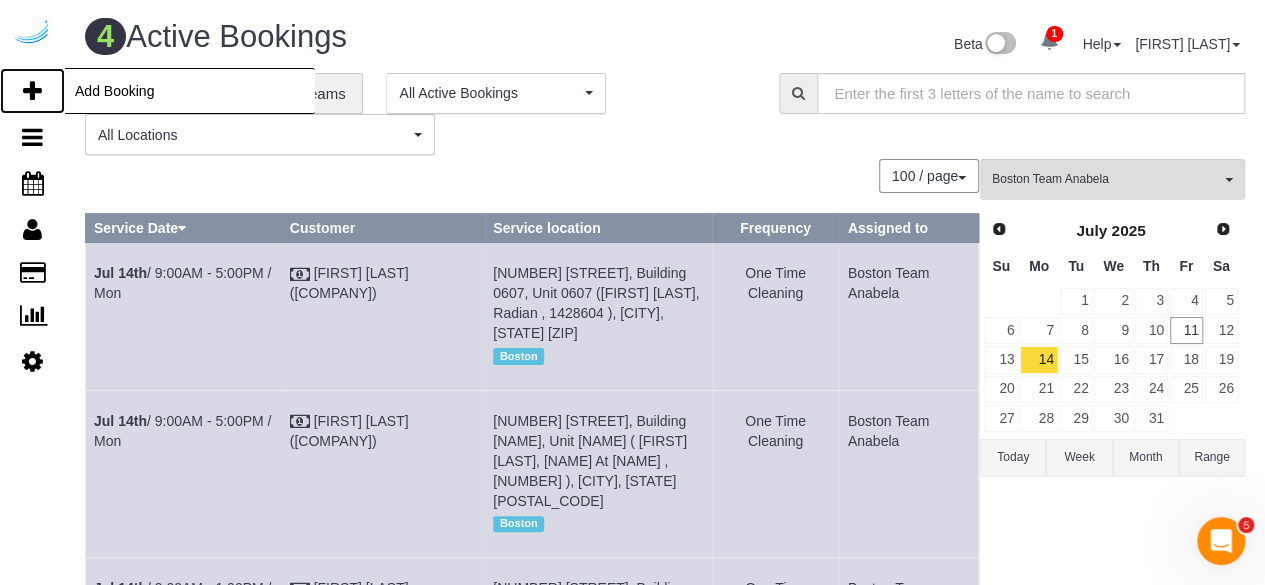 click at bounding box center [32, 91] 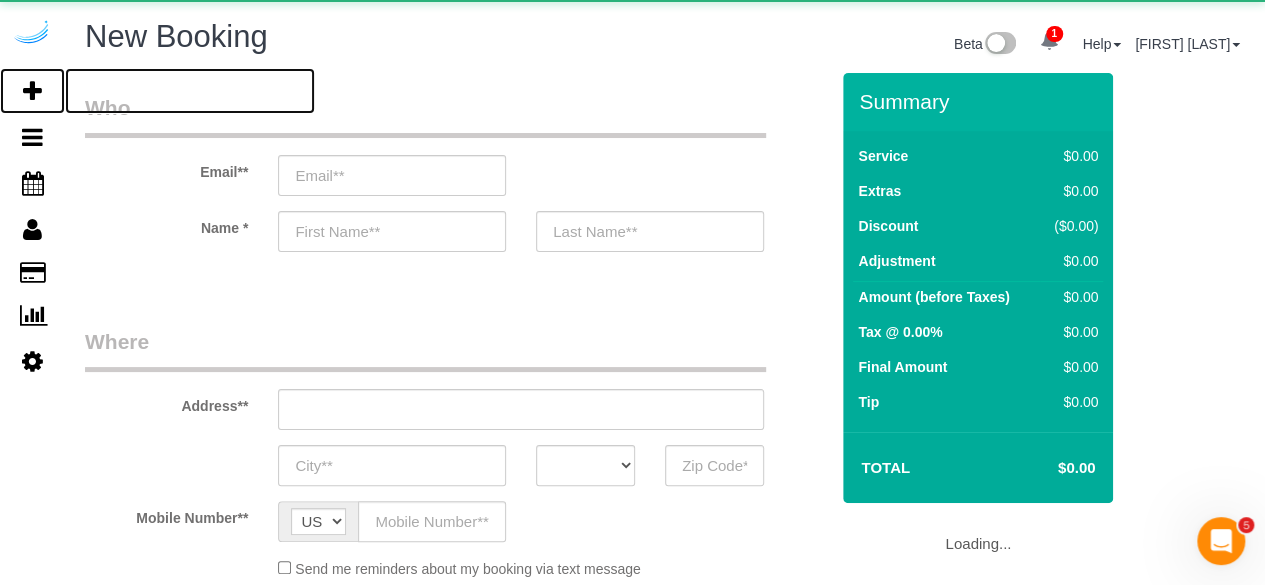 select on "number:9" 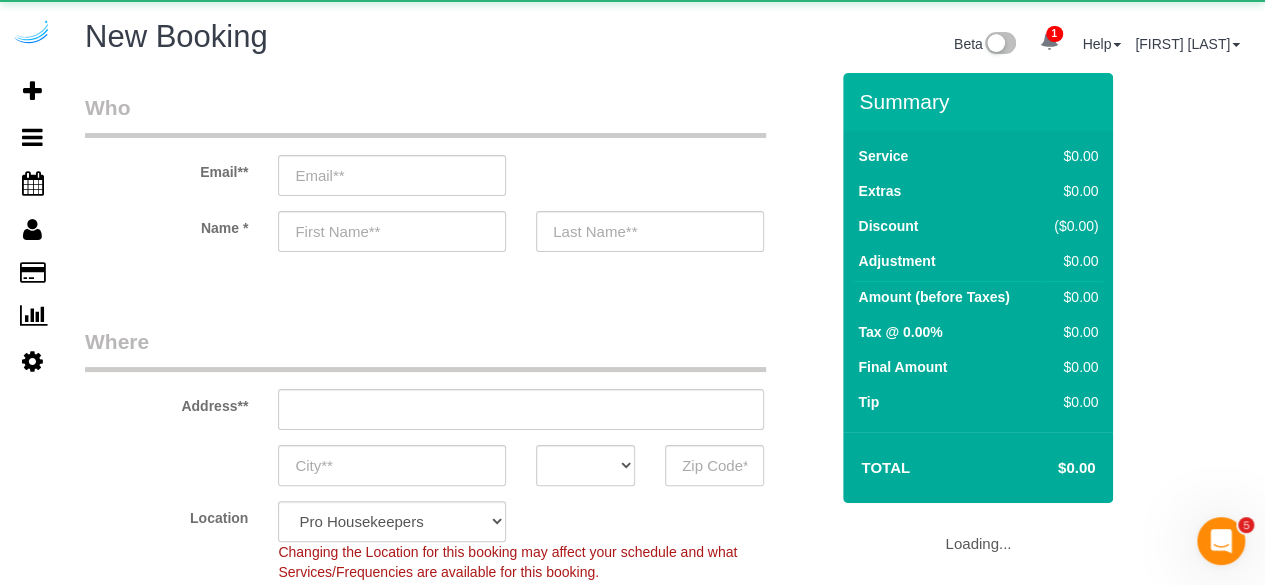select on "object:57489" 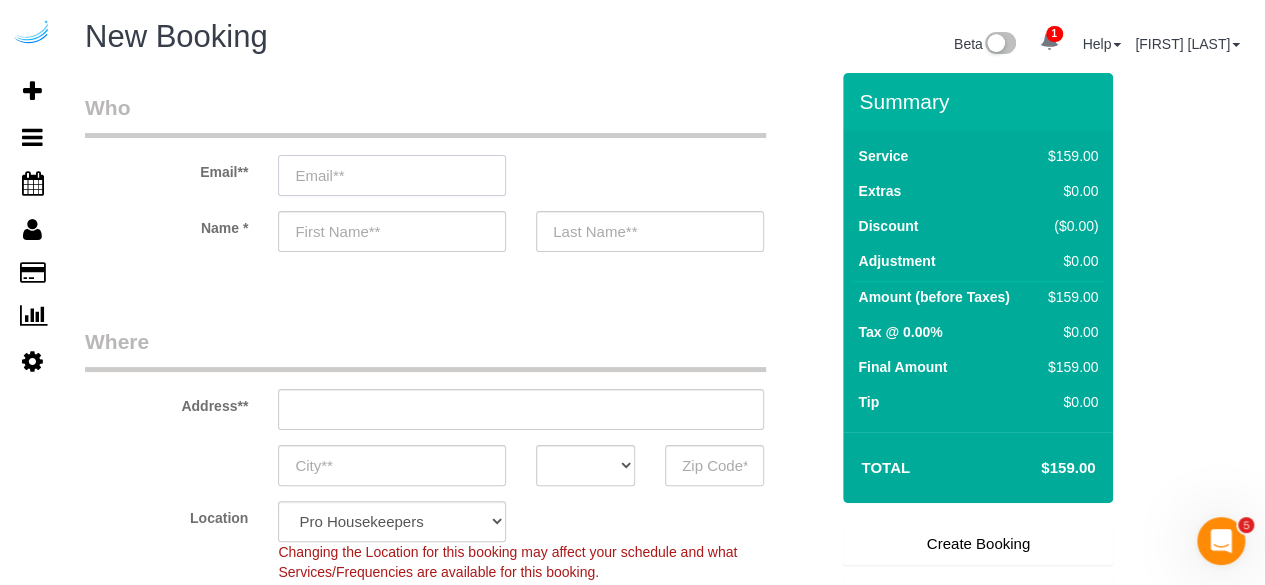 click at bounding box center [392, 175] 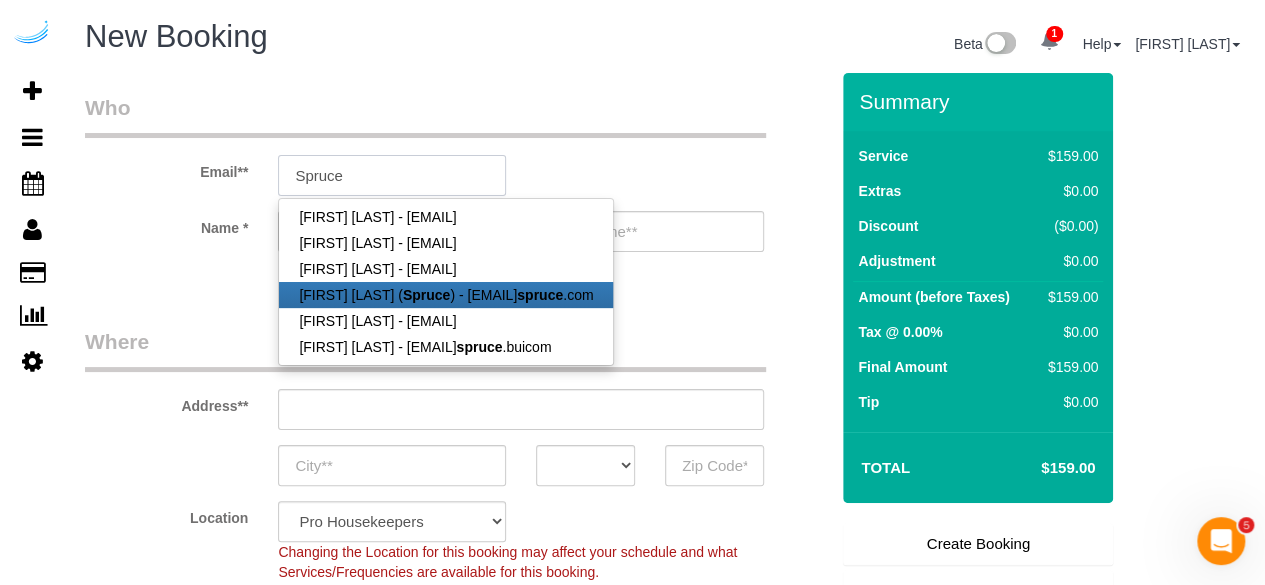 type on "brandie@getspruce.com" 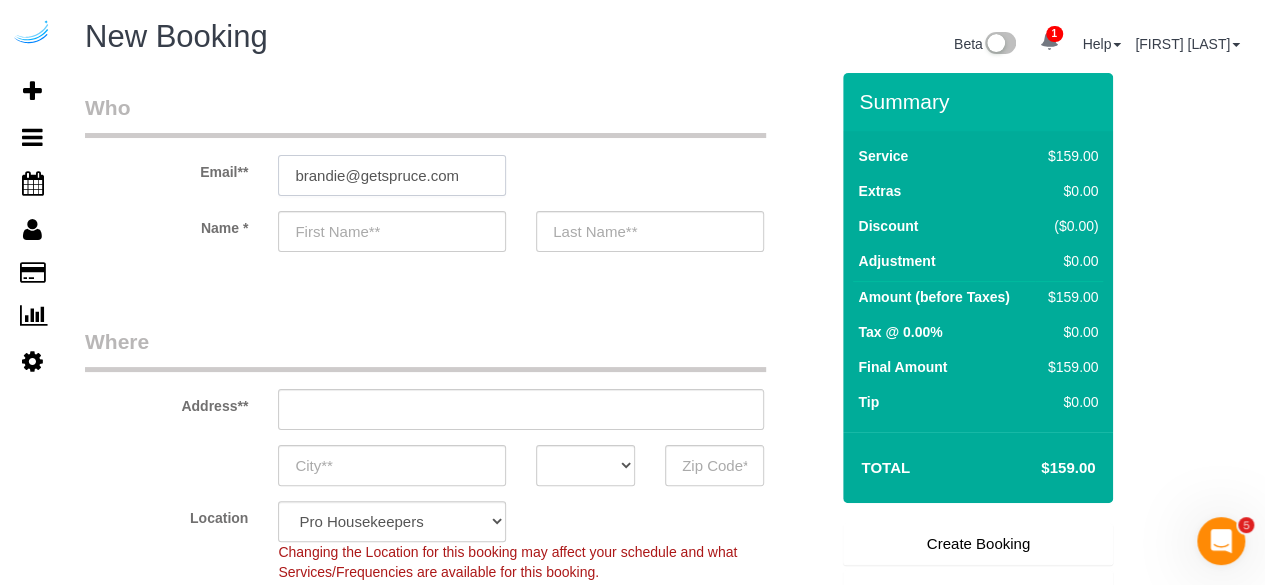 type on "[FIRST]" 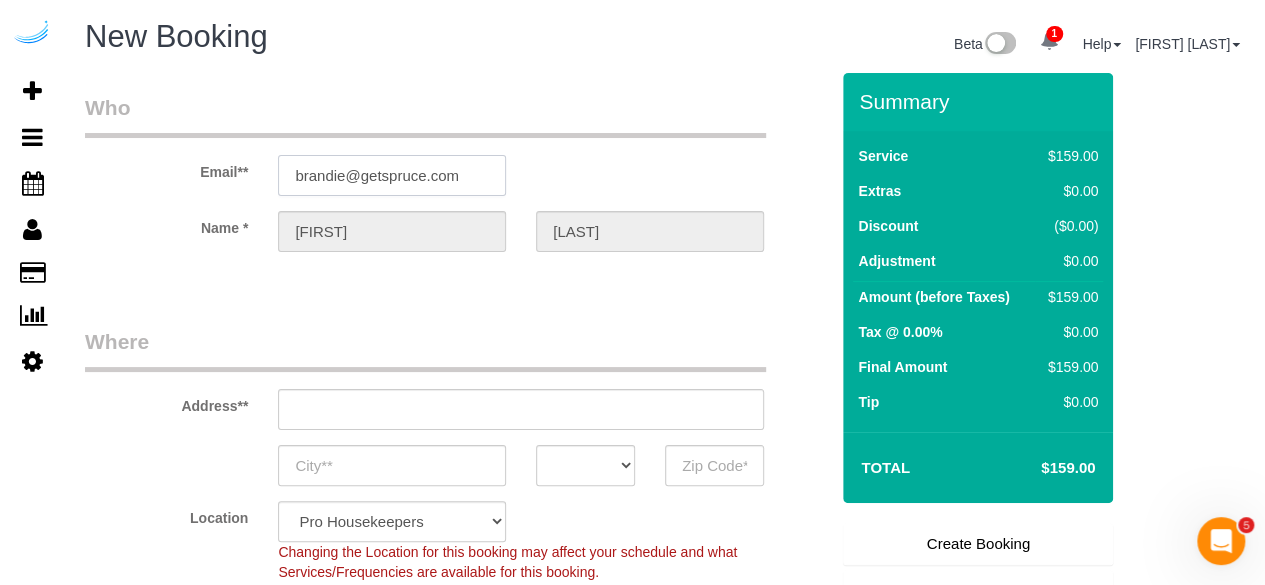 type on "3816 S Lamar Blvd" 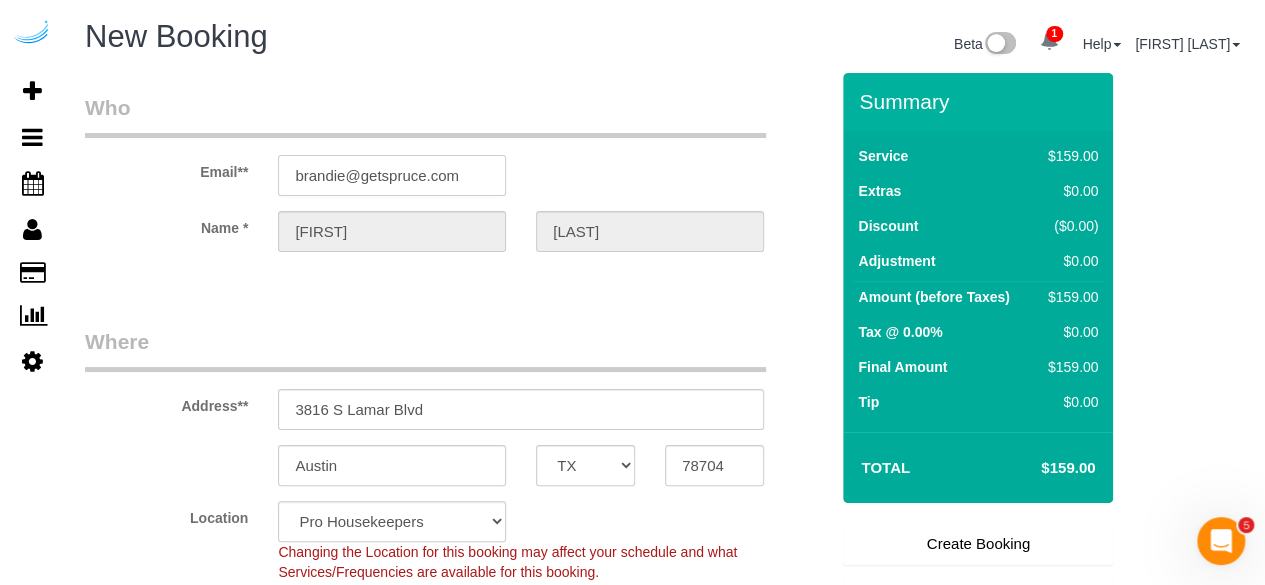 type on "brandie@getspruce.com" 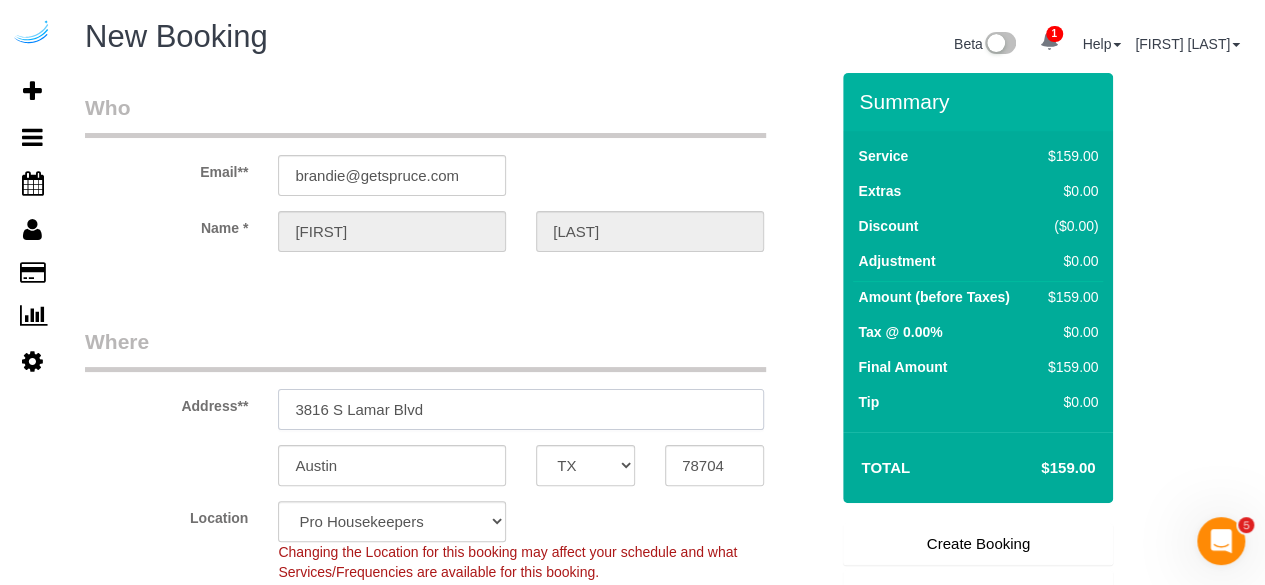 click on "3816 S Lamar Blvd" at bounding box center [521, 409] 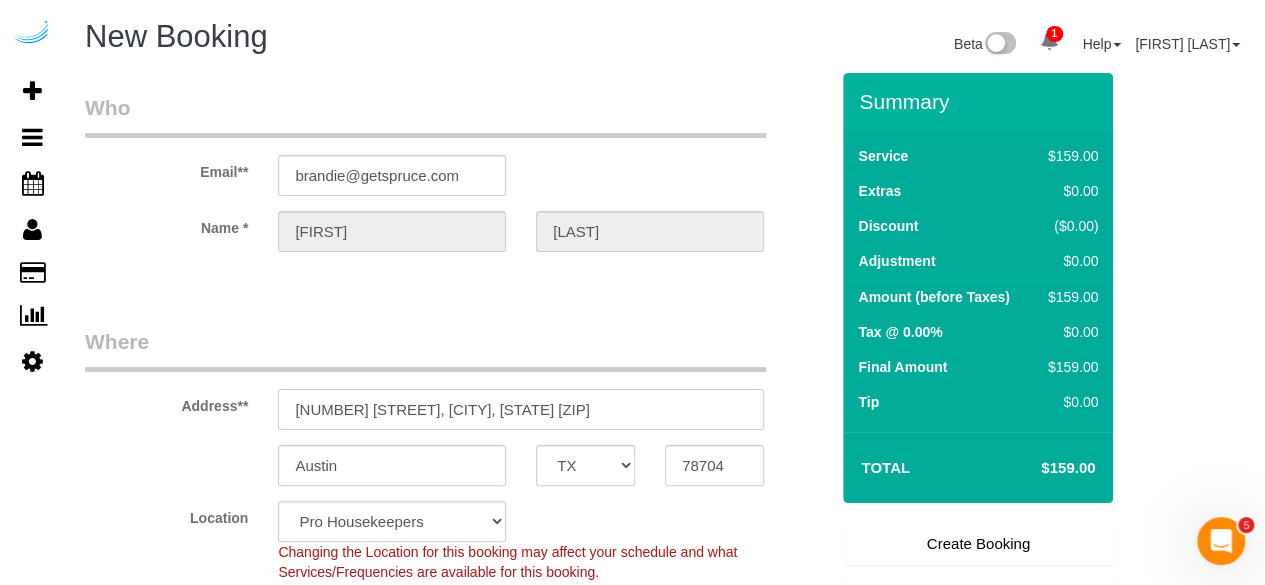 select on "9" 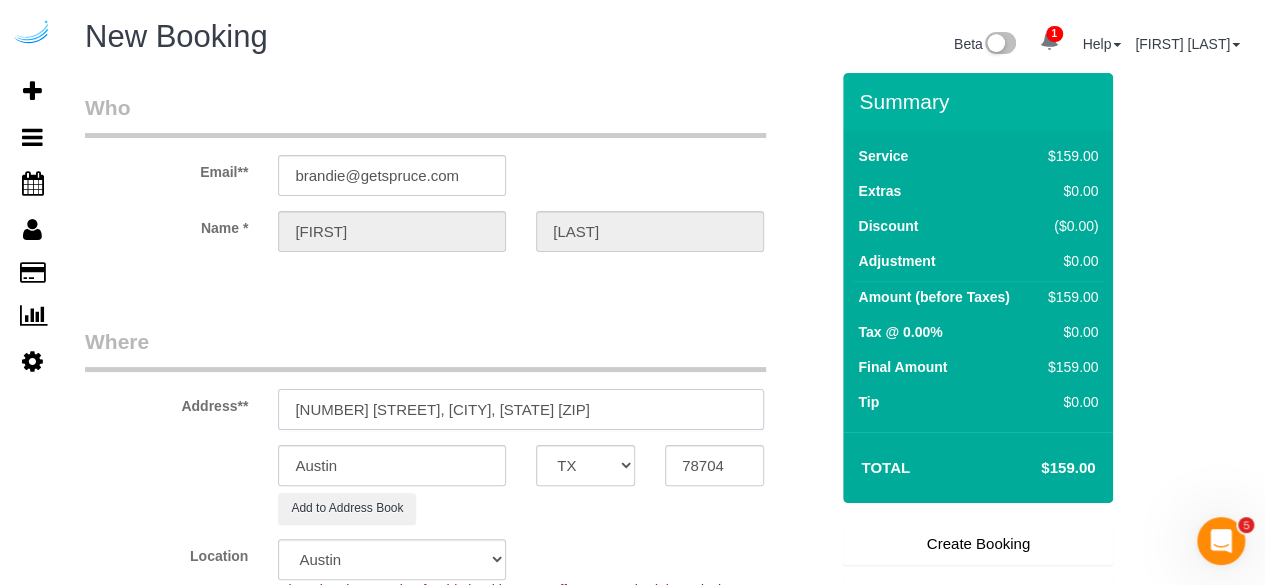 select on "object:57531" 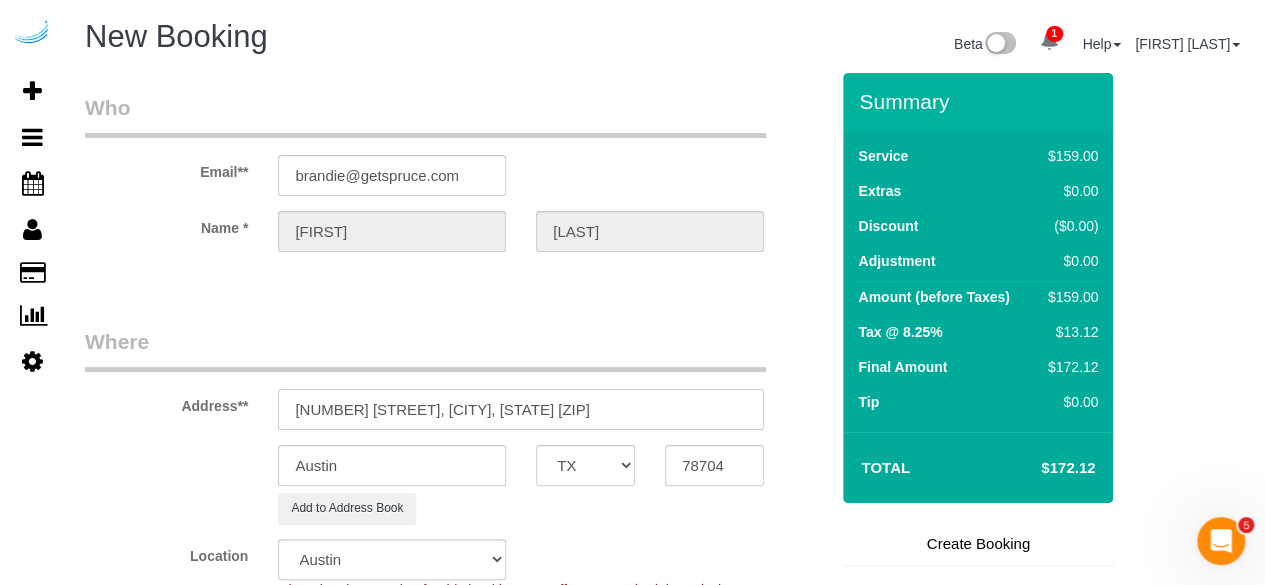 type on "[NUMBER] [STREET], [CITY], [STATE] [ZIP]" 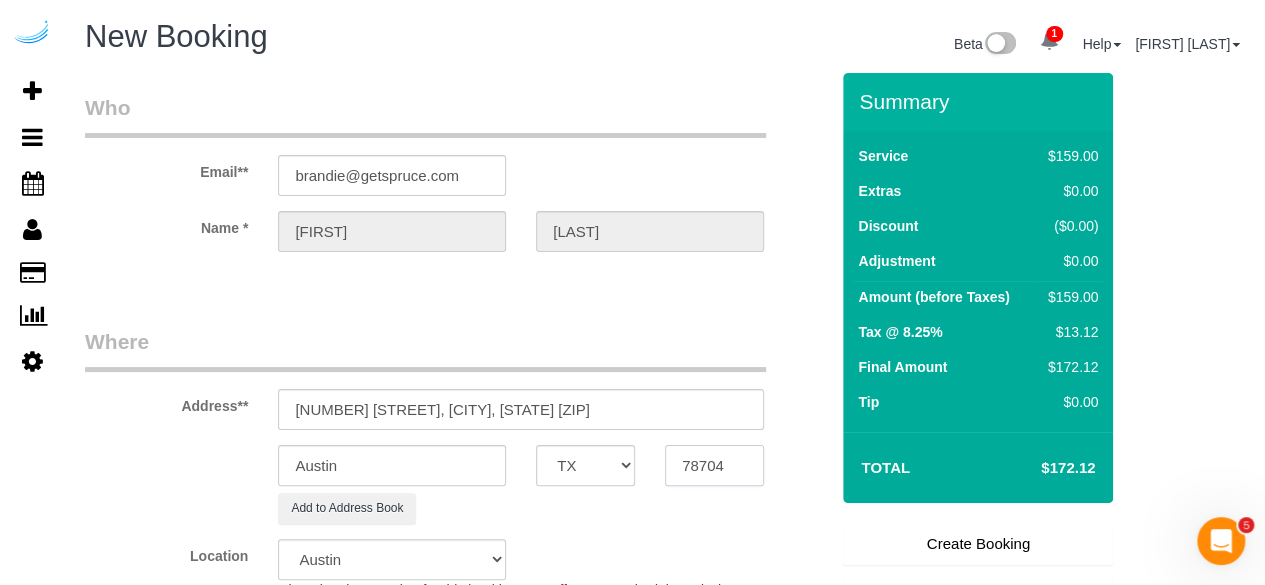 click on "78704" at bounding box center [714, 465] 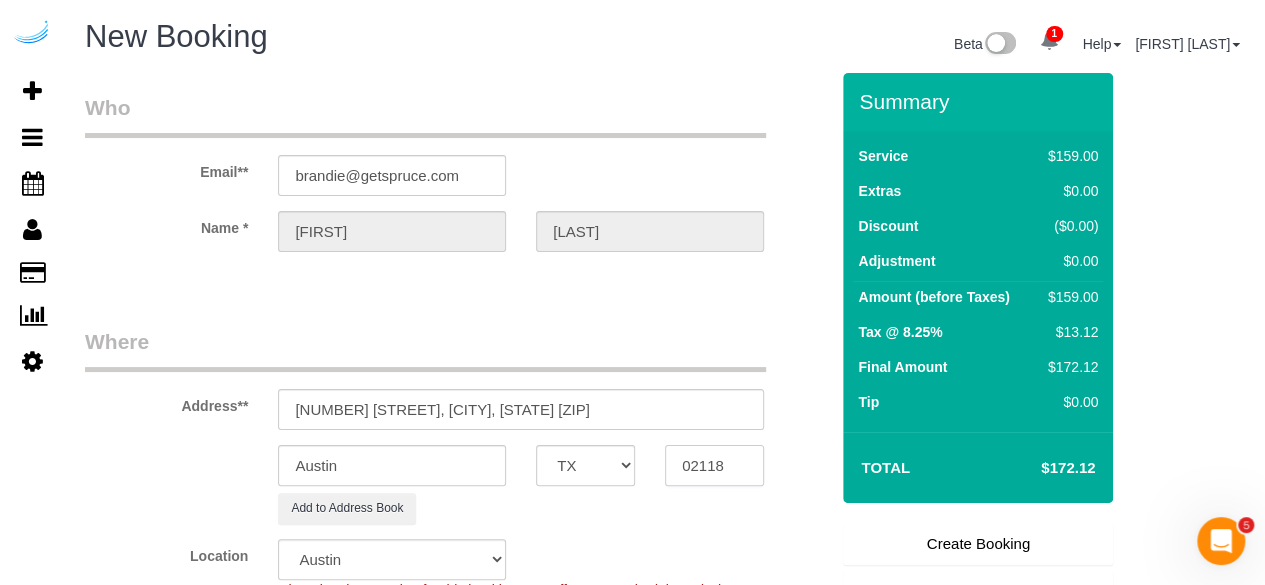 type on "02118" 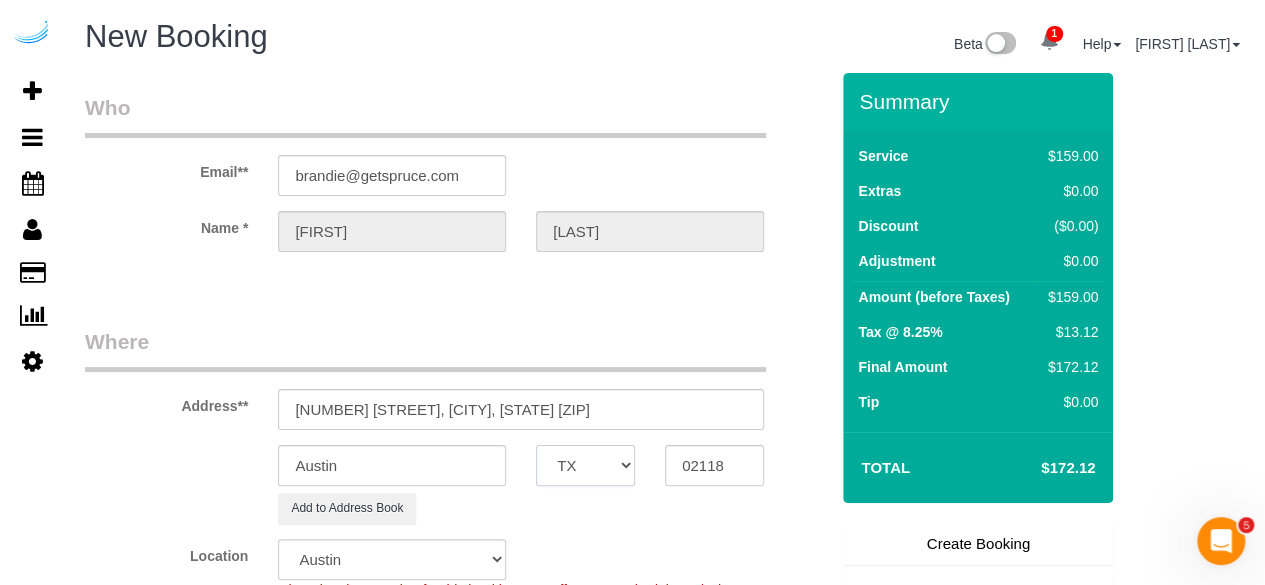 click on "AK
AL
AR
AZ
CA
CO
CT
DC
DE
FL
GA
HI
IA
ID
IL
IN
KS
KY
LA
MA
MD
ME
MI
MN
MO
MS
MT
NC
ND
NE
NH
NJ
NM
NV
NY
OH
OK
OR
PA
RI
SC
SD
TN
TX
UT
VA
VT
WA
WI
WV
WY" at bounding box center (585, 465) 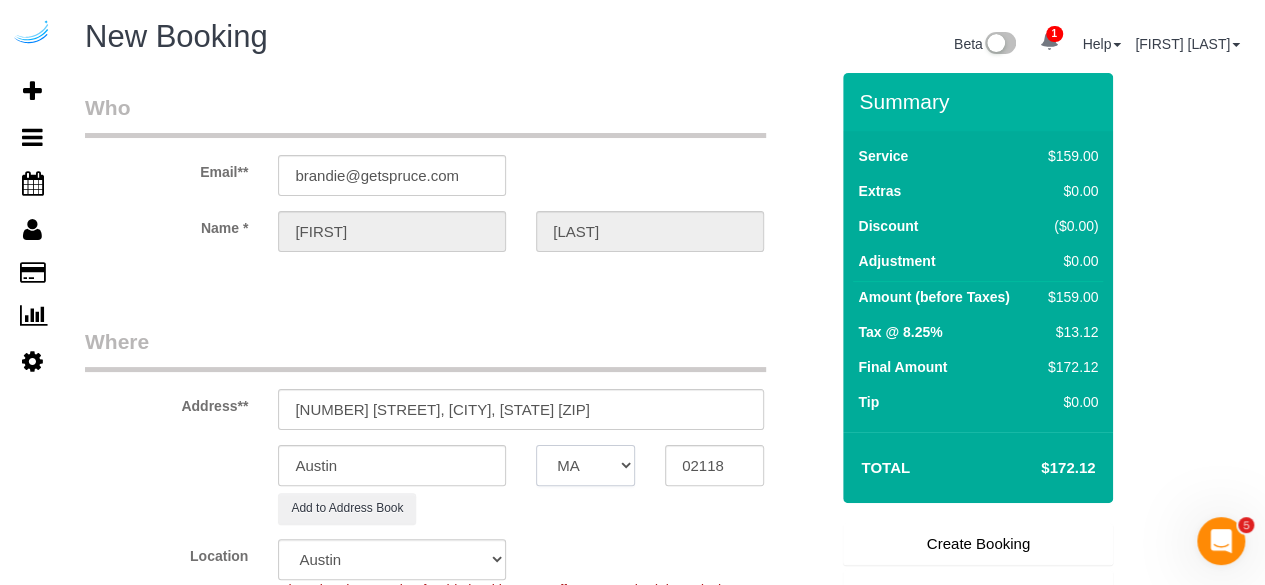 click on "AK
AL
AR
AZ
CA
CO
CT
DC
DE
FL
GA
HI
IA
ID
IL
IN
KS
KY
LA
MA
MD
ME
MI
MN
MO
MS
MT
NC
ND
NE
NH
NJ
NM
NV
NY
OH
OK
OR
PA
RI
SC
SD
TN
TX
UT
VA
VT
WA
WI
WV
WY" at bounding box center [585, 465] 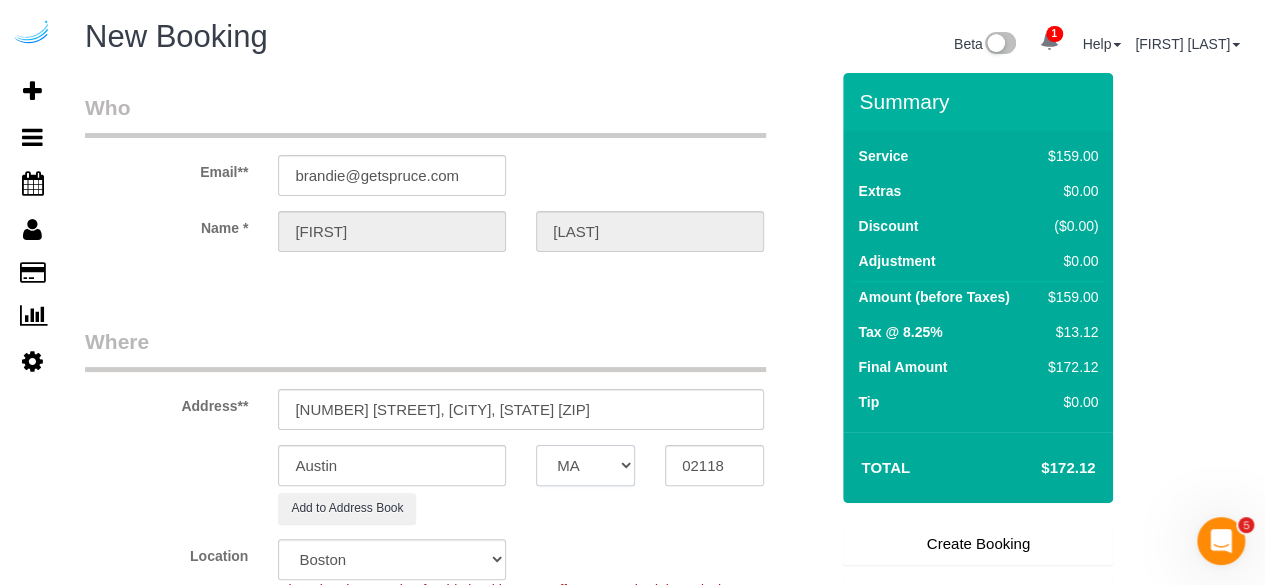 select on "object:57578" 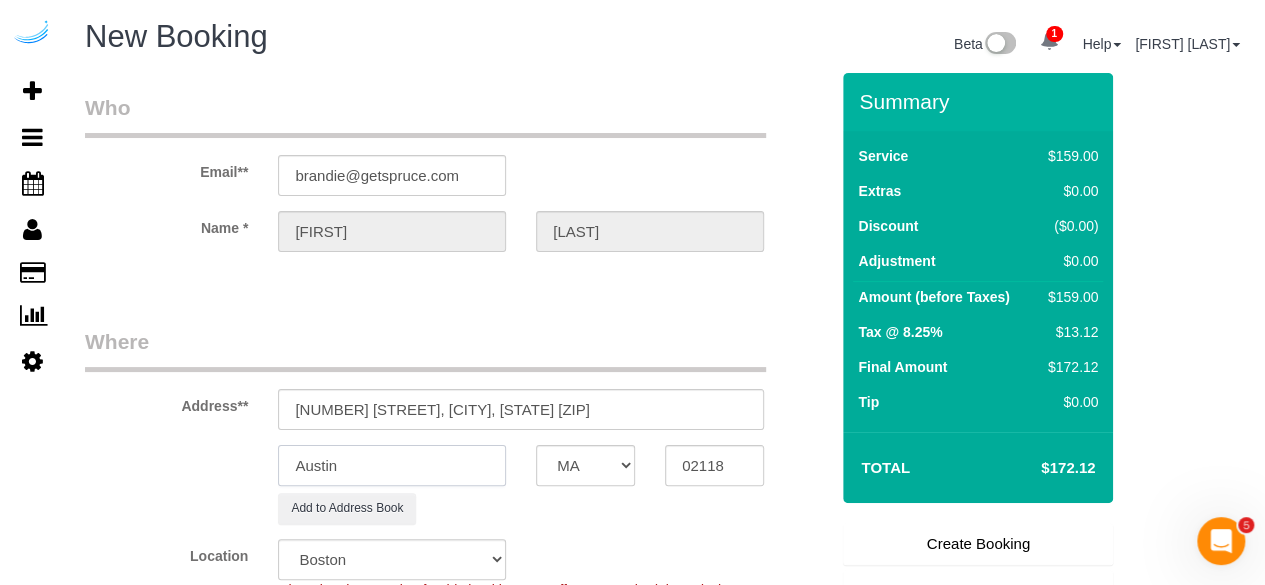 click on "Austin" at bounding box center (392, 465) 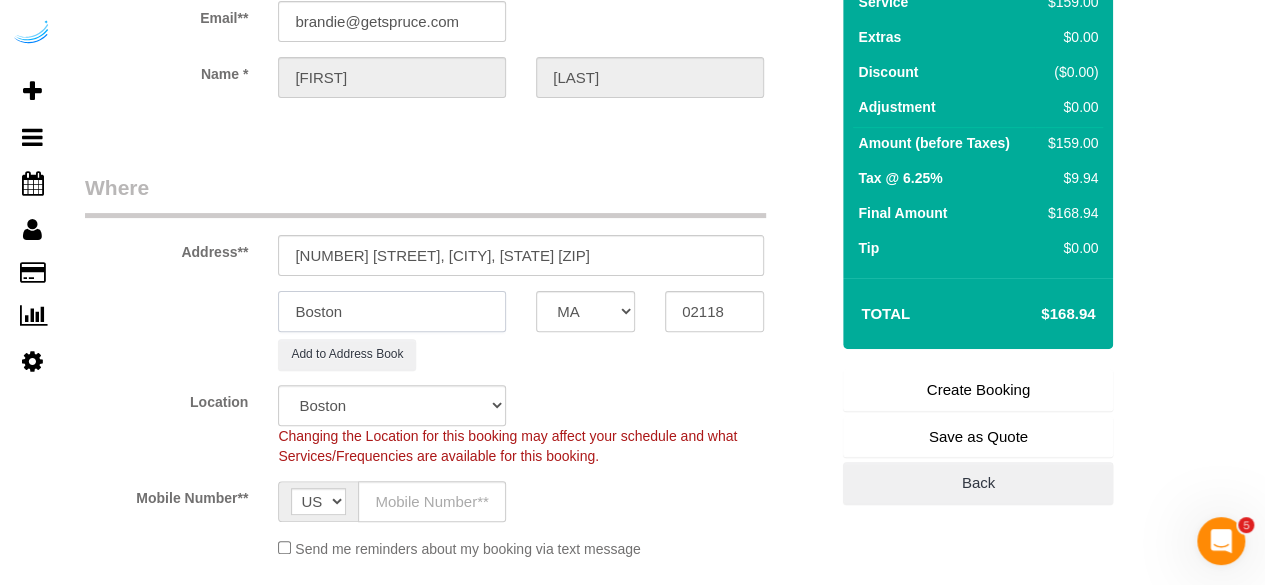 scroll, scrollTop: 200, scrollLeft: 0, axis: vertical 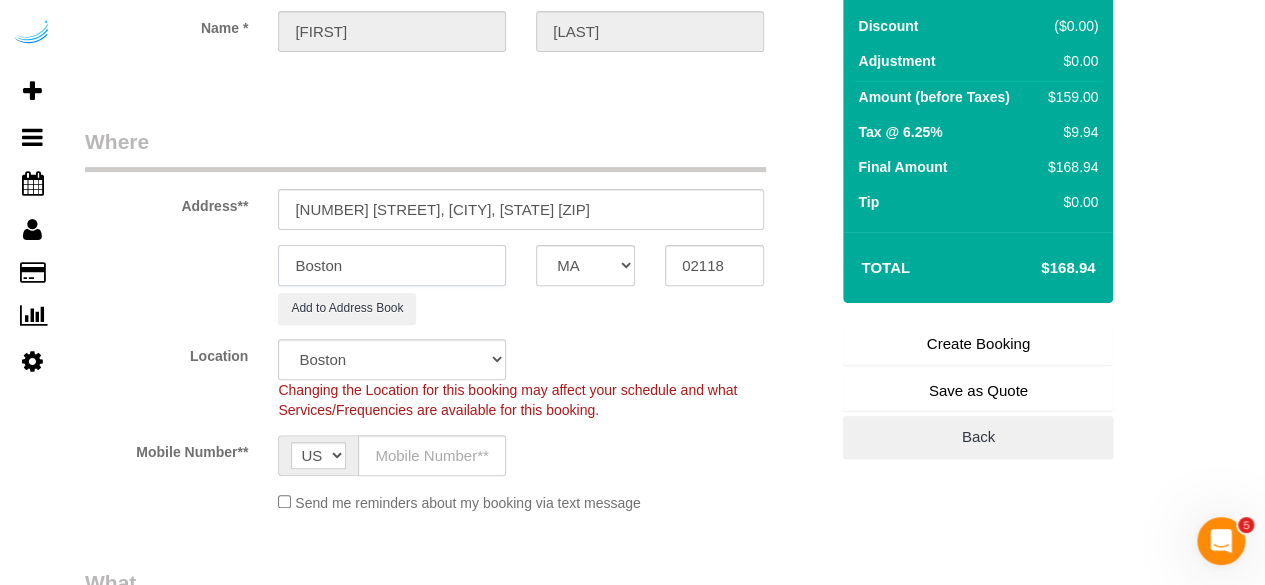 type on "Boston" 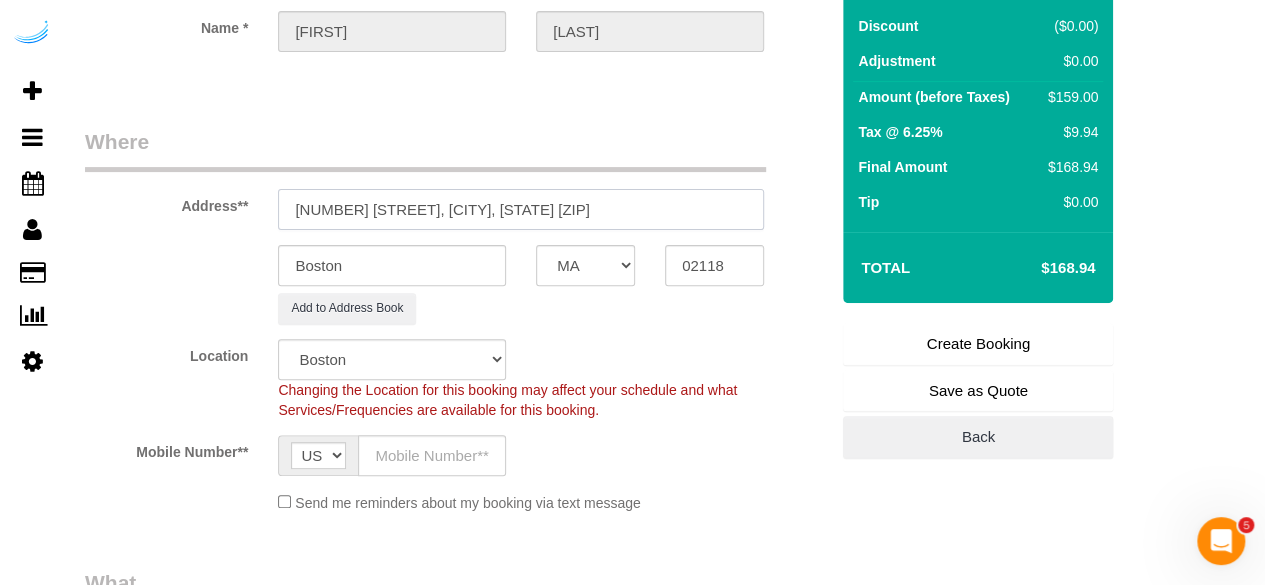 drag, startPoint x: 406, startPoint y: 207, endPoint x: 745, endPoint y: 199, distance: 339.0944 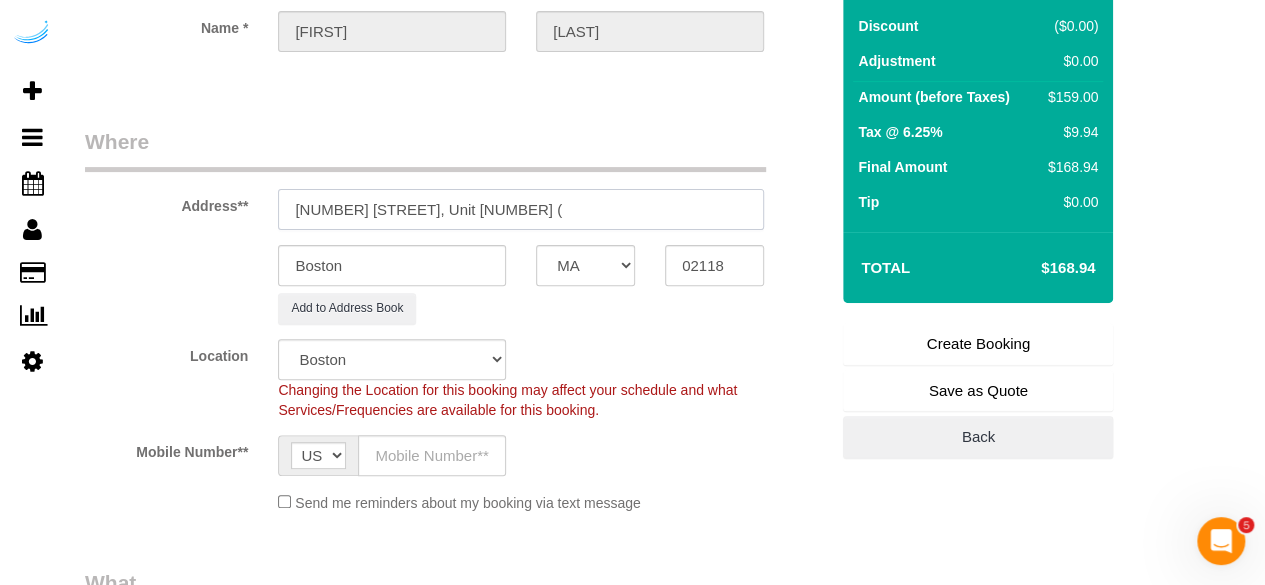paste on "[FIRST] [LAST]" 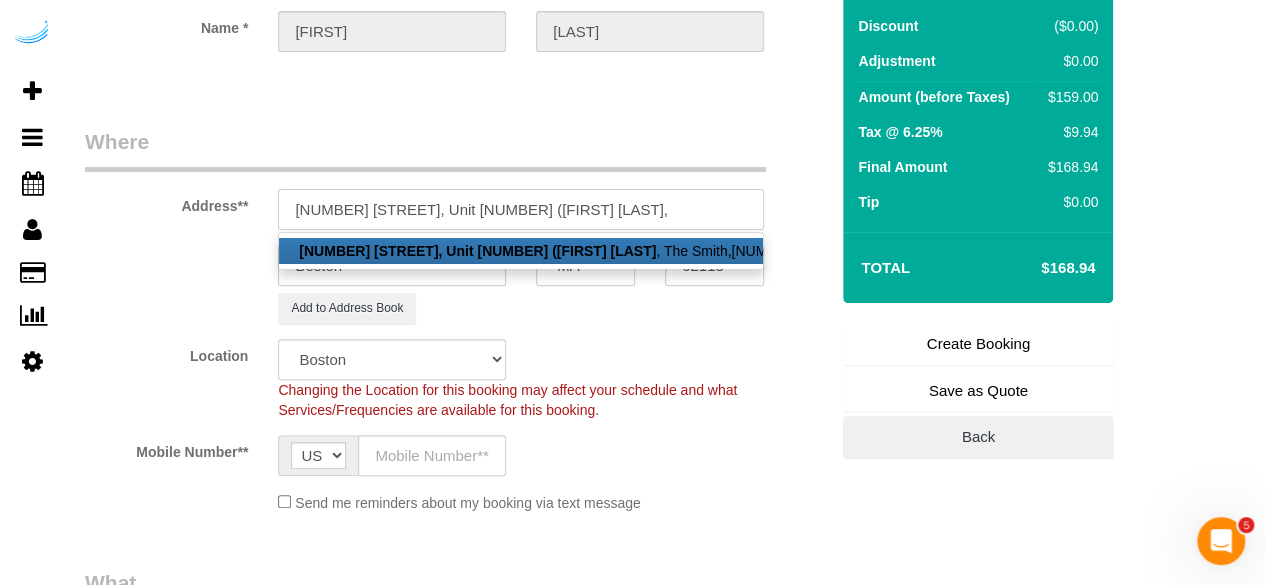 click on "[NUMBER] [STREET], Unit [NUMBER] ([FIRST] [LAST]," at bounding box center [521, 209] 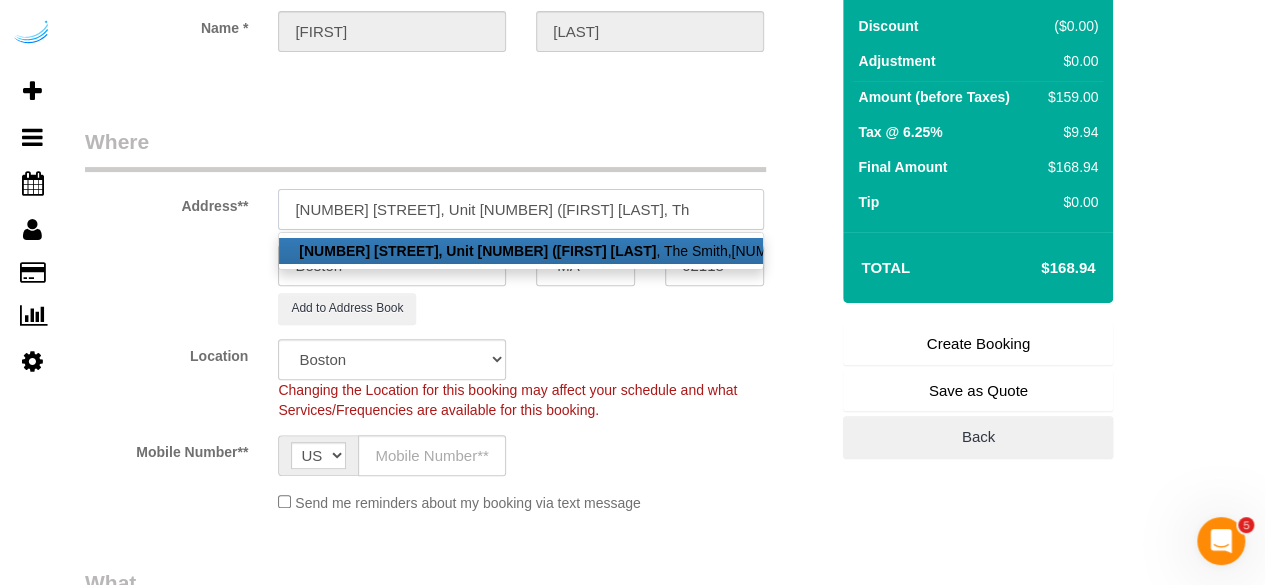 paste on "[NUMBER]" 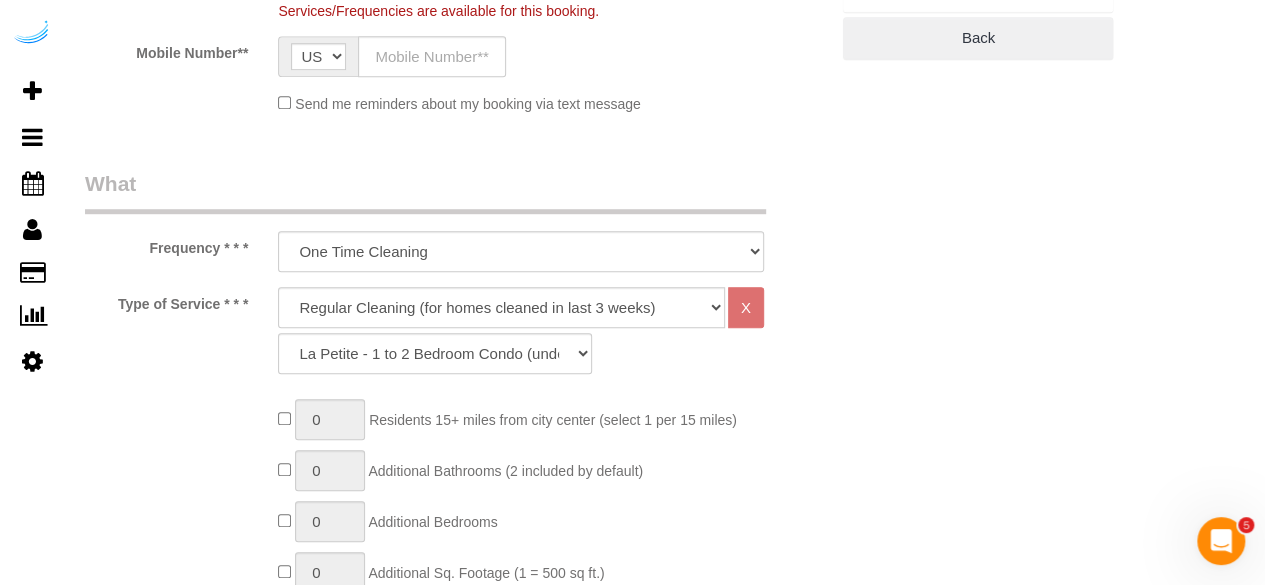 scroll, scrollTop: 600, scrollLeft: 0, axis: vertical 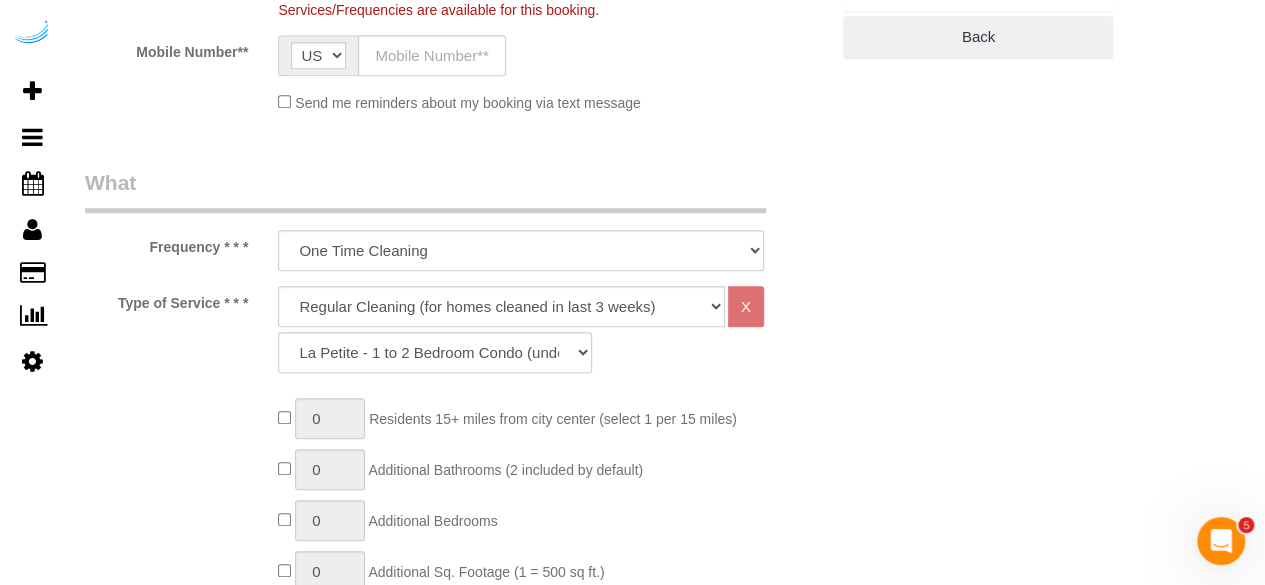 type on "[NUMBER] [STREET], Unit [NUMBER] ([FIRST] [LAST], [COMPANY], [NUMBER] )" 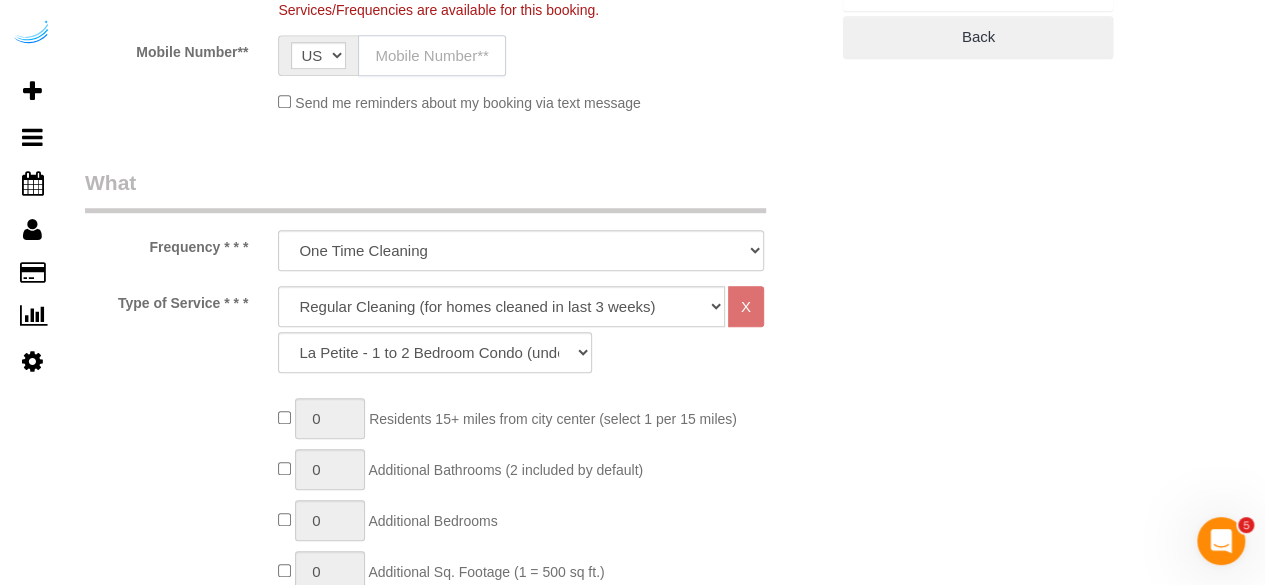 click 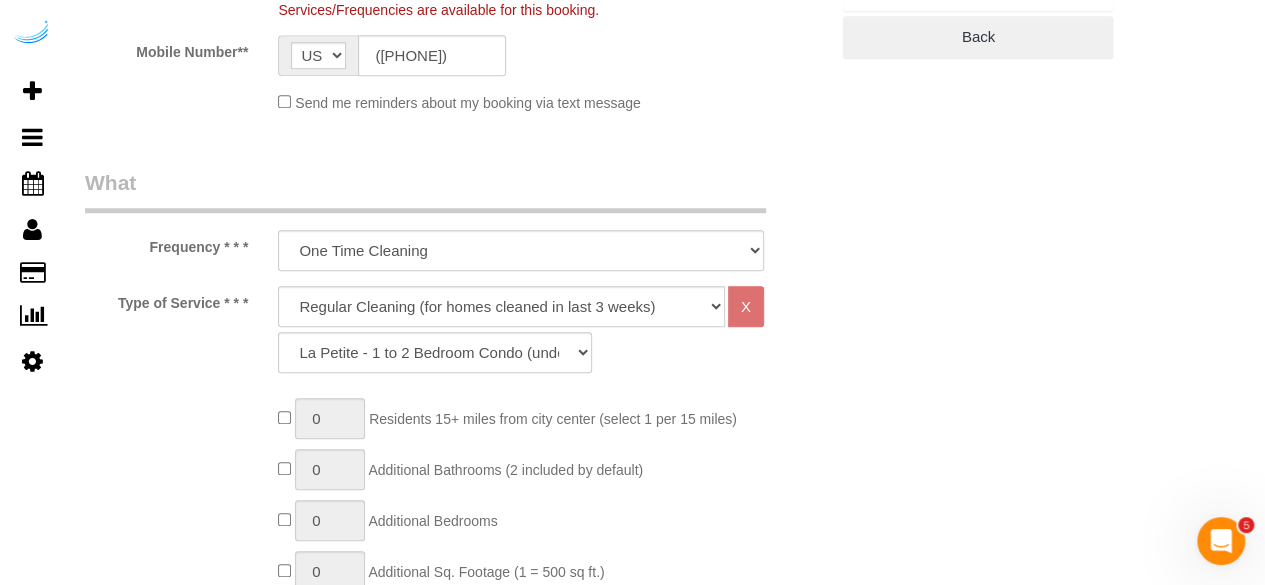 type on "Brandie Louck" 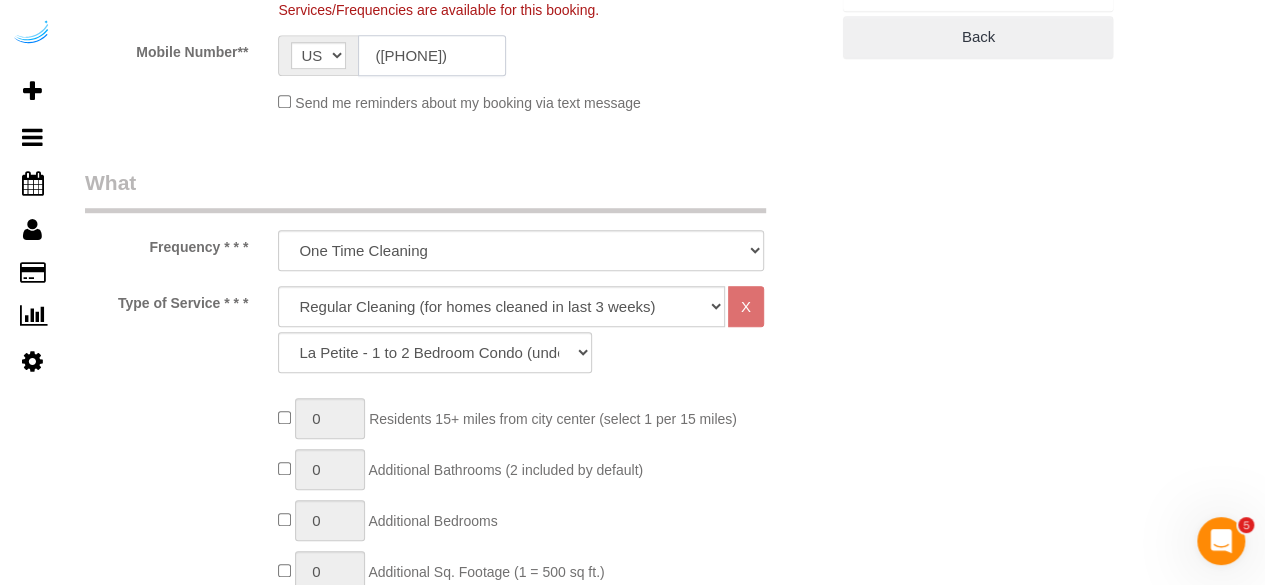 type on "([PHONE])" 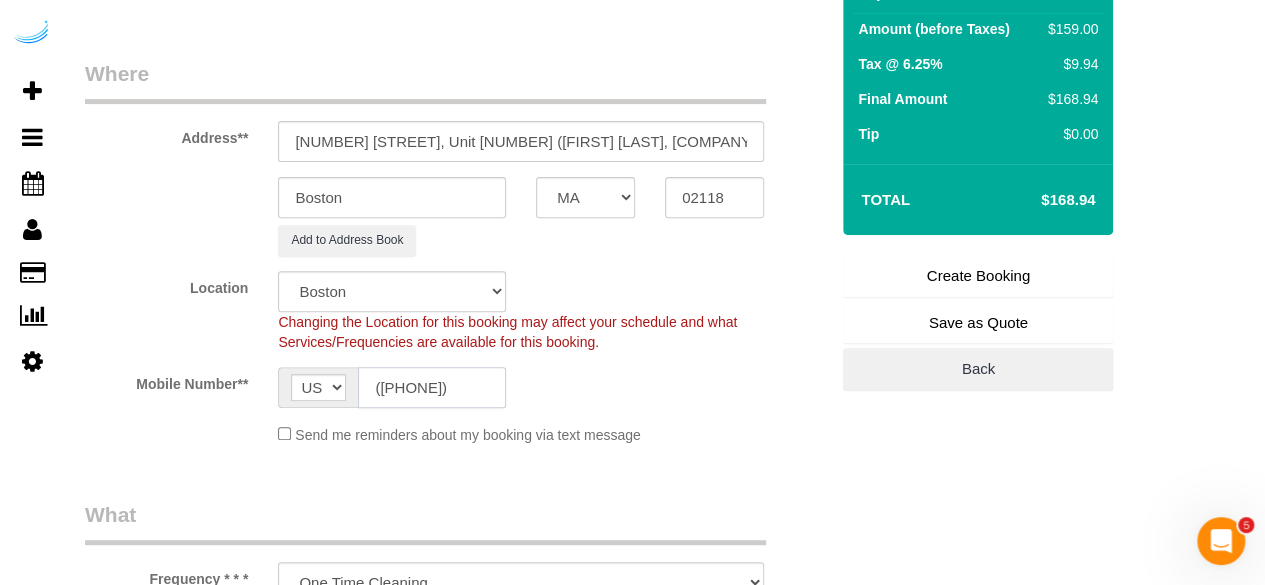 scroll, scrollTop: 500, scrollLeft: 0, axis: vertical 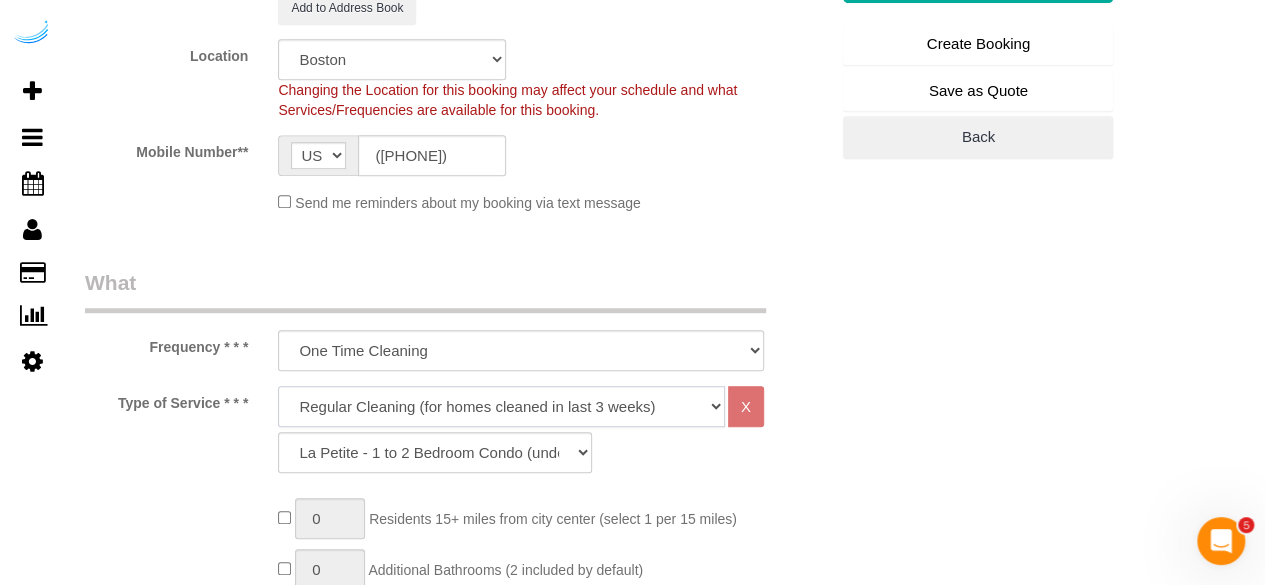 drag, startPoint x: 504, startPoint y: 399, endPoint x: 504, endPoint y: 385, distance: 14 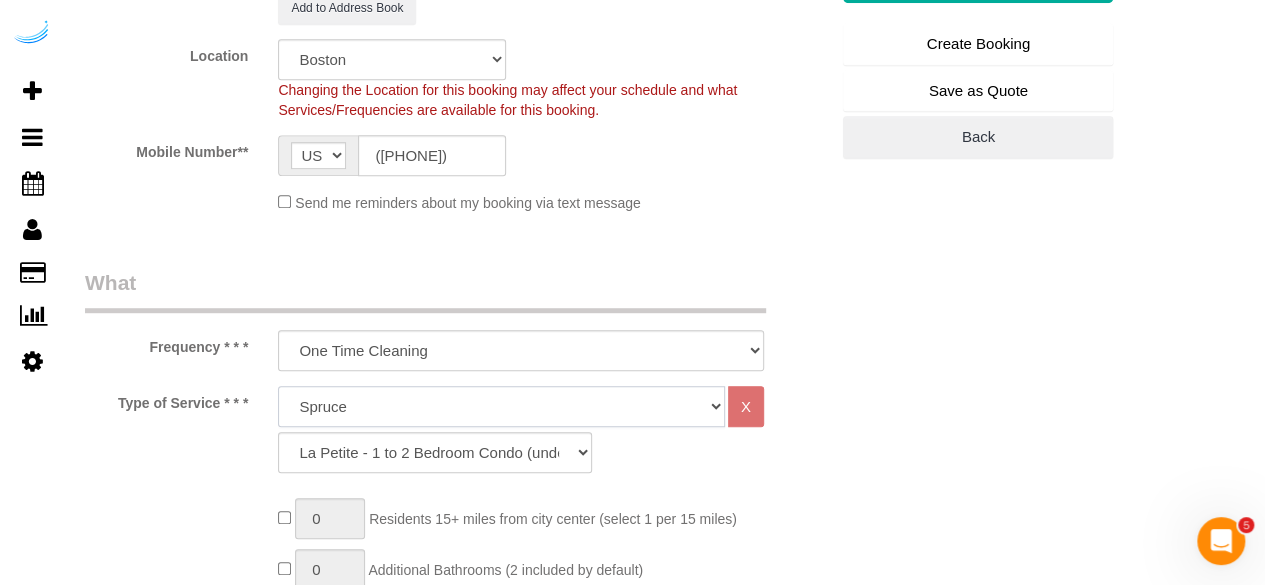 click on "Deep Cleaning (for homes that have not been cleaned in 3+ weeks) Spruce Regular Cleaning (for homes cleaned in last 3 weeks) Moving Cleanup (to clean home for new tenants) Post Construction Cleaning Vacation Rental Cleaning Hourly" 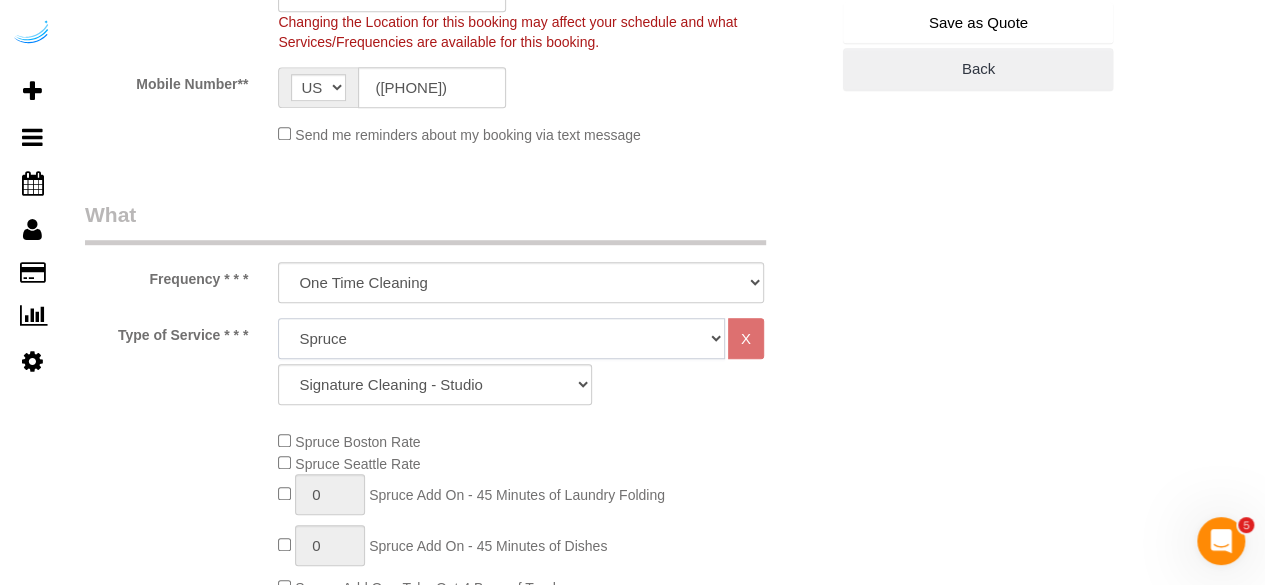 scroll, scrollTop: 600, scrollLeft: 0, axis: vertical 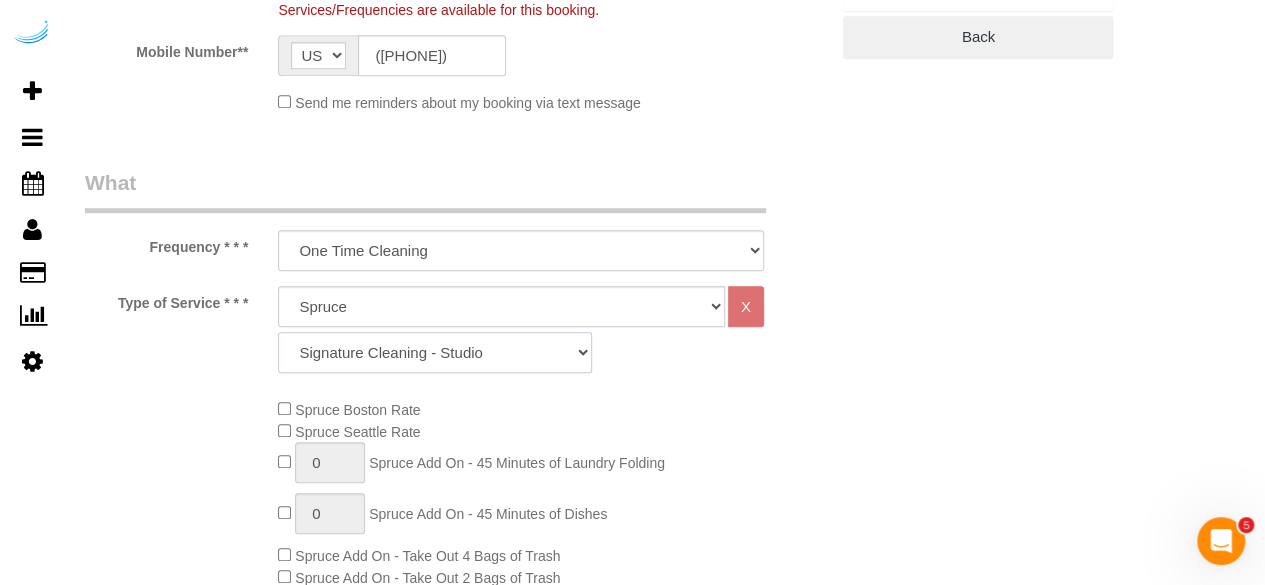 click on "Signature Cleaning - Studio Signature Cleaning - 1 Bed 1 Bath Signature Cleaning - 1 Bed 1.5 Bath Signature Cleaning - 1 Bed 1 Bath + Study Signature Cleaning - 1 Bed 2 Bath Signature Cleaning - 2 Bed 1 Bath Signature Cleaning - 2 Bed 2 Bath Signature Cleaning - 2 Bed 2.5 Bath Signature Cleaning - 2 Bed 2 Bath + Study Signature Cleaning - 3 Bed 2 Bath Signature Cleaning - 3 Bed 3 Bath Signature Cleaning - 4 Bed 2 Bath Signature Cleaning - 4 Bed 4 Bath Signature Cleaning - 5 Bed 4 Bath Signature Cleaning - 5 Bed 5 Bath Signature Cleaning - 6 Bed 6 Bath Premium Cleaning - Studio Premium Cleaning - 1 Bed 1 Bath Premium Cleaning - 1 Bed 1.5 Bath Premium Cleaning - 1 Bed 1 Bath + Study Premium Cleaning - 1 Bed 2 Bath Premium Cleaning - 2 Bed 1 Bath Premium Cleaning - 2 Bed 2 Bath Premium Cleaning - 2 Bed 2.5 Bath Premium Cleaning - 2 Bed 2 Bath + Study Premium Cleaning - 3 Bed 2 Bath Premium Cleaning - 3 Bed 3 Bath Premium Cleaning - 4 Bed 2 Bath Premium Cleaning - 4 Bed 4 Bath Premium Cleaning - 5 Bed 4 Bath" 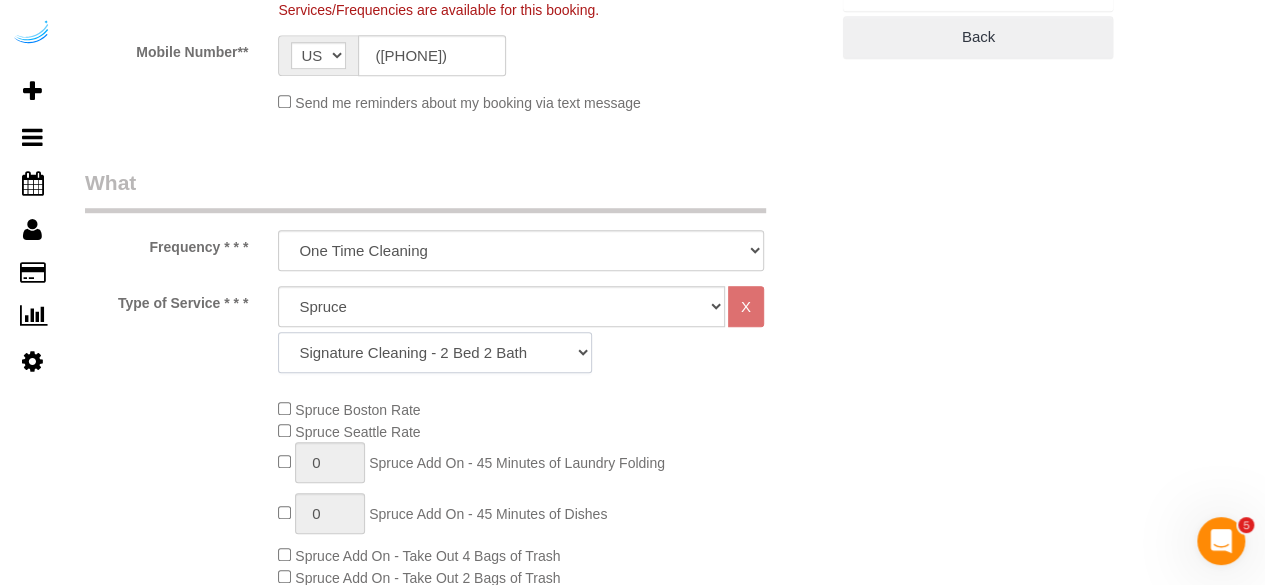 click on "Signature Cleaning - Studio Signature Cleaning - 1 Bed 1 Bath Signature Cleaning - 1 Bed 1.5 Bath Signature Cleaning - 1 Bed 1 Bath + Study Signature Cleaning - 1 Bed 2 Bath Signature Cleaning - 2 Bed 1 Bath Signature Cleaning - 2 Bed 2 Bath Signature Cleaning - 2 Bed 2.5 Bath Signature Cleaning - 2 Bed 2 Bath + Study Signature Cleaning - 3 Bed 2 Bath Signature Cleaning - 3 Bed 3 Bath Signature Cleaning - 4 Bed 2 Bath Signature Cleaning - 4 Bed 4 Bath Signature Cleaning - 5 Bed 4 Bath Signature Cleaning - 5 Bed 5 Bath Signature Cleaning - 6 Bed 6 Bath Premium Cleaning - Studio Premium Cleaning - 1 Bed 1 Bath Premium Cleaning - 1 Bed 1.5 Bath Premium Cleaning - 1 Bed 1 Bath + Study Premium Cleaning - 1 Bed 2 Bath Premium Cleaning - 2 Bed 1 Bath Premium Cleaning - 2 Bed 2 Bath Premium Cleaning - 2 Bed 2.5 Bath Premium Cleaning - 2 Bed 2 Bath + Study Premium Cleaning - 3 Bed 2 Bath Premium Cleaning - 3 Bed 3 Bath Premium Cleaning - 4 Bed 2 Bath Premium Cleaning - 4 Bed 4 Bath Premium Cleaning - 5 Bed 4 Bath" 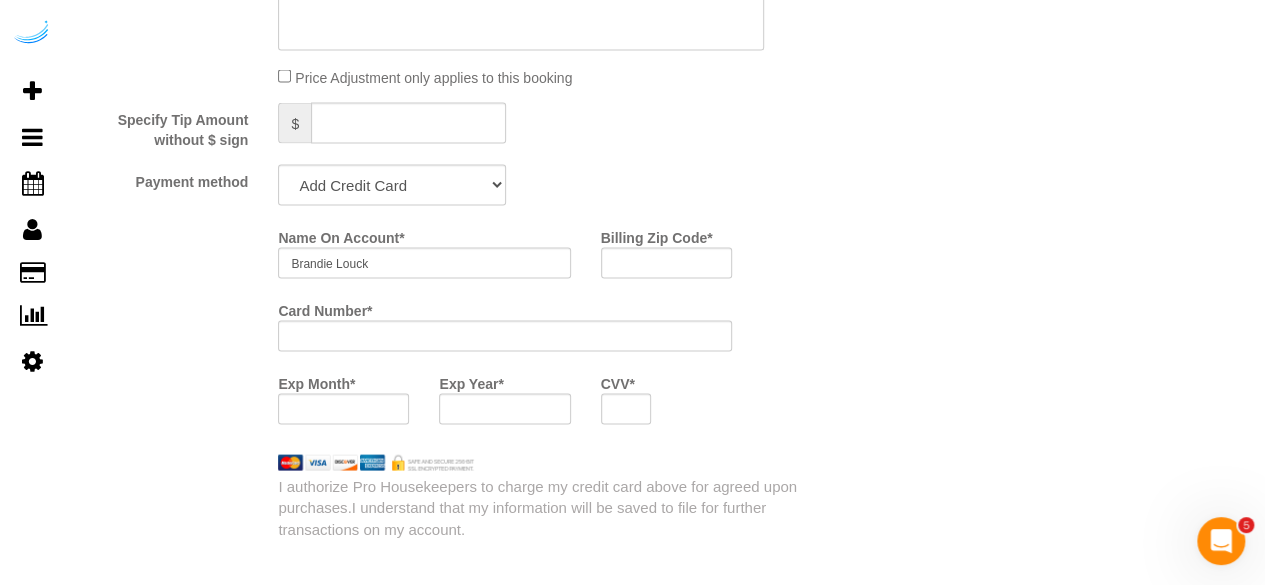 scroll, scrollTop: 1900, scrollLeft: 0, axis: vertical 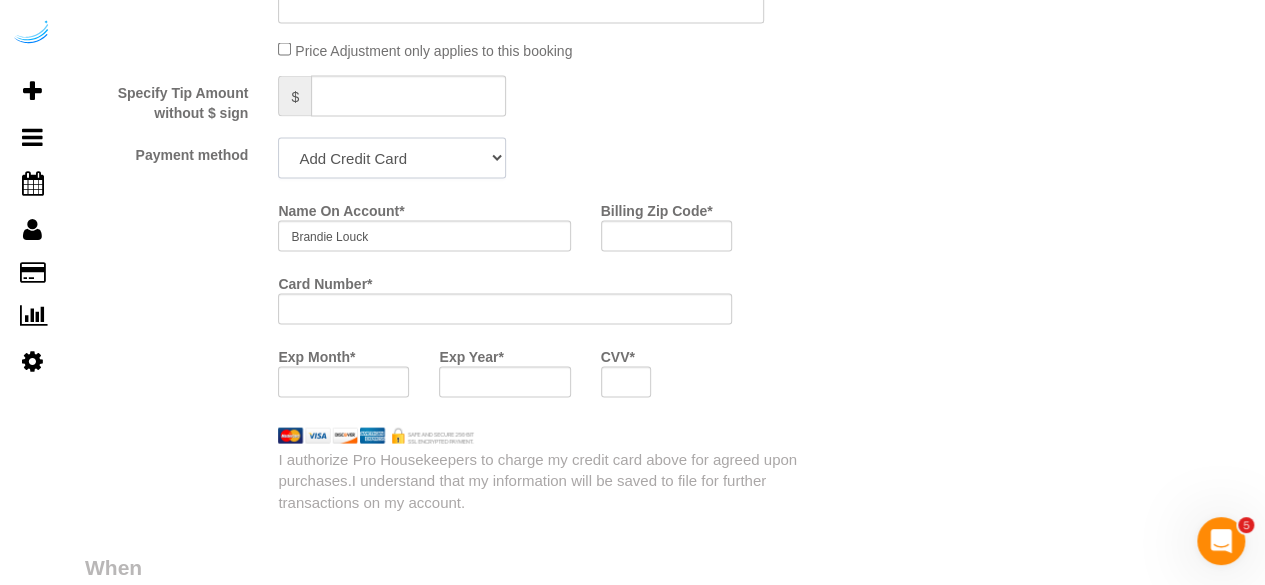 drag, startPoint x: 462, startPoint y: 158, endPoint x: 451, endPoint y: 167, distance: 14.21267 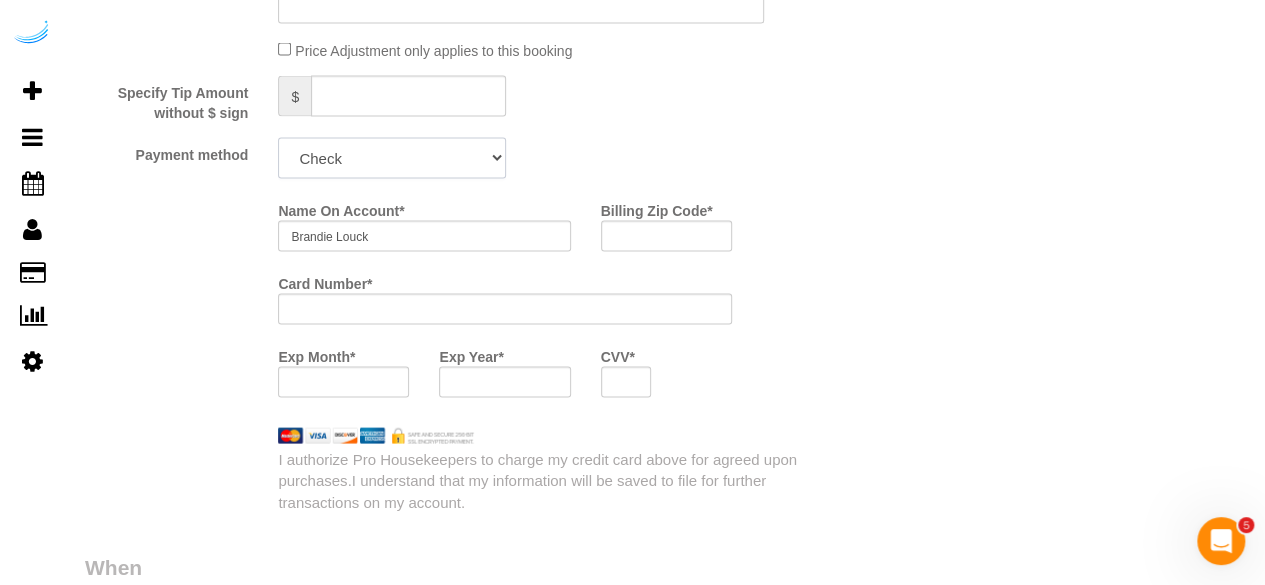 click on "Add Credit Card Cash Check Paypal" 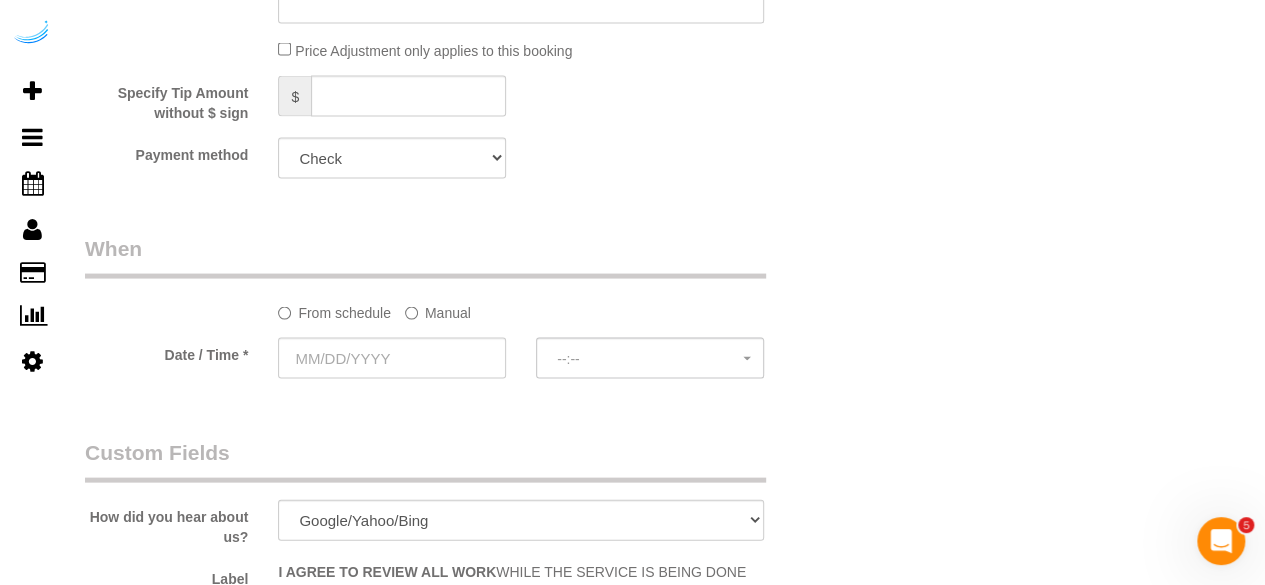 click on "Manual" 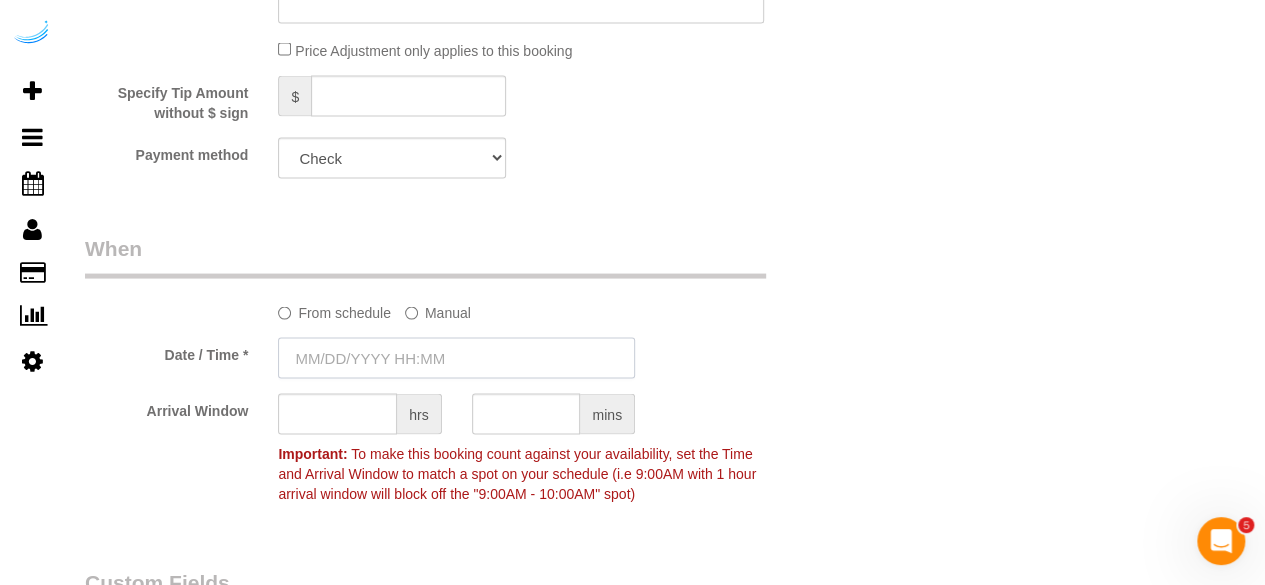 click at bounding box center [456, 358] 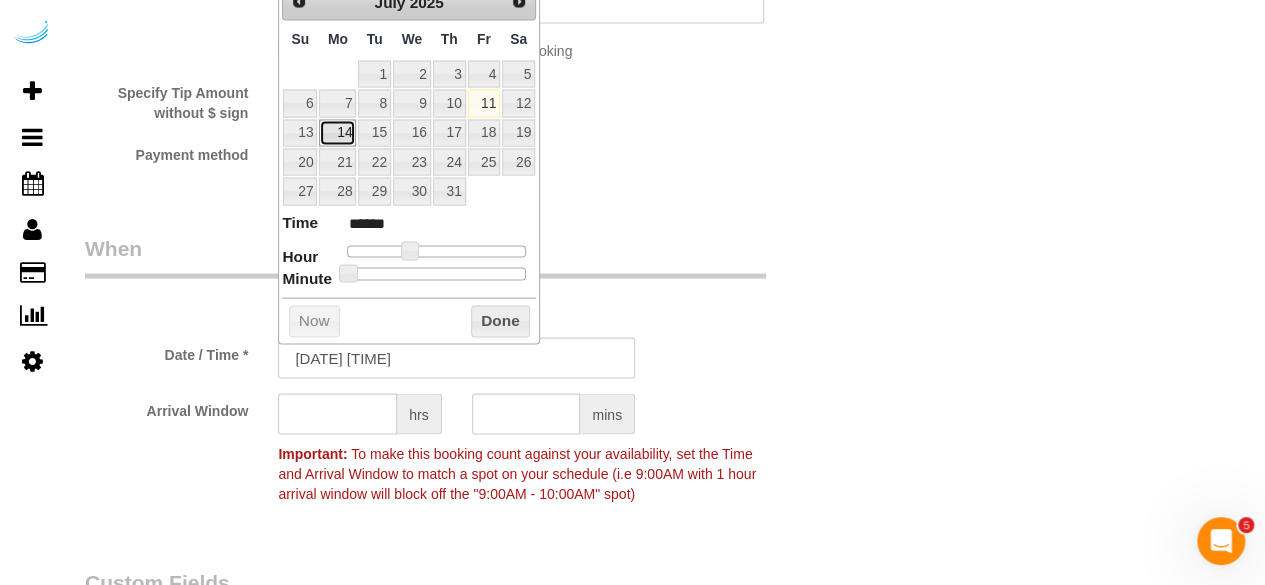 click on "14" at bounding box center [337, 133] 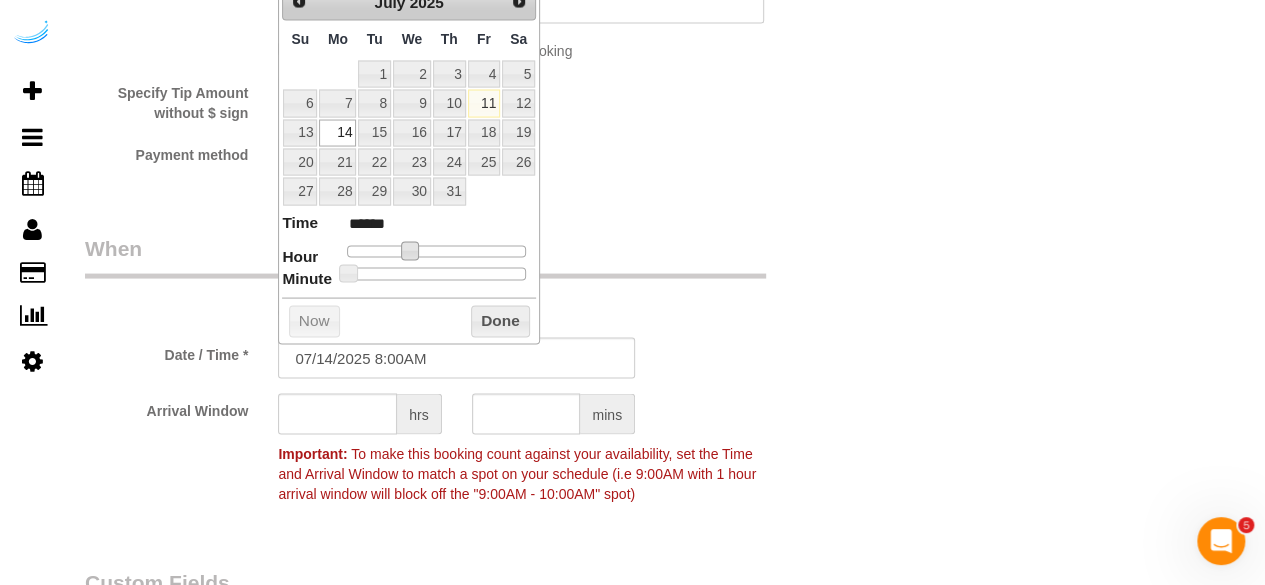 type on "07/14/2025 10:00AM" 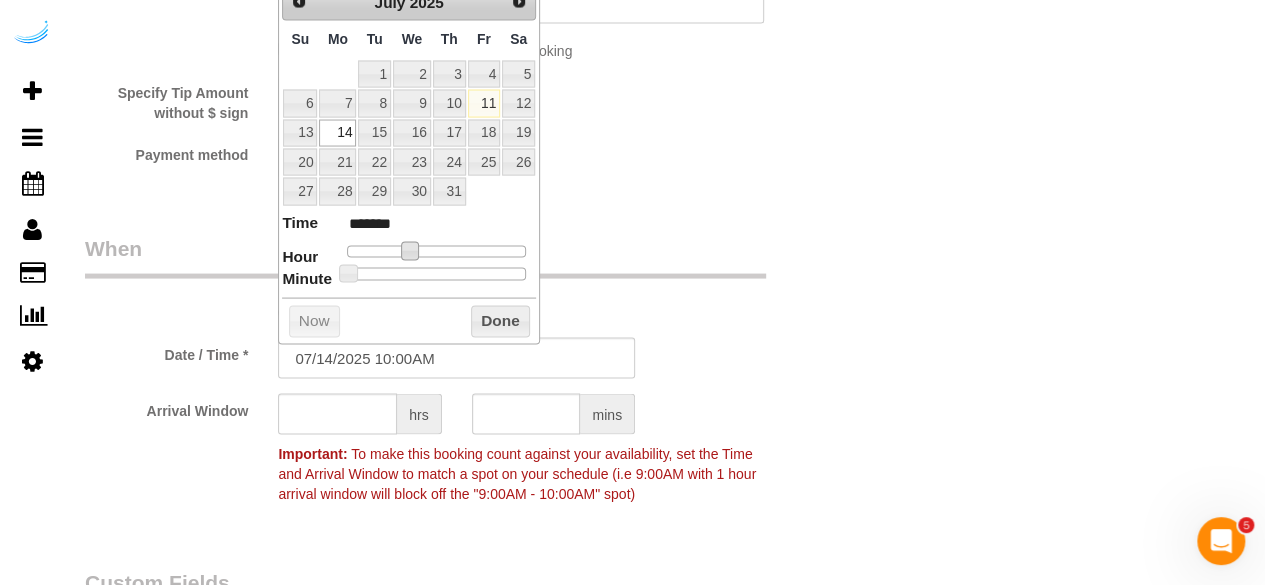 type on "07/14/2025 11:00AM" 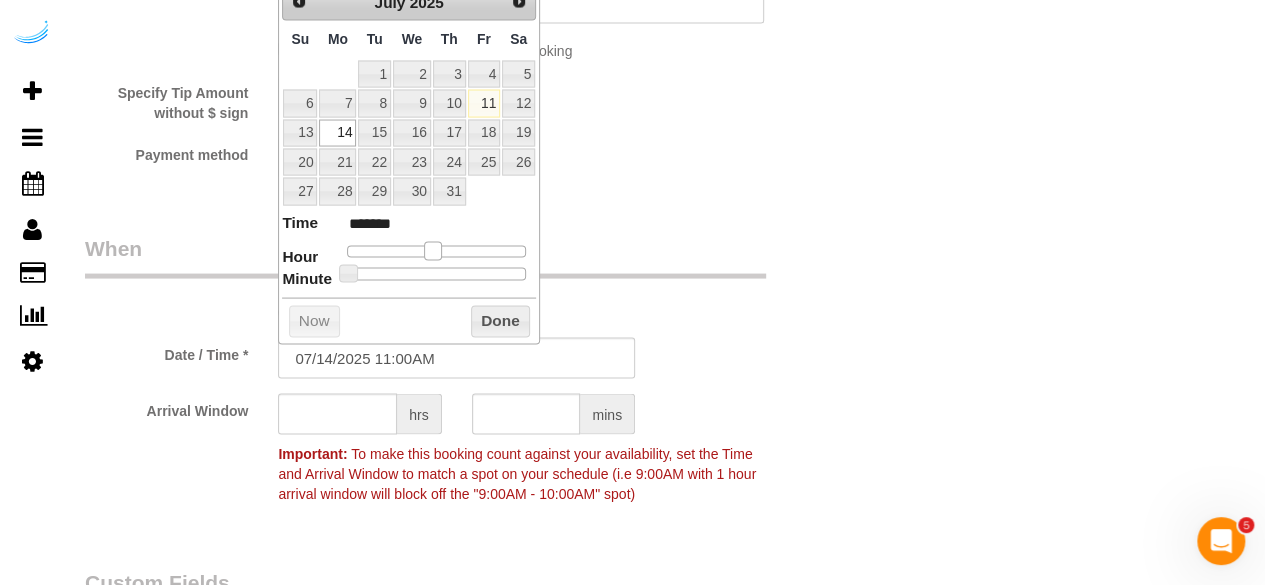type on "07/14/2025 12:00PM" 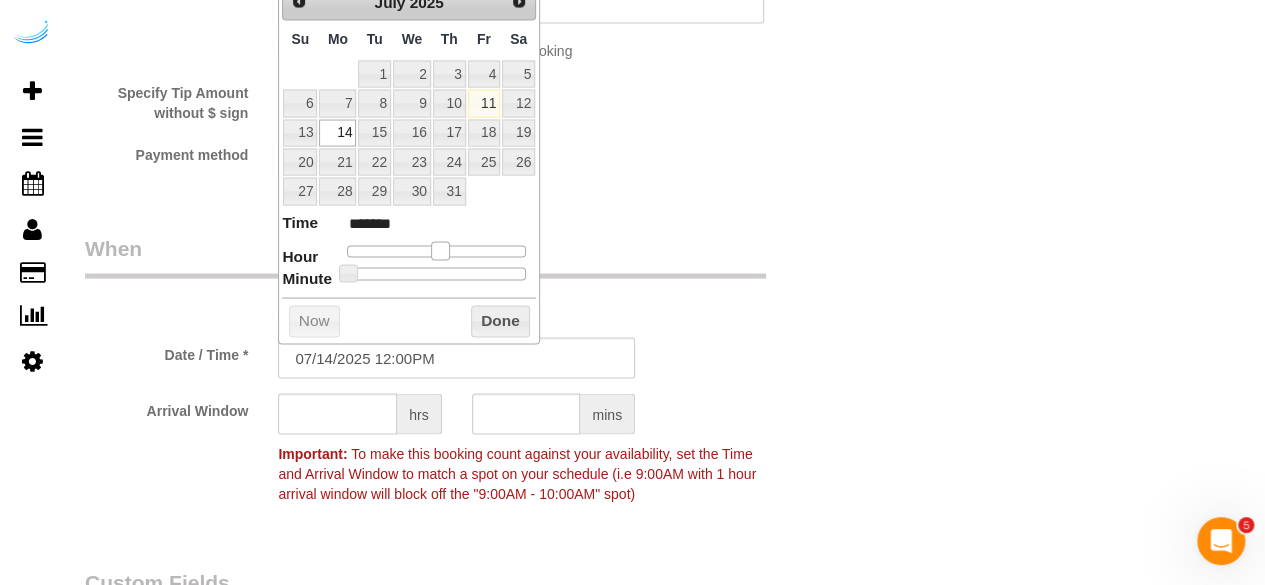 type on "07/14/2025 1:00PM" 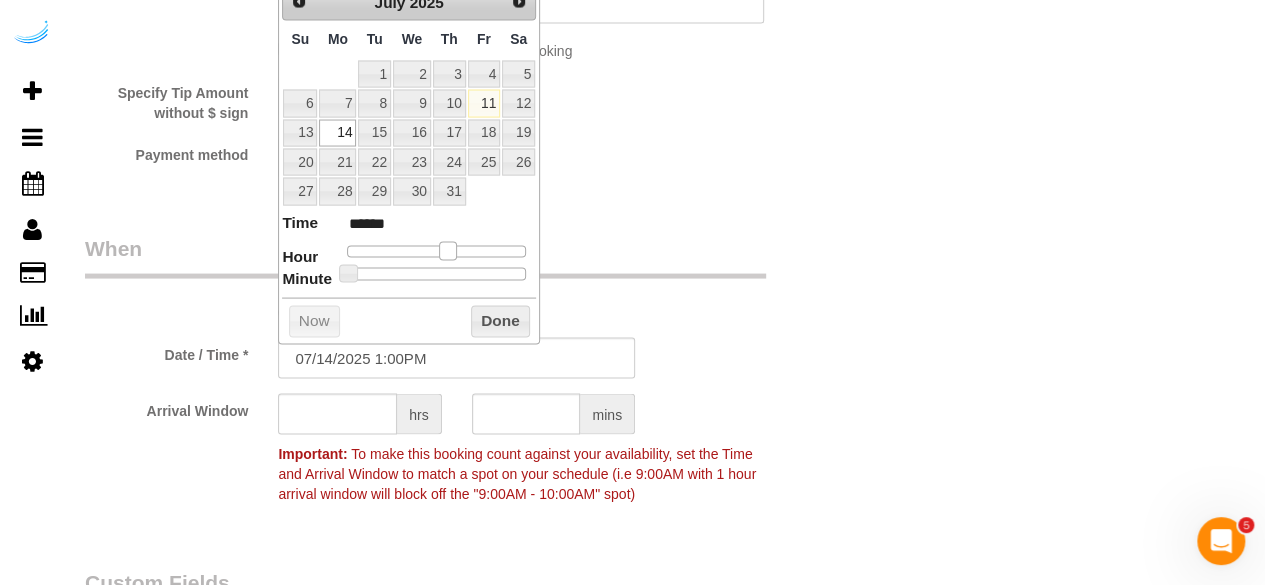 drag, startPoint x: 410, startPoint y: 249, endPoint x: 449, endPoint y: 250, distance: 39.012817 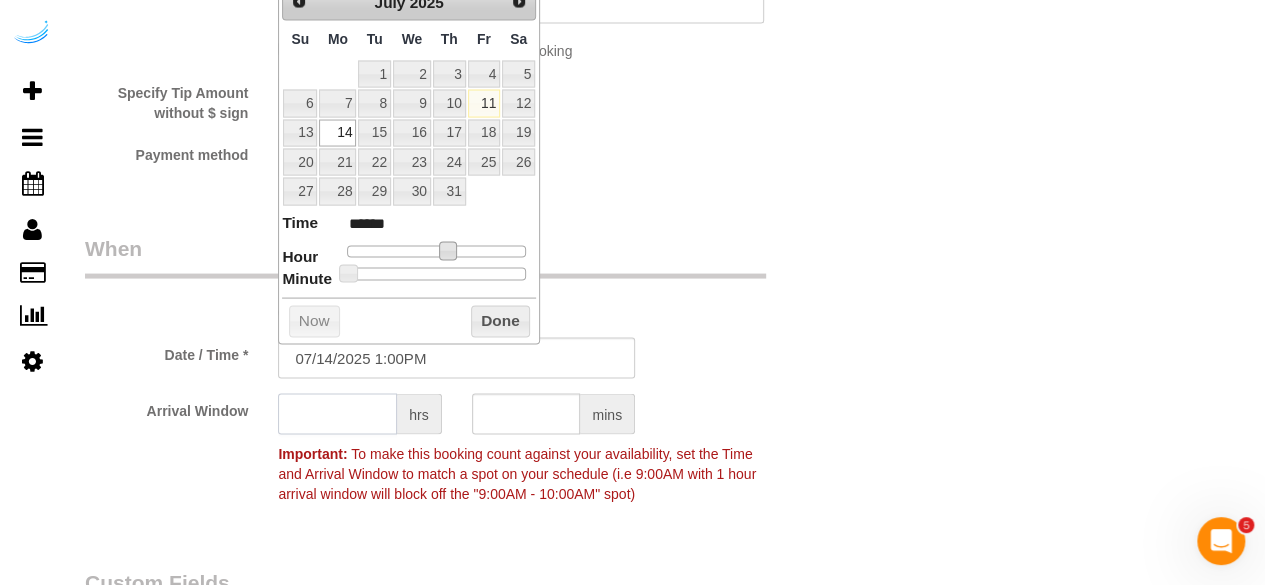 click 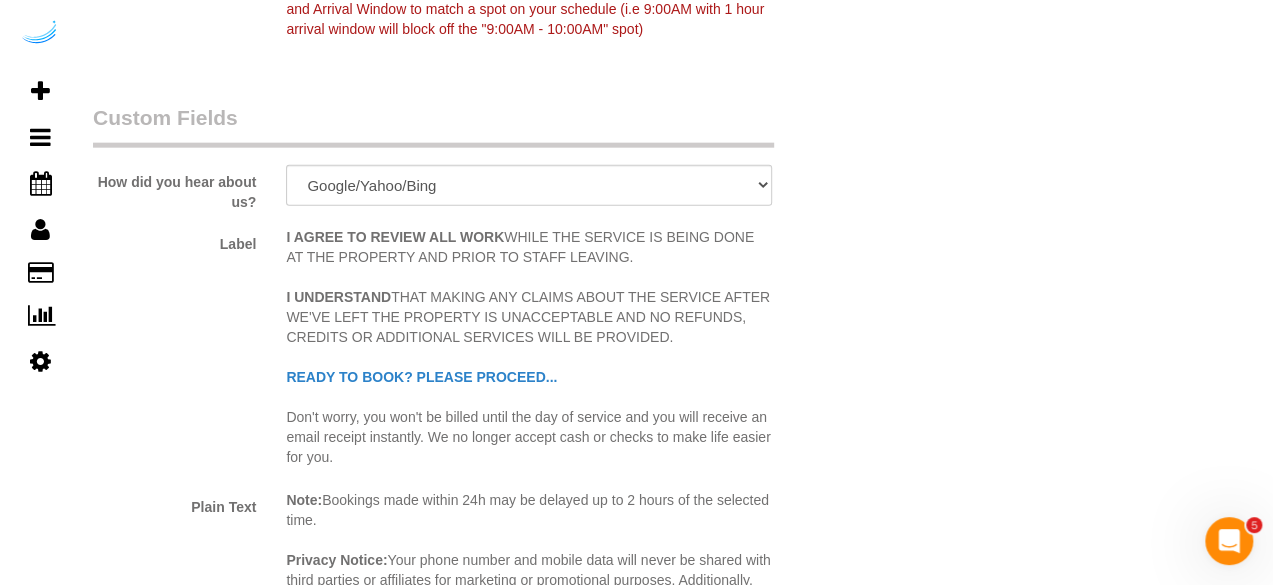 scroll, scrollTop: 2700, scrollLeft: 0, axis: vertical 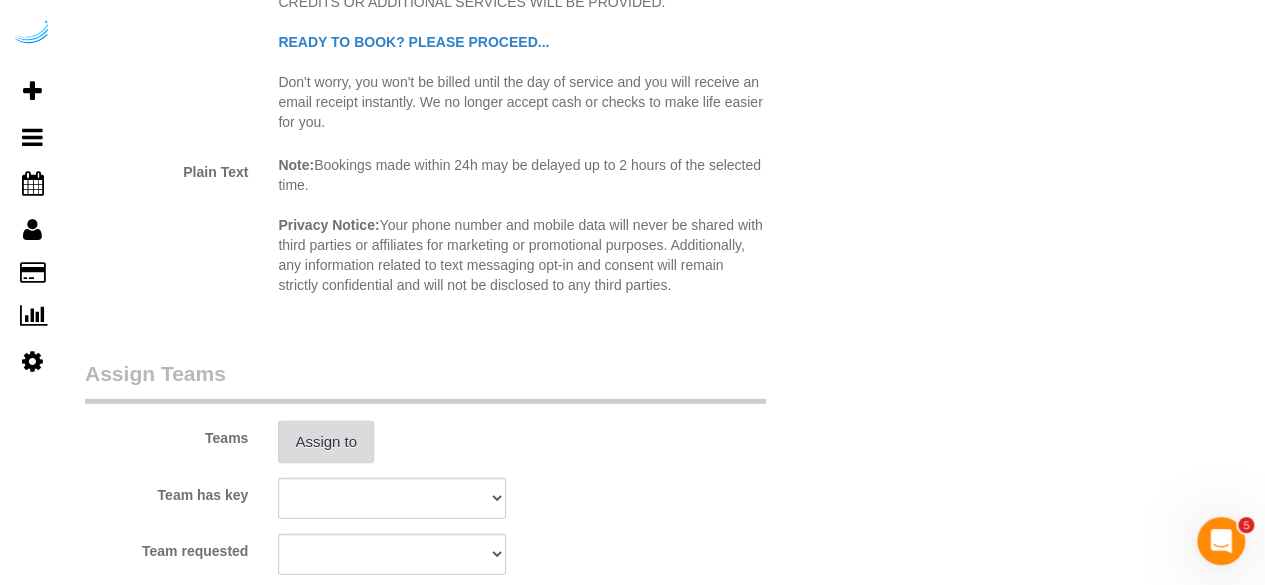 type on "4" 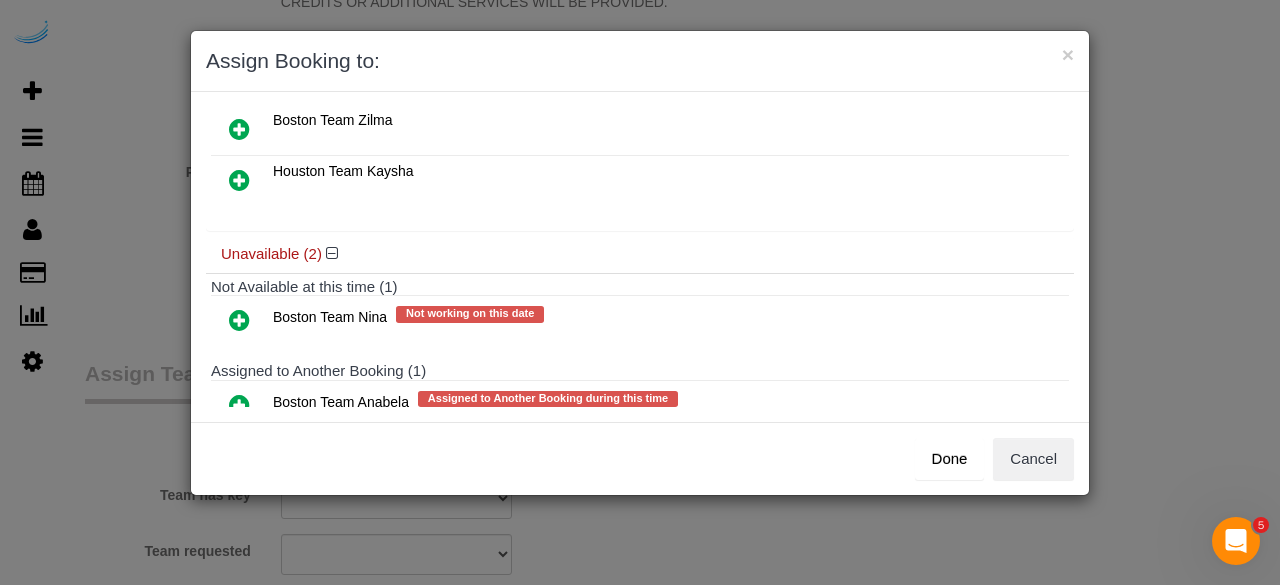scroll, scrollTop: 172, scrollLeft: 0, axis: vertical 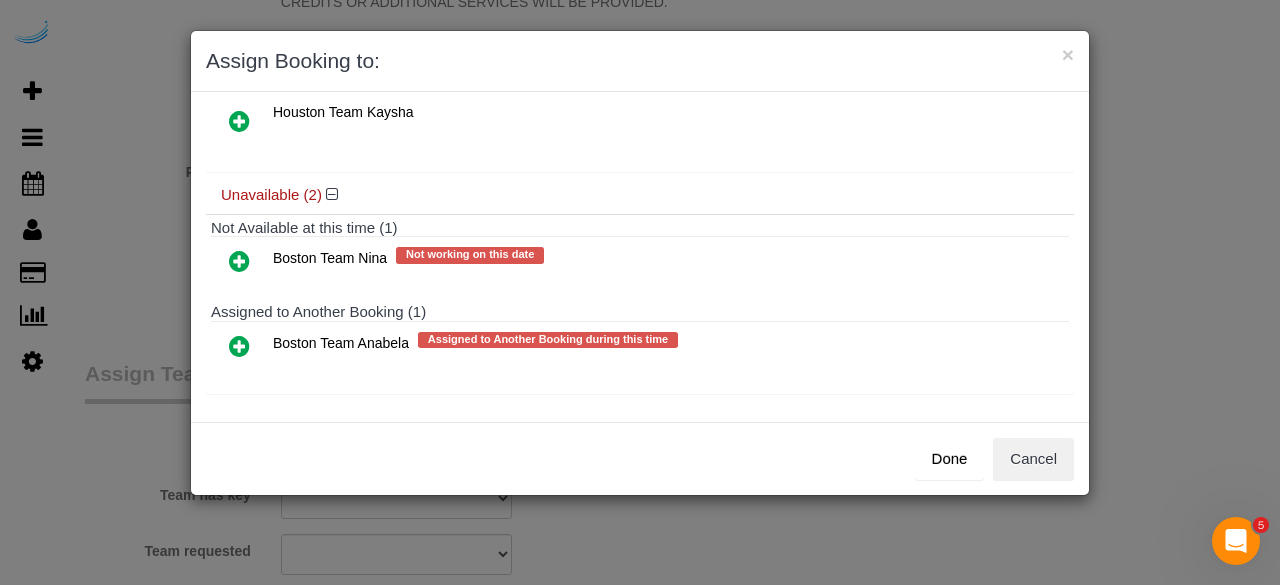 click at bounding box center [239, 346] 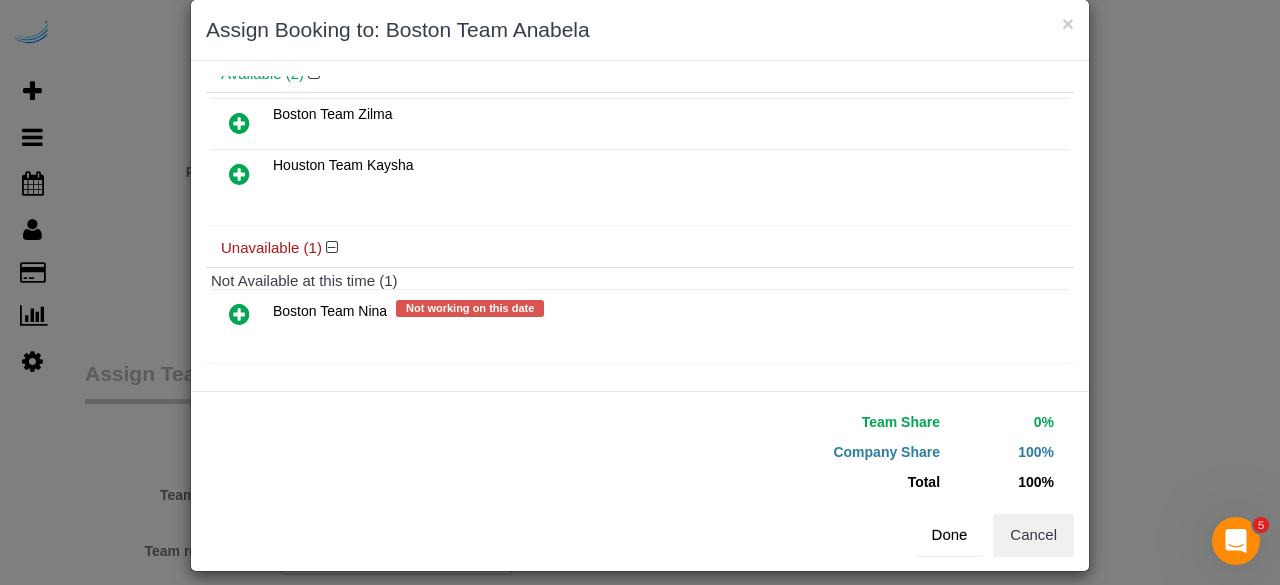 scroll, scrollTop: 45, scrollLeft: 0, axis: vertical 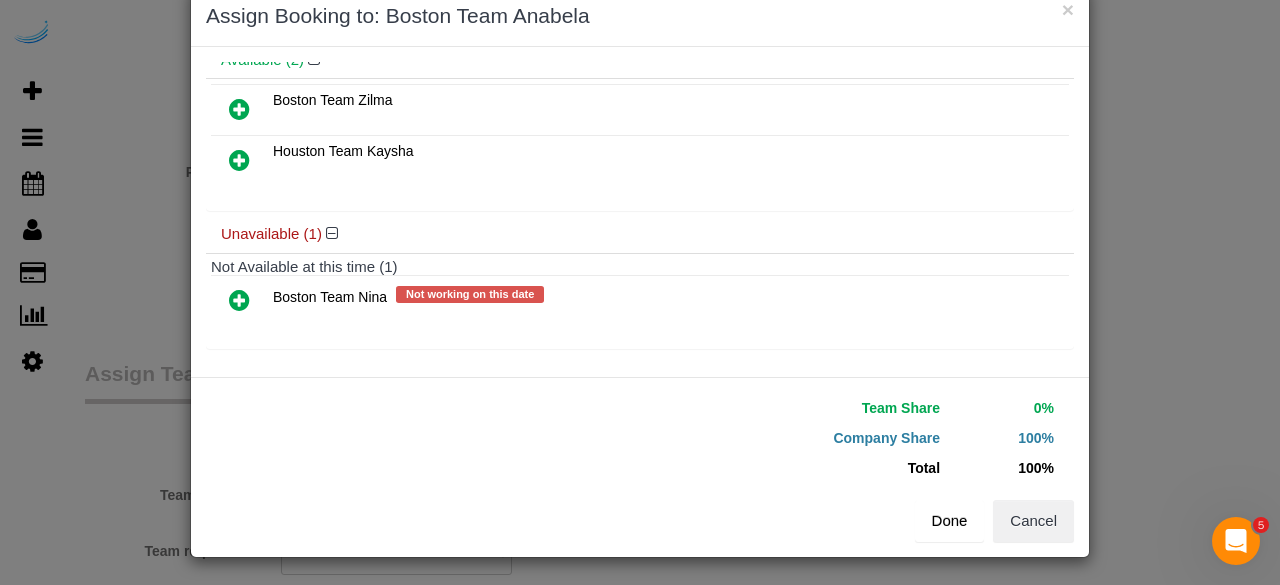 click on "Done" at bounding box center [950, 521] 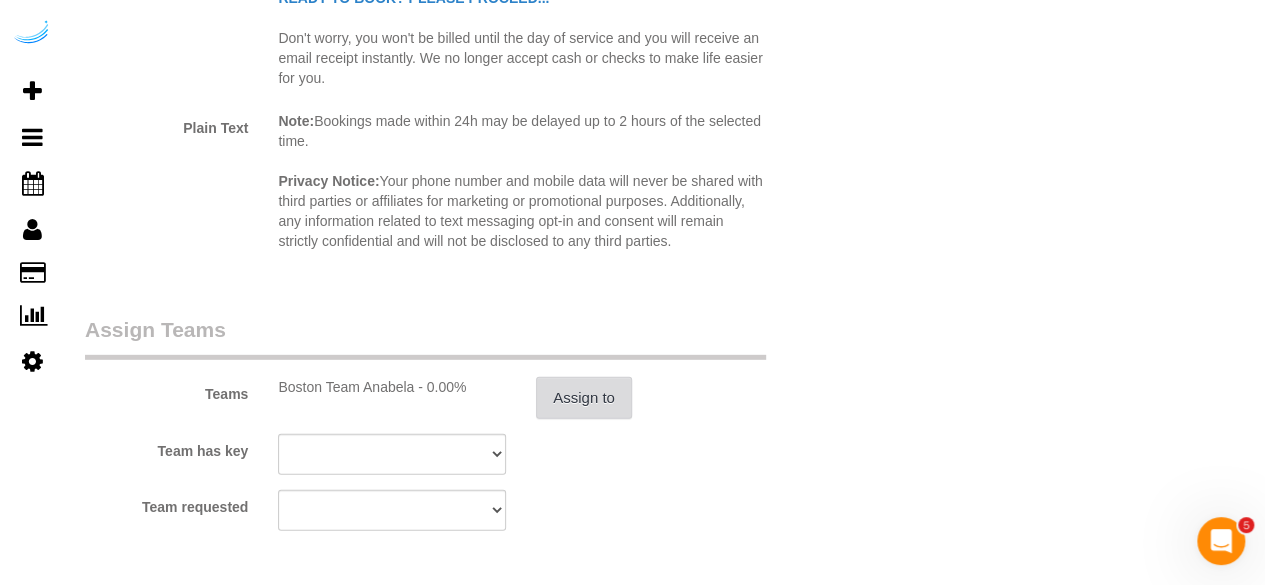 scroll, scrollTop: 3000, scrollLeft: 0, axis: vertical 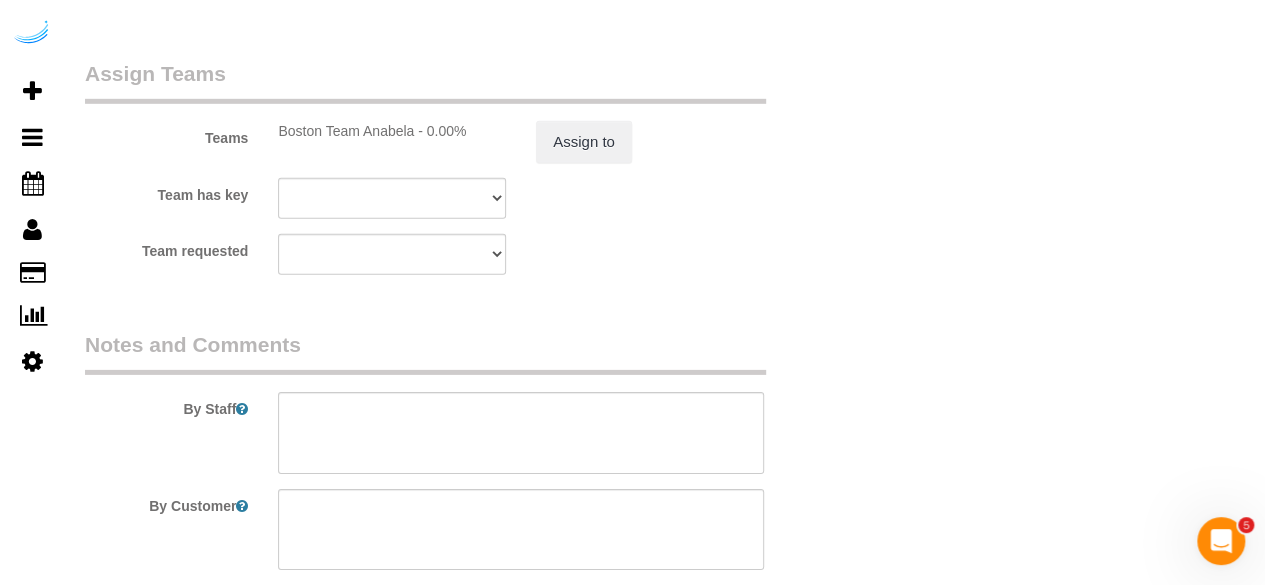 click on "By Staff" at bounding box center [456, 402] 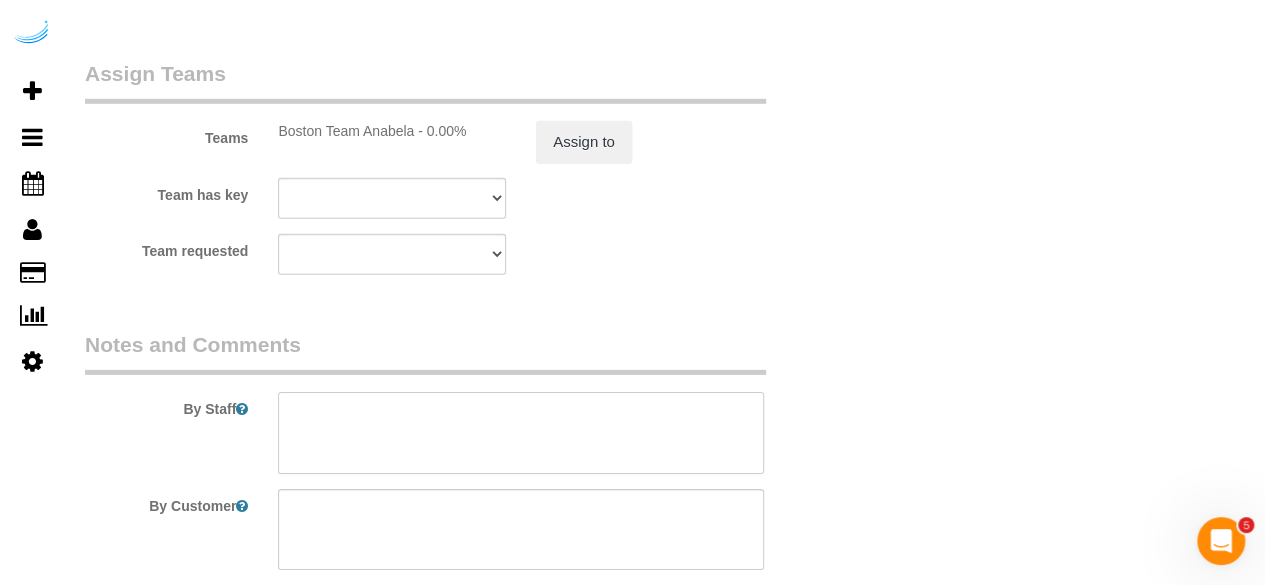 click at bounding box center (521, 433) 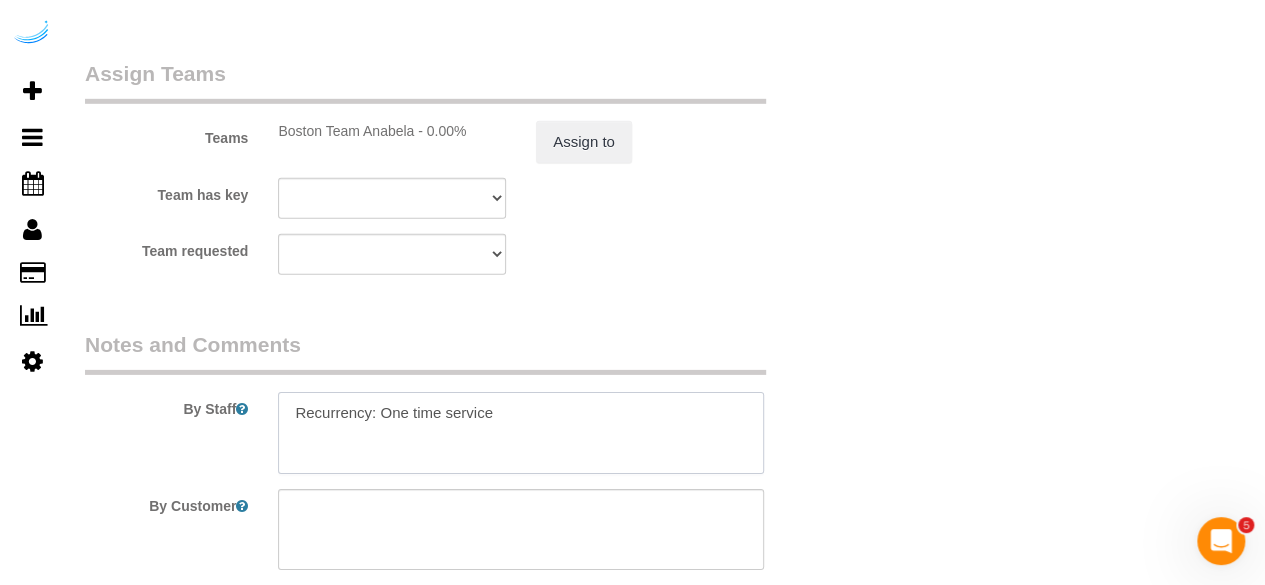 paste on "Permanent Notes:No notes from this customer.Today's Notes:Please pay extra attention to mopping the floors, cleaning the showers, and dusting the windowsills. Thank you!
Entry Method: Other
Details:
Please collect key from concierge to enter my apartment and then kindly leave the keys with the concierge when you have finished
Additional Notes:
Feel free to call me on [PHONE] if any issues. My wife may be home so kindly knock before entering.
Housekeeping Notes:" 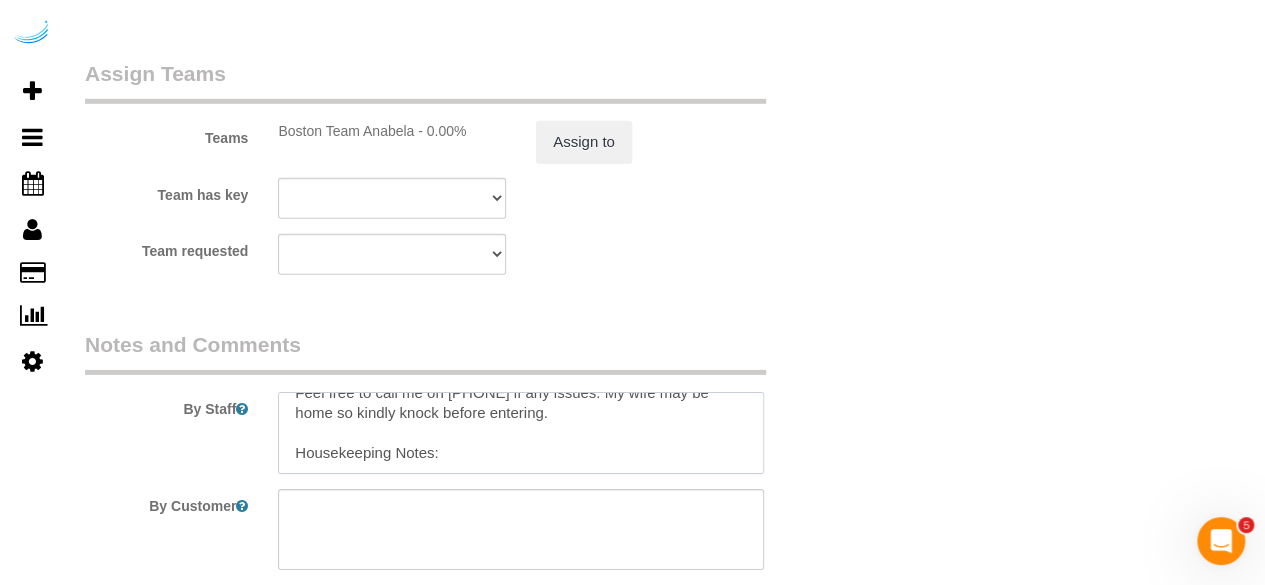scroll, scrollTop: 248, scrollLeft: 0, axis: vertical 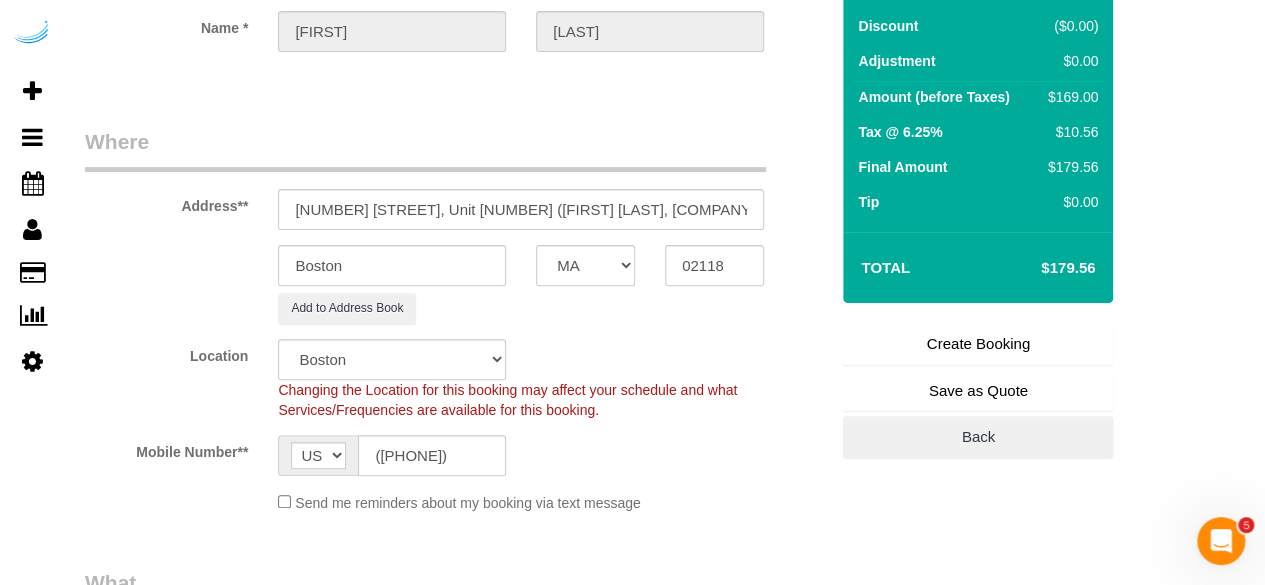 type on "Recurrency: One time service
Permanent Notes:No notes from this customer.Today's Notes:Please pay extra attention to mopping the floors, cleaning the showers, and dusting the windowsills. Thank you!
Entry Method: Other
Details:
Please collect key from concierge to enter my apartment and then kindly leave the keys with the concierge when you have finished
Additional Notes:
Feel free to call me on [PHONE] if any issues. My wife may be home so kindly knock before entering.
Housekeeping Notes:
I will leave a set of keys with the concierge and the cleaning team can collect them and then drop them back off again with the concierge." 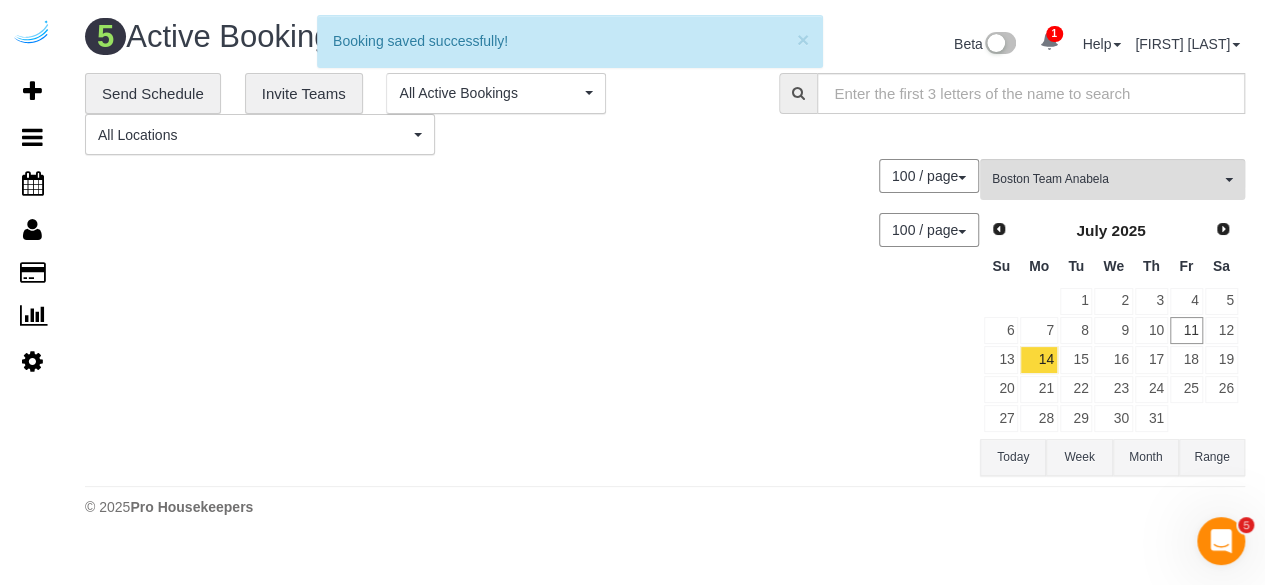 scroll, scrollTop: 0, scrollLeft: 0, axis: both 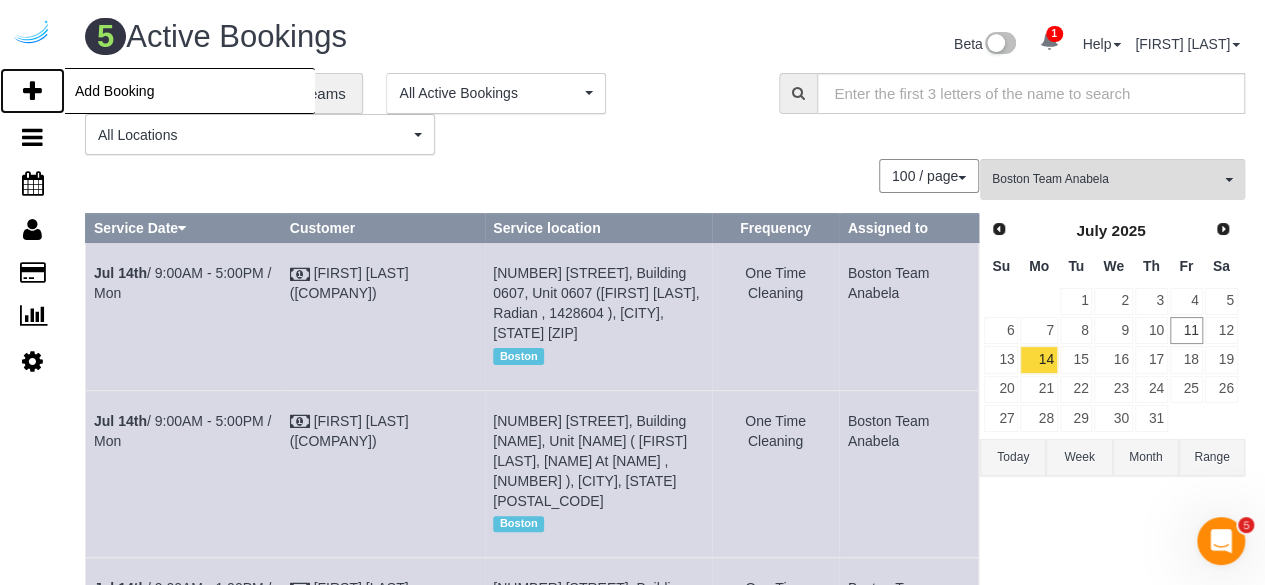 click at bounding box center [32, 91] 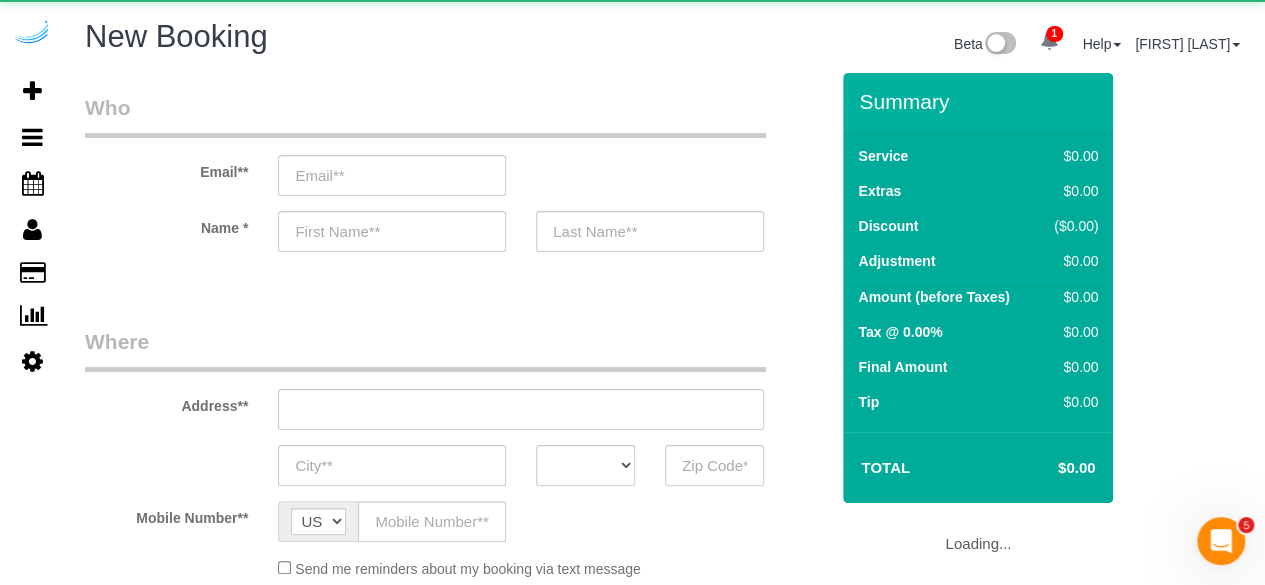 select on "object:59096" 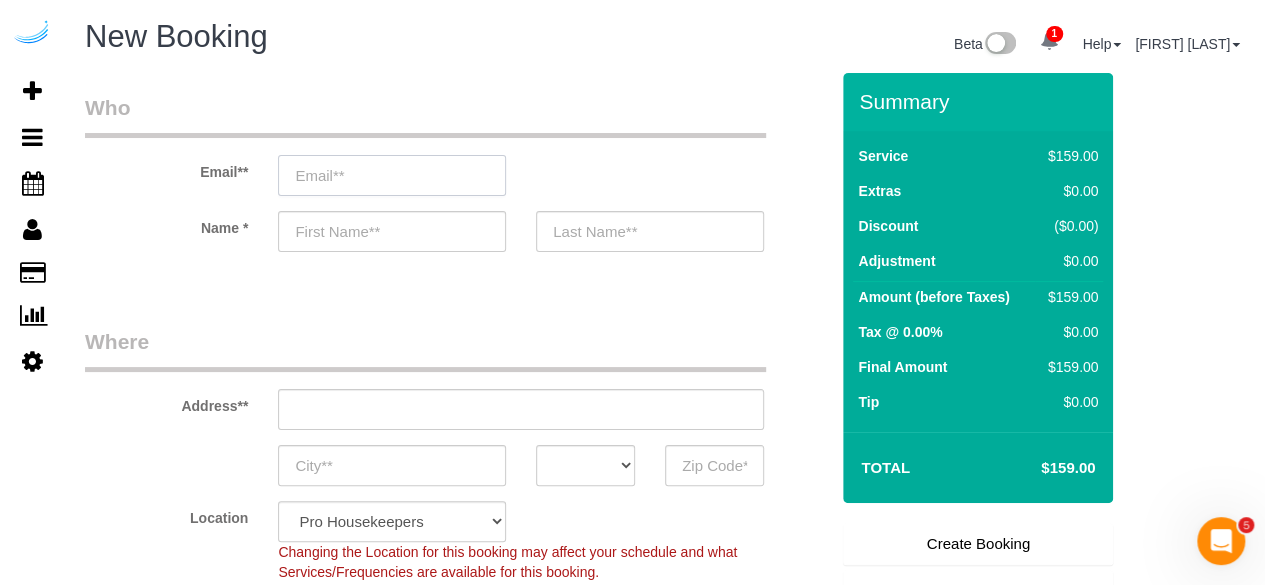 click at bounding box center [392, 175] 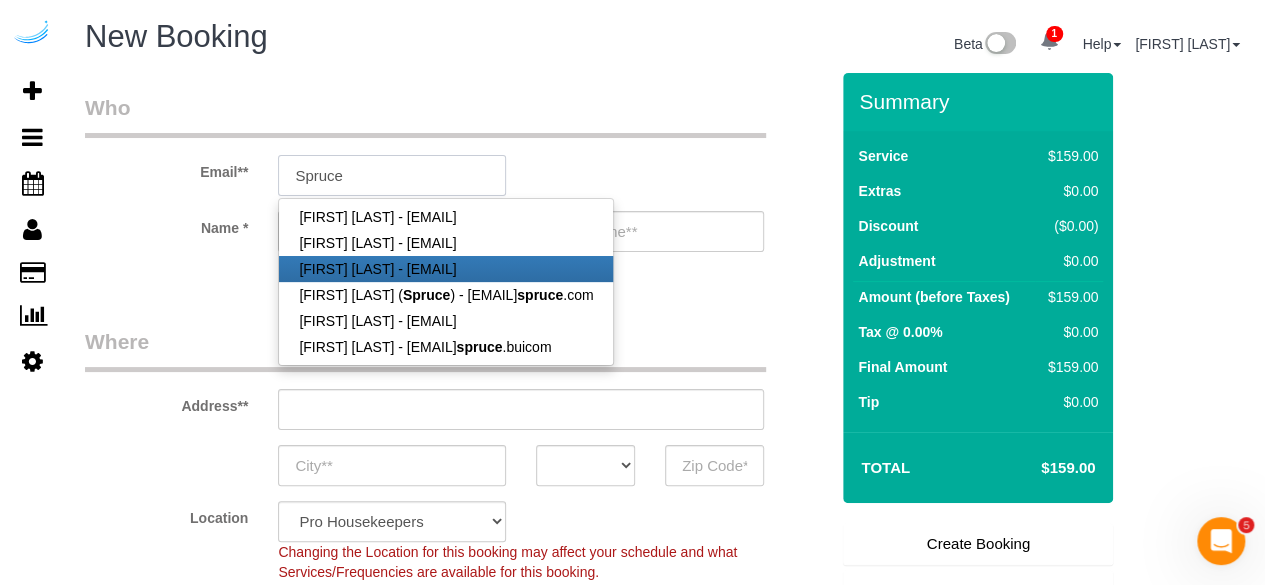 type on "brandie@getspruce.com" 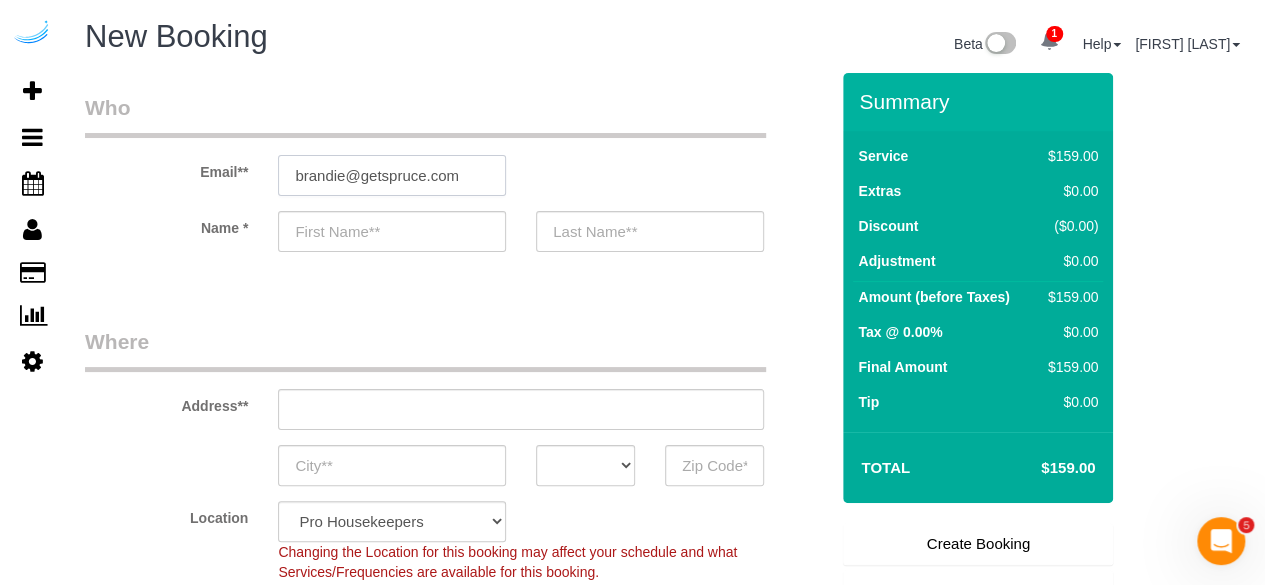 type on "[FIRST]" 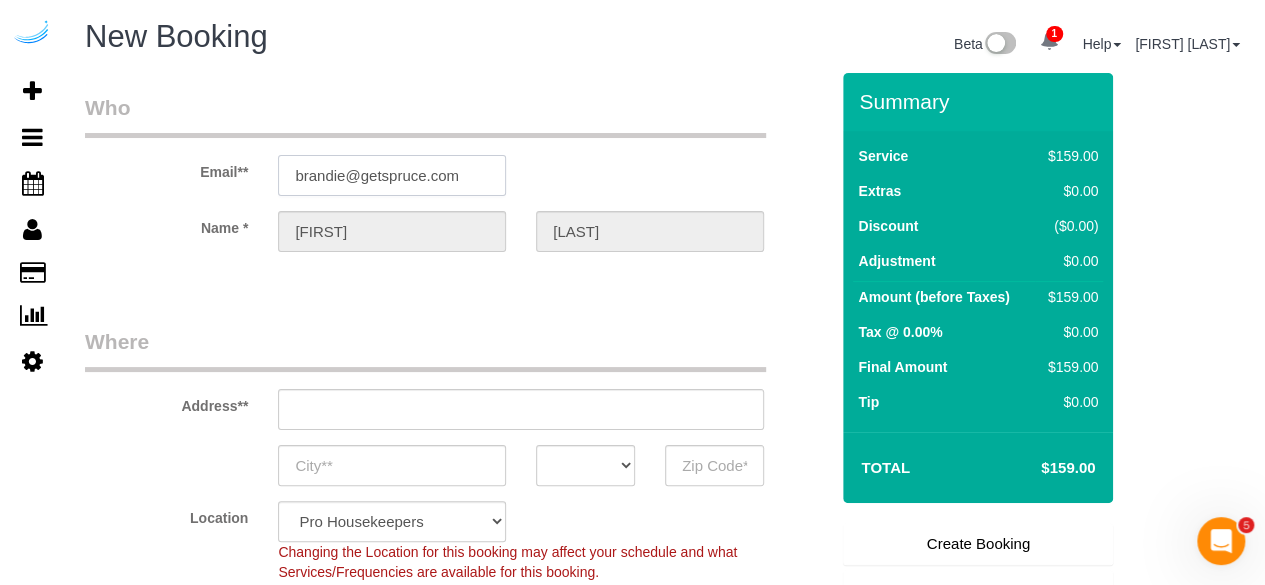 type on "3816 S Lamar Blvd" 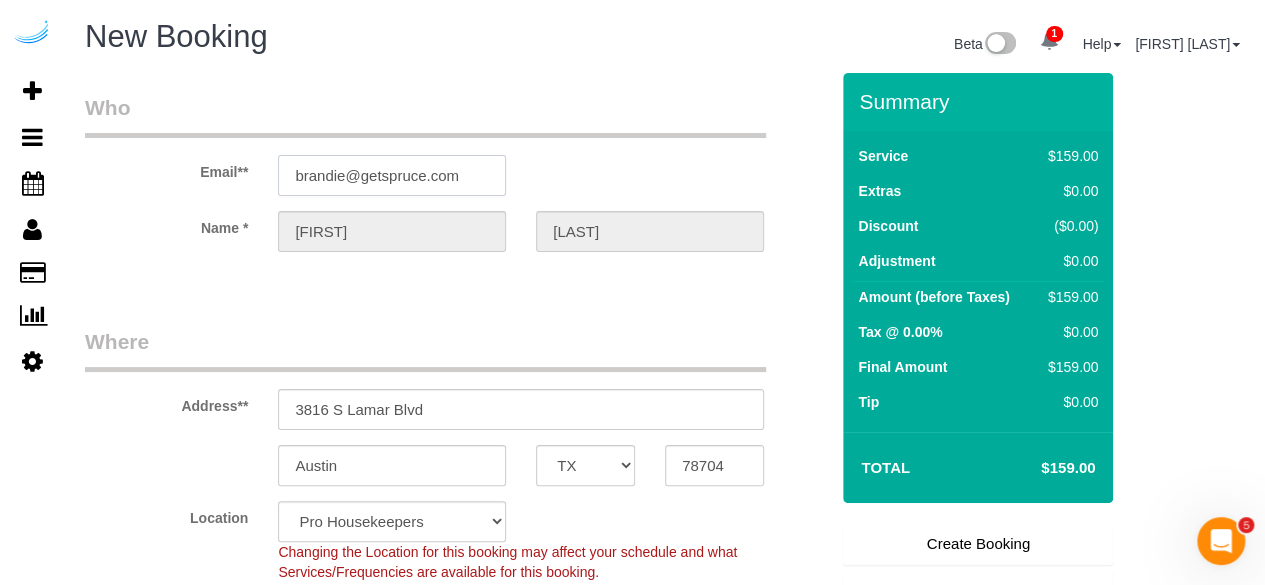 type on "brandie@getspruce.com" 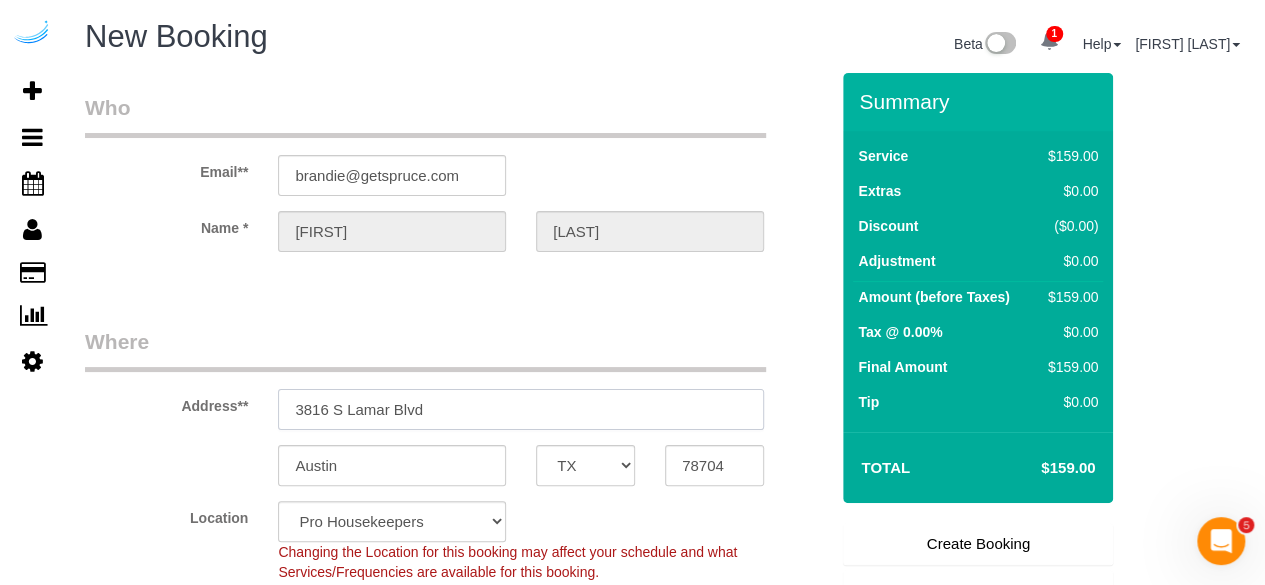click on "3816 S Lamar Blvd" at bounding box center [521, 409] 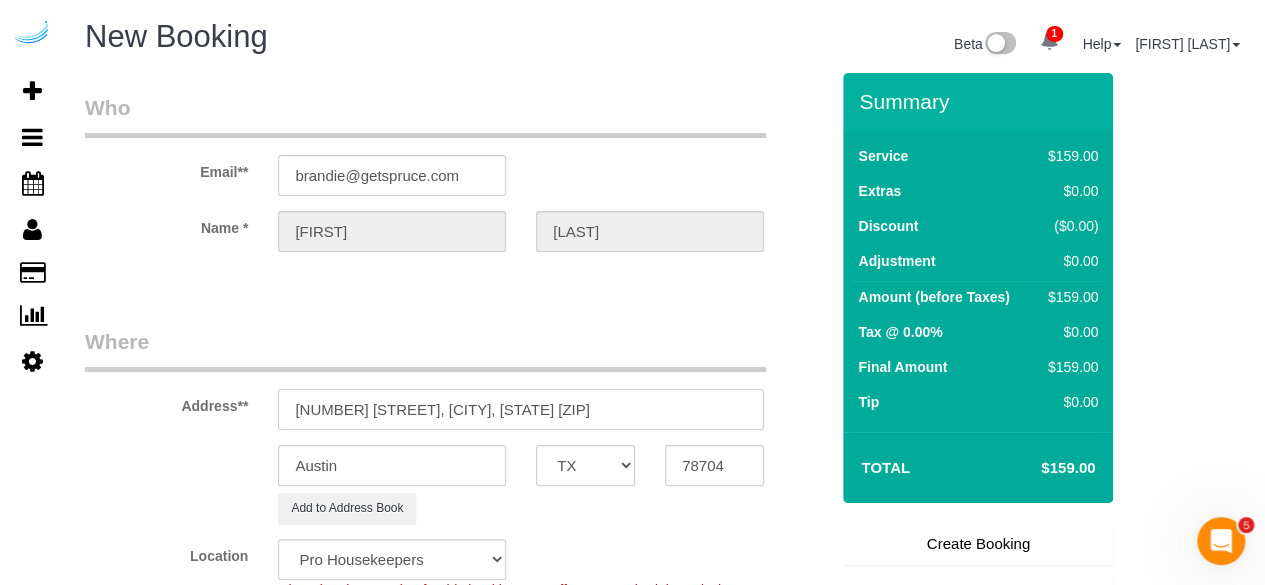 select on "9" 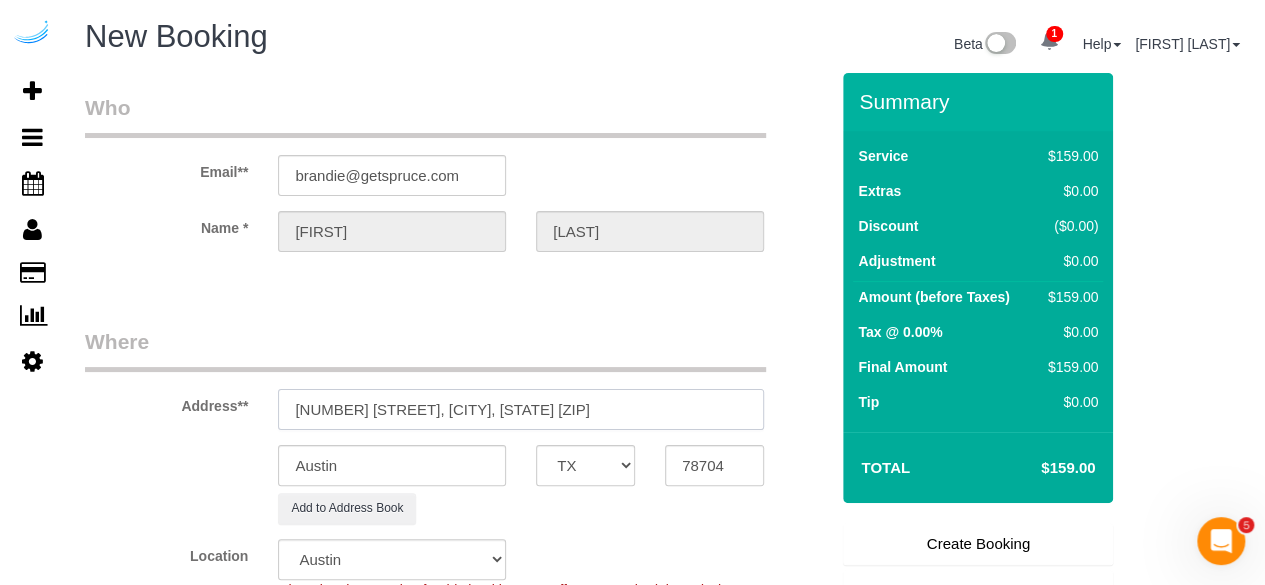 select on "object:59138" 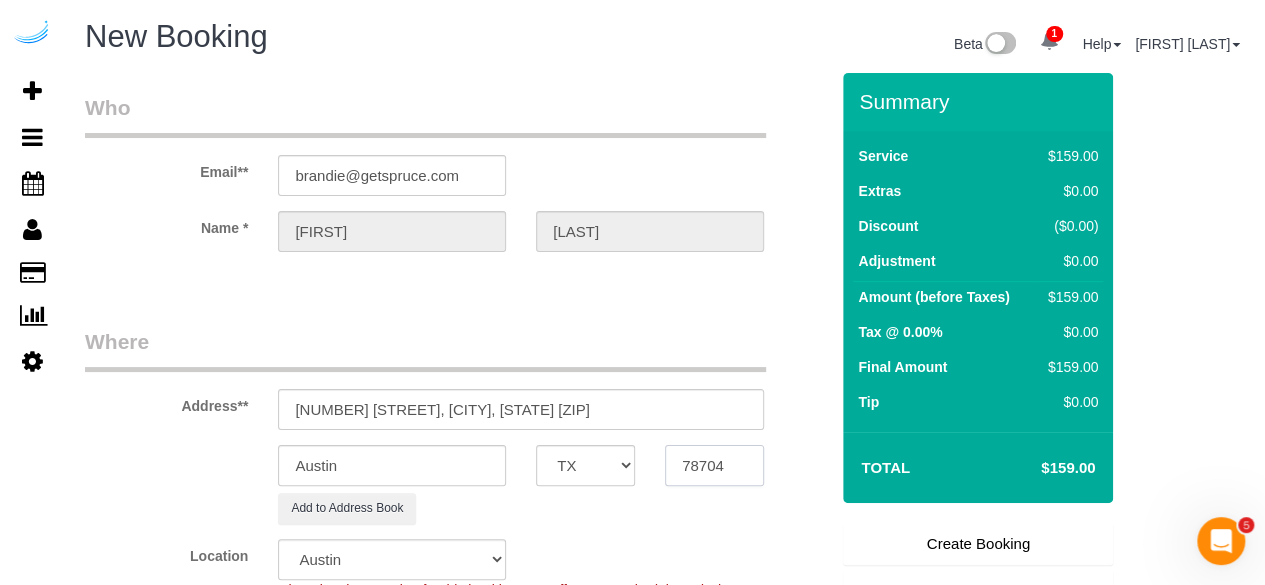 click on "78704" at bounding box center [714, 465] 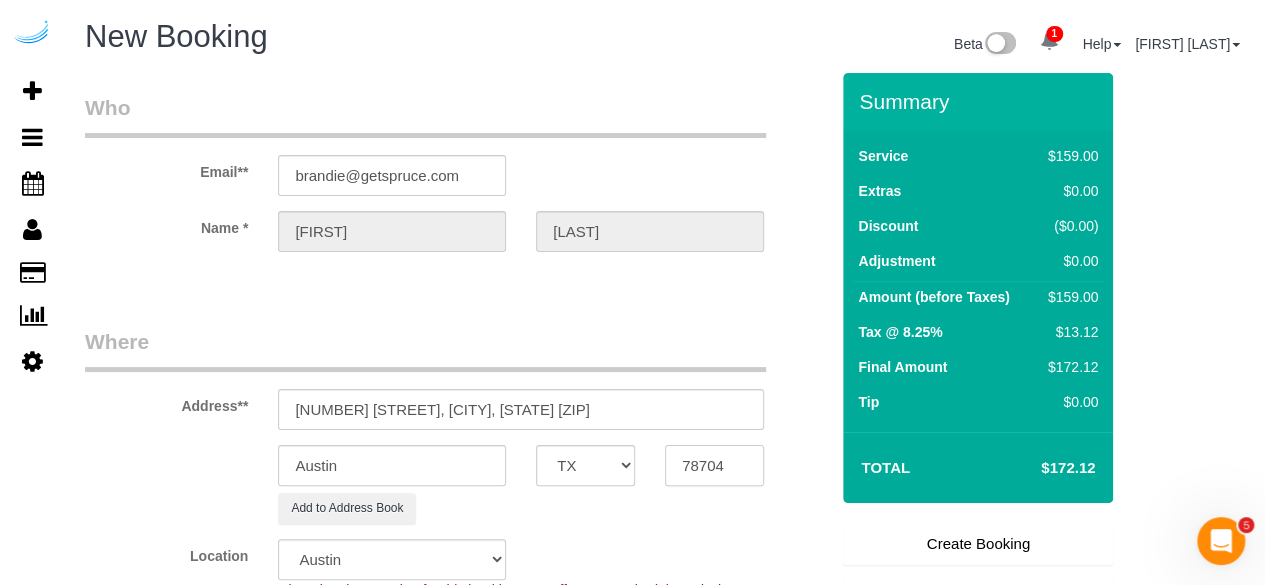 paste on "0211" 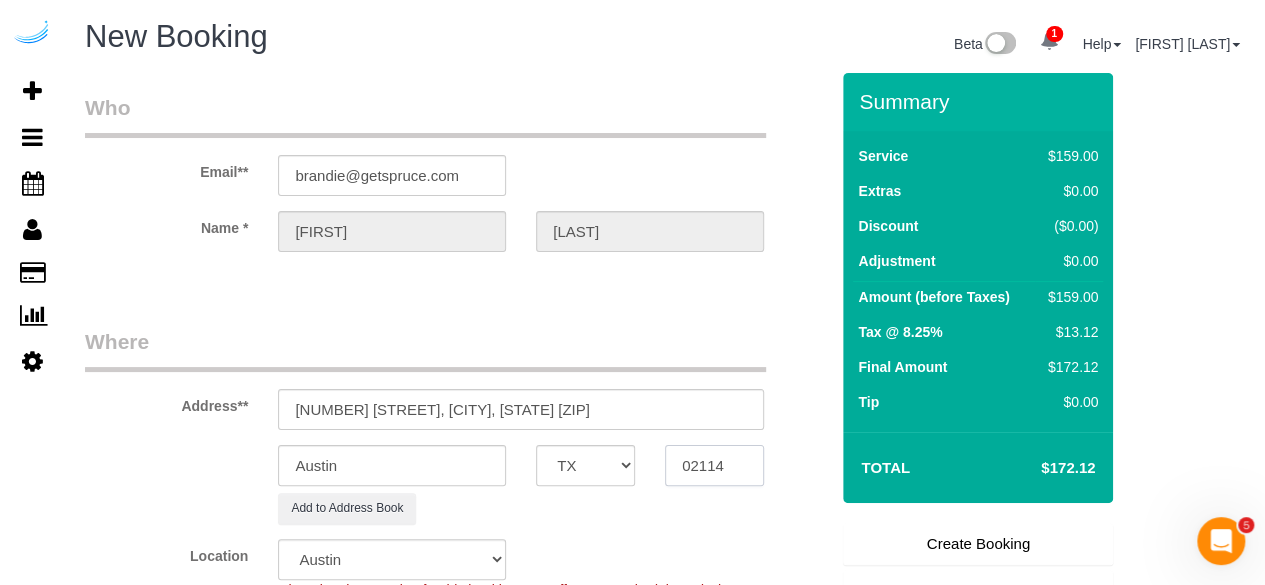 type on "02114" 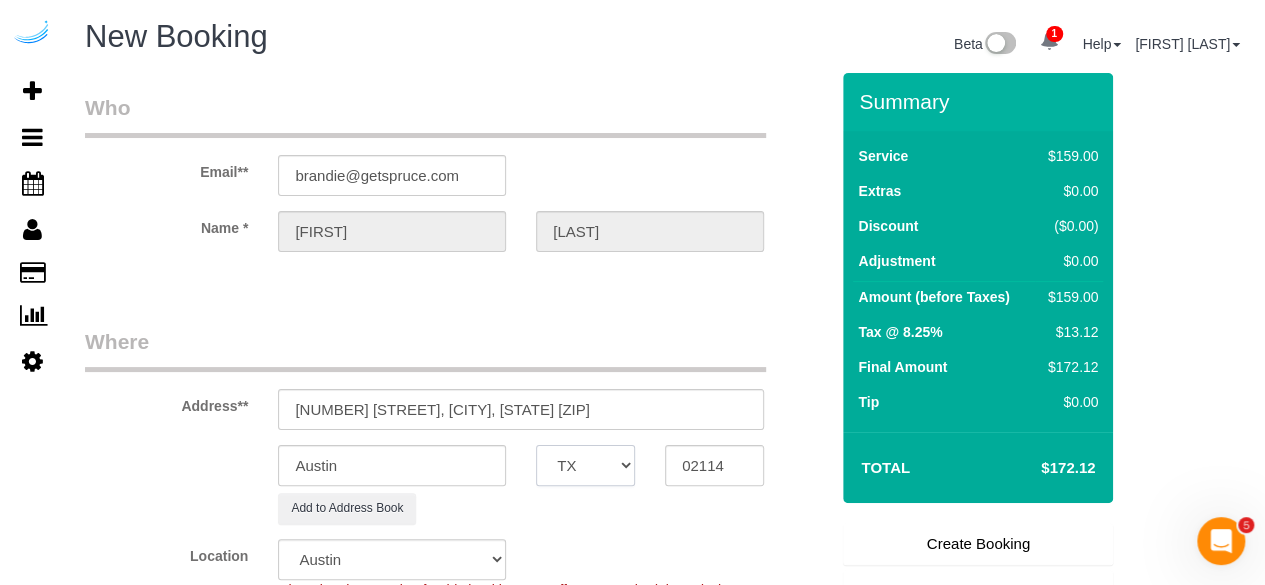 click on "AK
AL
AR
AZ
CA
CO
CT
DC
DE
FL
GA
HI
IA
ID
IL
IN
KS
KY
LA
MA
MD
ME
MI
MN
MO
MS
MT
NC
ND
NE
NH
NJ
NM
NV
NY
OH
OK
OR
PA
RI
SC
SD
TN
TX
UT
VA
VT
WA
WI
WV
WY" at bounding box center [585, 465] 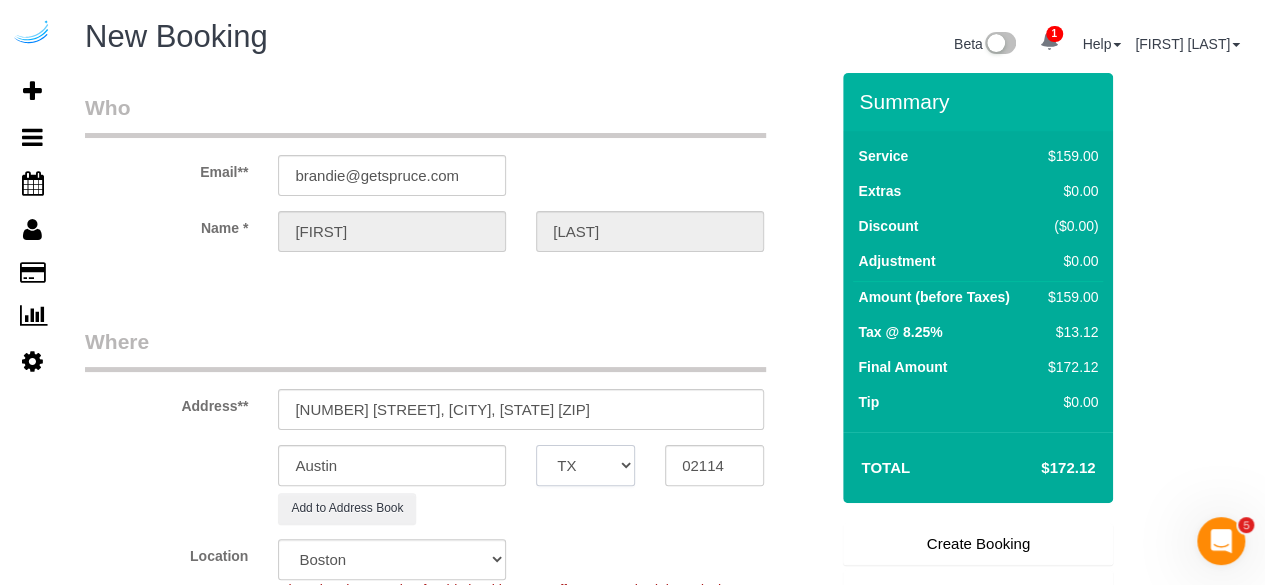 select on "MA" 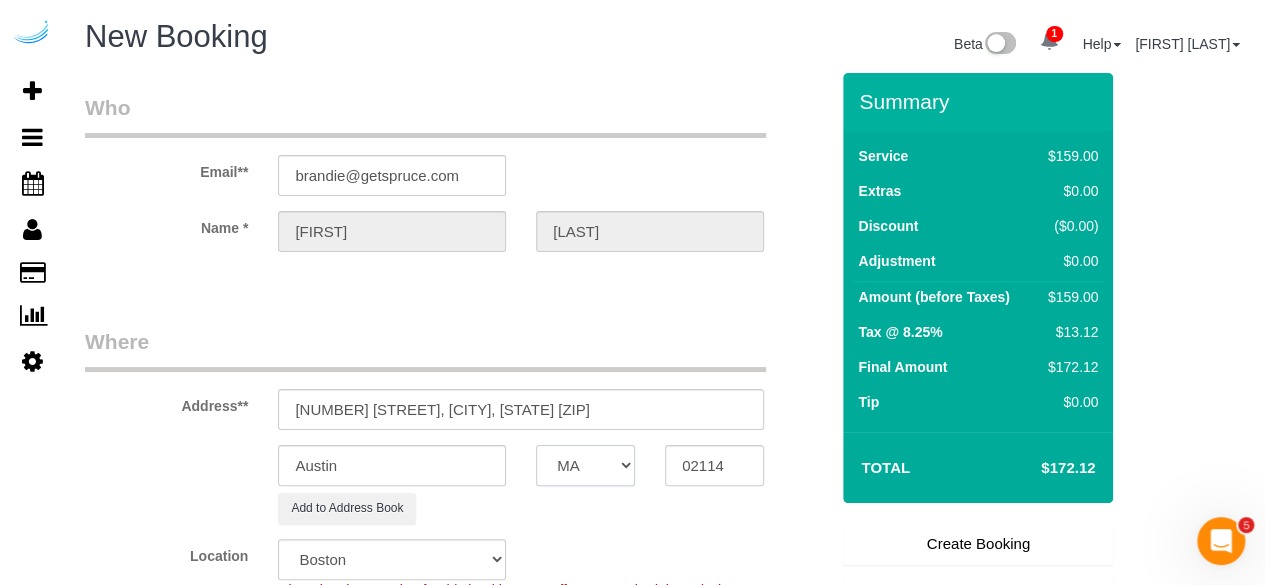 click on "AK
AL
AR
AZ
CA
CO
CT
DC
DE
FL
GA
HI
IA
ID
IL
IN
KS
KY
LA
MA
MD
ME
MI
MN
MO
MS
MT
NC
ND
NE
NH
NJ
NM
NV
NY
OH
OK
OR
PA
RI
SC
SD
TN
TX
UT
VA
VT
WA
WI
WV
WY" at bounding box center [585, 465] 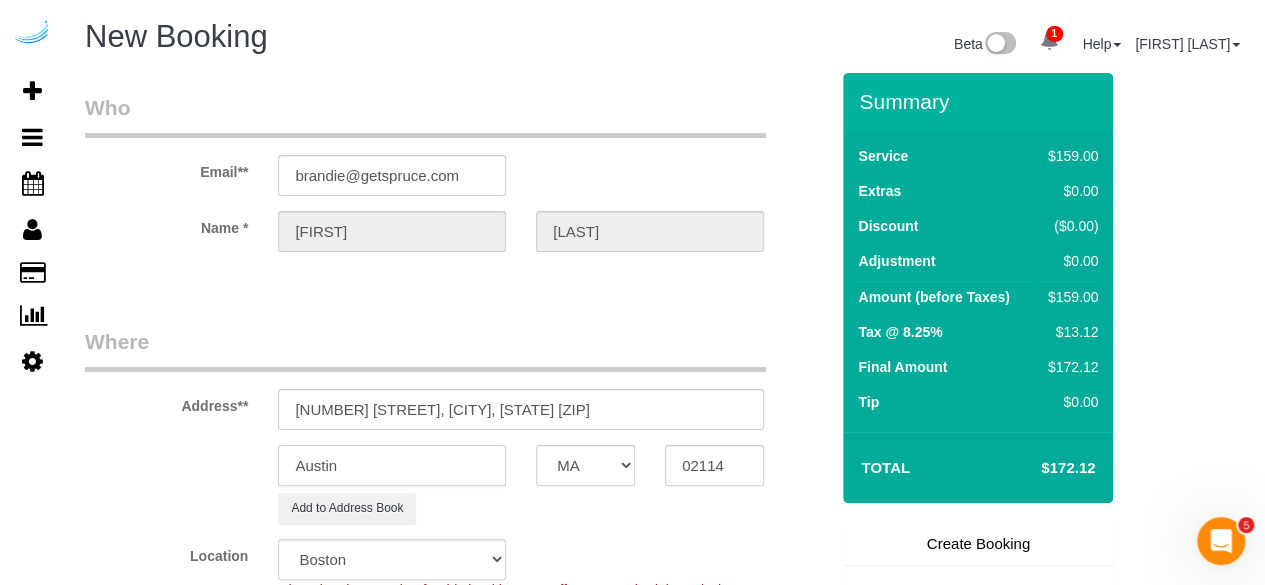 click on "Austin" at bounding box center [392, 465] 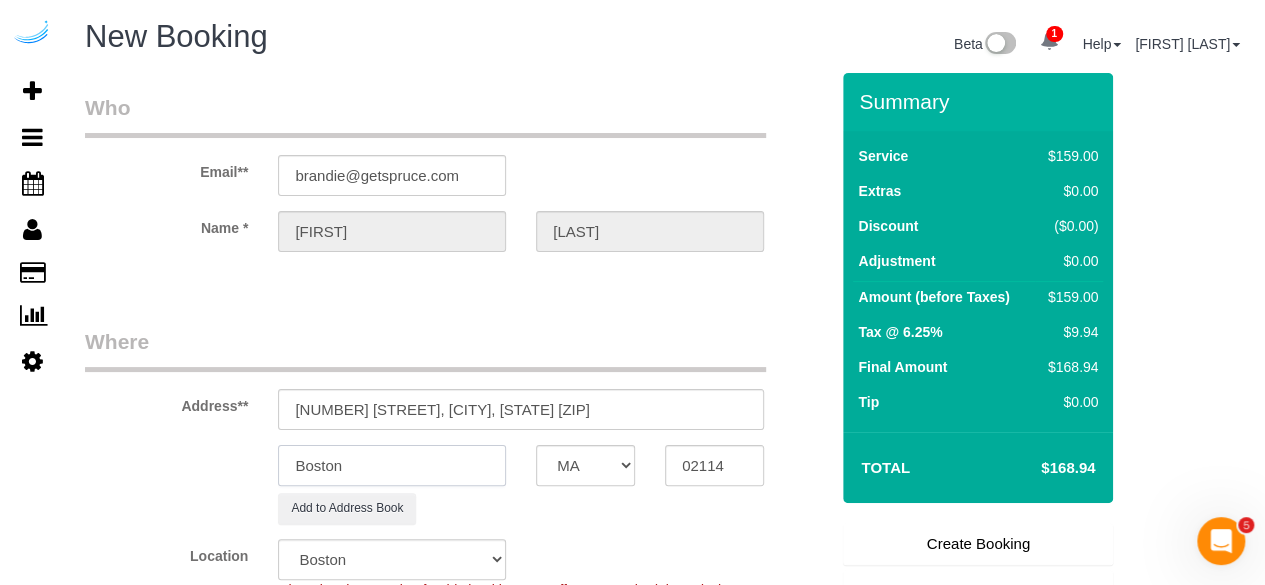 type on "Boston" 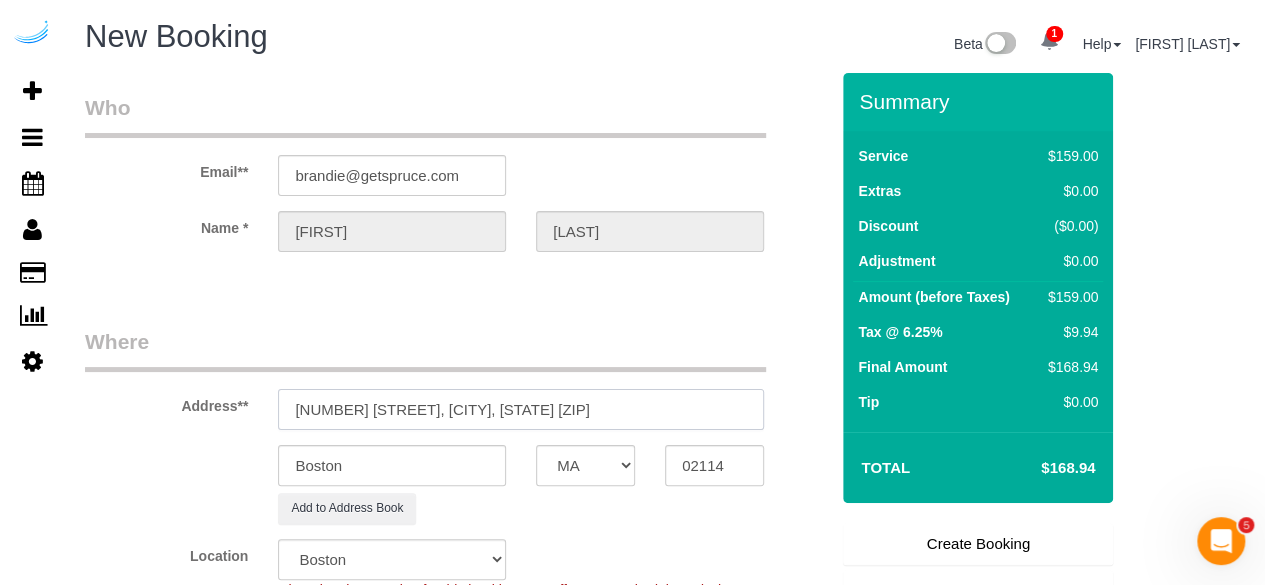 drag, startPoint x: 418, startPoint y: 407, endPoint x: 646, endPoint y: 401, distance: 228.07893 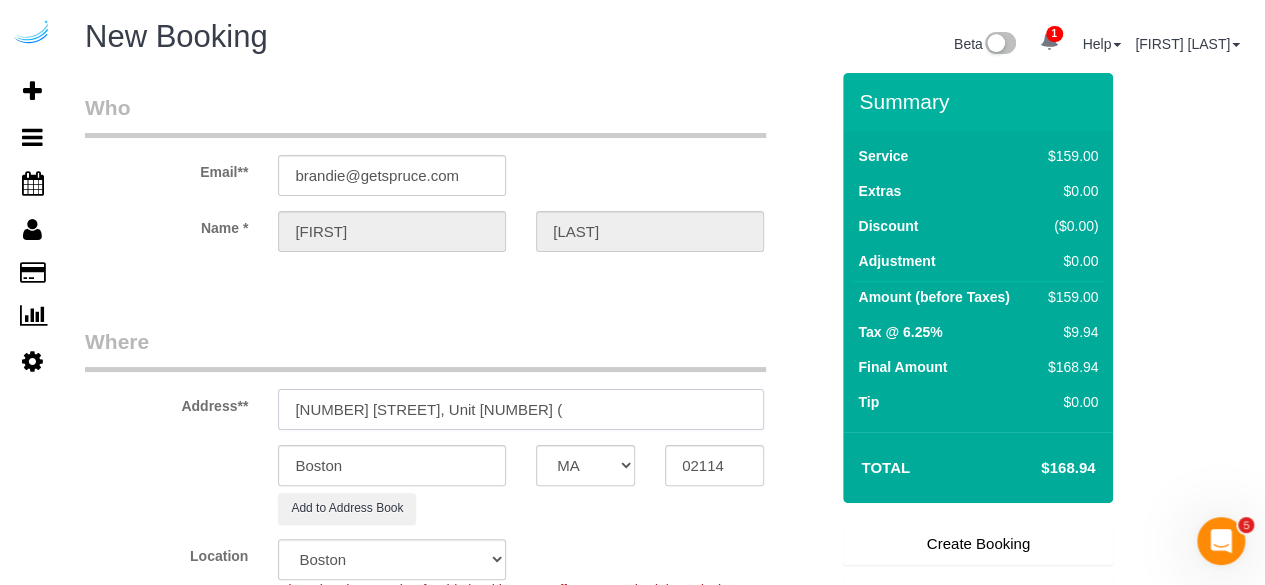 paste on "[FIRST] [LAST]" 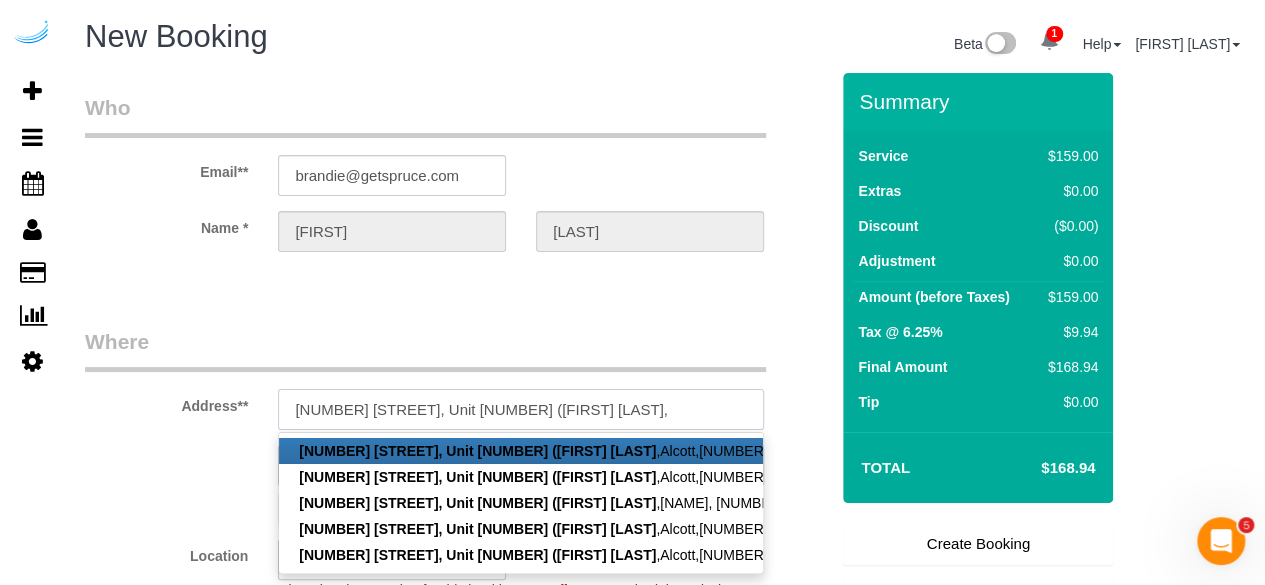 click on "[NUMBER] [STREET], Unit [NUMBER] ([FIRST] [LAST]," at bounding box center (521, 409) 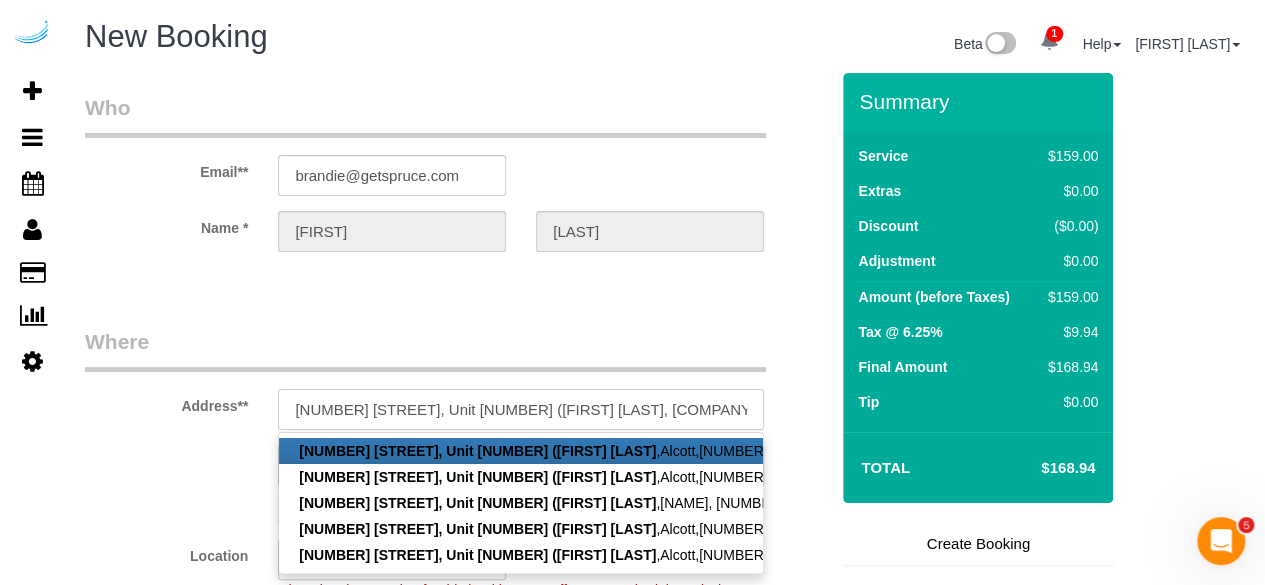 paste on "1368385" 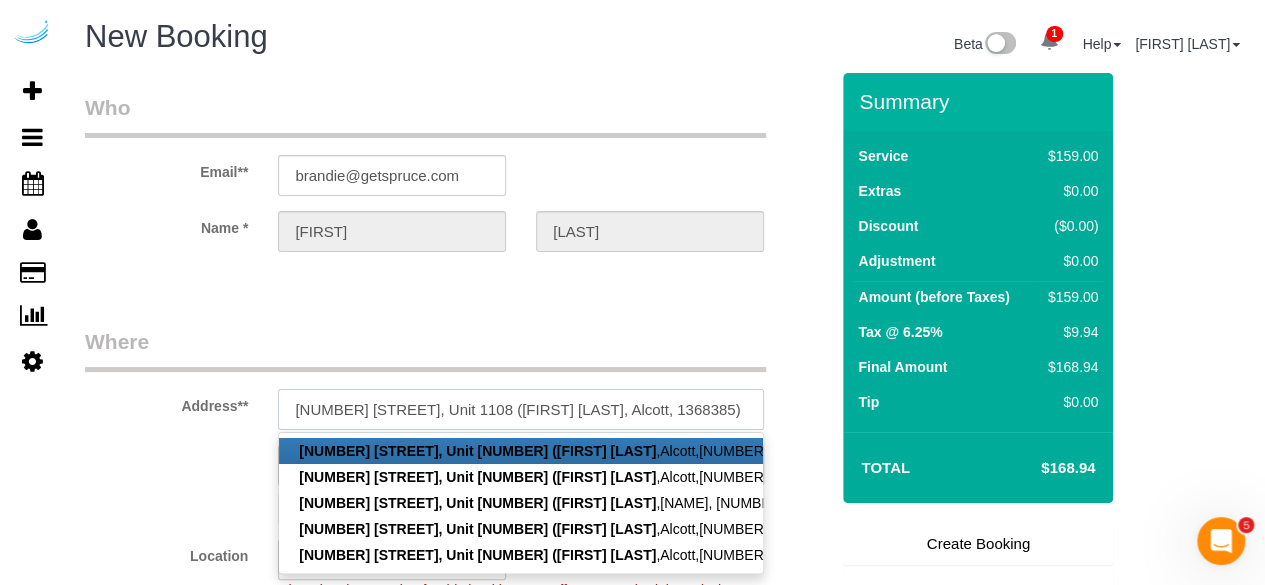 type on "[NUMBER] [STREET], Unit 1108 ([FIRST] [LAST], Alcott, 1368385)" 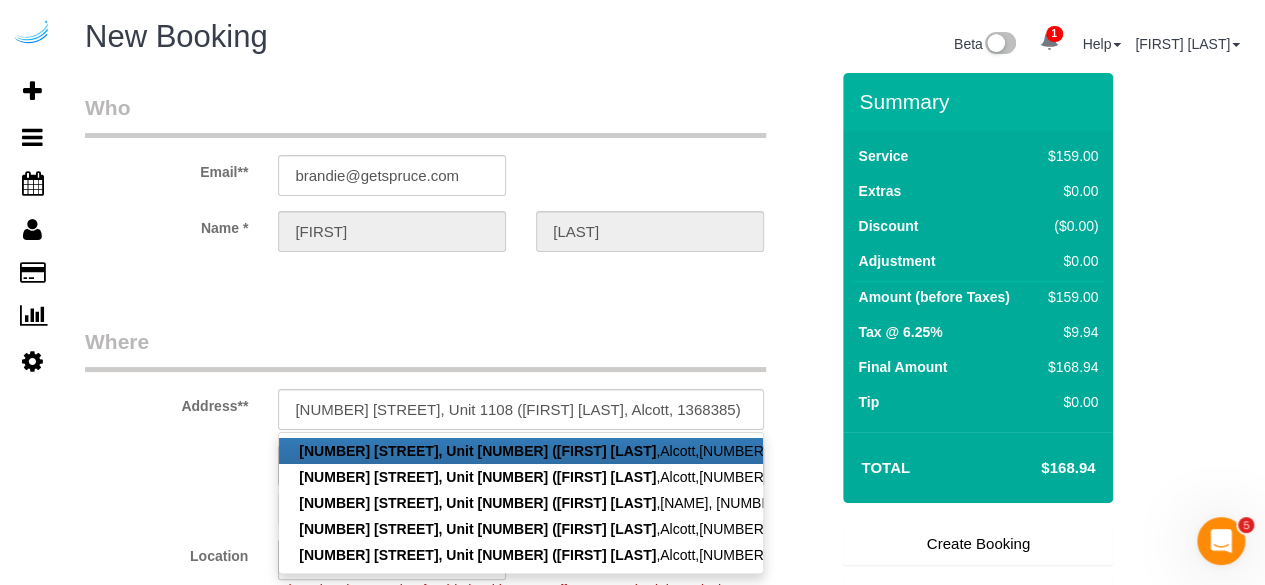 click on "Where" at bounding box center [425, 349] 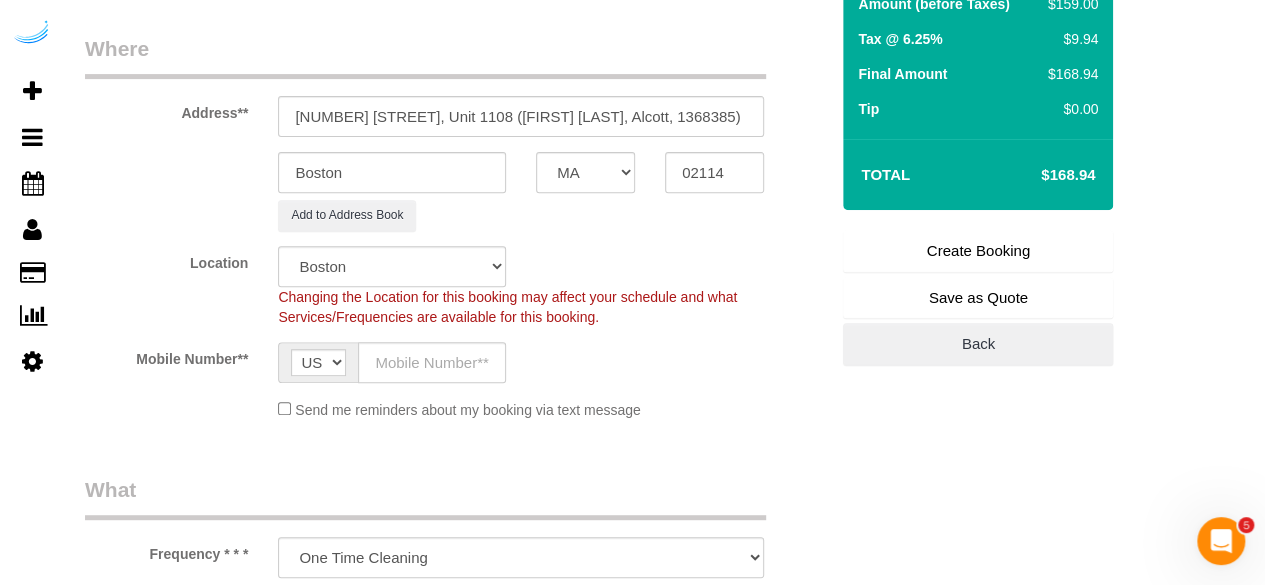 scroll, scrollTop: 300, scrollLeft: 0, axis: vertical 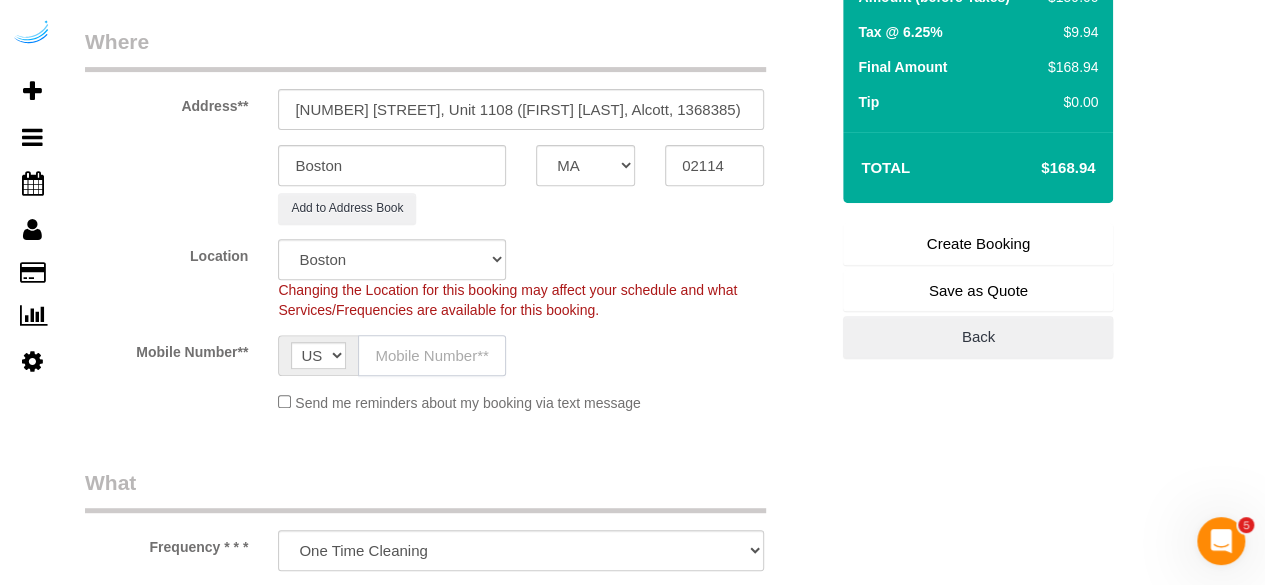 click 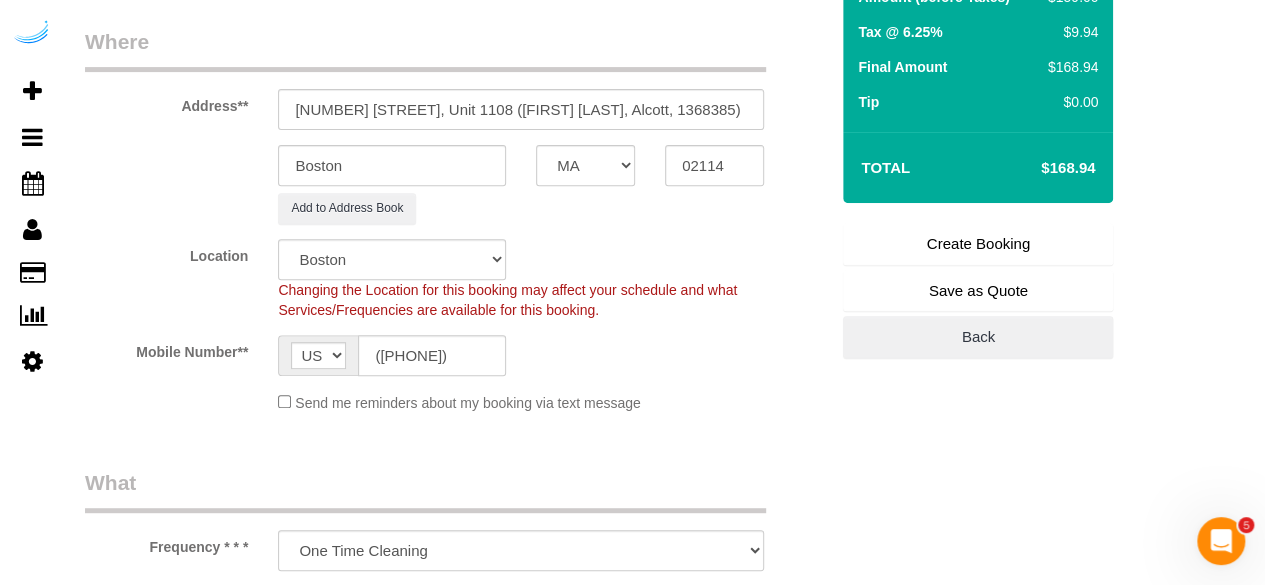 type on "Brandie Louck" 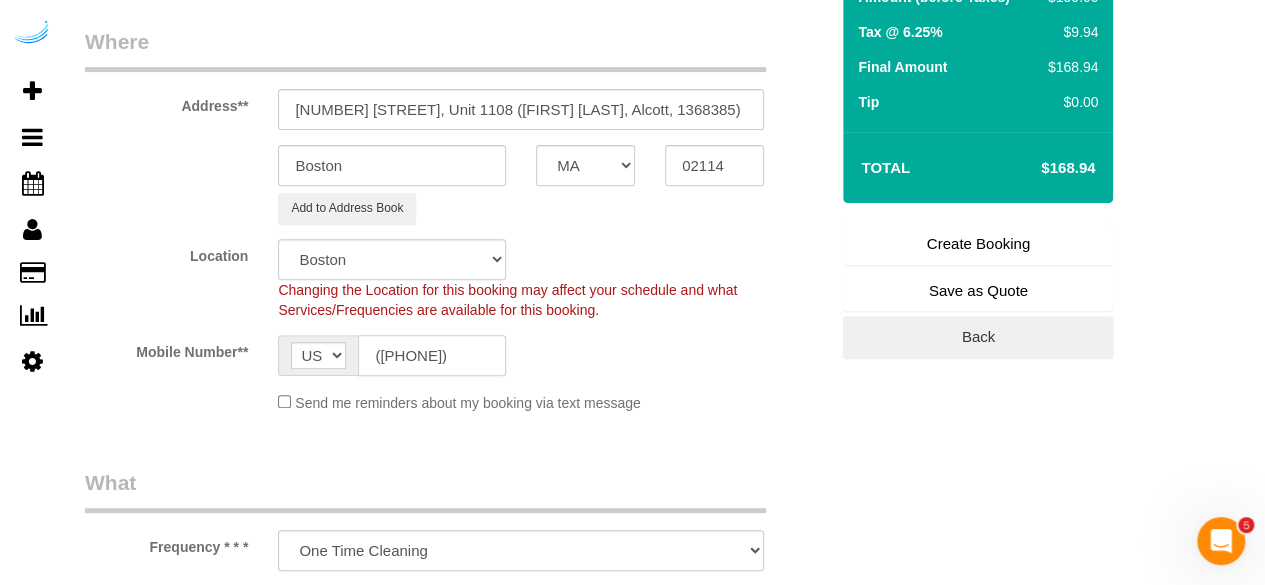 type on "([PHONE])" 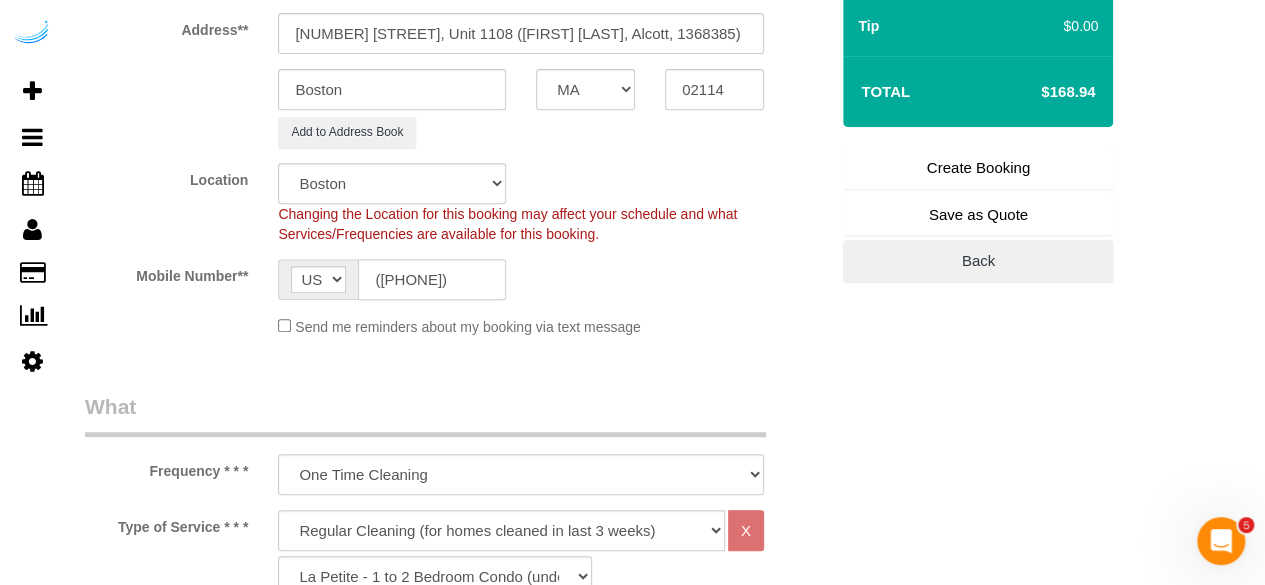 scroll, scrollTop: 500, scrollLeft: 0, axis: vertical 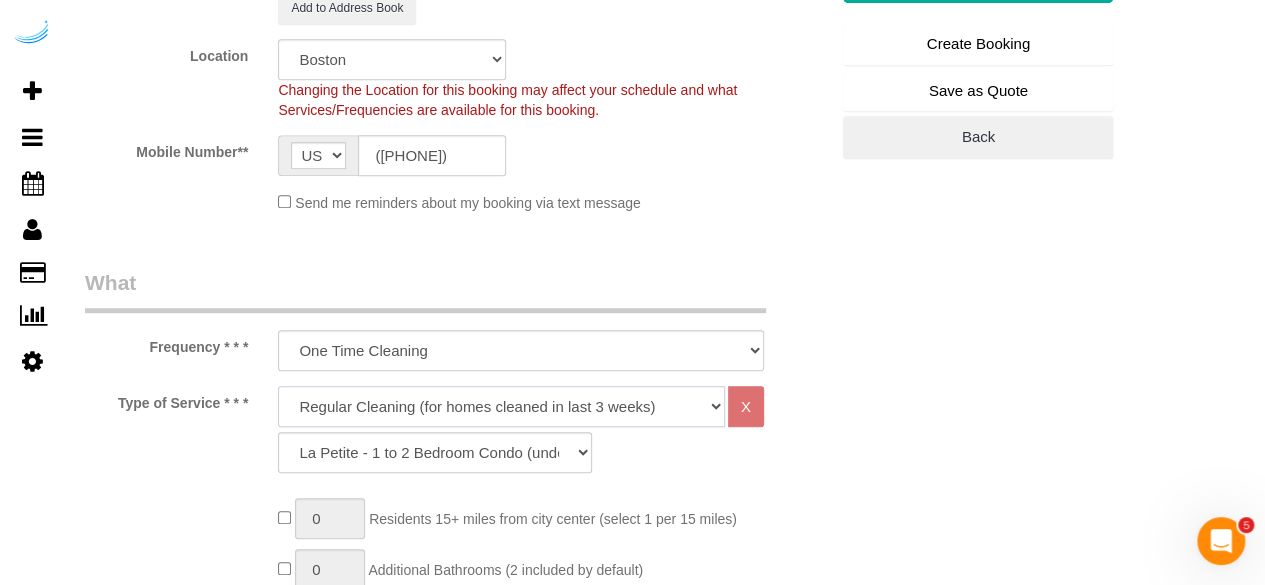 click on "Deep Cleaning (for homes that have not been cleaned in 3+ weeks) Spruce Regular Cleaning (for homes cleaned in last 3 weeks) Moving Cleanup (to clean home for new tenants) Post Construction Cleaning Vacation Rental Cleaning Hourly" 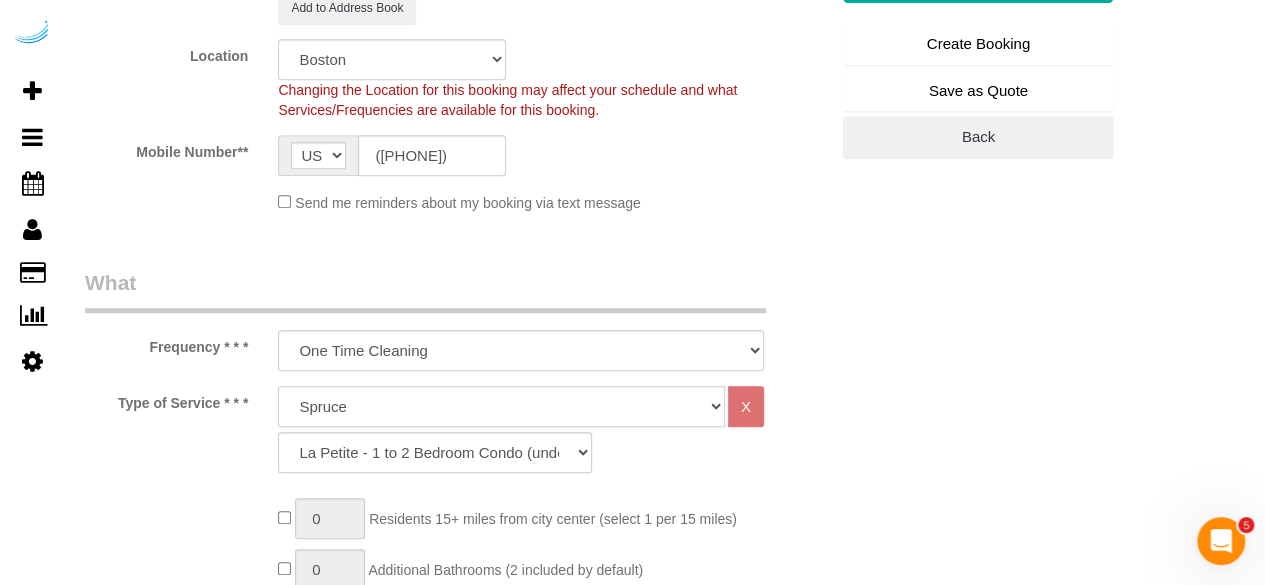 click on "Deep Cleaning (for homes that have not been cleaned in 3+ weeks) Spruce Regular Cleaning (for homes cleaned in last 3 weeks) Moving Cleanup (to clean home for new tenants) Post Construction Cleaning Vacation Rental Cleaning Hourly" 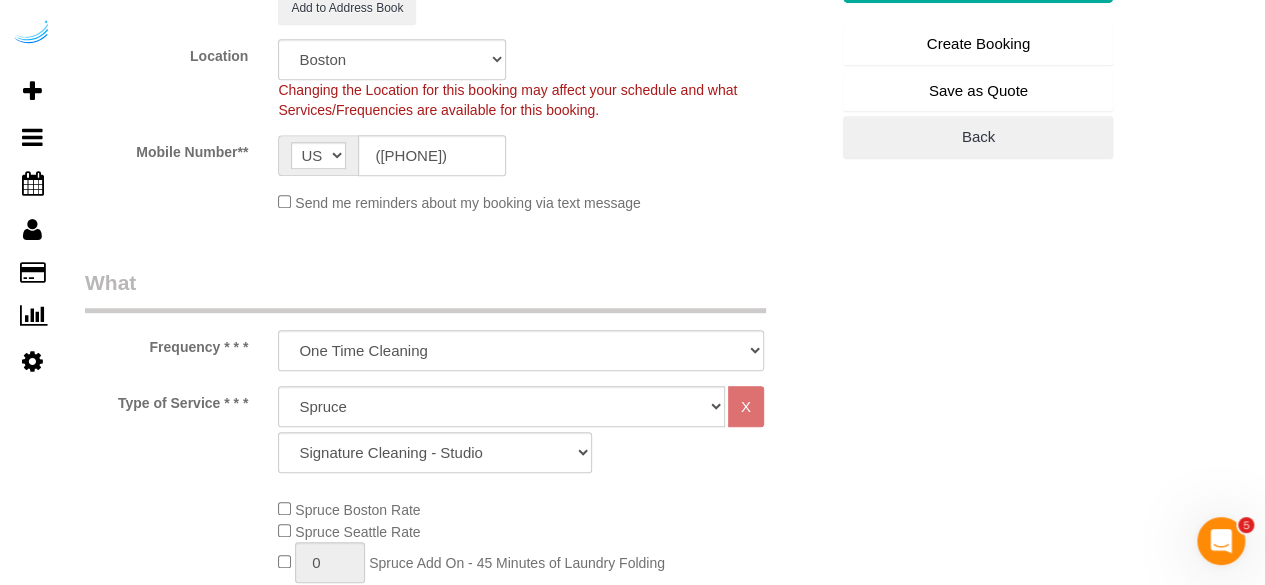 click on "Spruce Boston Rate" 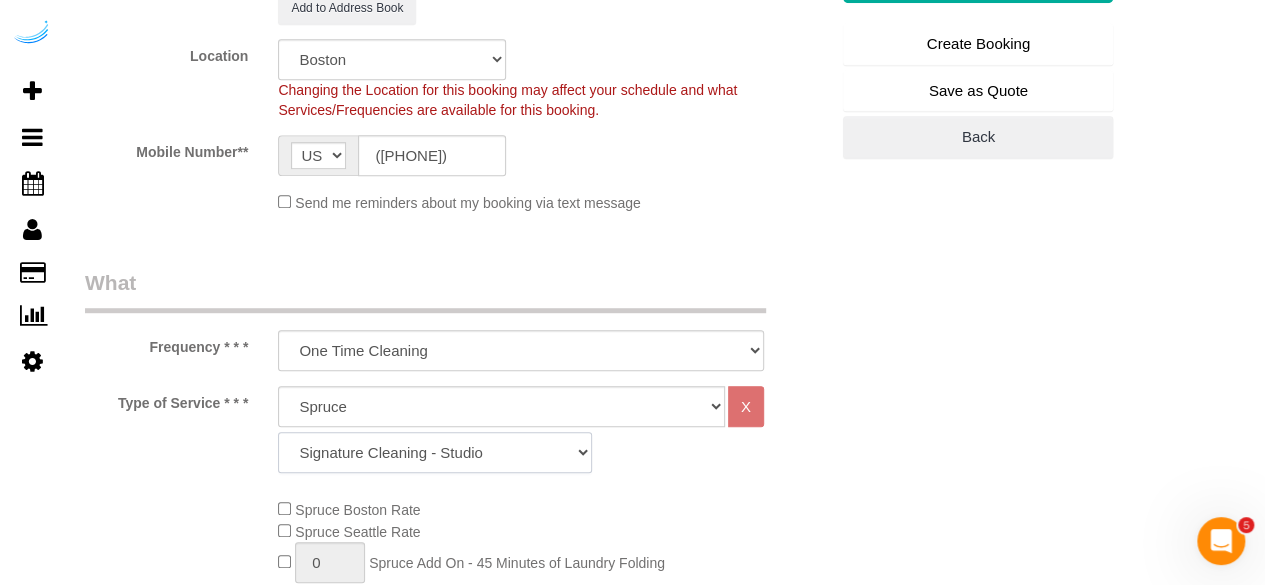 drag, startPoint x: 562, startPoint y: 464, endPoint x: 556, endPoint y: 443, distance: 21.84033 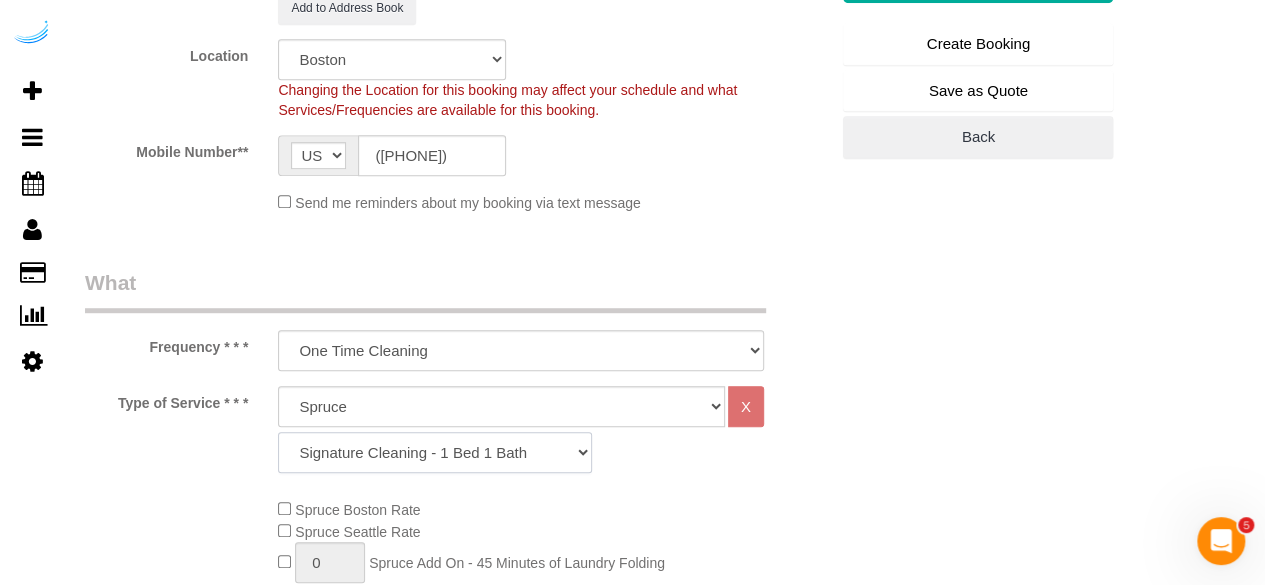 click on "Signature Cleaning - Studio Signature Cleaning - 1 Bed 1 Bath Signature Cleaning - 1 Bed 1.5 Bath Signature Cleaning - 1 Bed 1 Bath + Study Signature Cleaning - 1 Bed 2 Bath Signature Cleaning - 2 Bed 1 Bath Signature Cleaning - 2 Bed 2 Bath Signature Cleaning - 2 Bed 2.5 Bath Signature Cleaning - 2 Bed 2 Bath + Study Signature Cleaning - 3 Bed 2 Bath Signature Cleaning - 3 Bed 3 Bath Signature Cleaning - 4 Bed 2 Bath Signature Cleaning - 4 Bed 4 Bath Signature Cleaning - 5 Bed 4 Bath Signature Cleaning - 5 Bed 5 Bath Signature Cleaning - 6 Bed 6 Bath Premium Cleaning - Studio Premium Cleaning - 1 Bed 1 Bath Premium Cleaning - 1 Bed 1.5 Bath Premium Cleaning - 1 Bed 1 Bath + Study Premium Cleaning - 1 Bed 2 Bath Premium Cleaning - 2 Bed 1 Bath Premium Cleaning - 2 Bed 2 Bath Premium Cleaning - 2 Bed 2.5 Bath Premium Cleaning - 2 Bed 2 Bath + Study Premium Cleaning - 3 Bed 2 Bath Premium Cleaning - 3 Bed 3 Bath Premium Cleaning - 4 Bed 2 Bath Premium Cleaning - 4 Bed 4 Bath Premium Cleaning - 5 Bed 4 Bath" 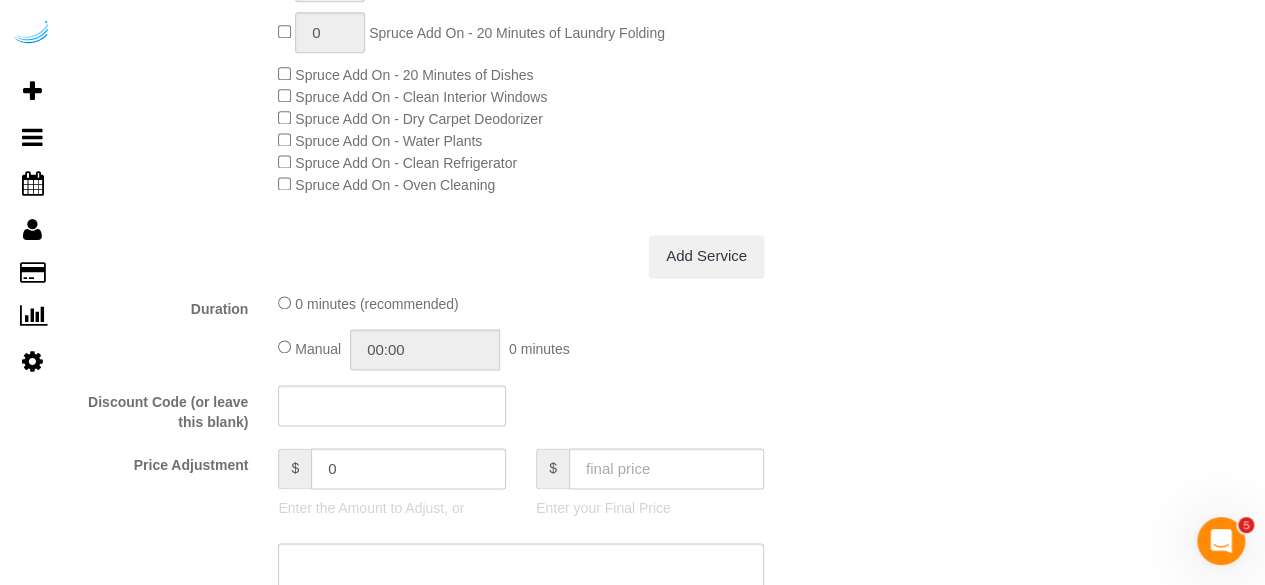 scroll, scrollTop: 1700, scrollLeft: 0, axis: vertical 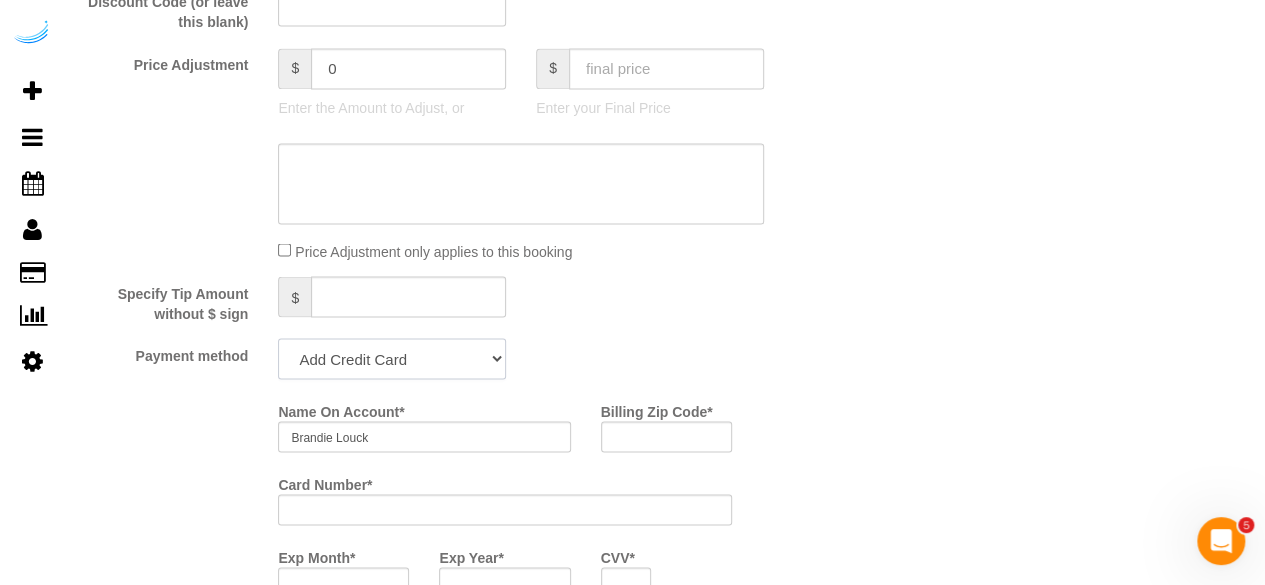click on "Add Credit Card Cash Check Paypal" 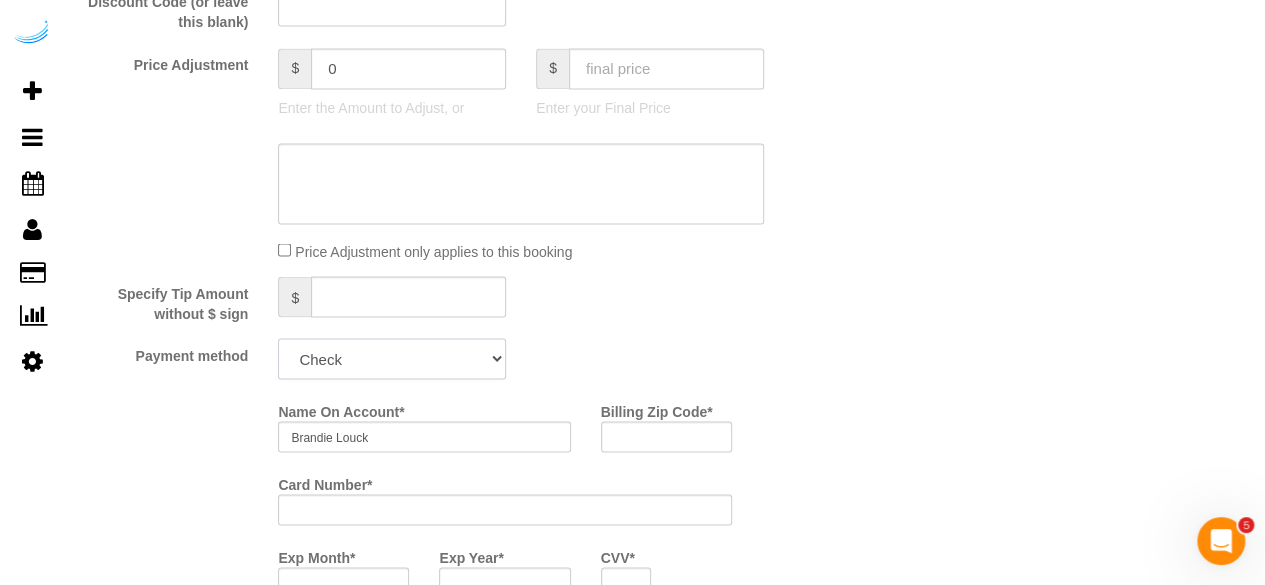 click on "Add Credit Card Cash Check Paypal" 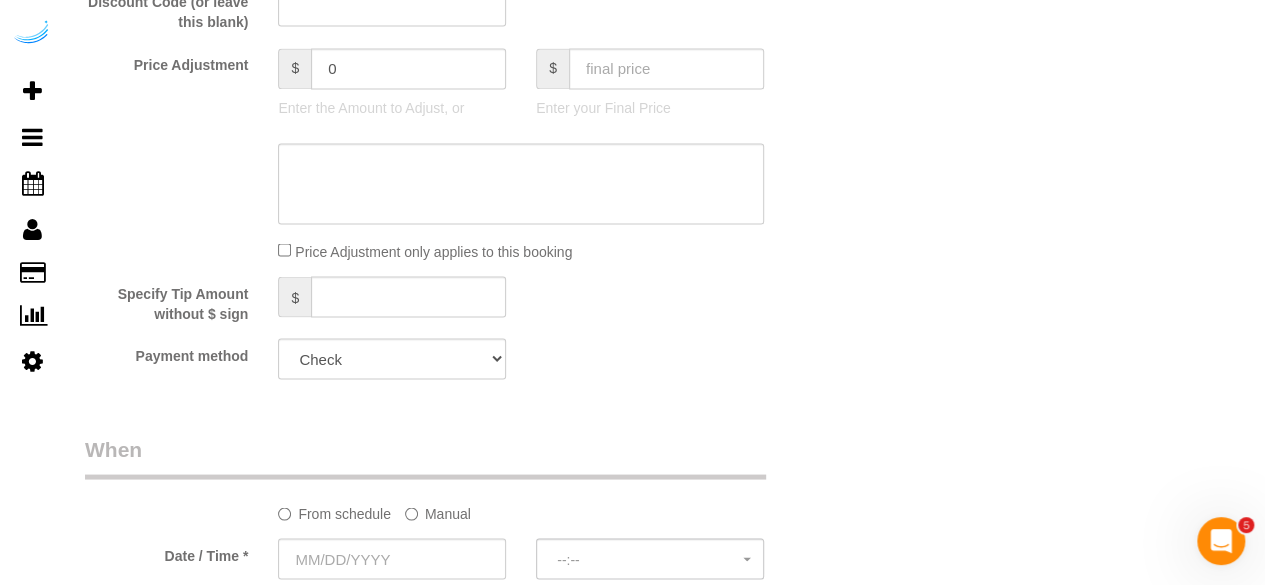 click on "Manual" 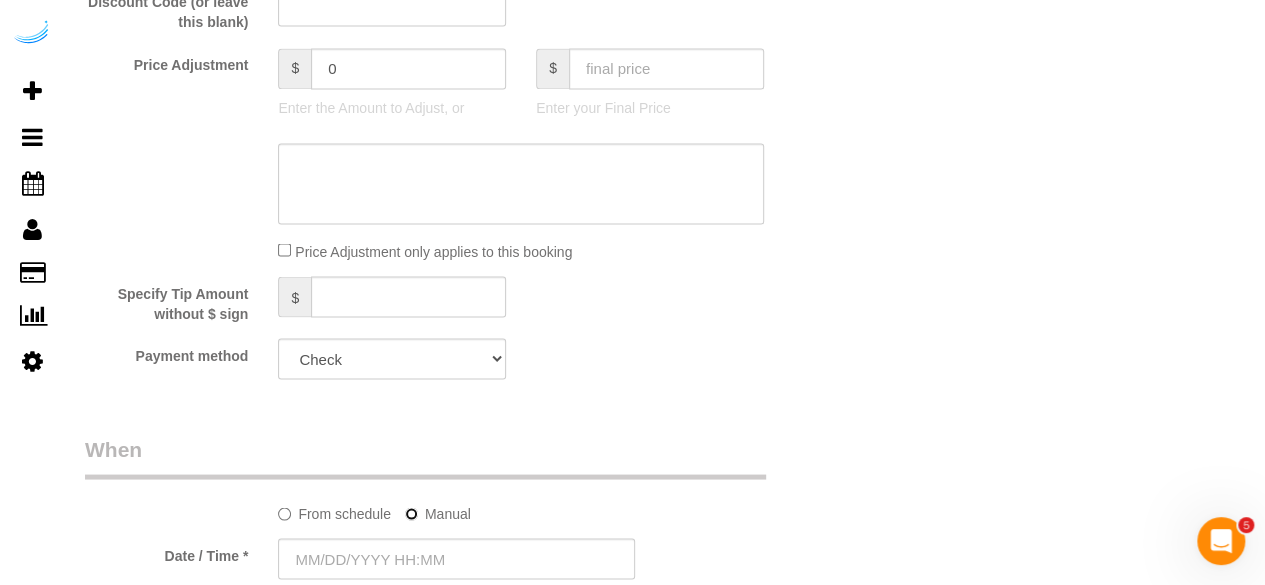 scroll, scrollTop: 1900, scrollLeft: 0, axis: vertical 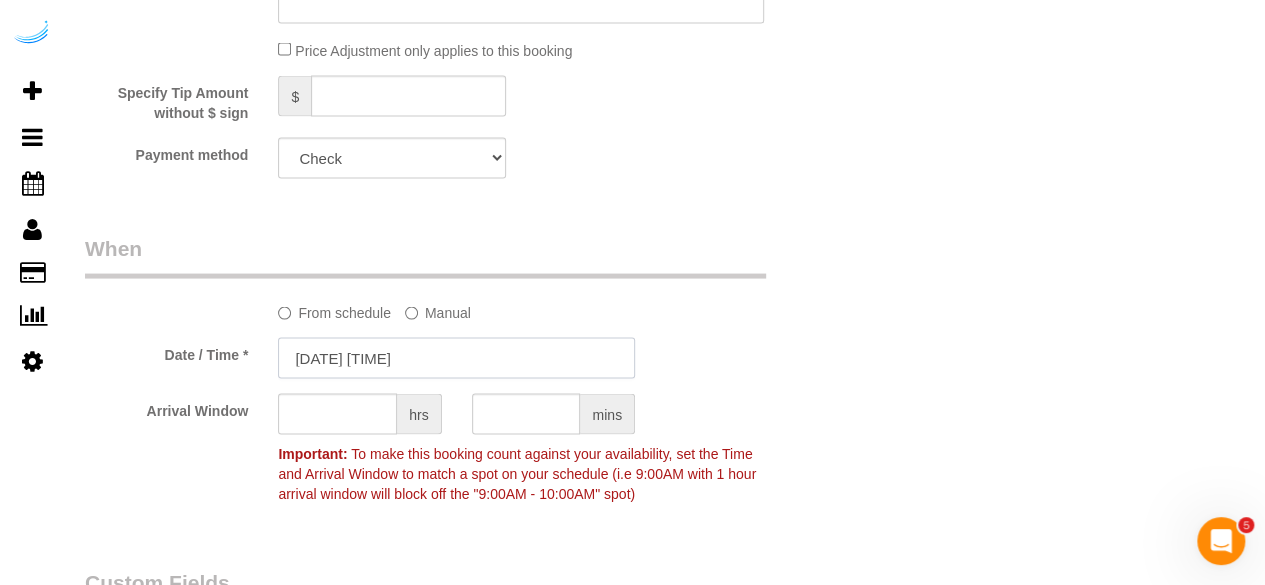 click on "[DATE] [TIME]" at bounding box center (456, 358) 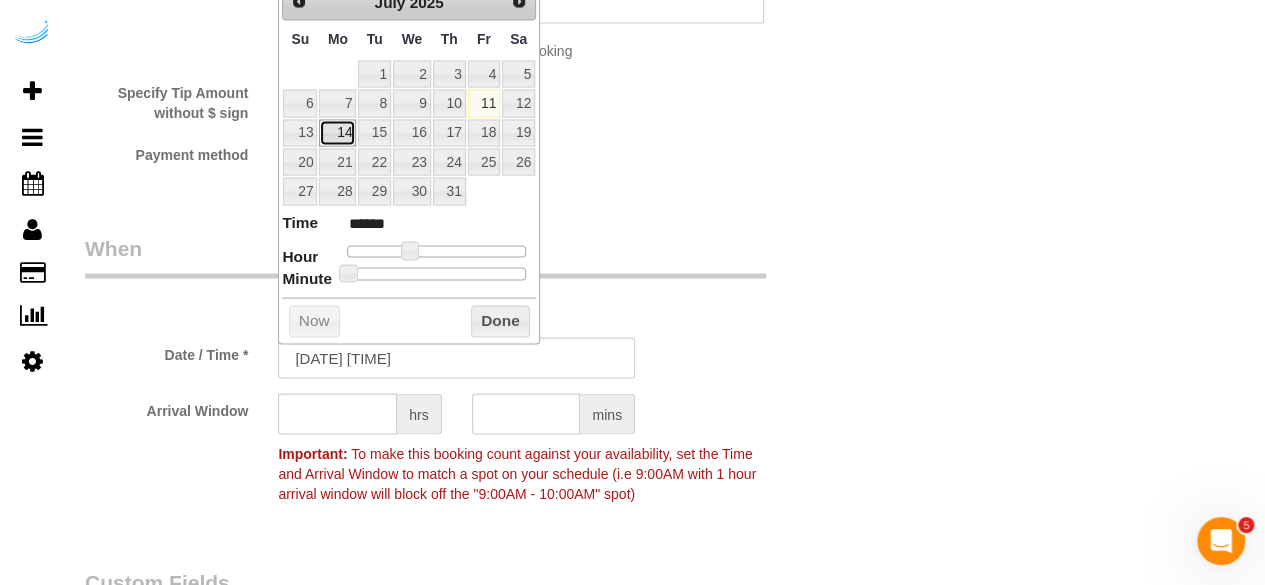 click on "14" at bounding box center (337, 133) 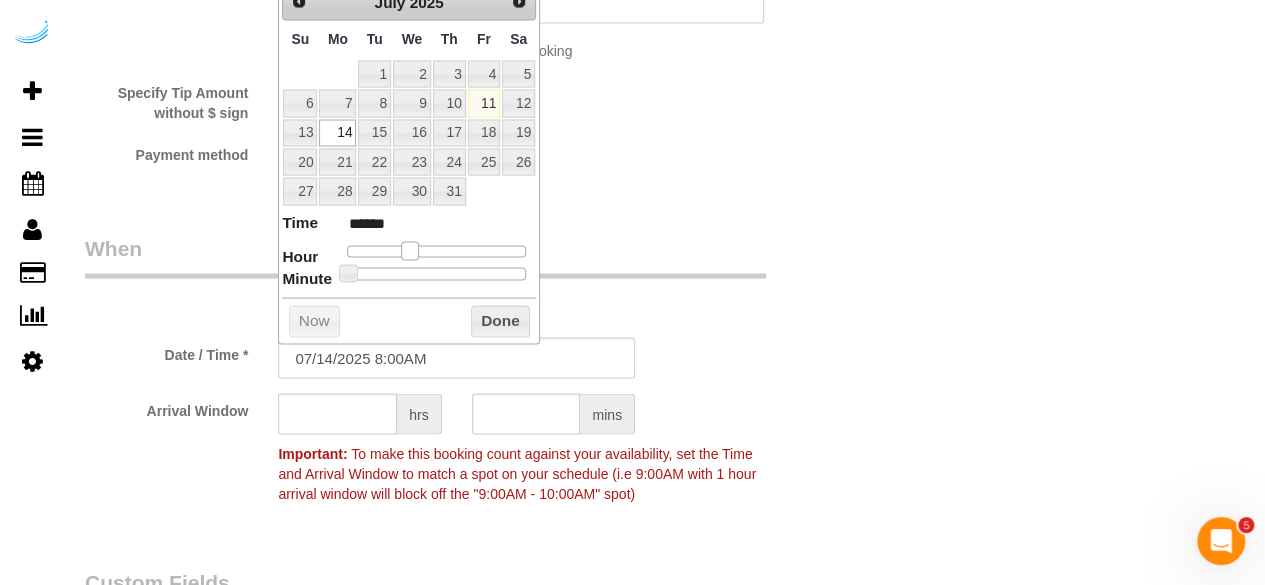 type on "07/14/2025 9:00AM" 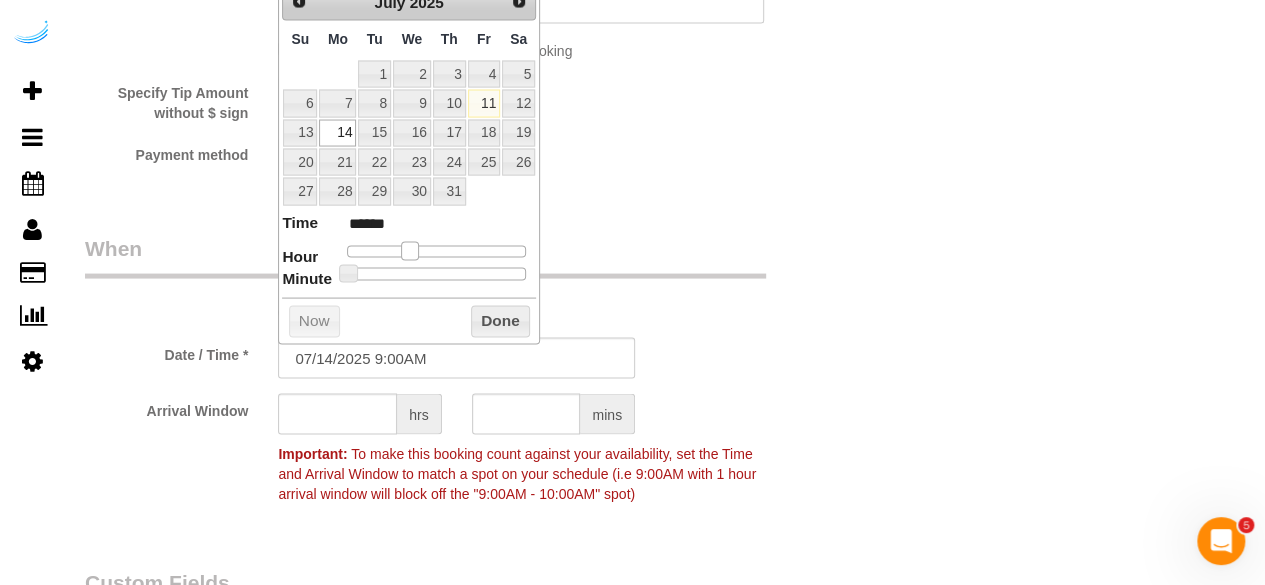 type on "07/14/2025 10:00AM" 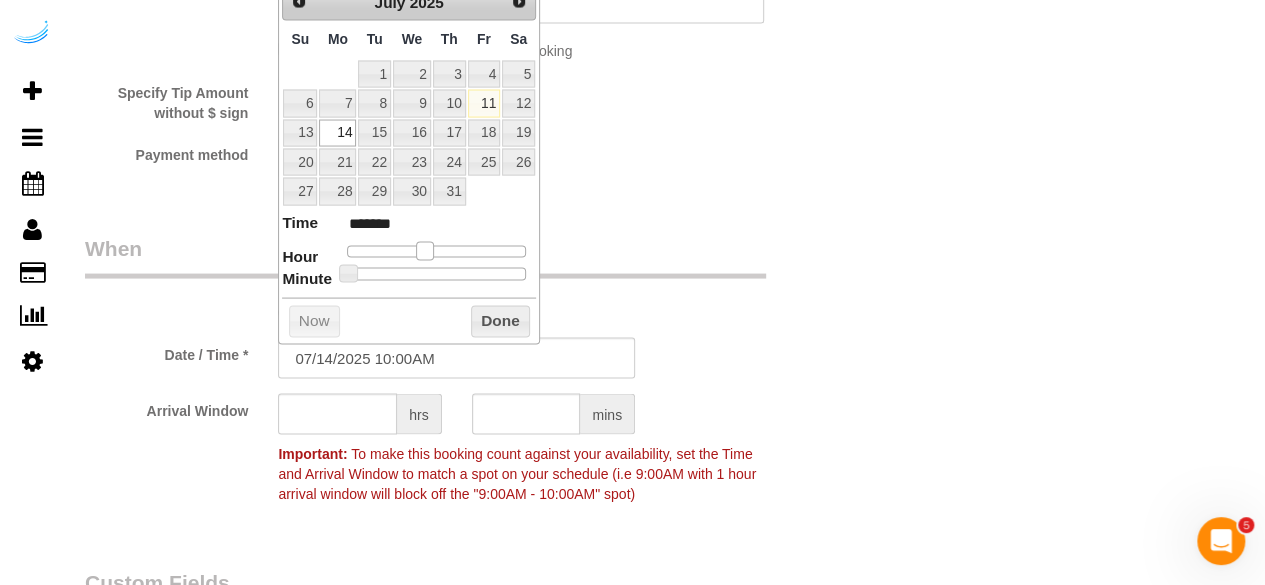 type on "07/14/2025 11:00AM" 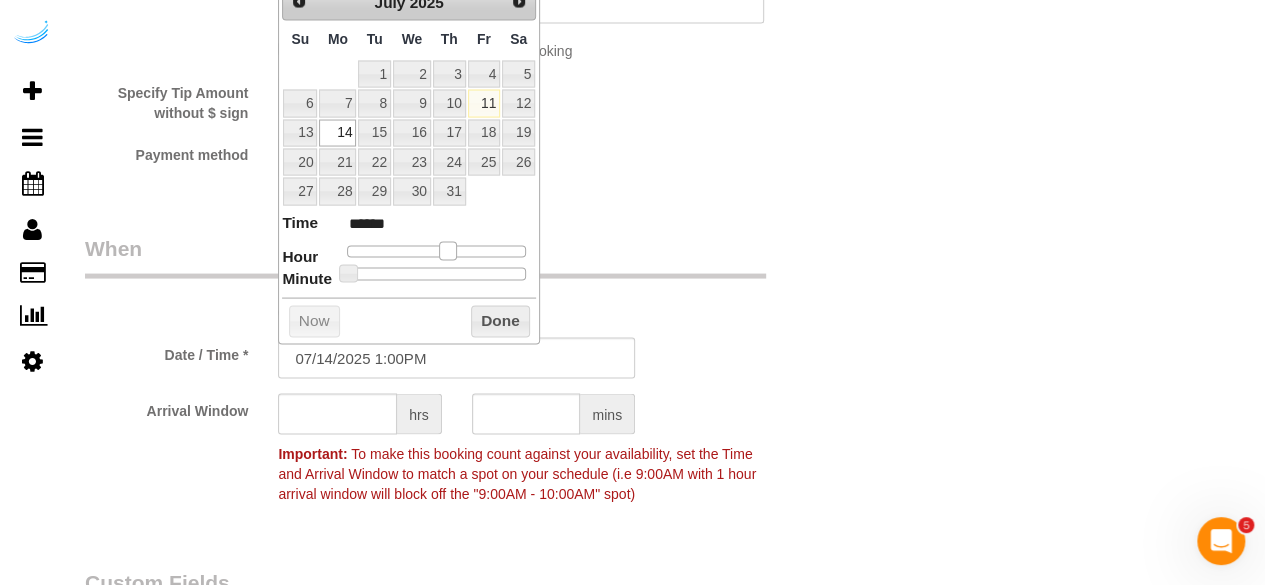 drag, startPoint x: 408, startPoint y: 243, endPoint x: 442, endPoint y: 252, distance: 35.17101 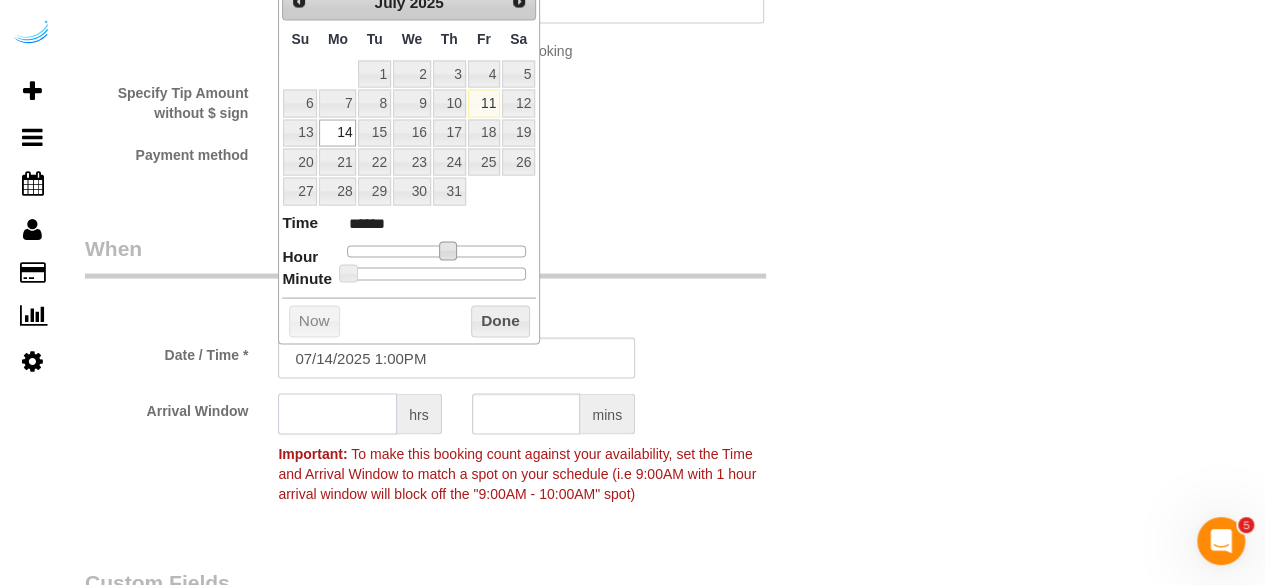click 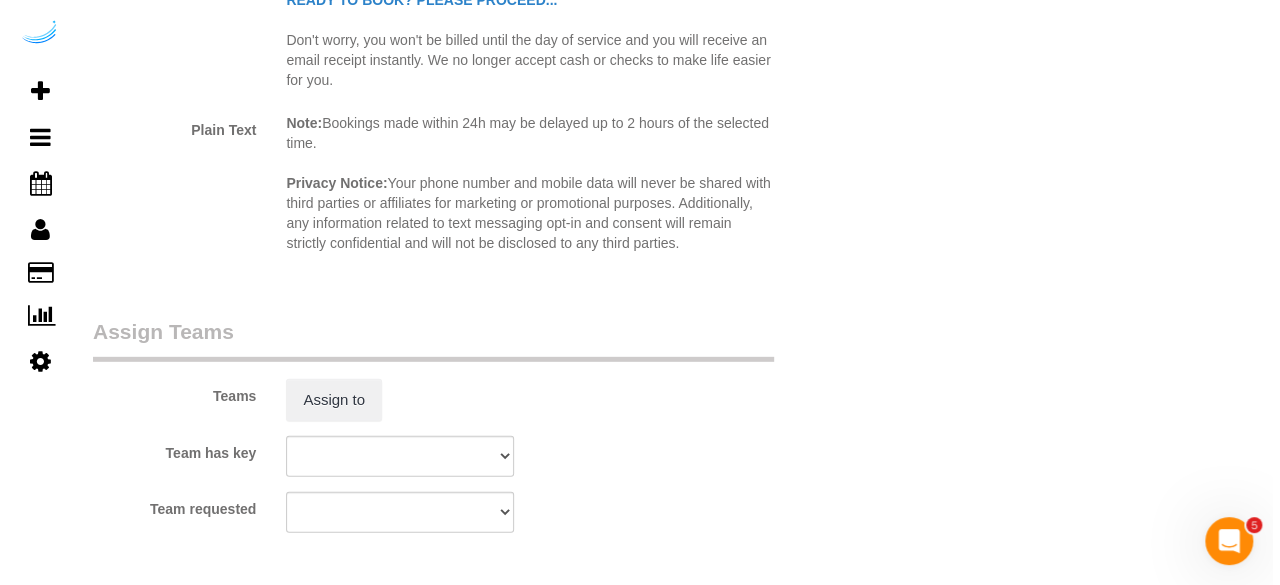 scroll, scrollTop: 2800, scrollLeft: 0, axis: vertical 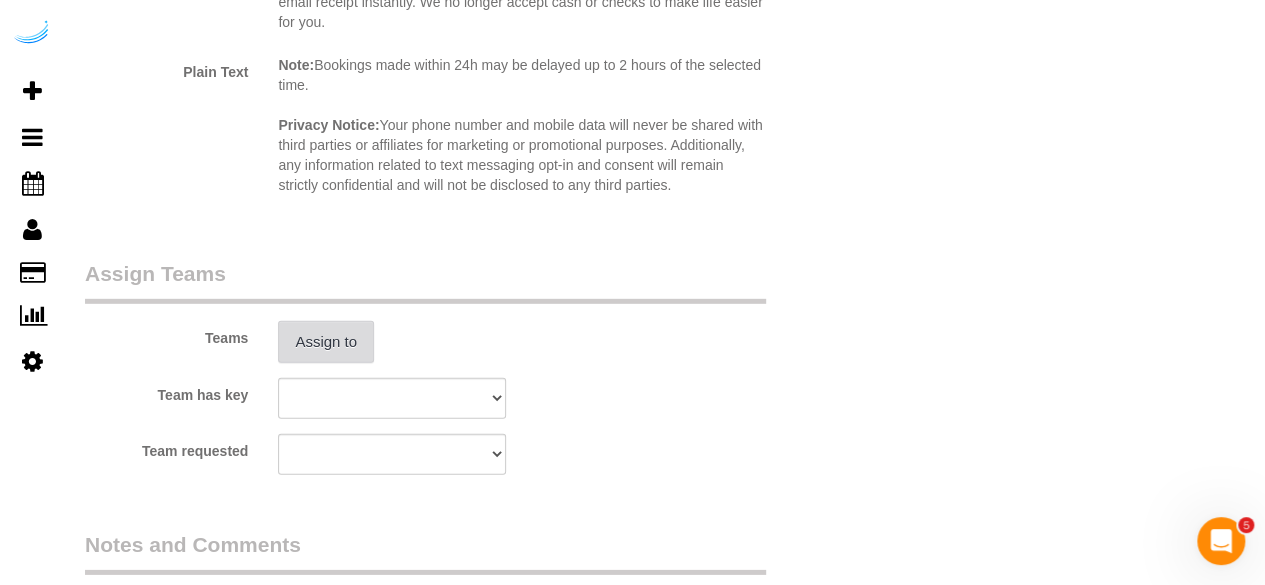 click on "Assign to" at bounding box center (326, 342) 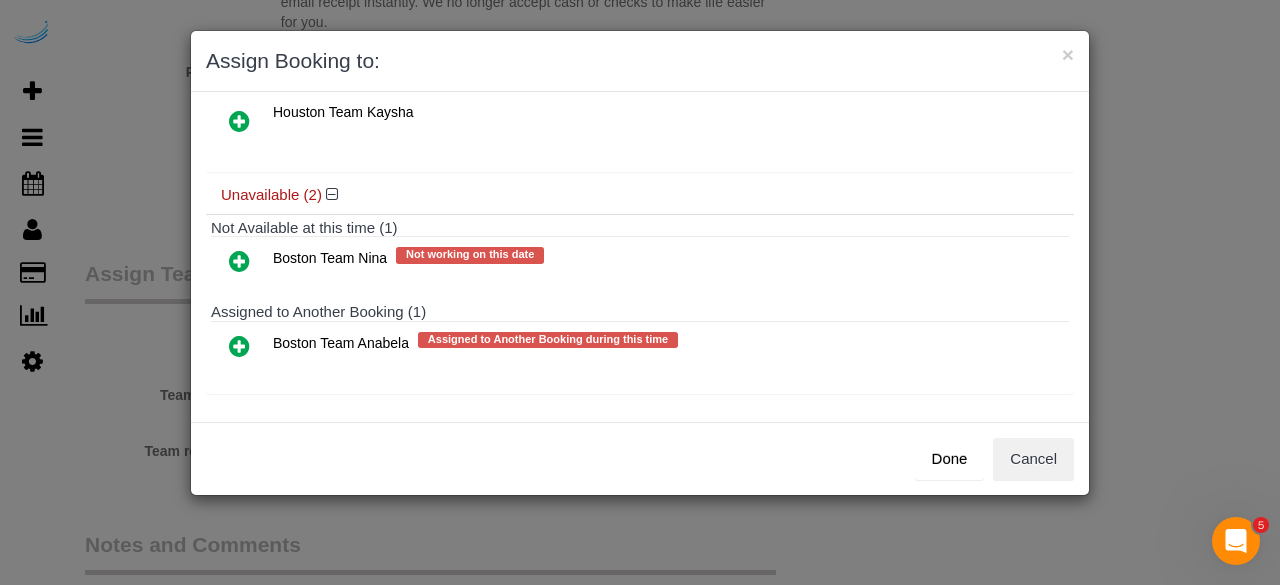click at bounding box center (239, 346) 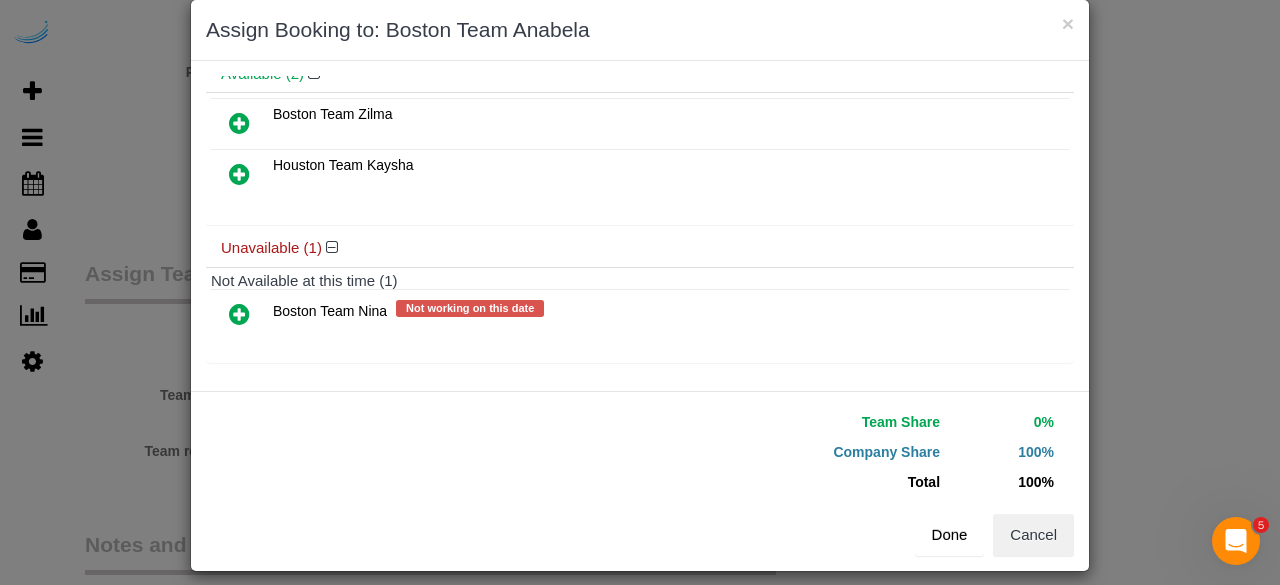 scroll, scrollTop: 45, scrollLeft: 0, axis: vertical 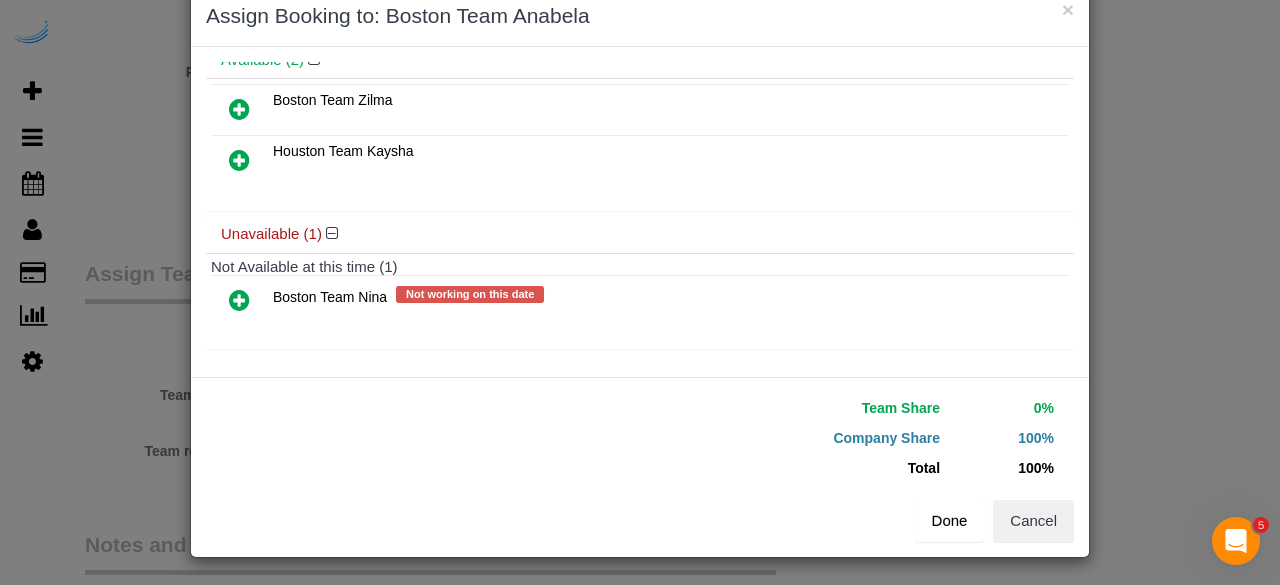 click on "Done" at bounding box center (950, 521) 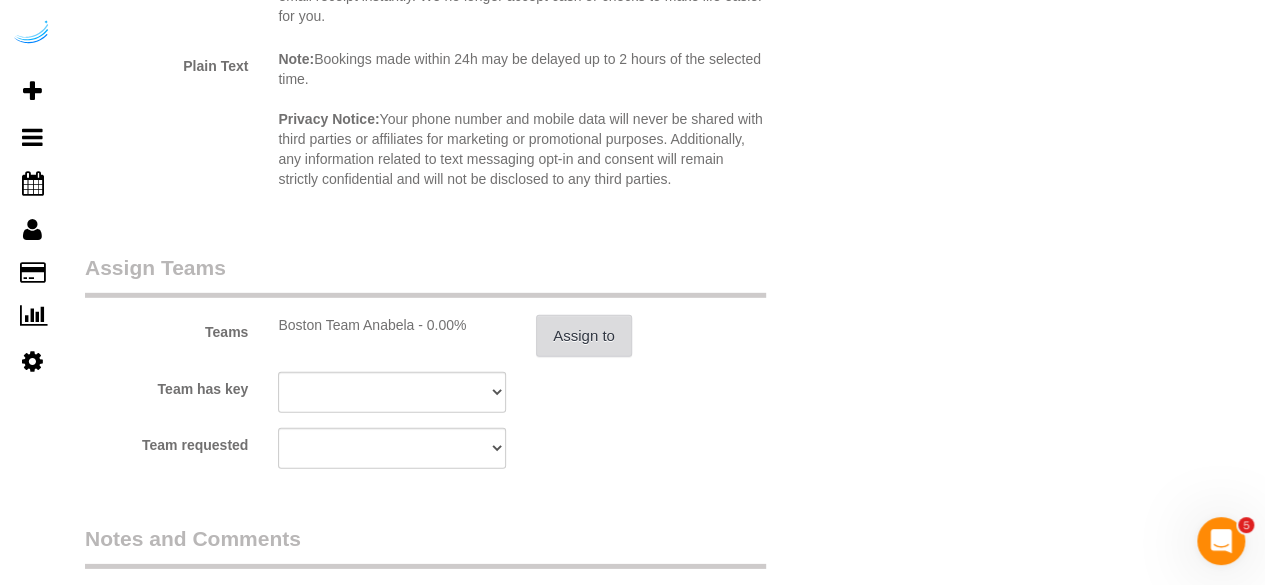 scroll, scrollTop: 3170, scrollLeft: 0, axis: vertical 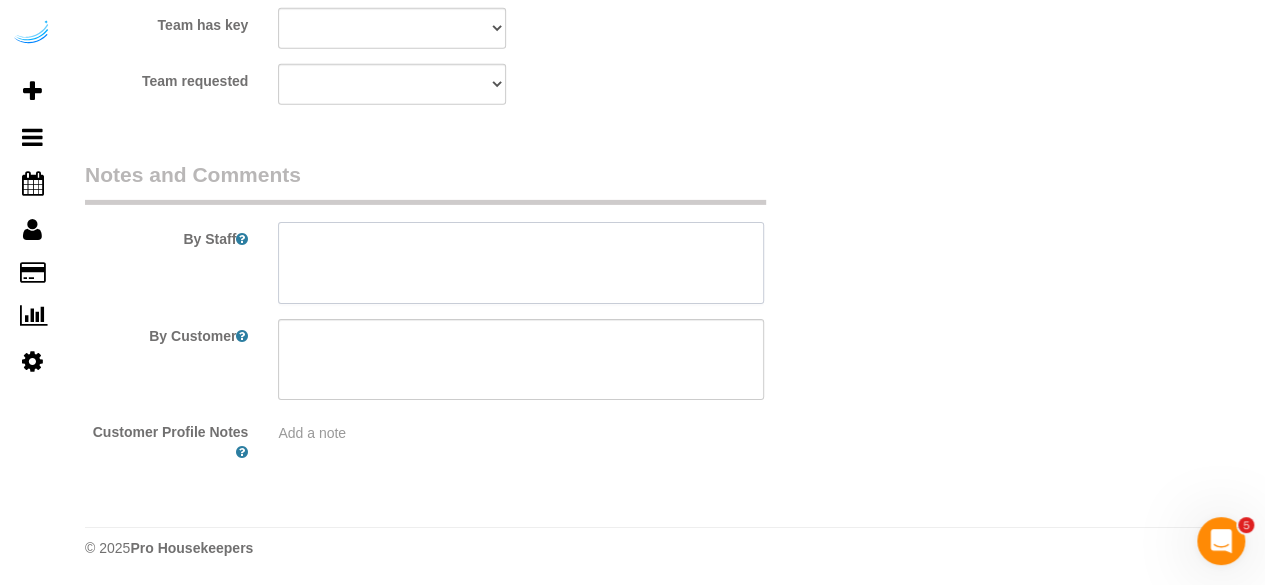 click at bounding box center [521, 263] 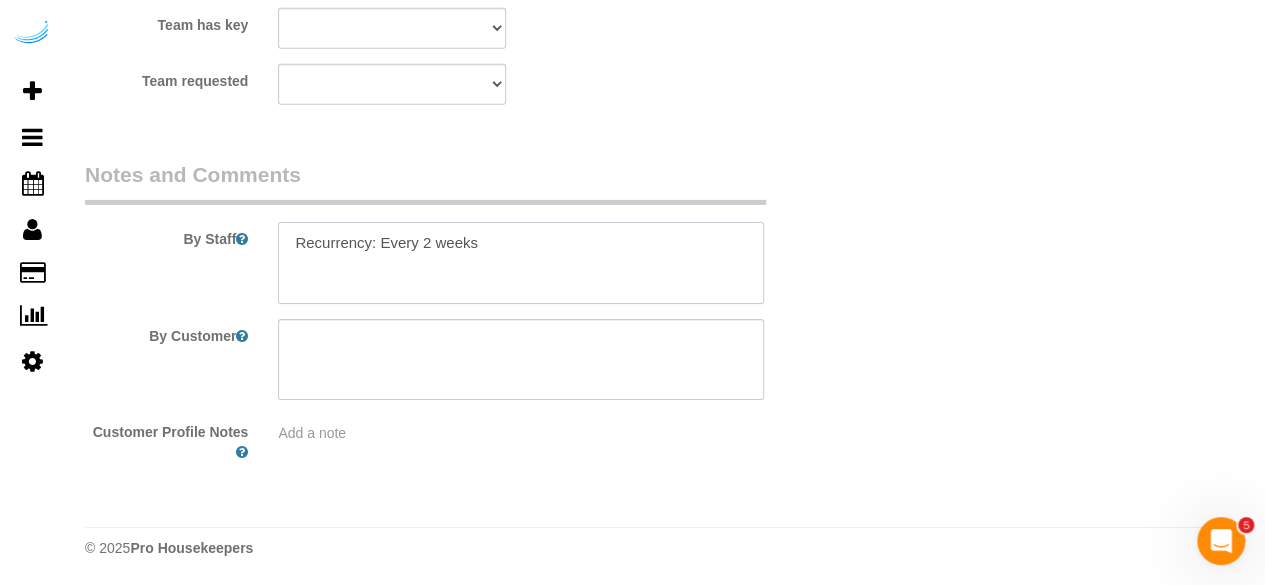 paste on "Permanent Notes:No notes from this customer.Today's Notes:No notes from this service.
Entry Method: Someone will be home
Details:
Ask concierge to call me and they will let you up in the elevator - if I am not home, they will also let you into the unit.
Additional Notes:
There's a paid garage under the building and limited street parking nearby.
Housekeeping Notes:" 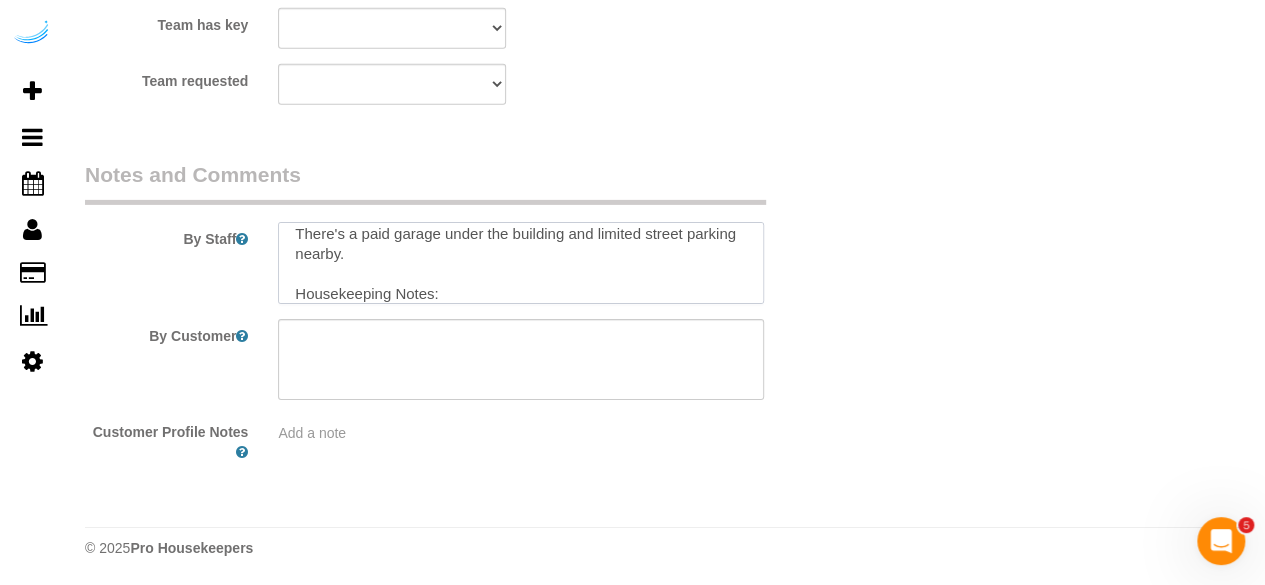 scroll, scrollTop: 208, scrollLeft: 0, axis: vertical 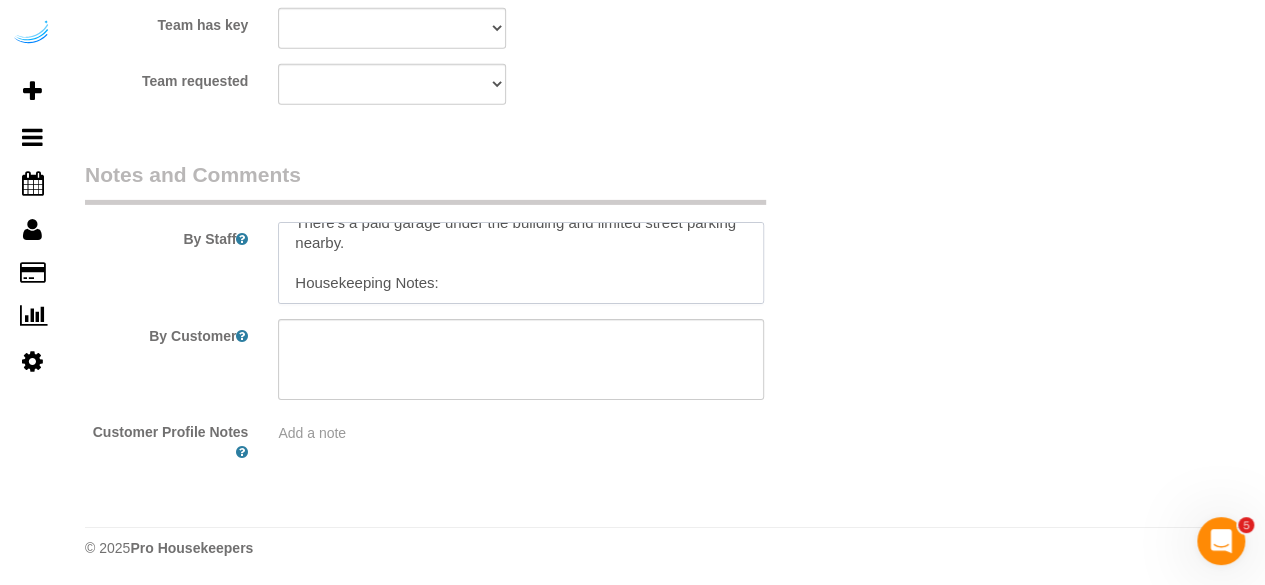 click at bounding box center (521, 263) 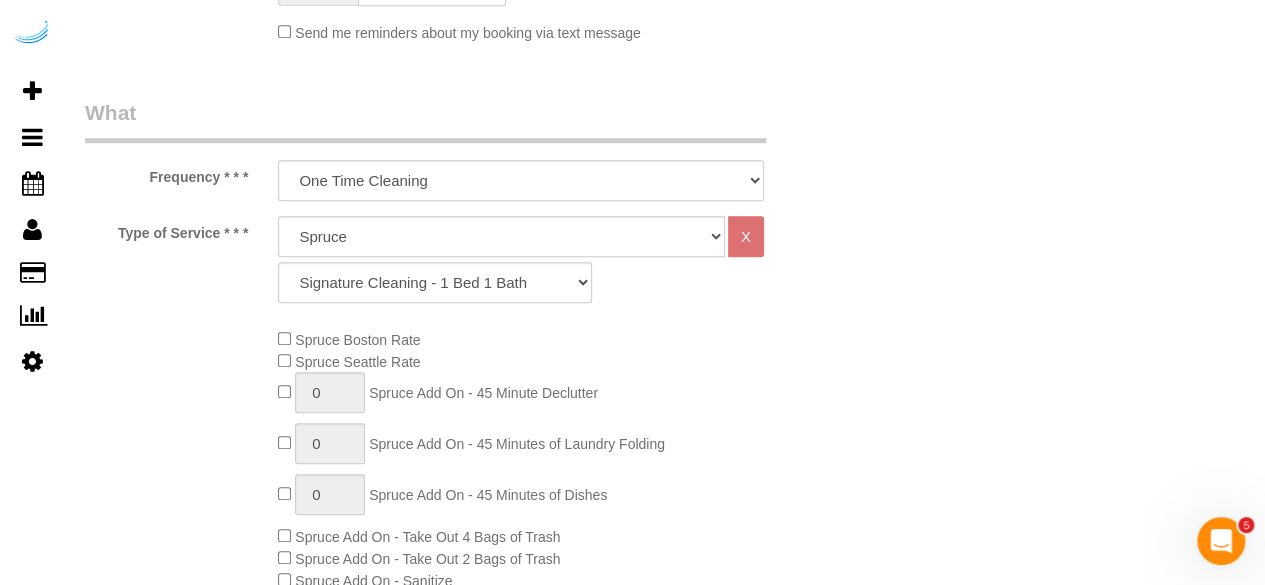scroll, scrollTop: 170, scrollLeft: 0, axis: vertical 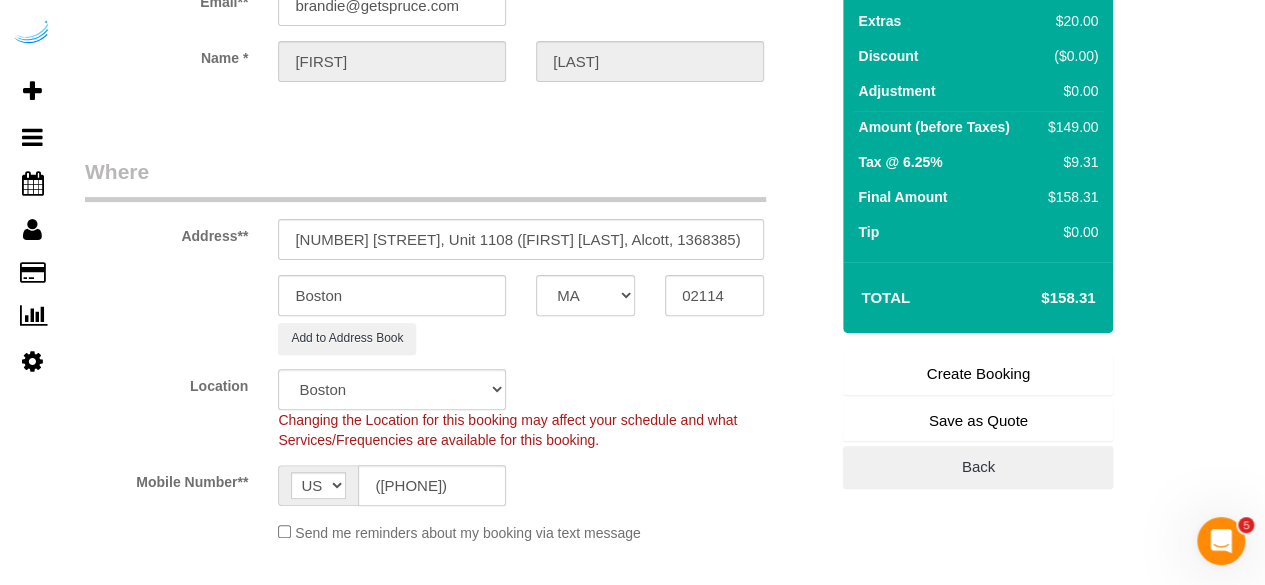 click on "Create Booking" at bounding box center [978, 374] 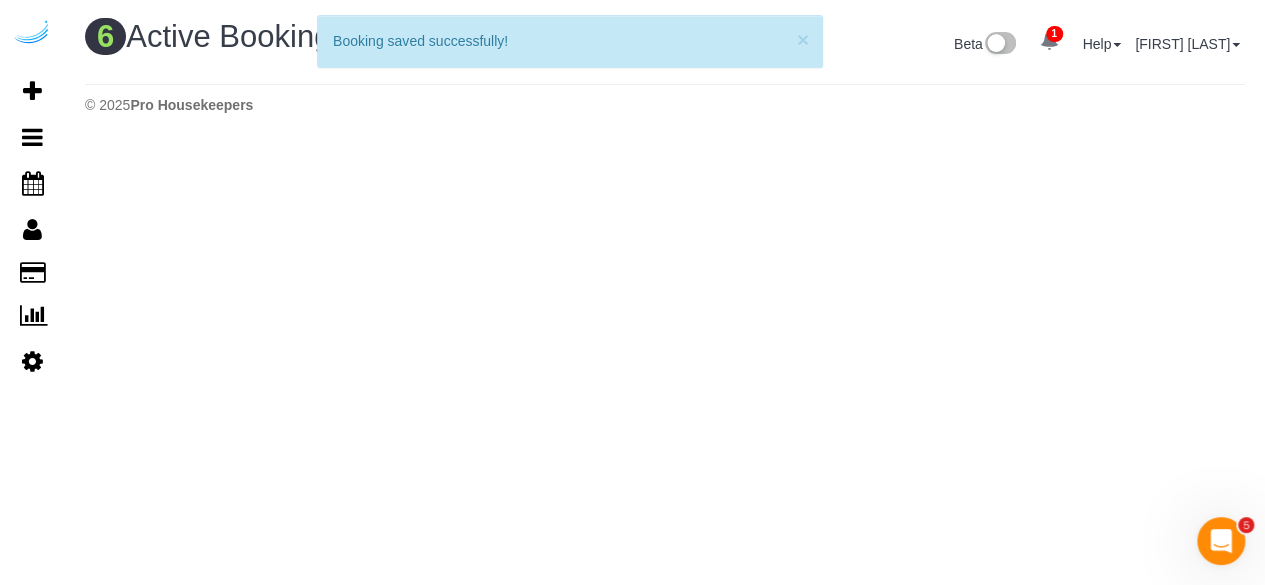 scroll, scrollTop: 0, scrollLeft: 0, axis: both 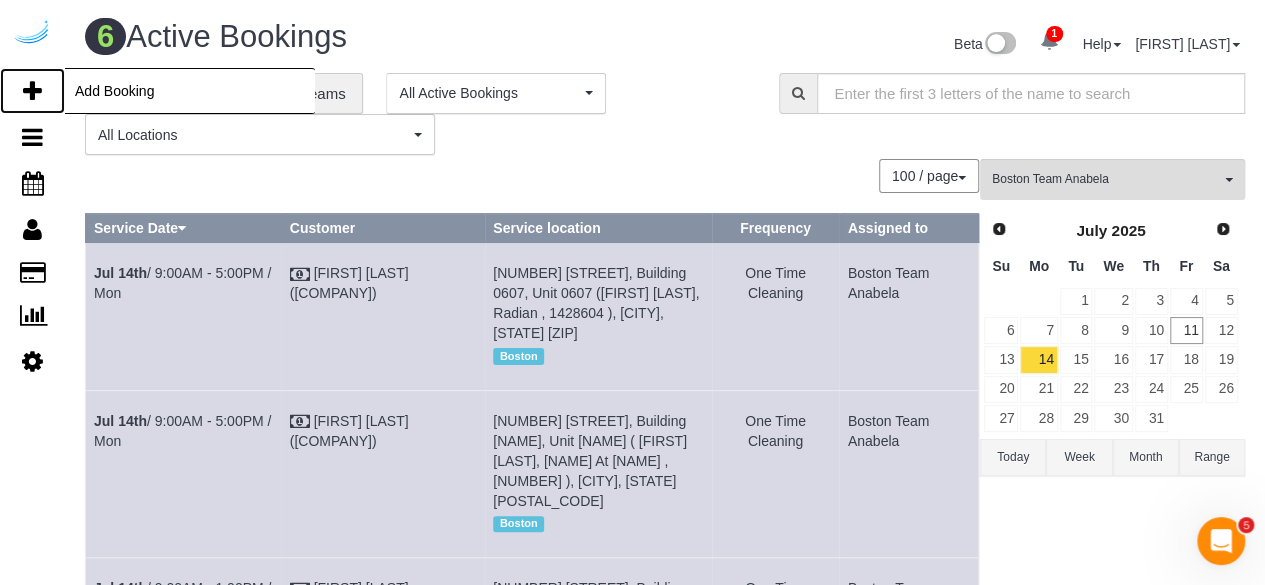 click at bounding box center (32, 91) 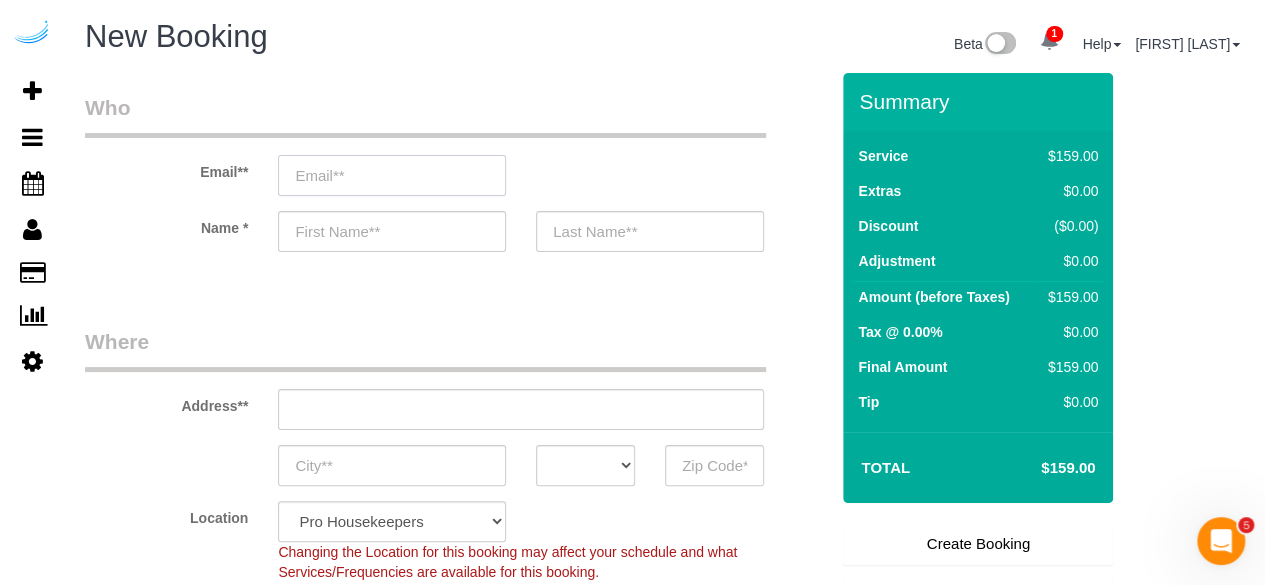 drag, startPoint x: 401, startPoint y: 191, endPoint x: 409, endPoint y: 183, distance: 11.313708 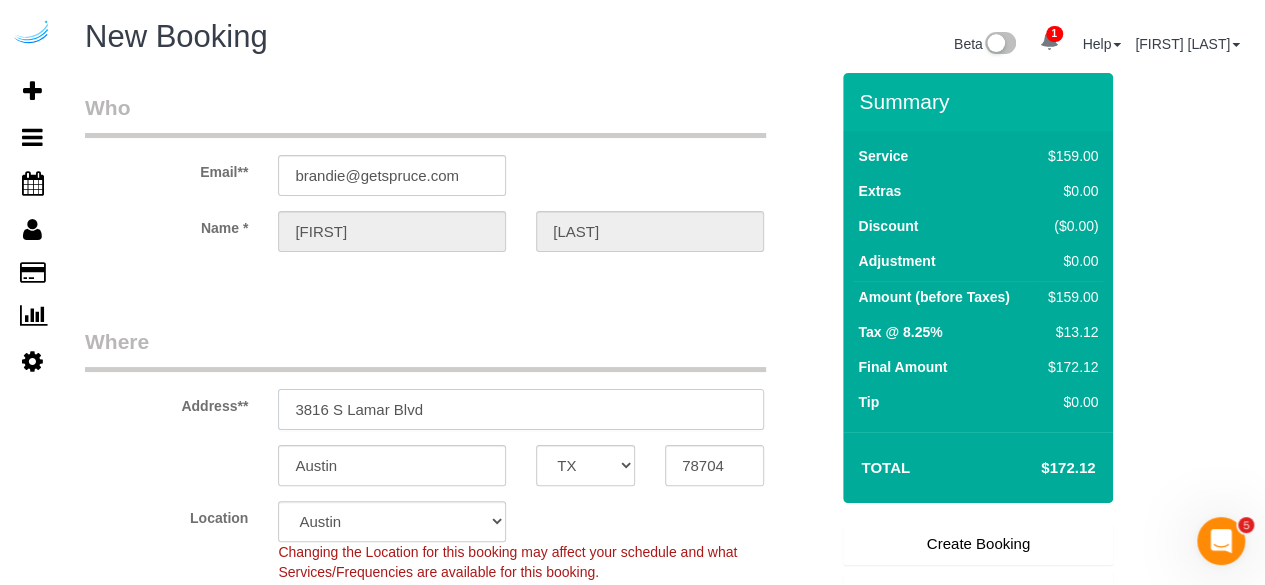 click on "3816 S Lamar Blvd" at bounding box center [521, 409] 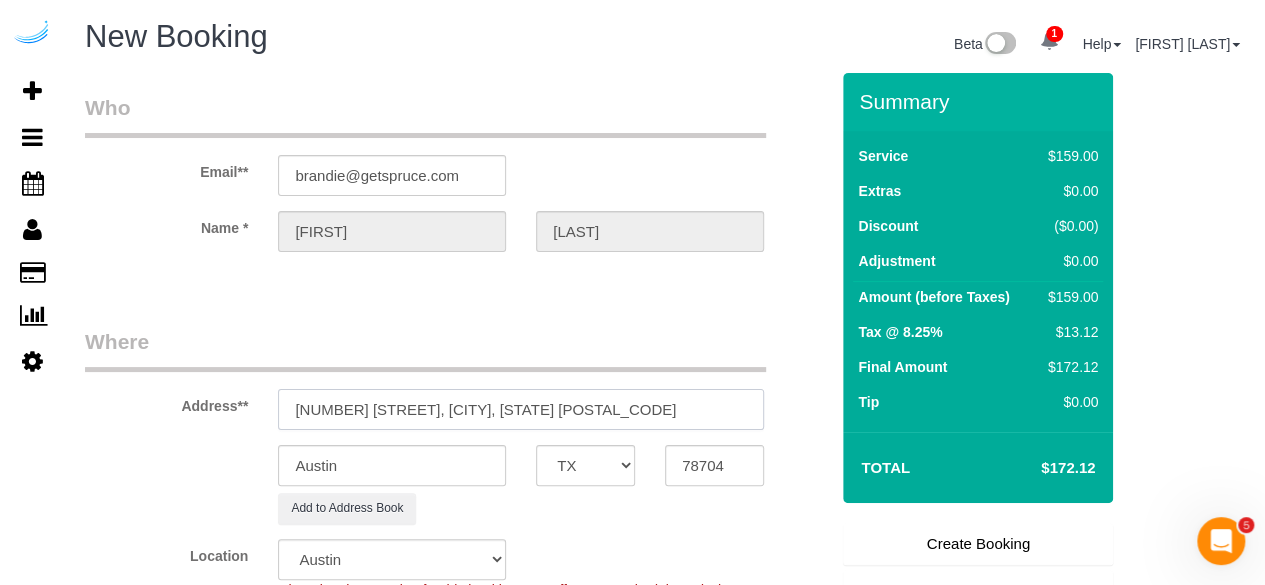 drag, startPoint x: 522, startPoint y: 418, endPoint x: 602, endPoint y: 408, distance: 80.622574 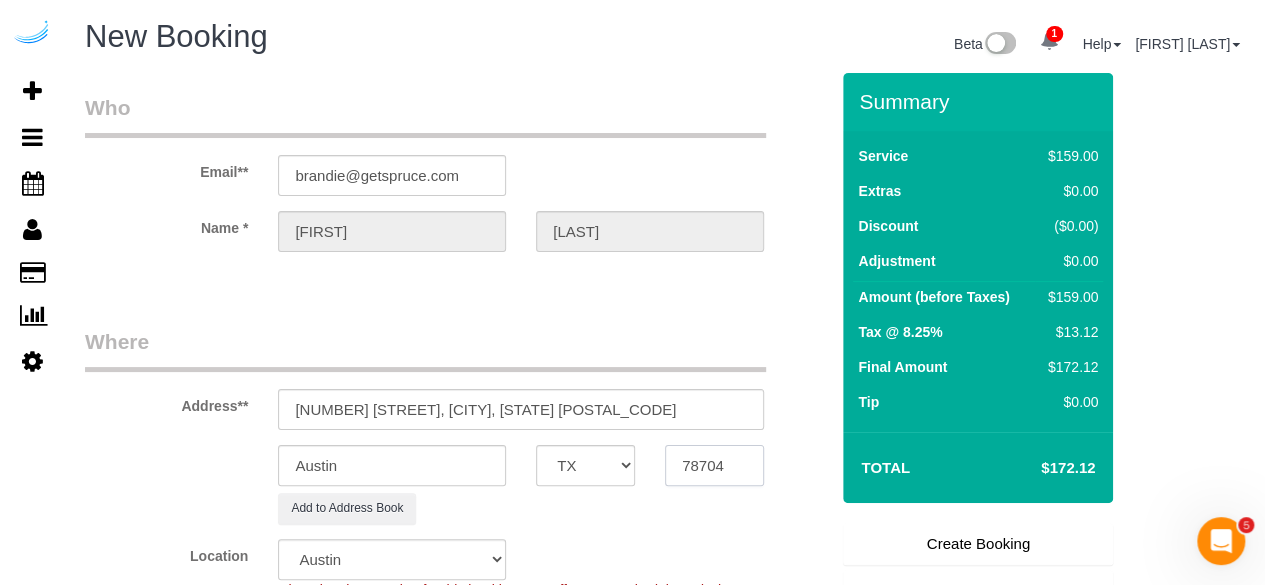 click on "78704" at bounding box center (714, 465) 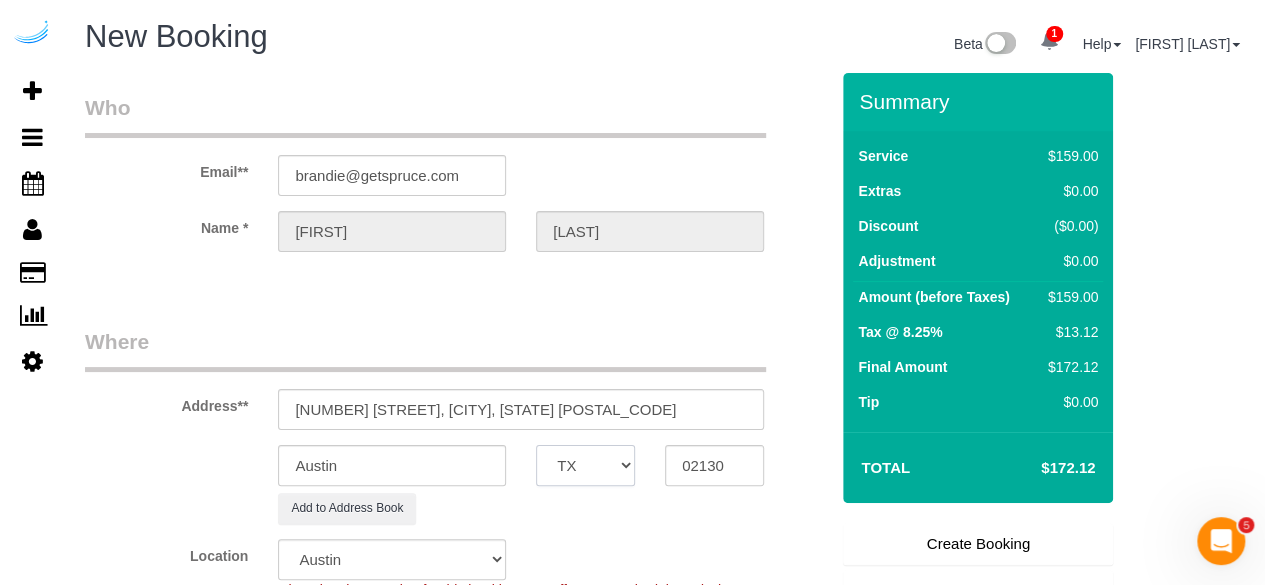 click on "AK
AL
AR
AZ
CA
CO
CT
DC
DE
FL
GA
HI
IA
ID
IL
IN
KS
KY
LA
MA
MD
ME
MI
MN
MO
MS
MT
NC
ND
NE
NH
NJ
NM
NV
NY
OH
OK
OR
PA
RI
SC
SD
TN
TX
UT
VA
VT
WA
WI
WV
WY" at bounding box center (585, 465) 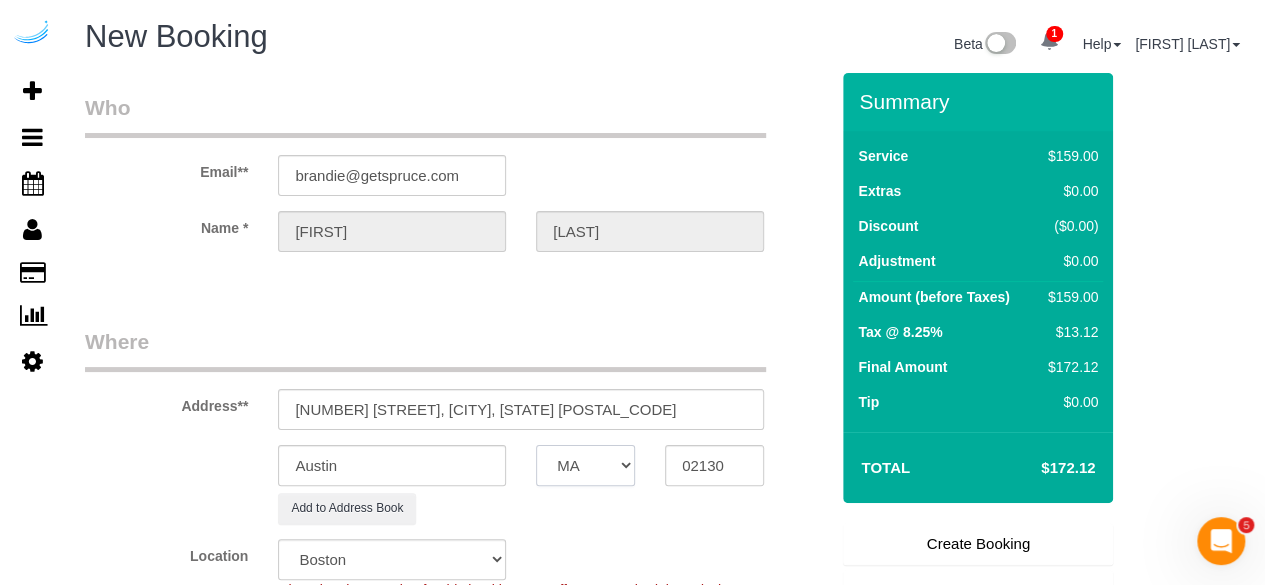 click on "AK
AL
AR
AZ
CA
CO
CT
DC
DE
FL
GA
HI
IA
ID
IL
IN
KS
KY
LA
MA
MD
ME
MI
MN
MO
MS
MT
NC
ND
NE
NH
NJ
NM
NV
NY
OH
OK
OR
PA
RI
SC
SD
TN
TX
UT
VA
VT
WA
WI
WV
WY" at bounding box center (585, 465) 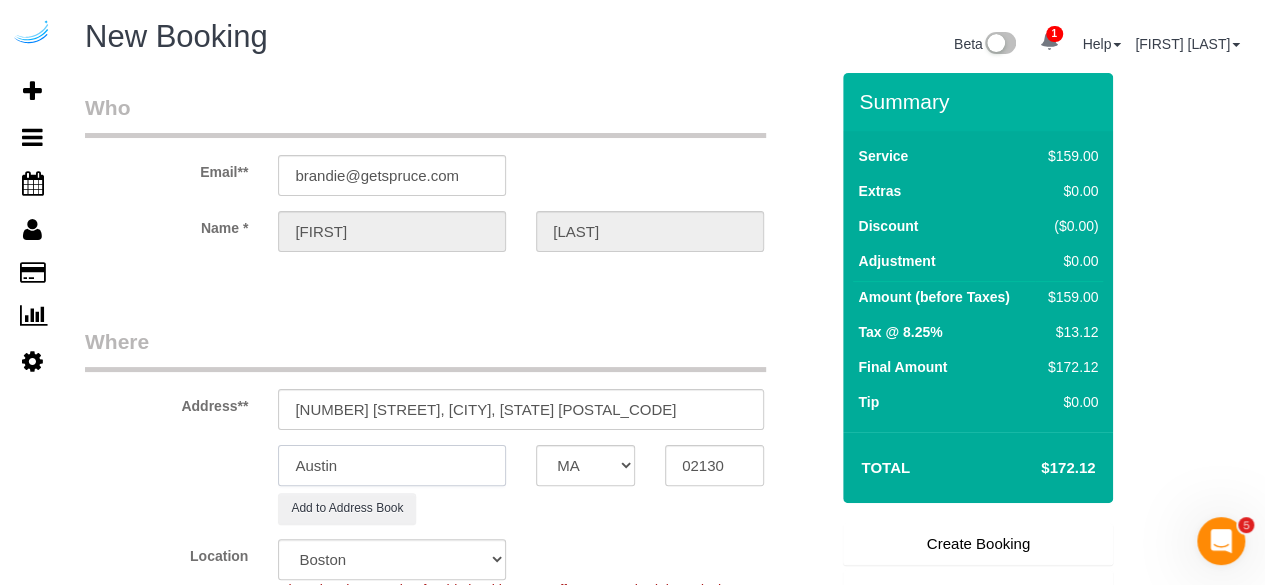 click on "Austin" at bounding box center [392, 465] 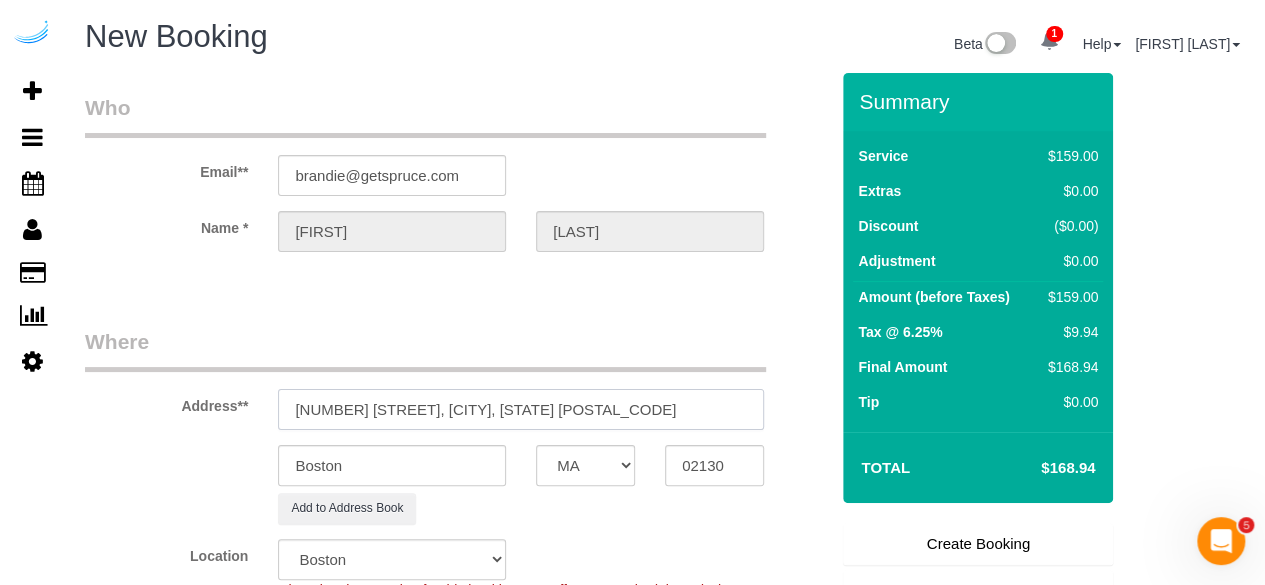 drag, startPoint x: 449, startPoint y: 407, endPoint x: 746, endPoint y: 399, distance: 297.10773 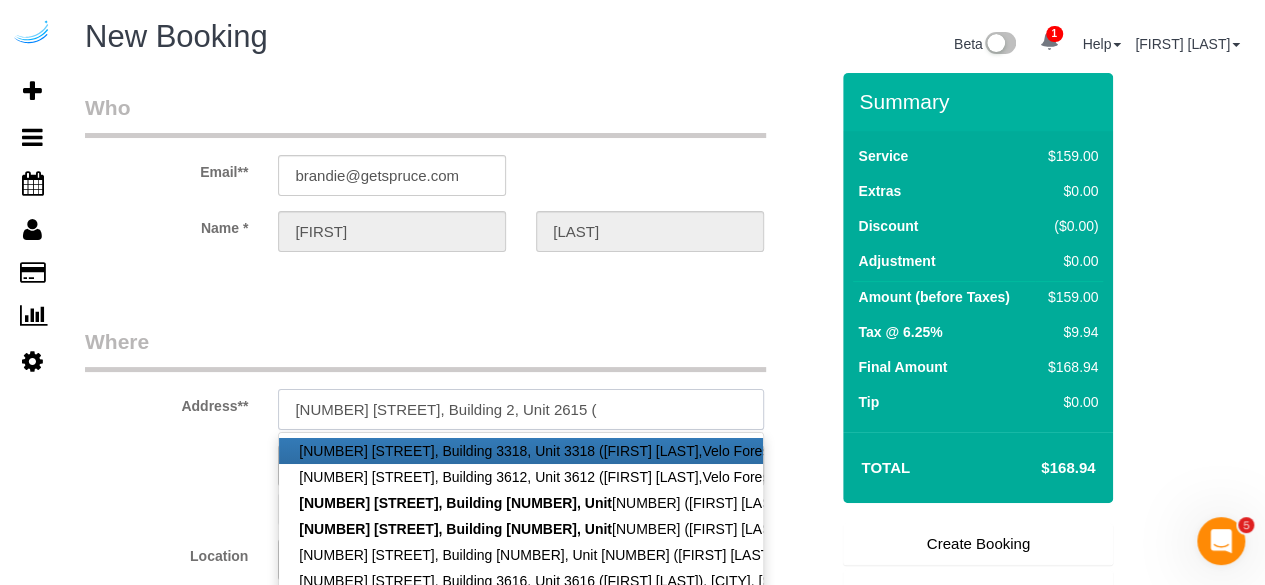 paste on "[FIRST] [LAST]" 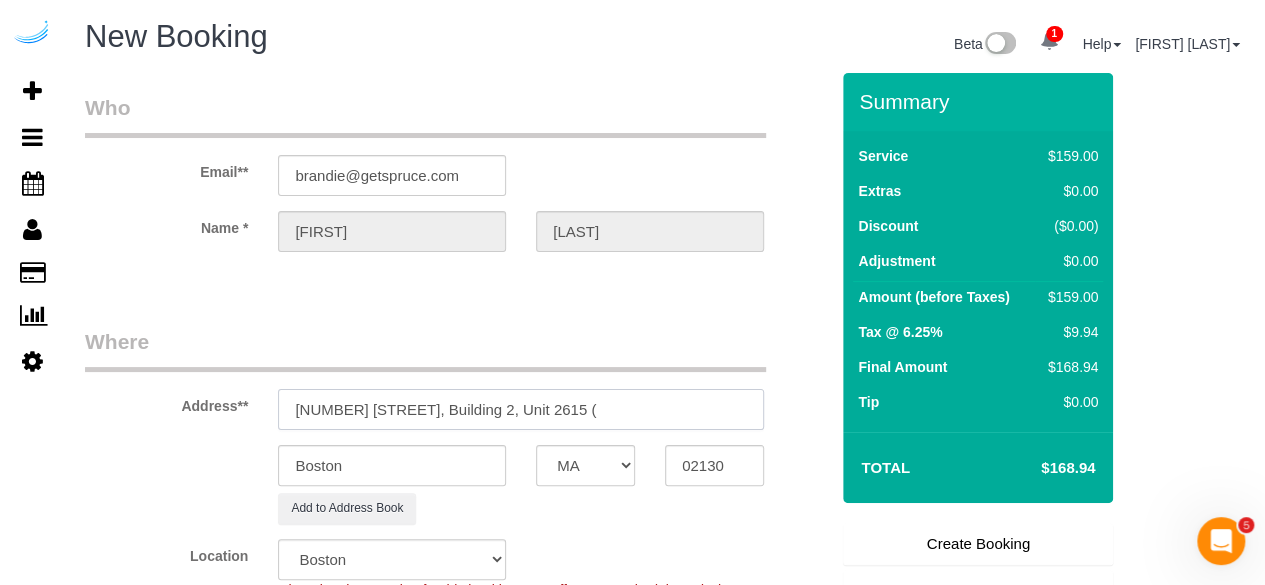click on "[NUMBER] [STREET], Building 2, Unit 2615 (" at bounding box center [521, 409] 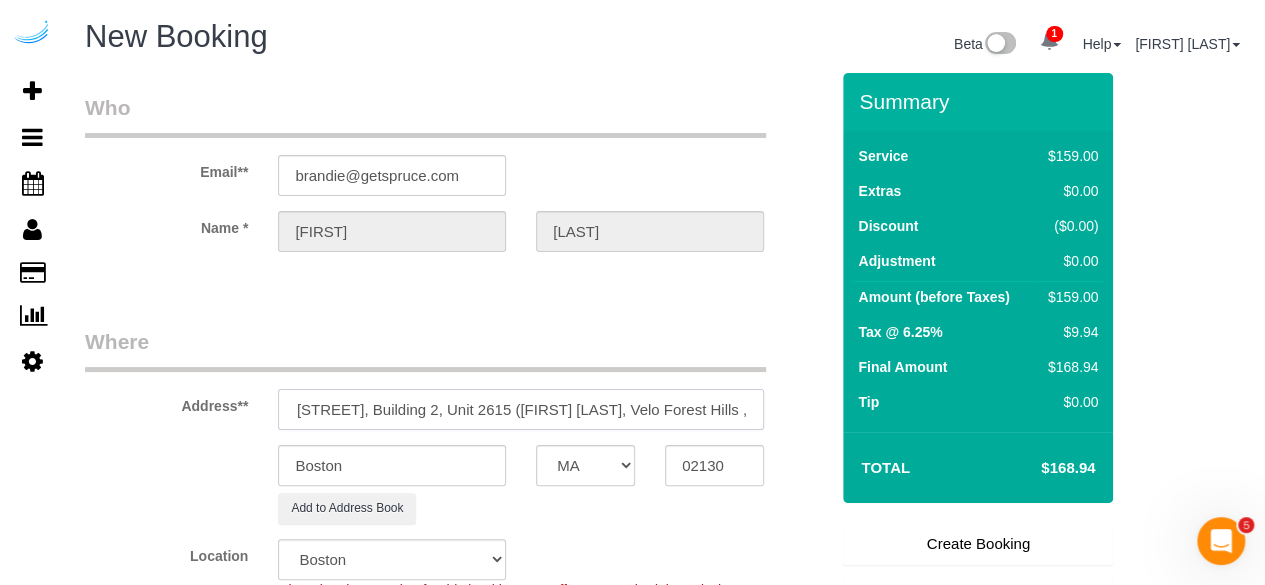 scroll, scrollTop: 0, scrollLeft: 108, axis: horizontal 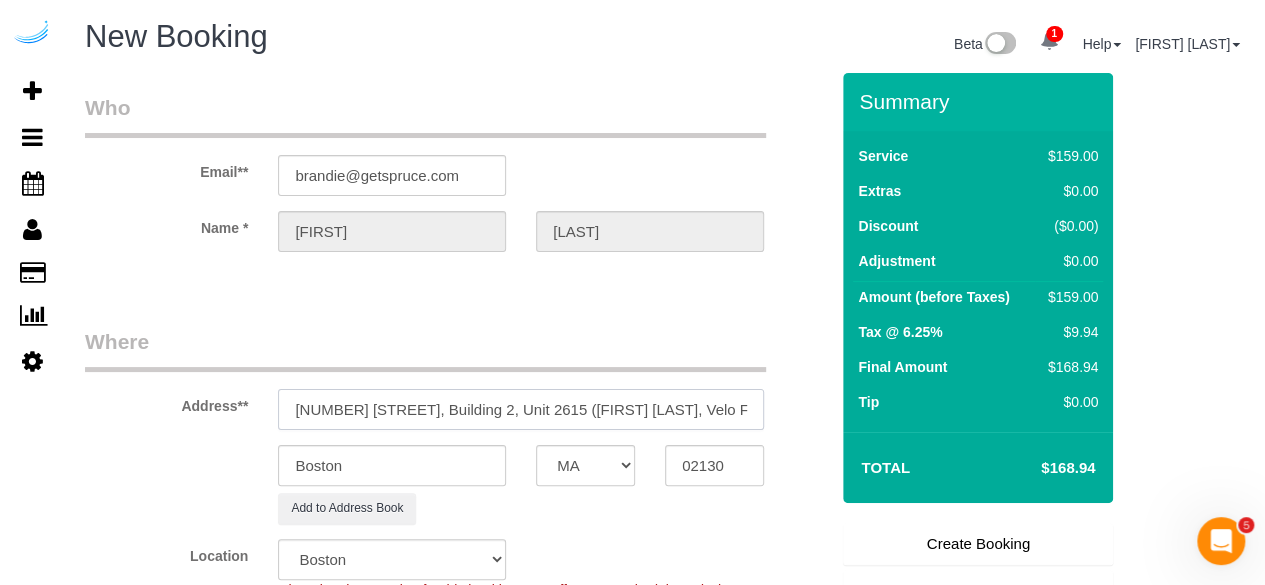 drag, startPoint x: 689, startPoint y: 411, endPoint x: 764, endPoint y: 383, distance: 80.05623 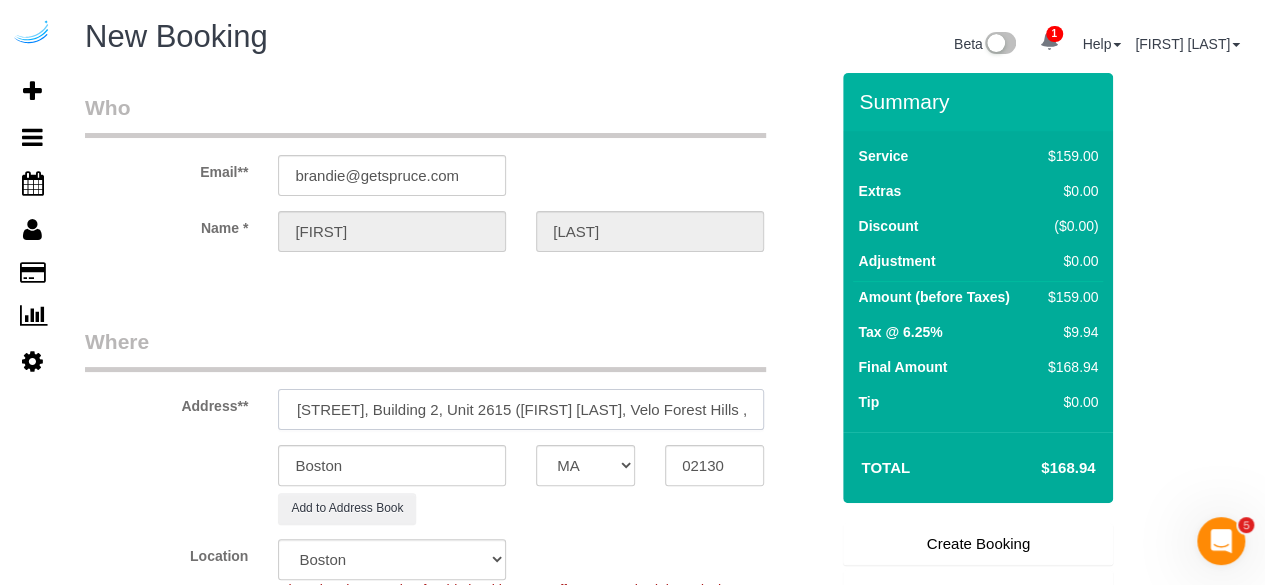 paste on "1440326" 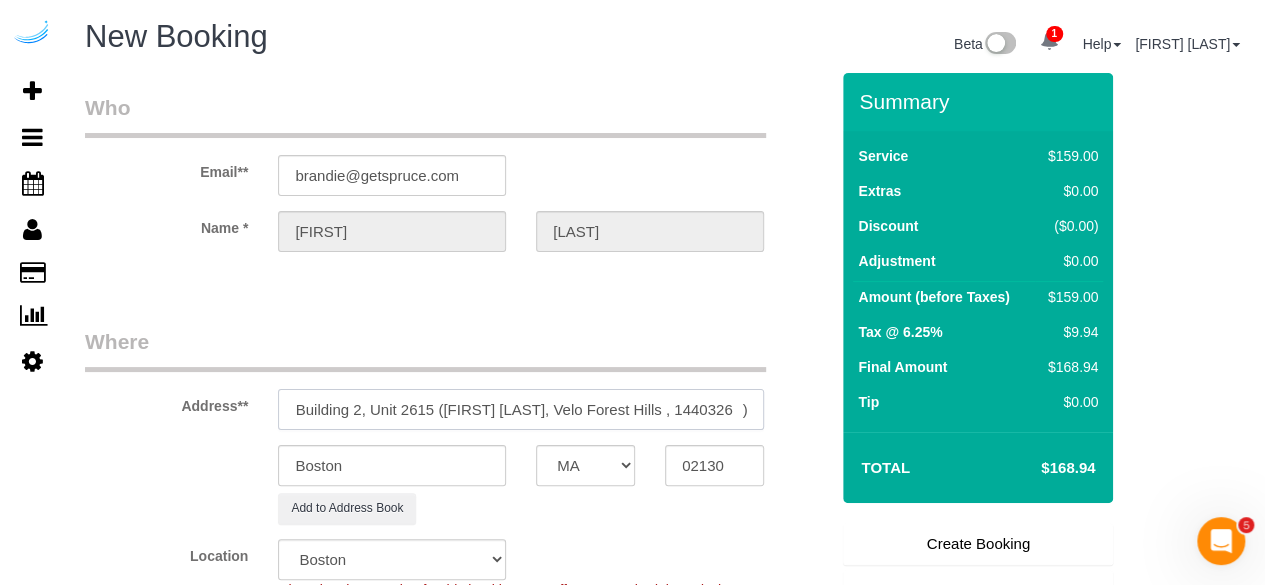 scroll, scrollTop: 0, scrollLeft: 186, axis: horizontal 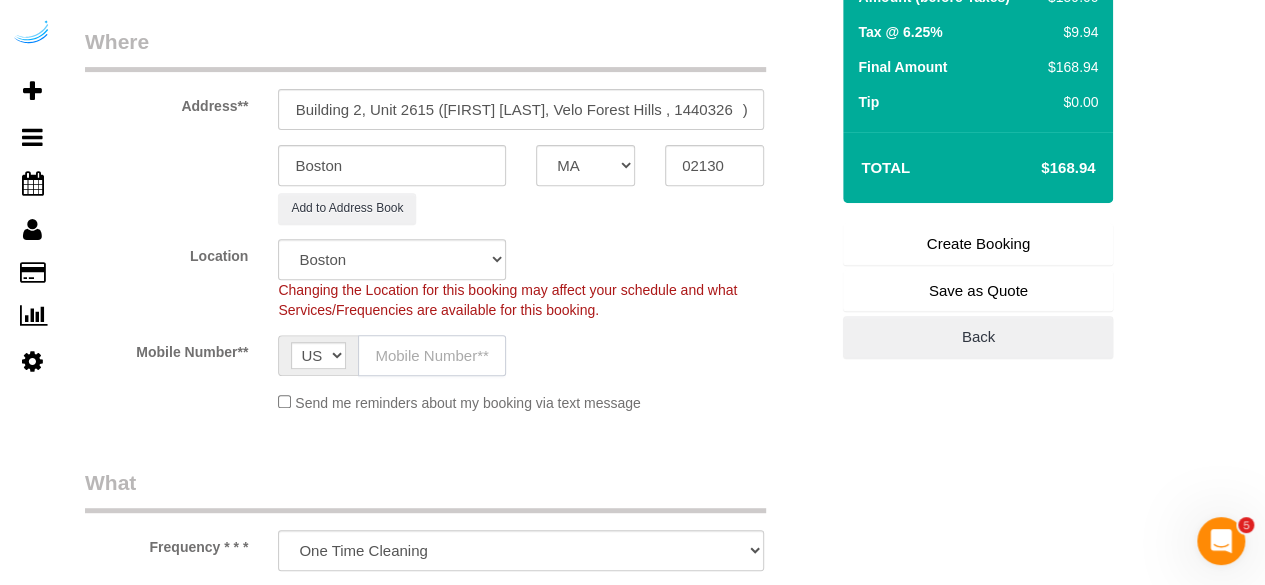click 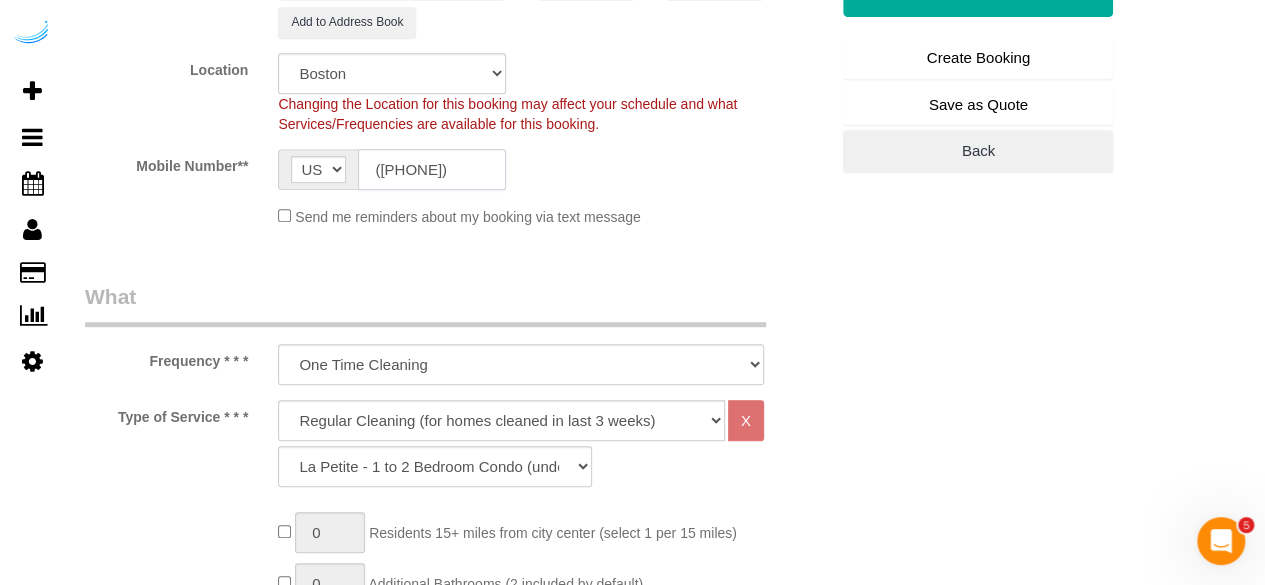 scroll, scrollTop: 500, scrollLeft: 0, axis: vertical 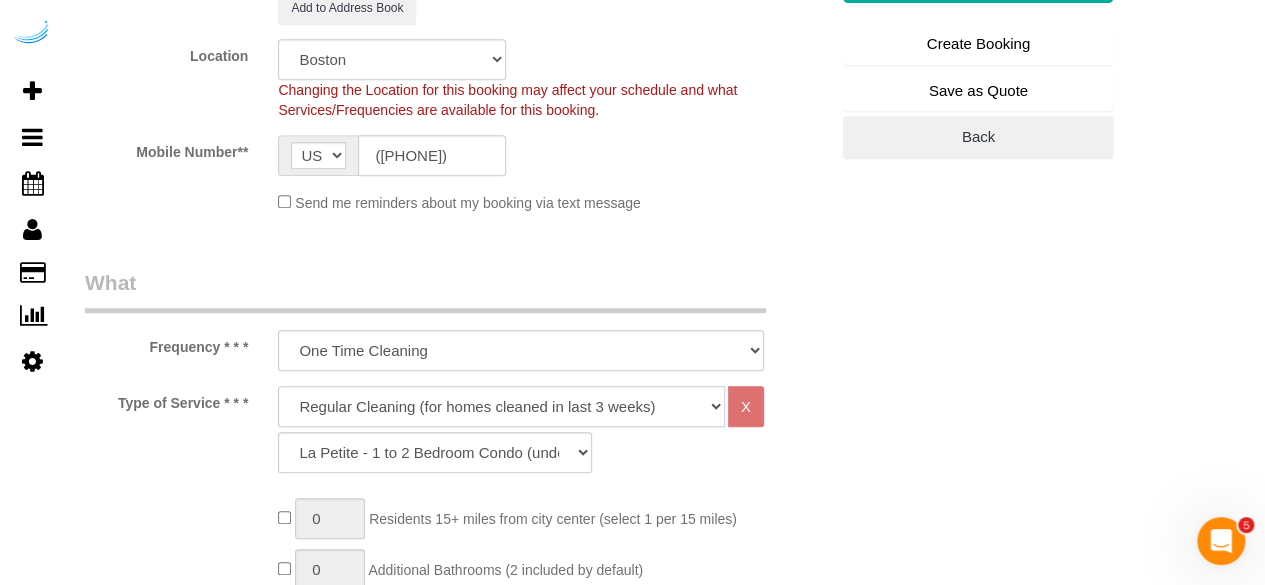 click on "Deep Cleaning (for homes that have not been cleaned in 3+ weeks) Spruce Regular Cleaning (for homes cleaned in last 3 weeks) Moving Cleanup (to clean home for new tenants) Post Construction Cleaning Vacation Rental Cleaning Hourly" 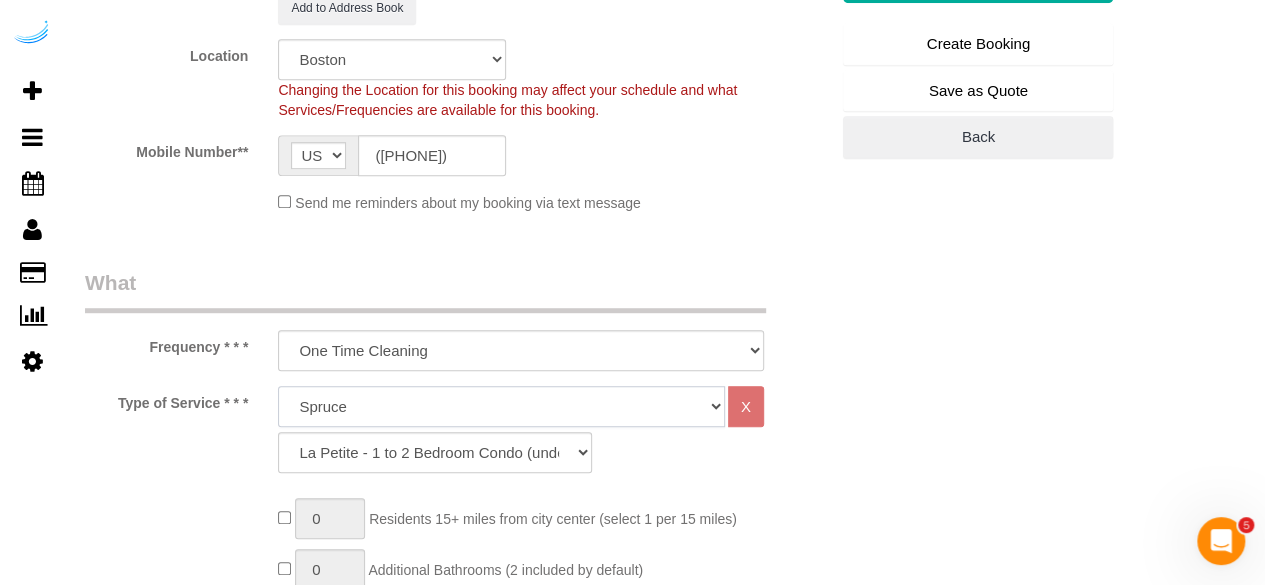 click on "Deep Cleaning (for homes that have not been cleaned in 3+ weeks) Spruce Regular Cleaning (for homes cleaned in last 3 weeks) Moving Cleanup (to clean home for new tenants) Post Construction Cleaning Vacation Rental Cleaning Hourly" 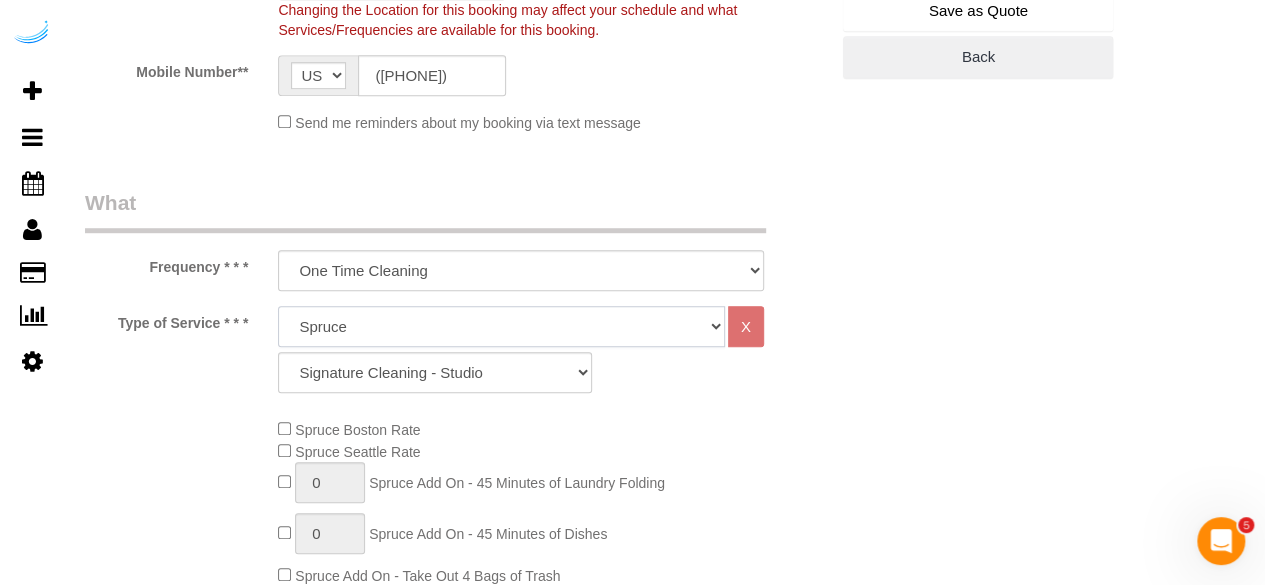 scroll, scrollTop: 800, scrollLeft: 0, axis: vertical 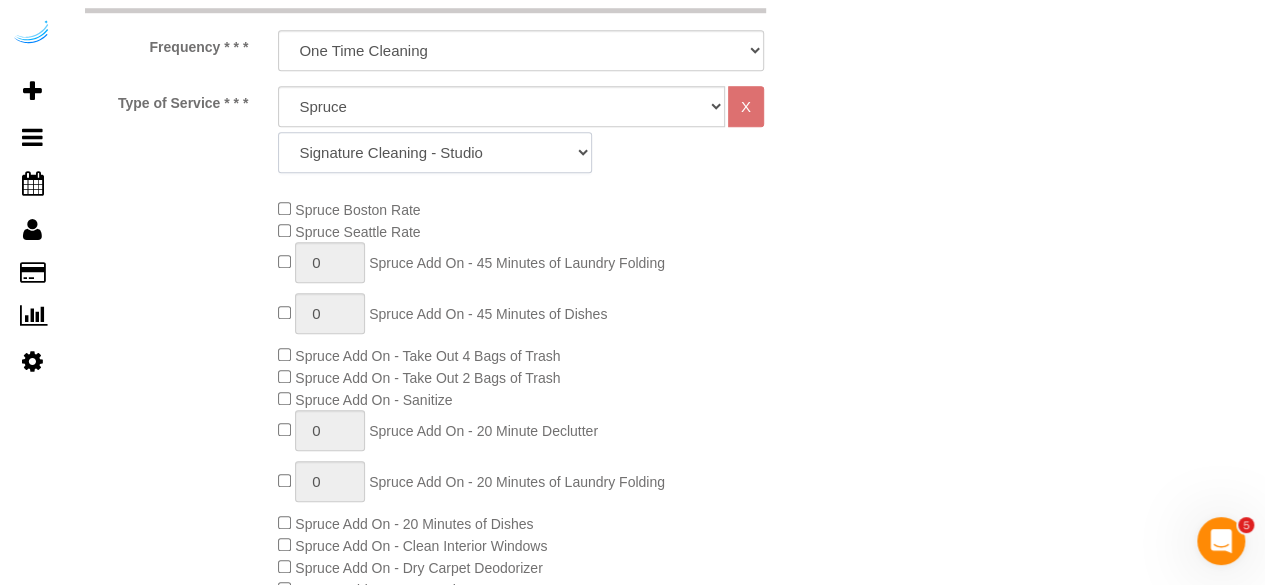 click on "Signature Cleaning - Studio Signature Cleaning - 1 Bed 1 Bath Signature Cleaning - 1 Bed 1.5 Bath Signature Cleaning - 1 Bed 1 Bath + Study Signature Cleaning - 1 Bed 2 Bath Signature Cleaning - 2 Bed 1 Bath Signature Cleaning - 2 Bed 2 Bath Signature Cleaning - 2 Bed 2.5 Bath Signature Cleaning - 2 Bed 2 Bath + Study Signature Cleaning - 3 Bed 2 Bath Signature Cleaning - 3 Bed 3 Bath Signature Cleaning - 4 Bed 2 Bath Signature Cleaning - 4 Bed 4 Bath Signature Cleaning - 5 Bed 4 Bath Signature Cleaning - 5 Bed 5 Bath Signature Cleaning - 6 Bed 6 Bath Premium Cleaning - Studio Premium Cleaning - 1 Bed 1 Bath Premium Cleaning - 1 Bed 1.5 Bath Premium Cleaning - 1 Bed 1 Bath + Study Premium Cleaning - 1 Bed 2 Bath Premium Cleaning - 2 Bed 1 Bath Premium Cleaning - 2 Bed 2 Bath Premium Cleaning - 2 Bed 2.5 Bath Premium Cleaning - 2 Bed 2 Bath + Study Premium Cleaning - 3 Bed 2 Bath Premium Cleaning - 3 Bed 3 Bath Premium Cleaning - 4 Bed 2 Bath Premium Cleaning - 4 Bed 4 Bath Premium Cleaning - 5 Bed 4 Bath" 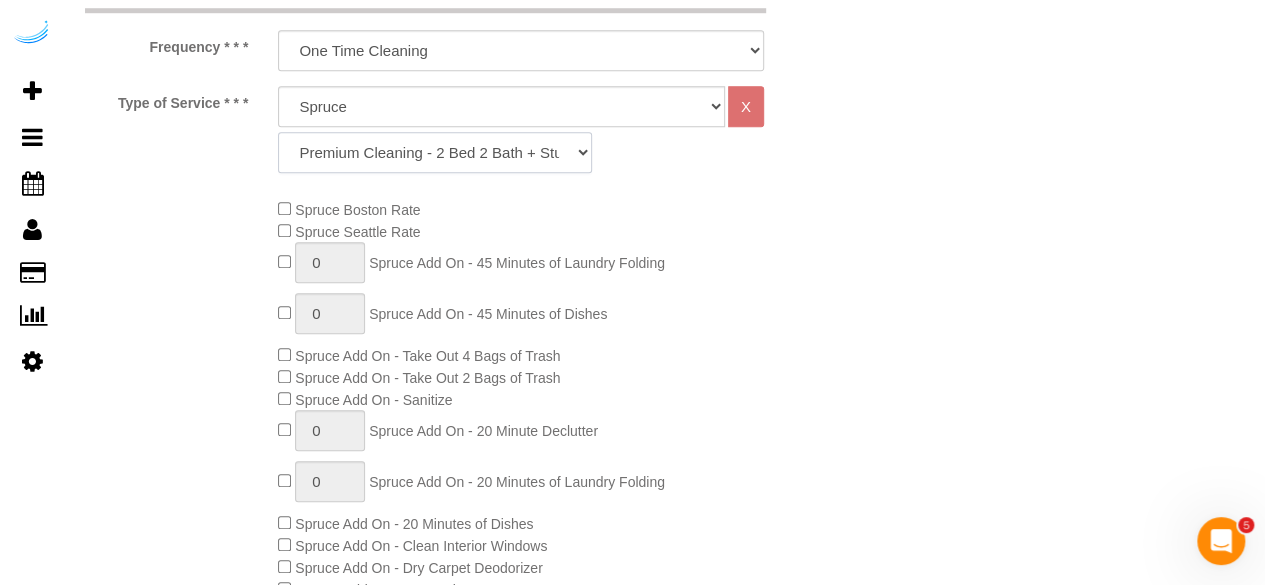 click on "Signature Cleaning - Studio Signature Cleaning - 1 Bed 1 Bath Signature Cleaning - 1 Bed 1.5 Bath Signature Cleaning - 1 Bed 1 Bath + Study Signature Cleaning - 1 Bed 2 Bath Signature Cleaning - 2 Bed 1 Bath Signature Cleaning - 2 Bed 2 Bath Signature Cleaning - 2 Bed 2.5 Bath Signature Cleaning - 2 Bed 2 Bath + Study Signature Cleaning - 3 Bed 2 Bath Signature Cleaning - 3 Bed 3 Bath Signature Cleaning - 4 Bed 2 Bath Signature Cleaning - 4 Bed 4 Bath Signature Cleaning - 5 Bed 4 Bath Signature Cleaning - 5 Bed 5 Bath Signature Cleaning - 6 Bed 6 Bath Premium Cleaning - Studio Premium Cleaning - 1 Bed 1 Bath Premium Cleaning - 1 Bed 1.5 Bath Premium Cleaning - 1 Bed 1 Bath + Study Premium Cleaning - 1 Bed 2 Bath Premium Cleaning - 2 Bed 1 Bath Premium Cleaning - 2 Bed 2 Bath Premium Cleaning - 2 Bed 2.5 Bath Premium Cleaning - 2 Bed 2 Bath + Study Premium Cleaning - 3 Bed 2 Bath Premium Cleaning - 3 Bed 3 Bath Premium Cleaning - 4 Bed 2 Bath Premium Cleaning - 4 Bed 4 Bath Premium Cleaning - 5 Bed 4 Bath" 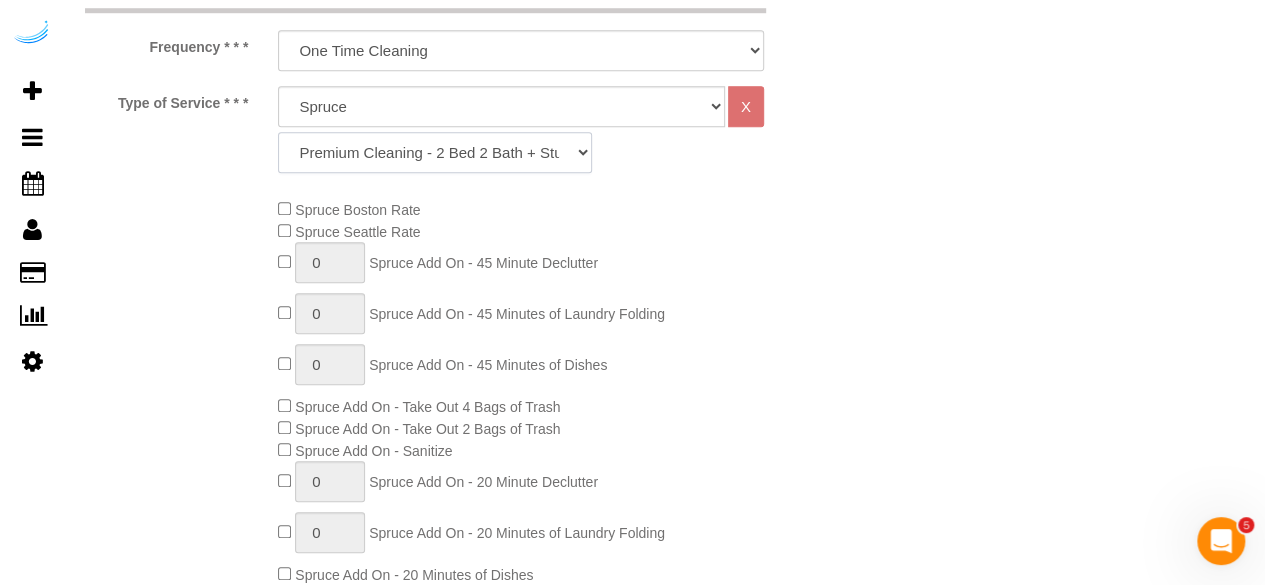 click on "Signature Cleaning - Studio Signature Cleaning - 1 Bed 1 Bath Signature Cleaning - 1 Bed 1.5 Bath Signature Cleaning - 1 Bed 1 Bath + Study Signature Cleaning - 1 Bed 2 Bath Signature Cleaning - 2 Bed 1 Bath Signature Cleaning - 2 Bed 2 Bath Signature Cleaning - 2 Bed 2.5 Bath Signature Cleaning - 2 Bed 2 Bath + Study Signature Cleaning - 3 Bed 2 Bath Signature Cleaning - 3 Bed 3 Bath Signature Cleaning - 4 Bed 2 Bath Signature Cleaning - 4 Bed 4 Bath Signature Cleaning - 5 Bed 4 Bath Signature Cleaning - 5 Bed 5 Bath Signature Cleaning - 6 Bed 6 Bath Premium Cleaning - Studio Premium Cleaning - 1 Bed 1 Bath Premium Cleaning - 1 Bed 1.5 Bath Premium Cleaning - 1 Bed 1 Bath + Study Premium Cleaning - 1 Bed 2 Bath Premium Cleaning - 2 Bed 1 Bath Premium Cleaning - 2 Bed 2 Bath Premium Cleaning - 2 Bed 2.5 Bath Premium Cleaning - 2 Bed 2 Bath + Study Premium Cleaning - 3 Bed 2 Bath Premium Cleaning - 3 Bed 3 Bath Premium Cleaning - 4 Bed 2 Bath Premium Cleaning - 4 Bed 4 Bath Premium Cleaning - 5 Bed 4 Bath" 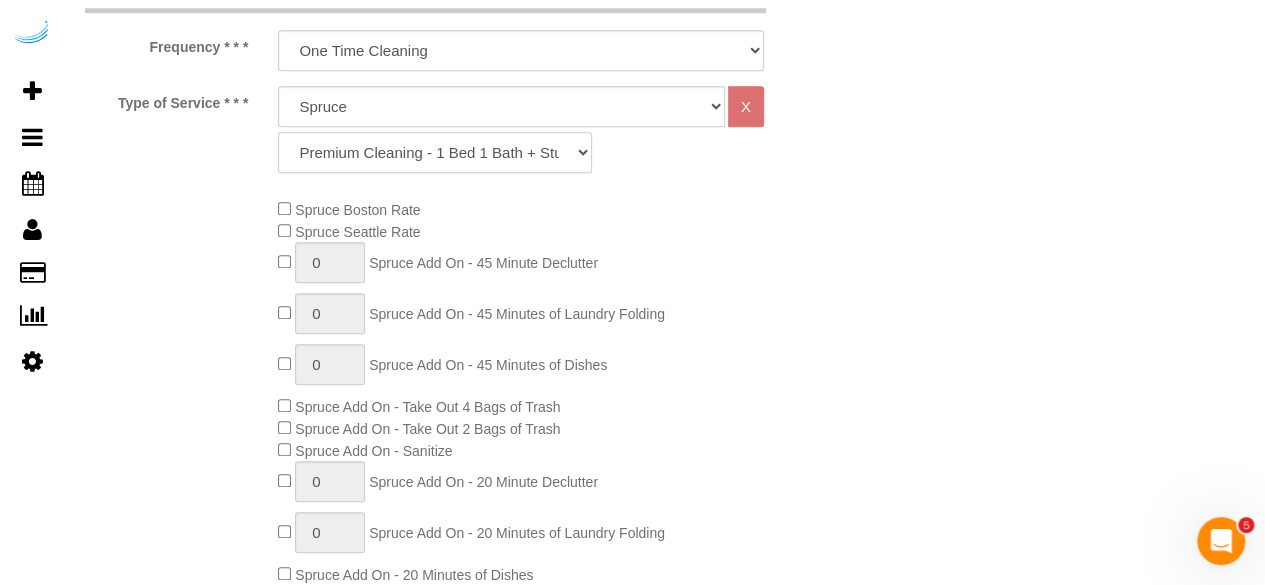 click on "Signature Cleaning - Studio Signature Cleaning - 1 Bed 1 Bath Signature Cleaning - 1 Bed 1.5 Bath Signature Cleaning - 1 Bed 1 Bath + Study Signature Cleaning - 1 Bed 2 Bath Signature Cleaning - 2 Bed 1 Bath Signature Cleaning - 2 Bed 2 Bath Signature Cleaning - 2 Bed 2.5 Bath Signature Cleaning - 2 Bed 2 Bath + Study Signature Cleaning - 3 Bed 2 Bath Signature Cleaning - 3 Bed 3 Bath Signature Cleaning - 4 Bed 2 Bath Signature Cleaning - 4 Bed 4 Bath Signature Cleaning - 5 Bed 4 Bath Signature Cleaning - 5 Bed 5 Bath Signature Cleaning - 6 Bed 6 Bath Premium Cleaning - Studio Premium Cleaning - 1 Bed 1 Bath Premium Cleaning - 1 Bed 1.5 Bath Premium Cleaning - 1 Bed 1 Bath + Study Premium Cleaning - 1 Bed 2 Bath Premium Cleaning - 2 Bed 1 Bath Premium Cleaning - 2 Bed 2 Bath Premium Cleaning - 2 Bed 2.5 Bath Premium Cleaning - 2 Bed 2 Bath + Study Premium Cleaning - 3 Bed 2 Bath Premium Cleaning - 3 Bed 3 Bath Premium Cleaning - 4 Bed 2 Bath Premium Cleaning - 4 Bed 4 Bath Premium Cleaning - 5 Bed 4 Bath" 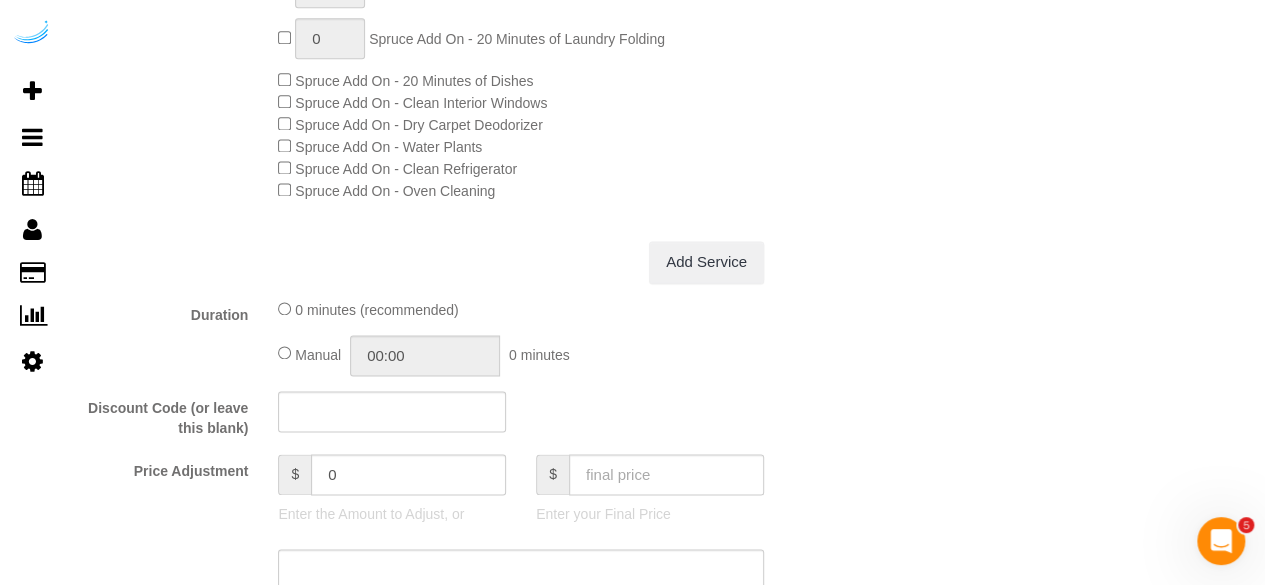 scroll, scrollTop: 1300, scrollLeft: 0, axis: vertical 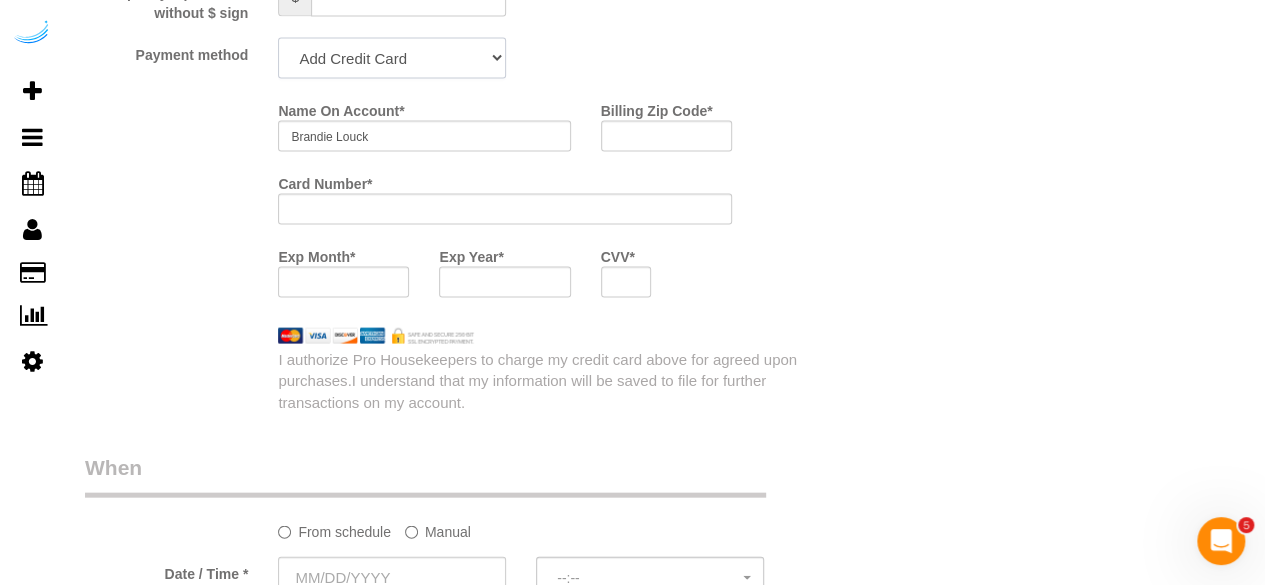 click on "Add Credit Card Cash Check Paypal" 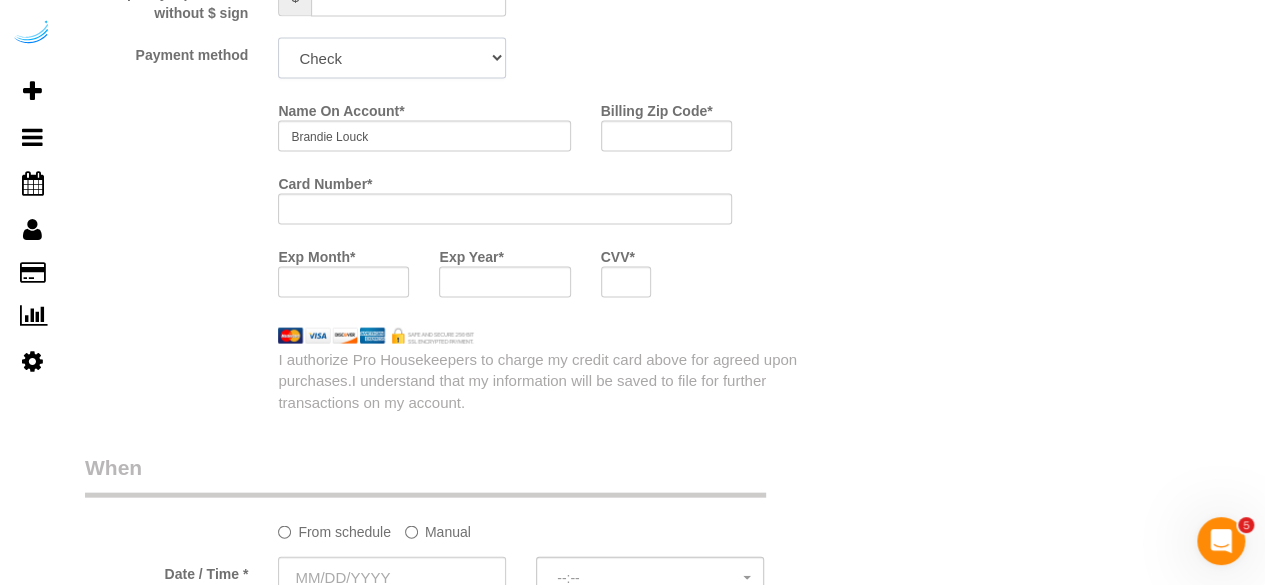 click on "Add Credit Card Cash Check Paypal" 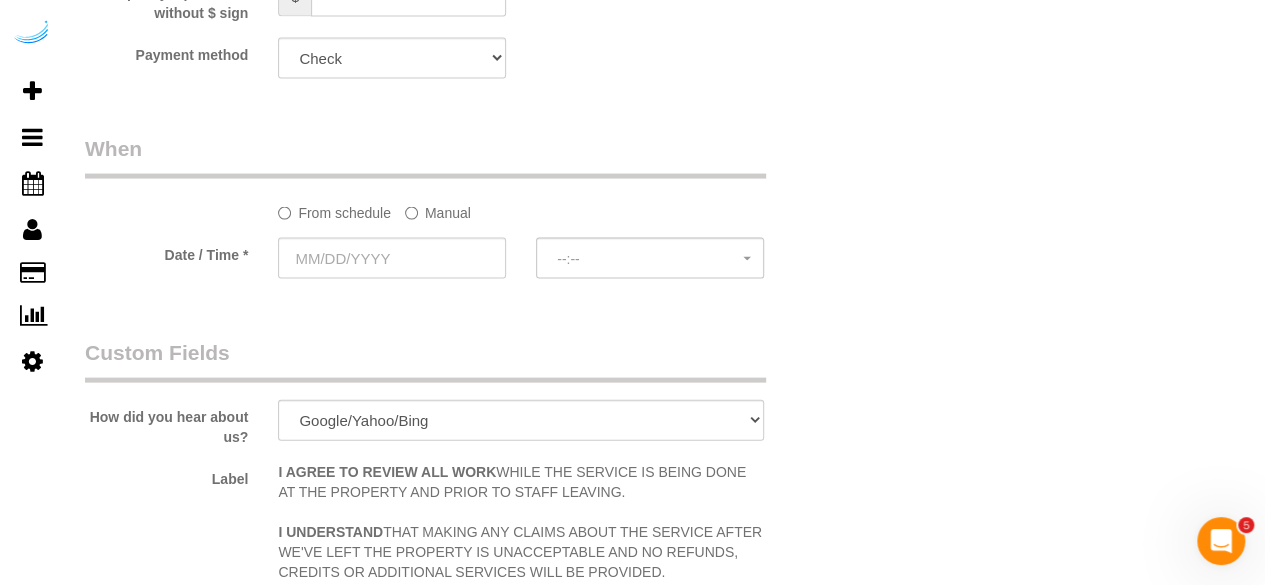 click on "Manual" 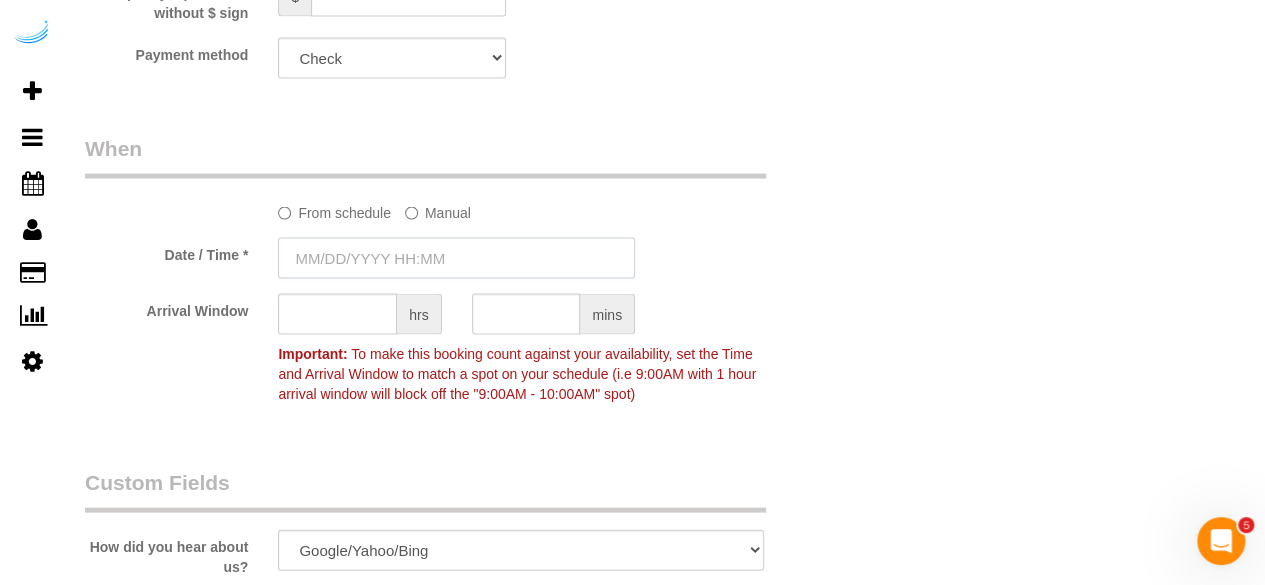 click at bounding box center [456, 258] 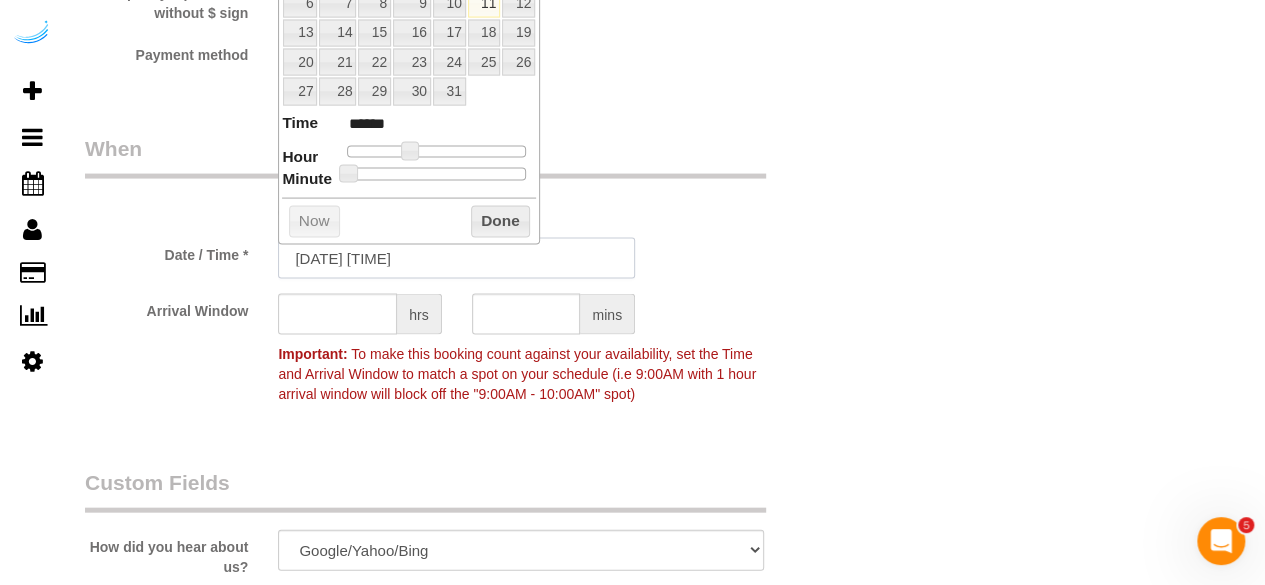 scroll, scrollTop: 1900, scrollLeft: 0, axis: vertical 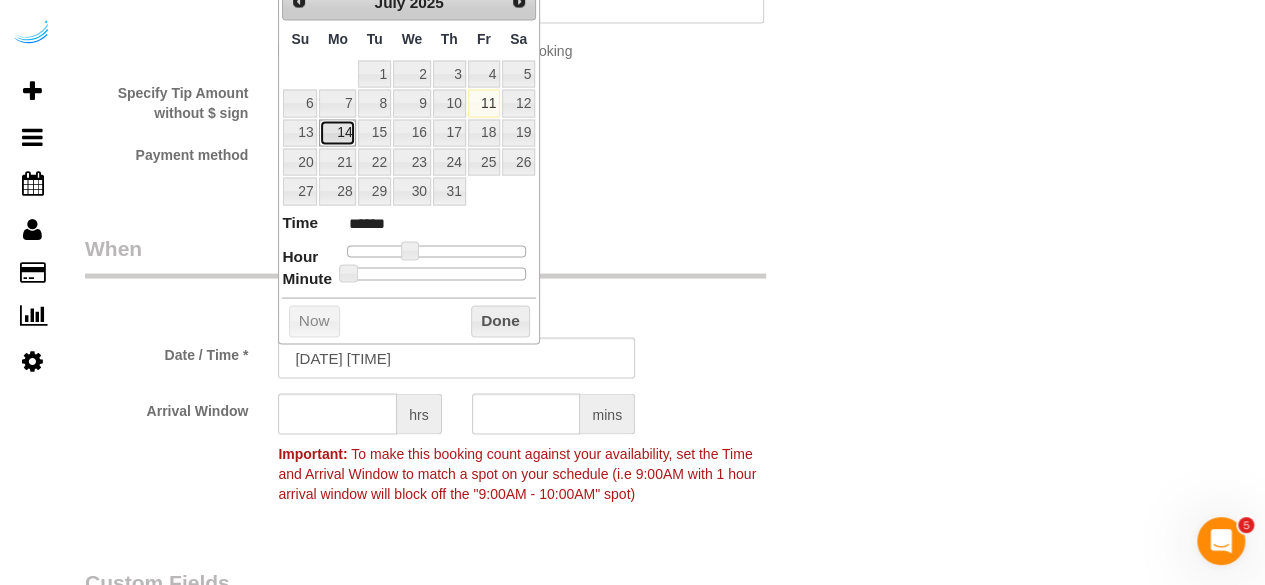 click on "14" at bounding box center [337, 133] 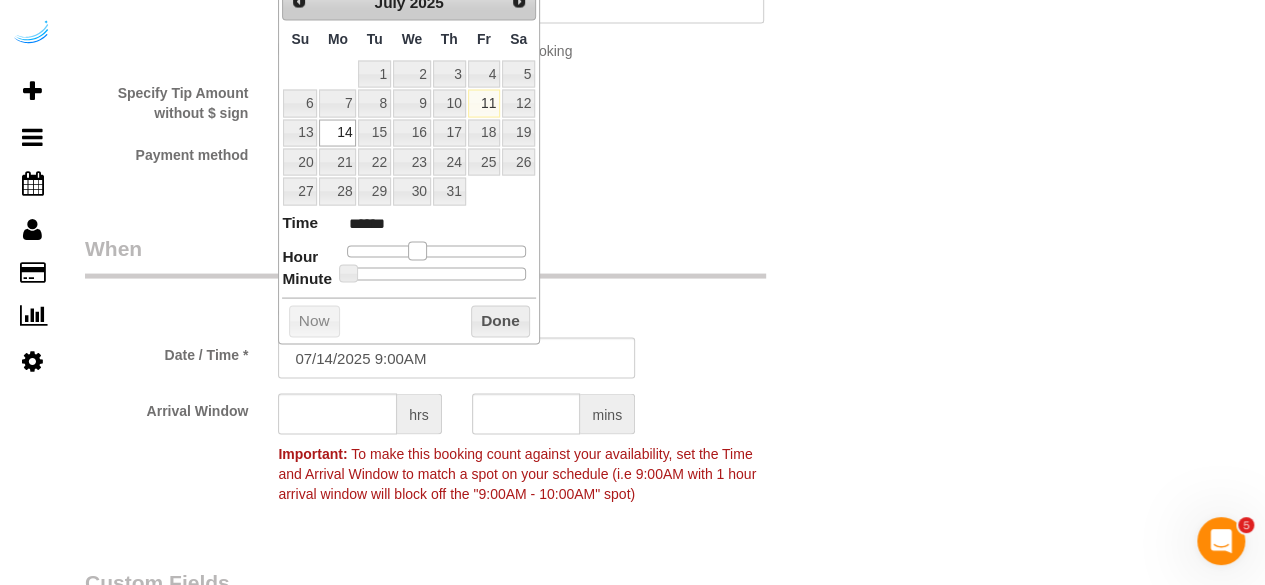 click at bounding box center [417, 251] 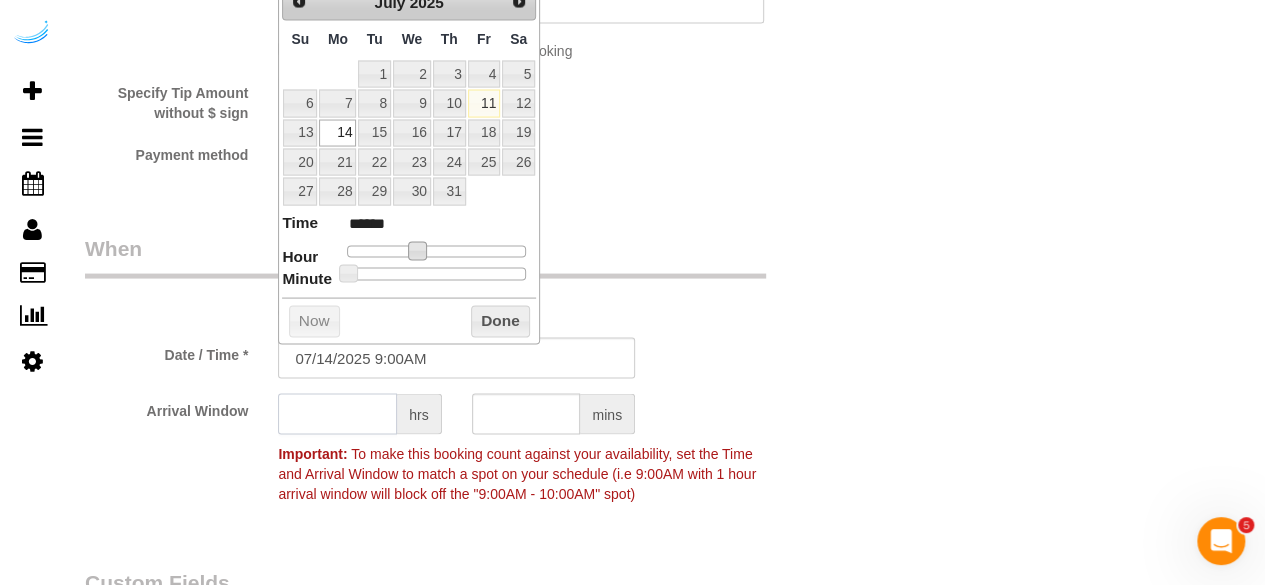 click 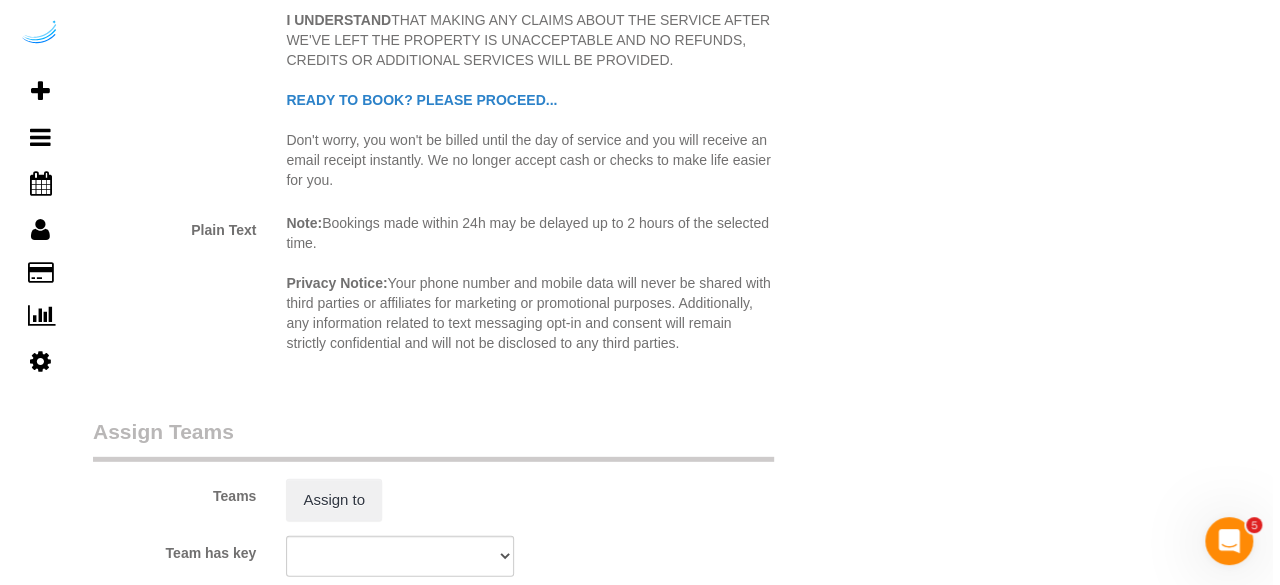 scroll, scrollTop: 2900, scrollLeft: 0, axis: vertical 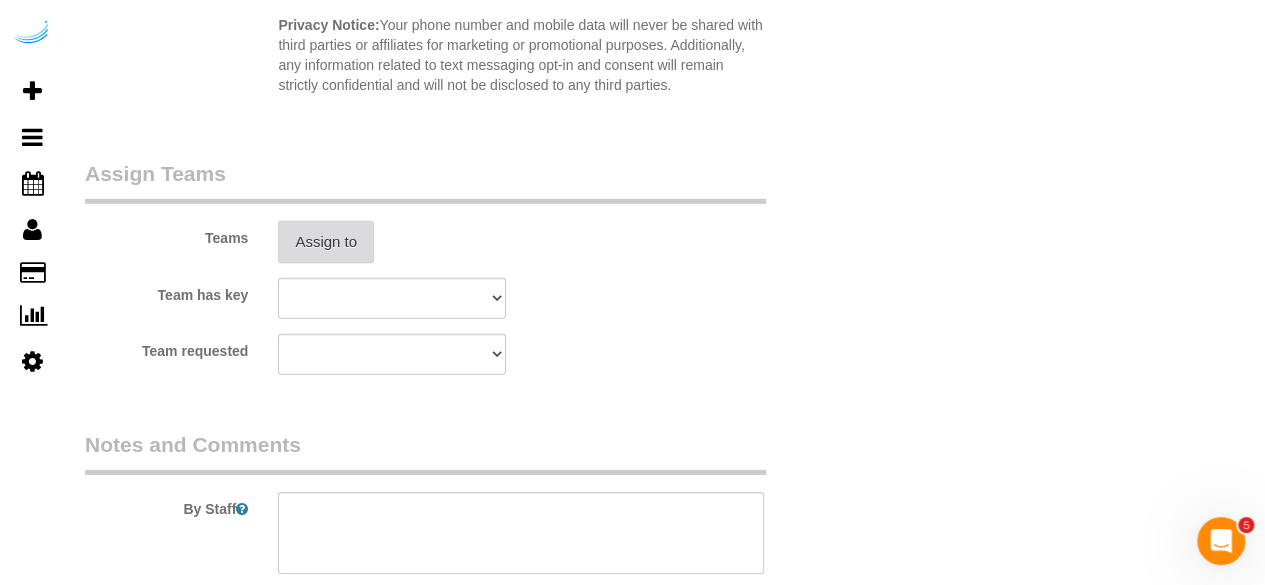 click on "Assign to" at bounding box center [326, 242] 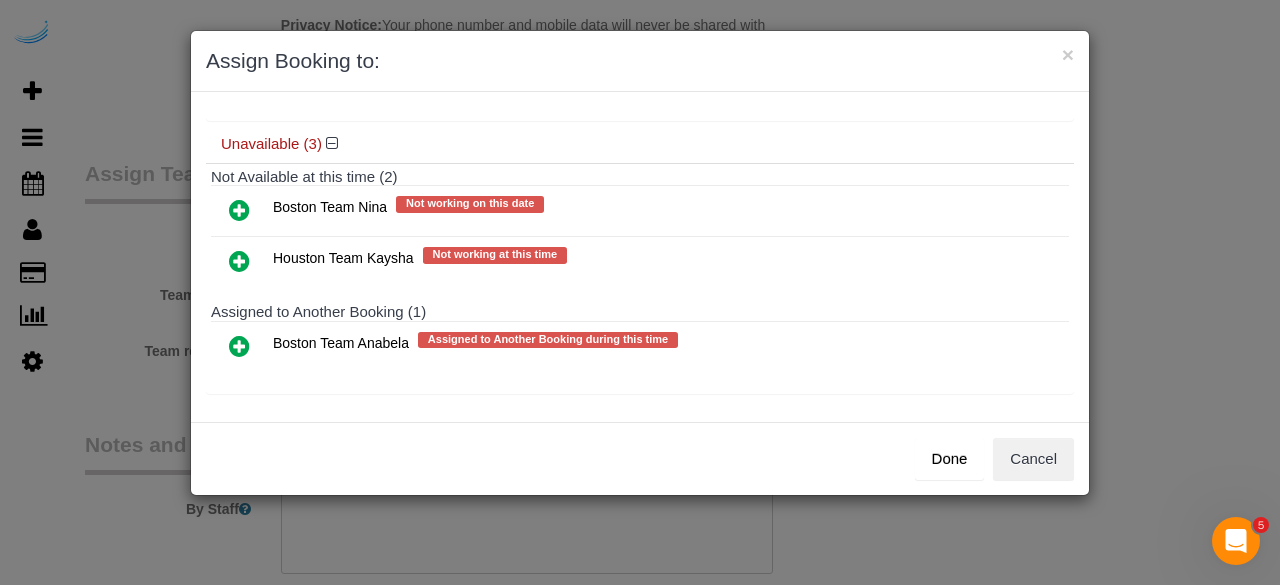 click at bounding box center [239, 346] 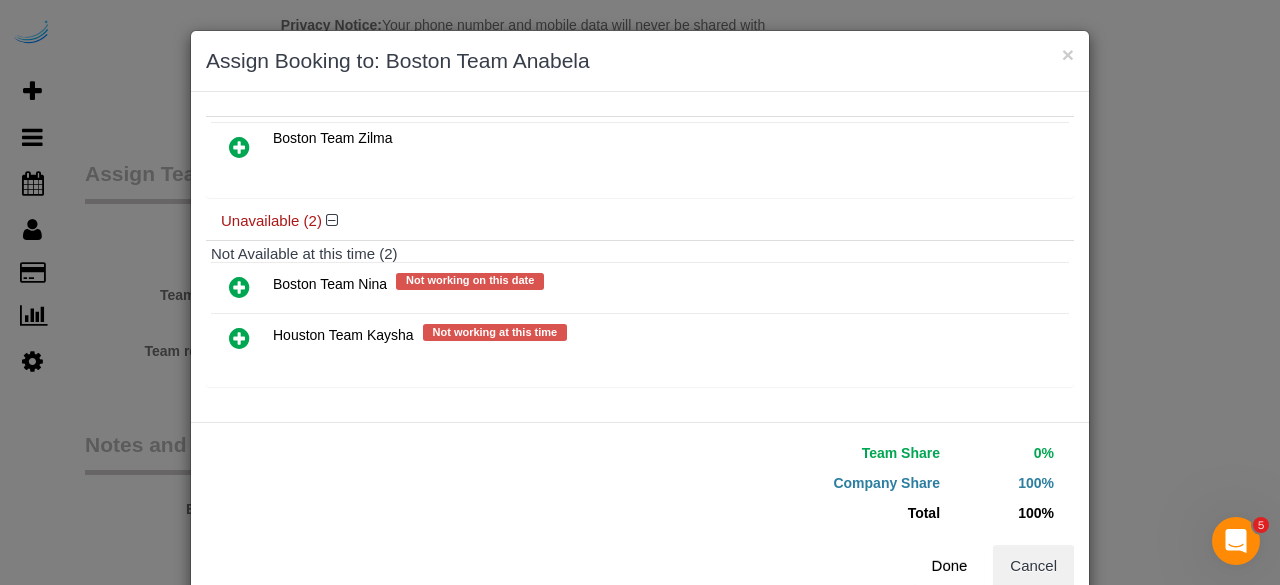 scroll, scrollTop: 136, scrollLeft: 0, axis: vertical 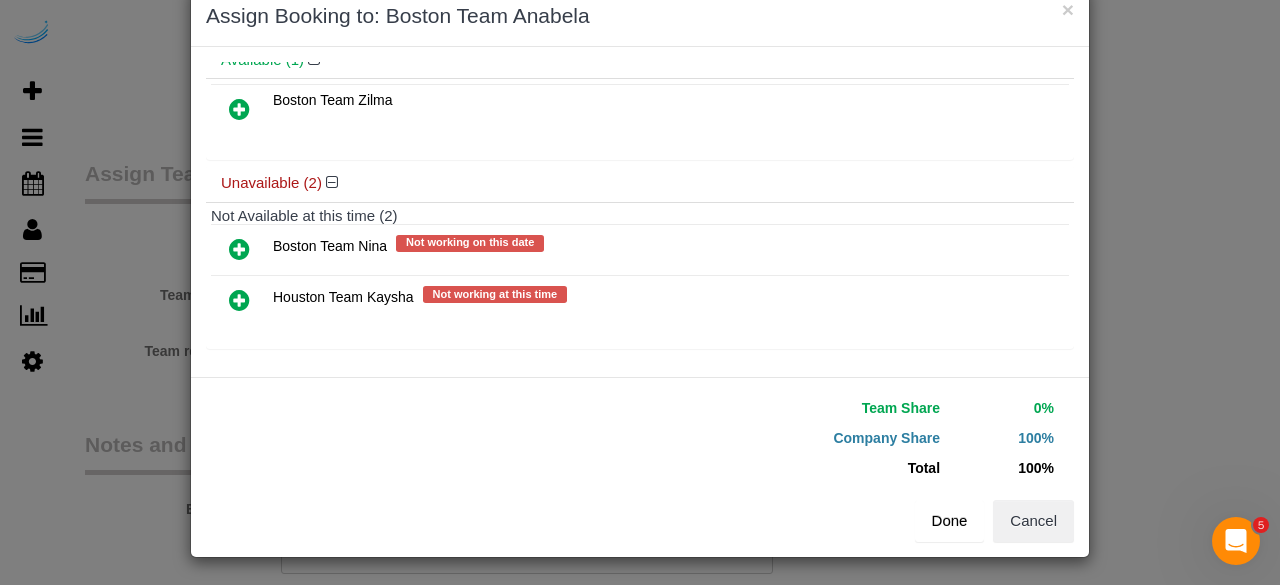 click on "Done" at bounding box center (950, 521) 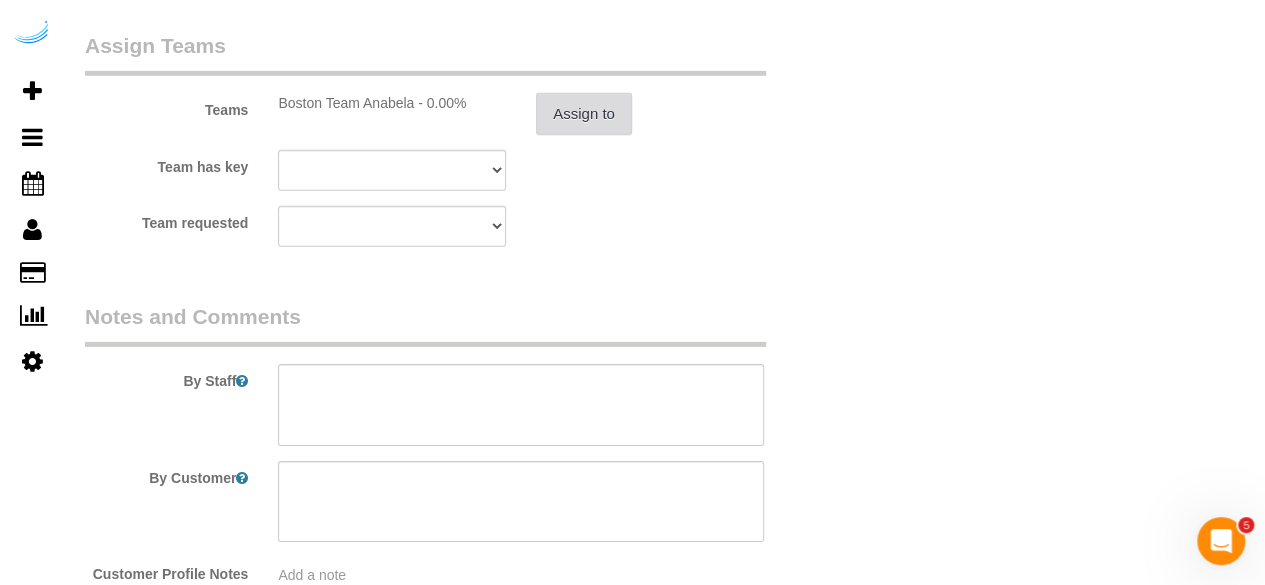 scroll, scrollTop: 3100, scrollLeft: 0, axis: vertical 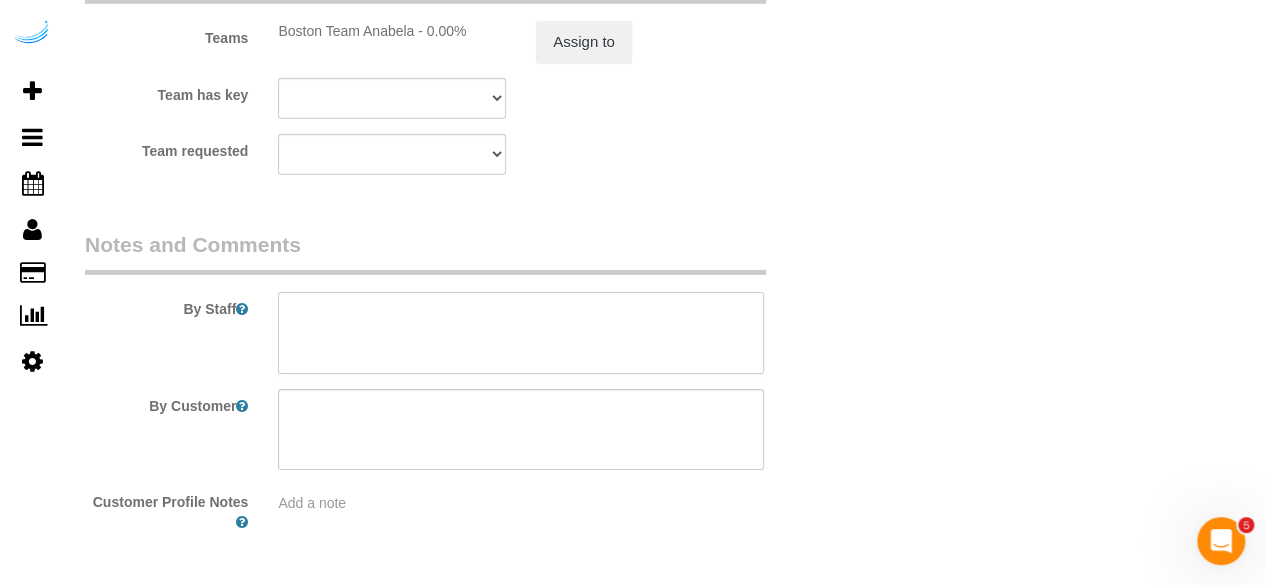 drag, startPoint x: 447, startPoint y: 311, endPoint x: 461, endPoint y: 309, distance: 14.142136 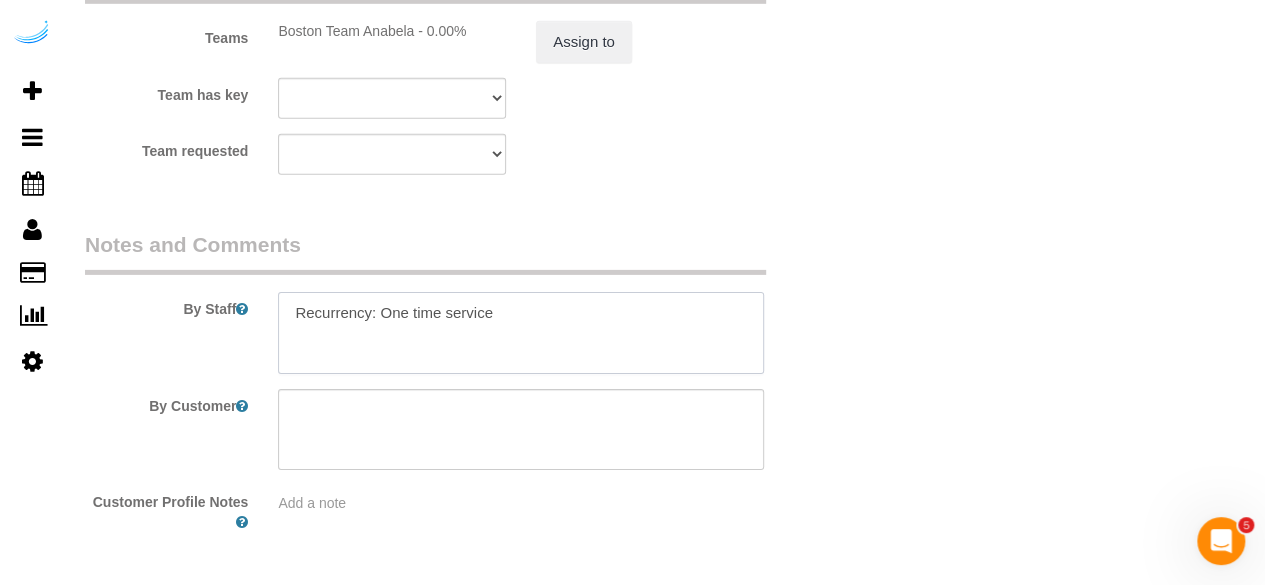 paste on "Permanent Notes:No notes from this customer.Today's Notes:No notes from this service.
Entry Method: Key with main office
Details:
I will keep a key with the front desk so they are able to hand it to the cleaner(s)
Additional Notes:
If there are any issues, I will be attentive to your call
Housekeeping Notes:" 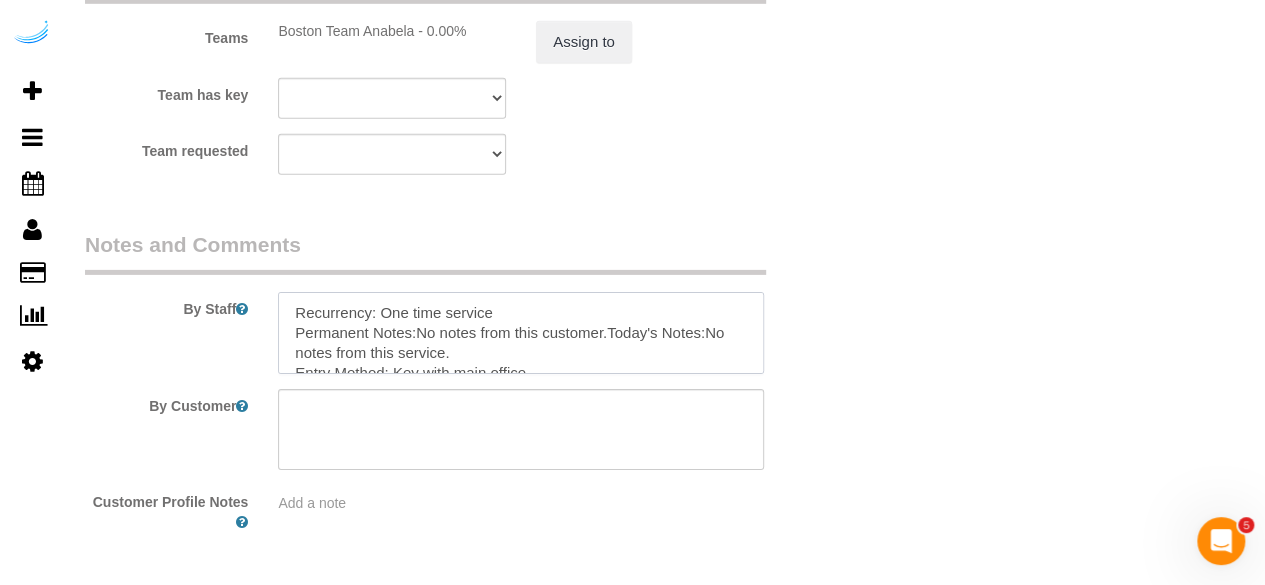 scroll, scrollTop: 168, scrollLeft: 0, axis: vertical 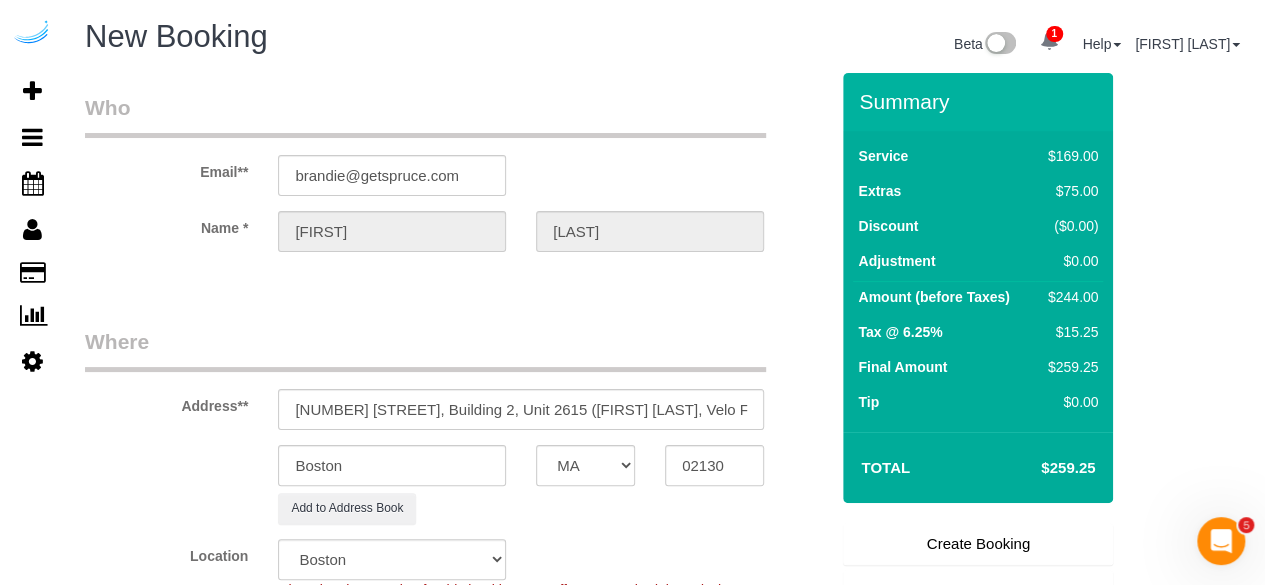 click on "Create Booking" at bounding box center (978, 544) 